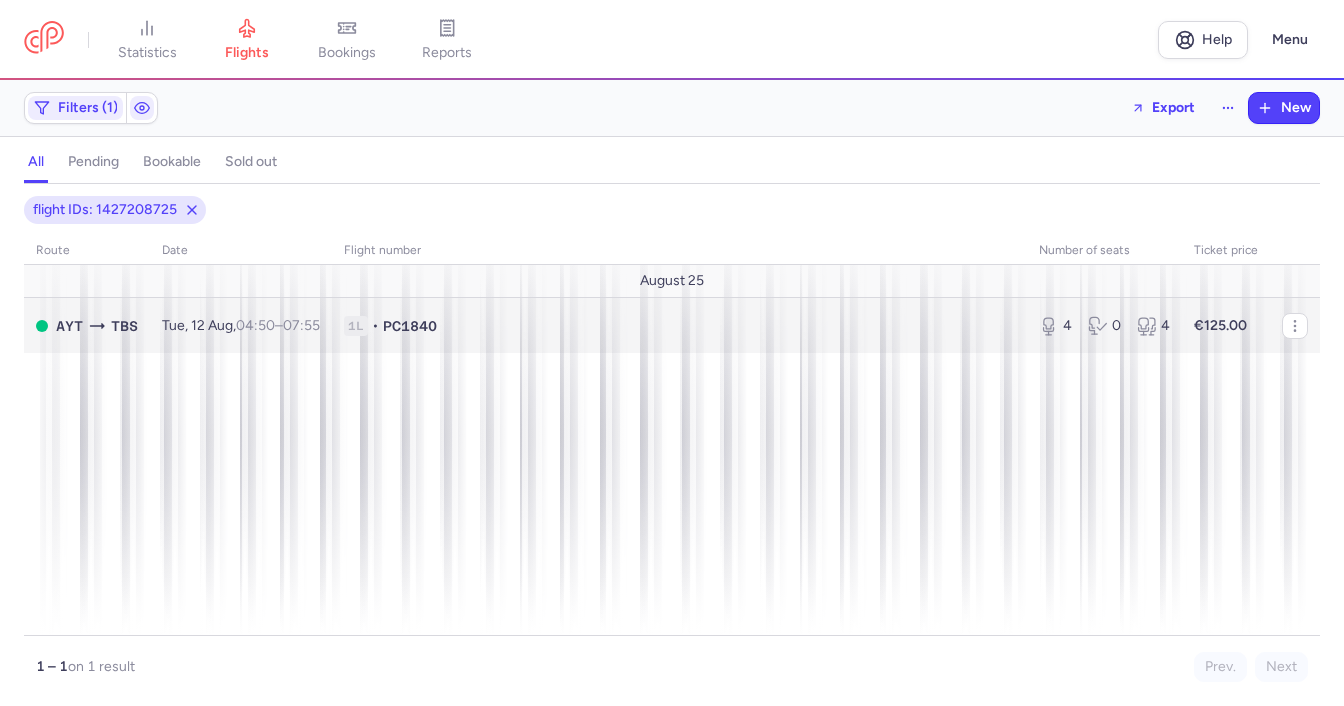 scroll, scrollTop: 0, scrollLeft: 0, axis: both 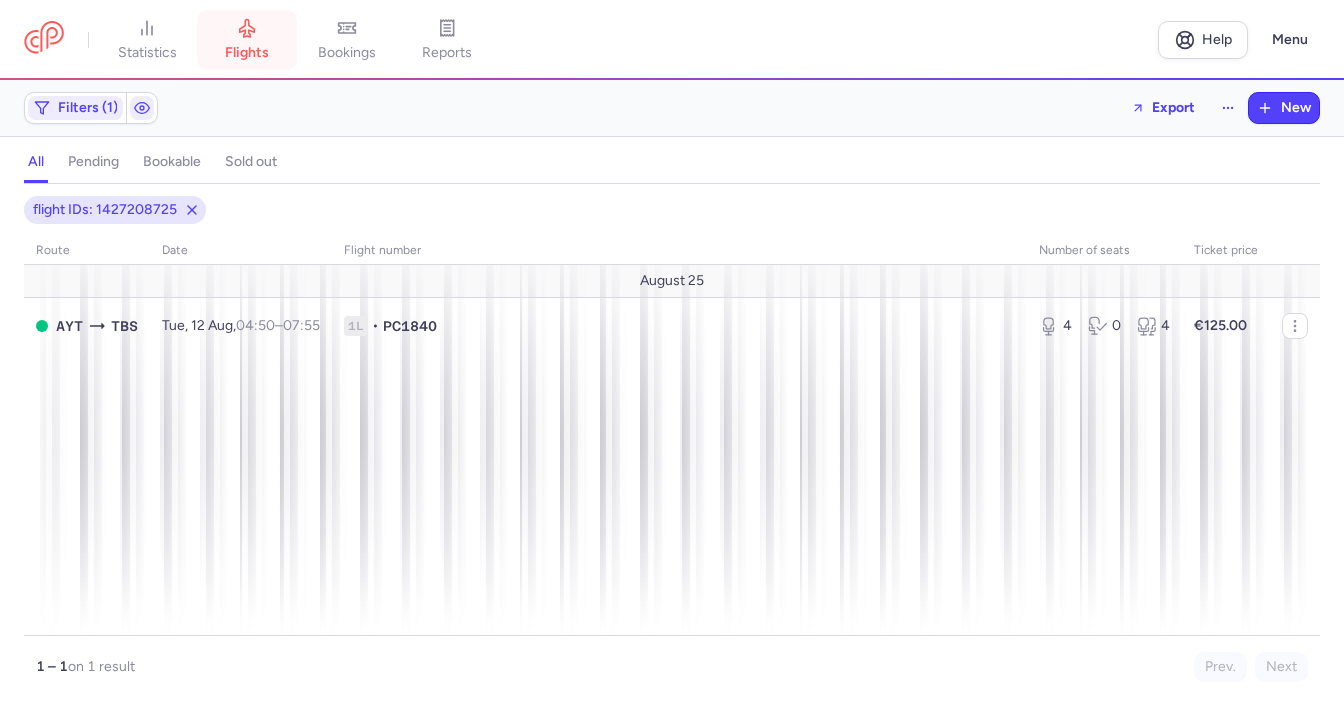 click on "flights" at bounding box center [247, 40] 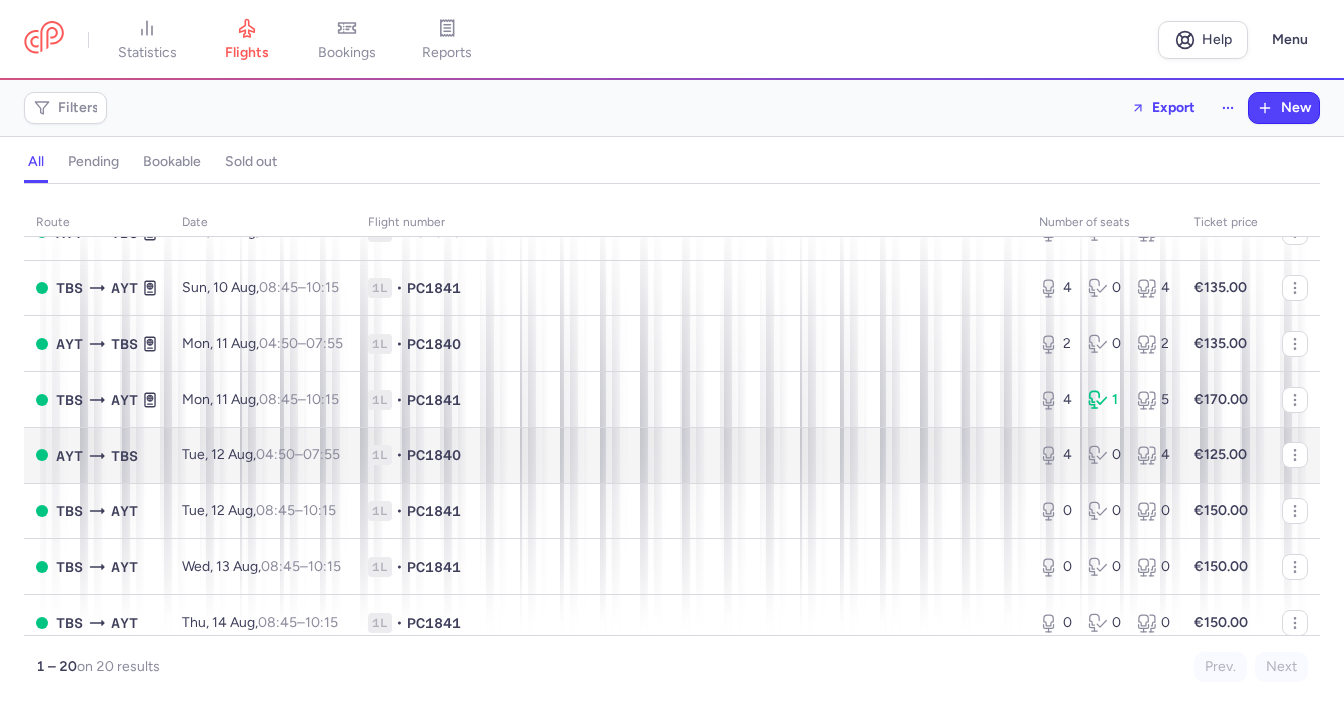 scroll, scrollTop: 500, scrollLeft: 0, axis: vertical 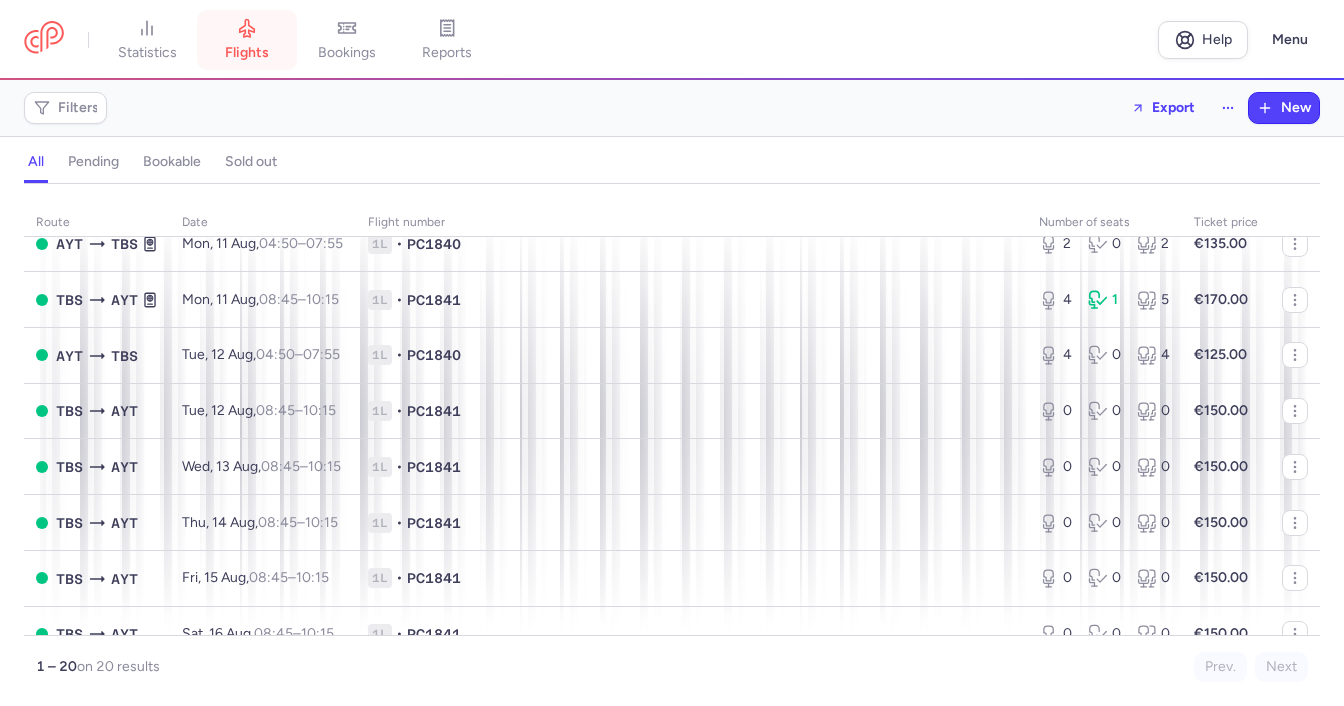click on "flights" at bounding box center [247, 40] 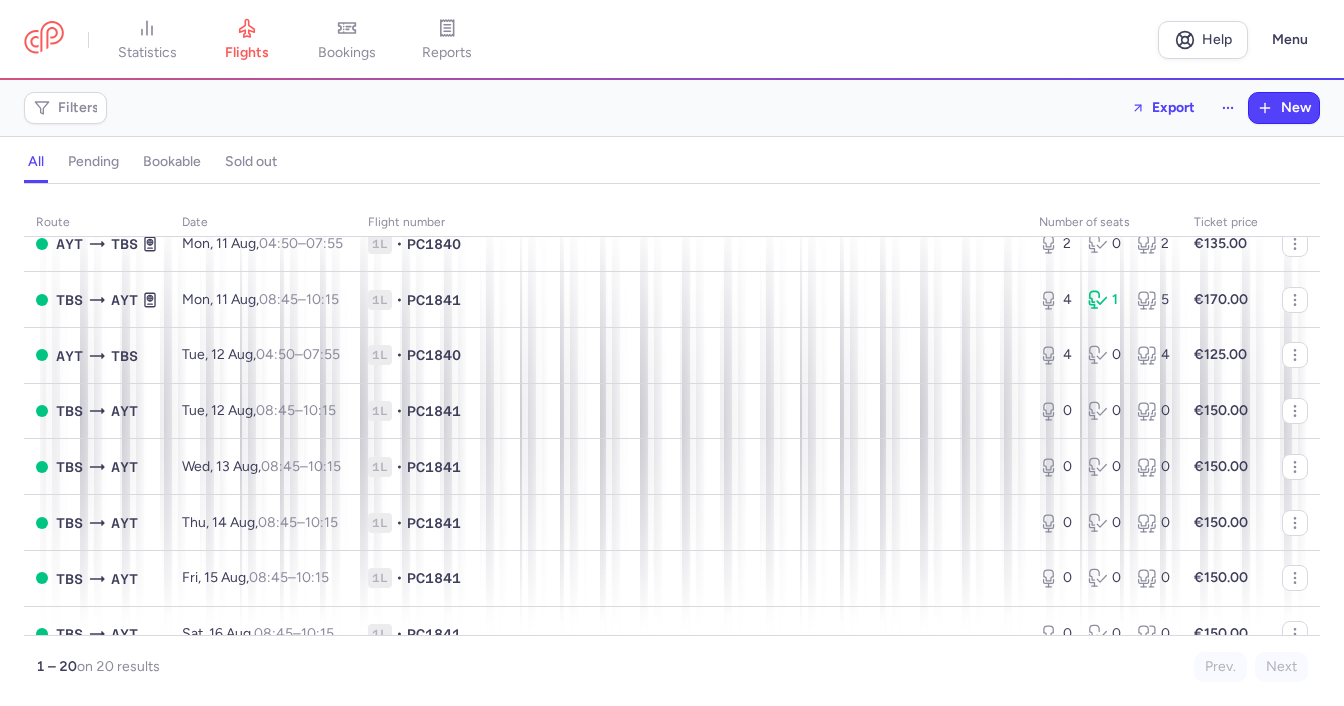 scroll, scrollTop: 300, scrollLeft: 0, axis: vertical 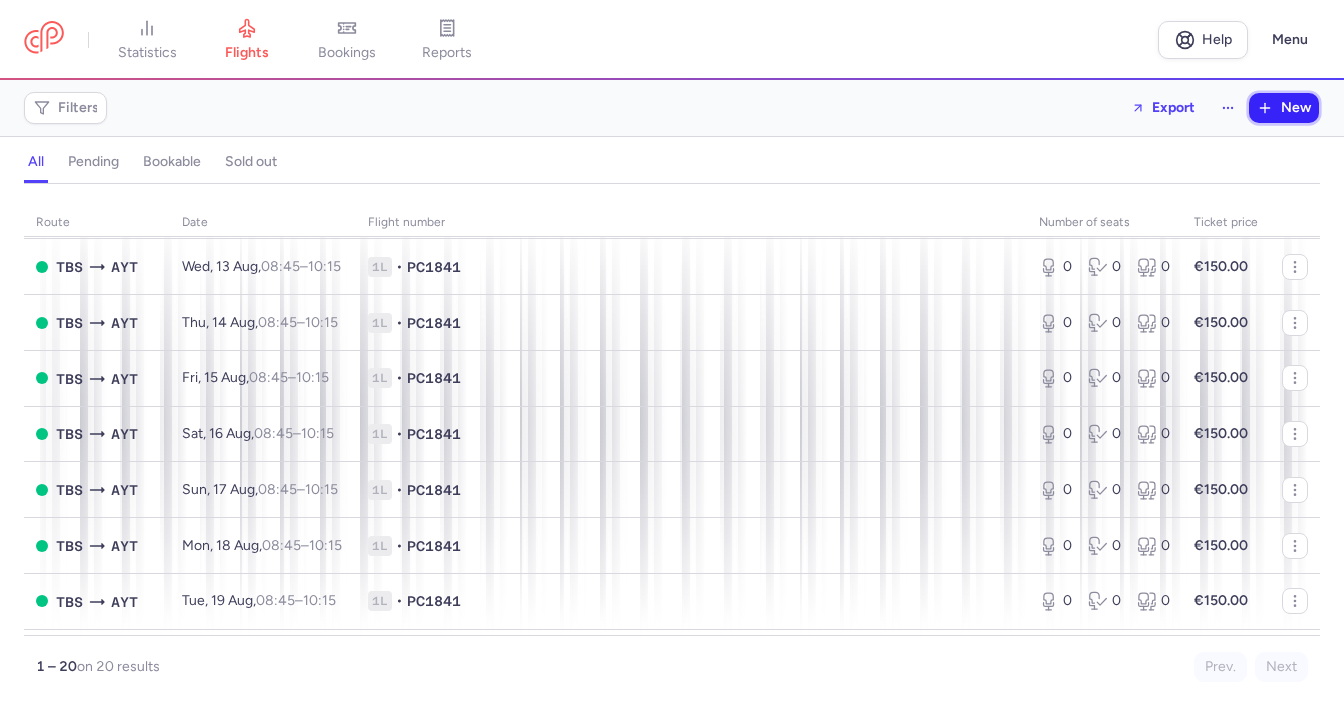 click on "New" at bounding box center [1296, 108] 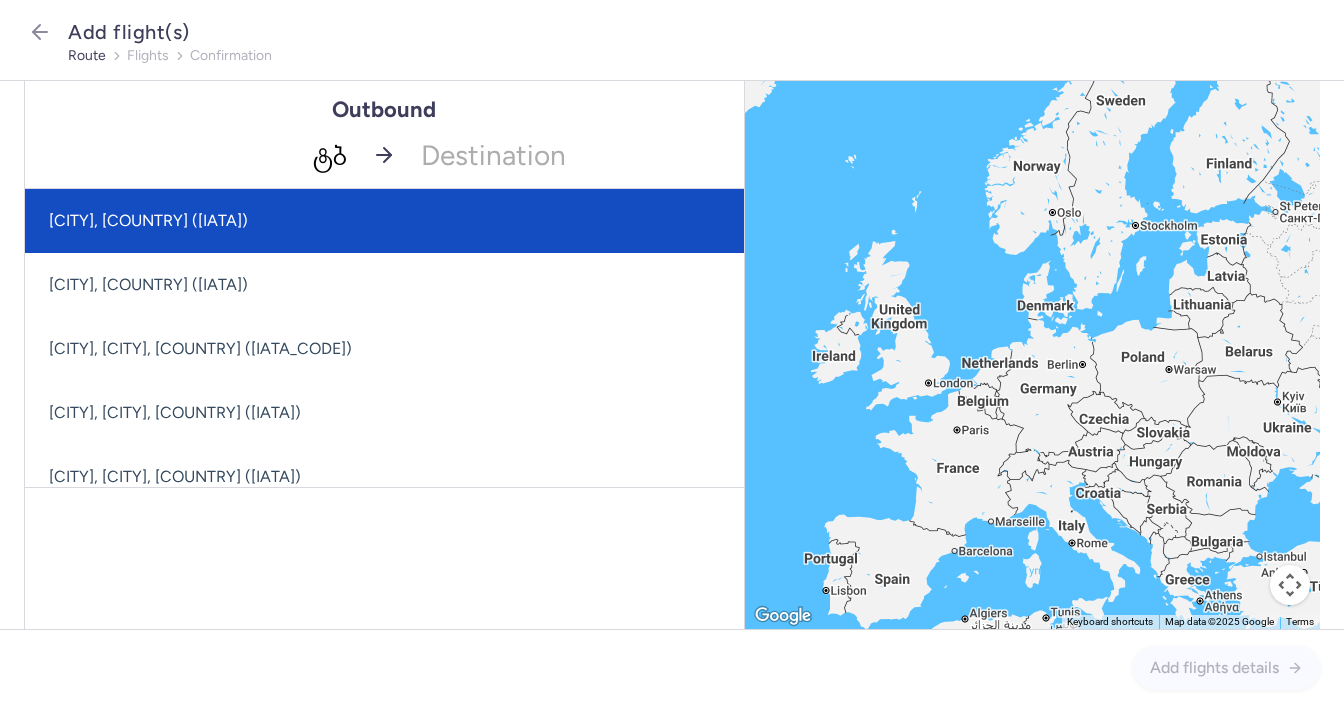 type on "ტ" 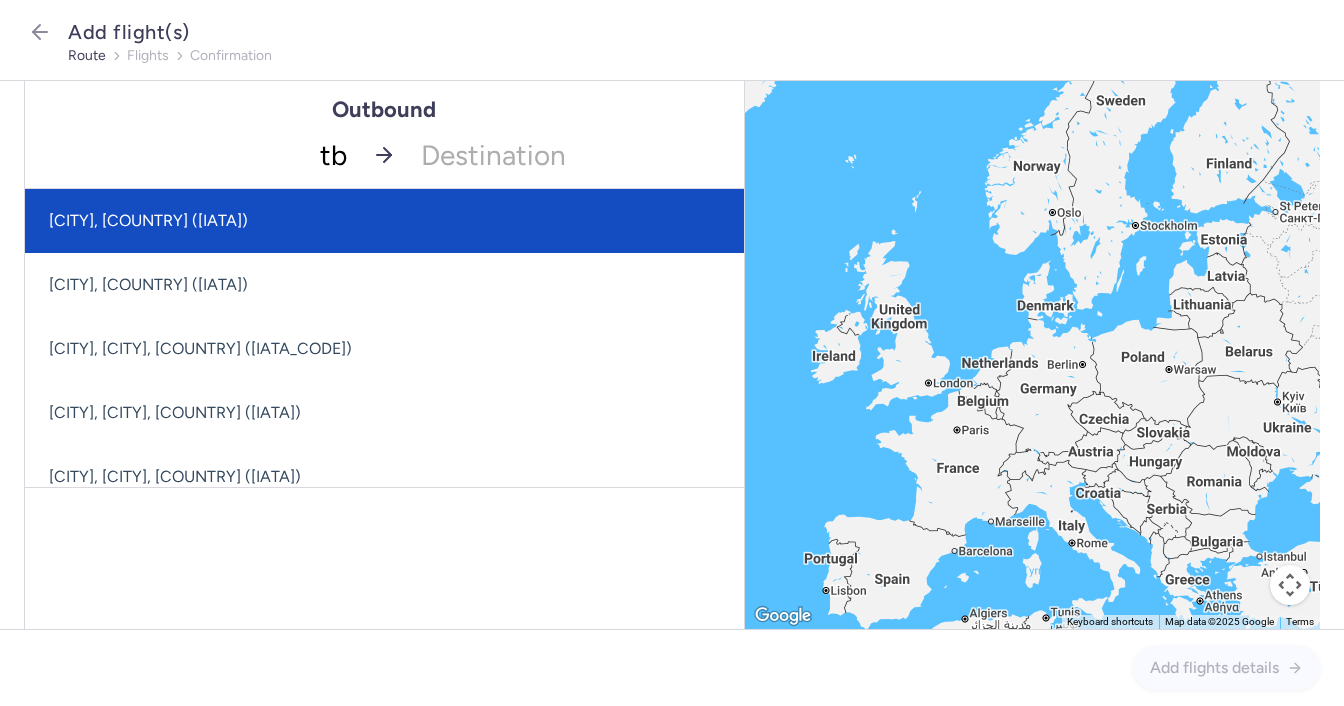 type on "tbs" 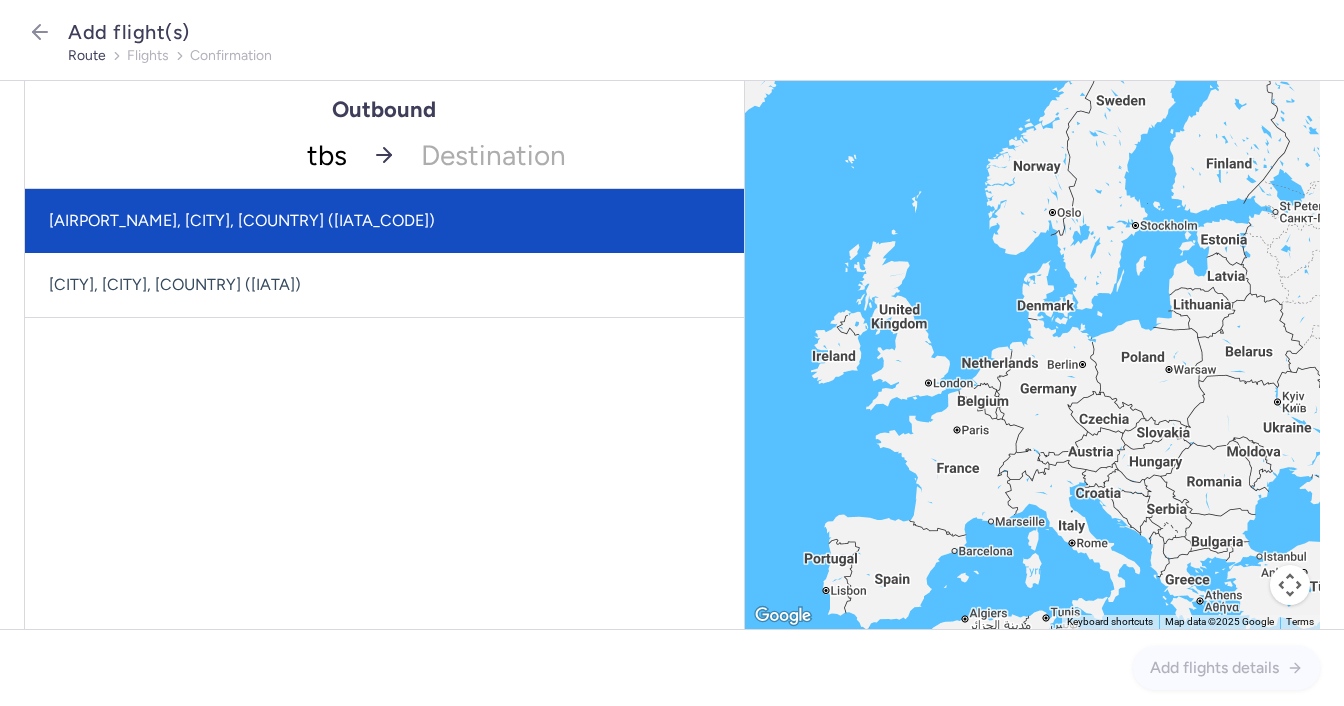 click on "[AIRPORT_NAME], [CITY], [COUNTRY] ([IATA_CODE])" at bounding box center [384, 221] 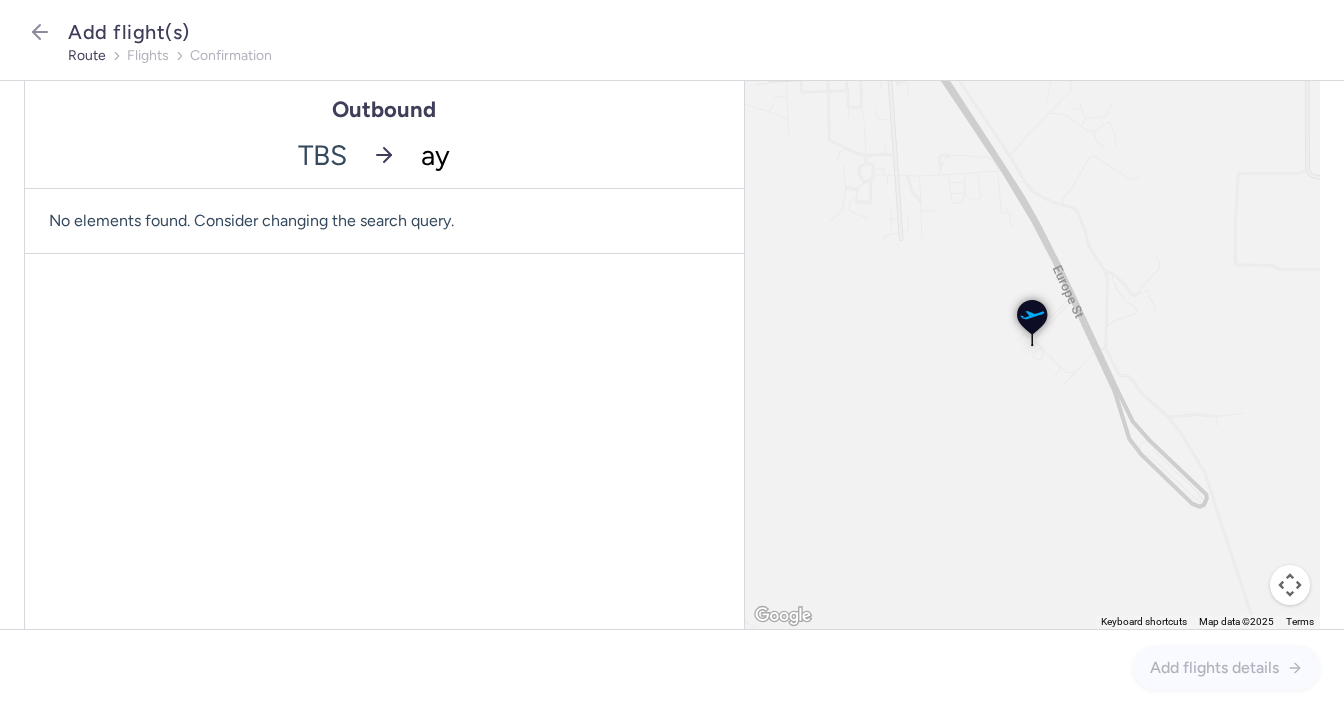 type on "ayt" 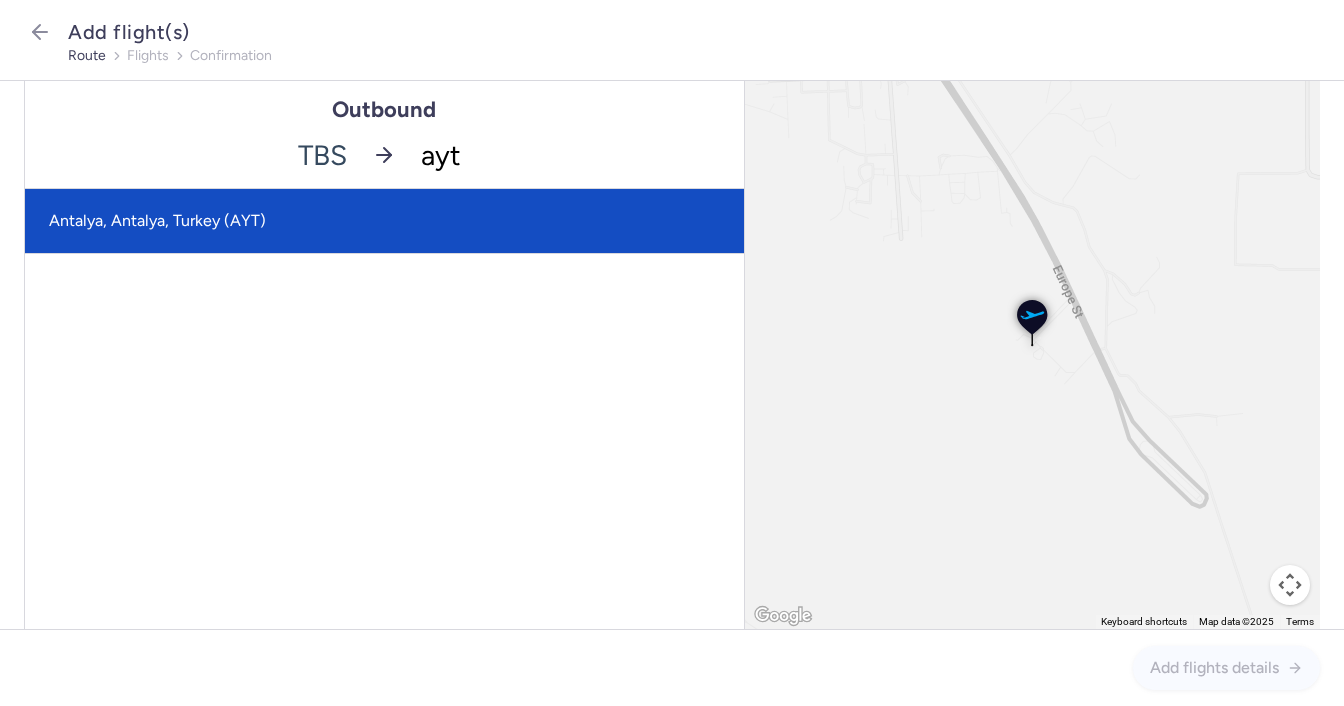 click on "Antalya, Antalya, Turkey (AYT)" 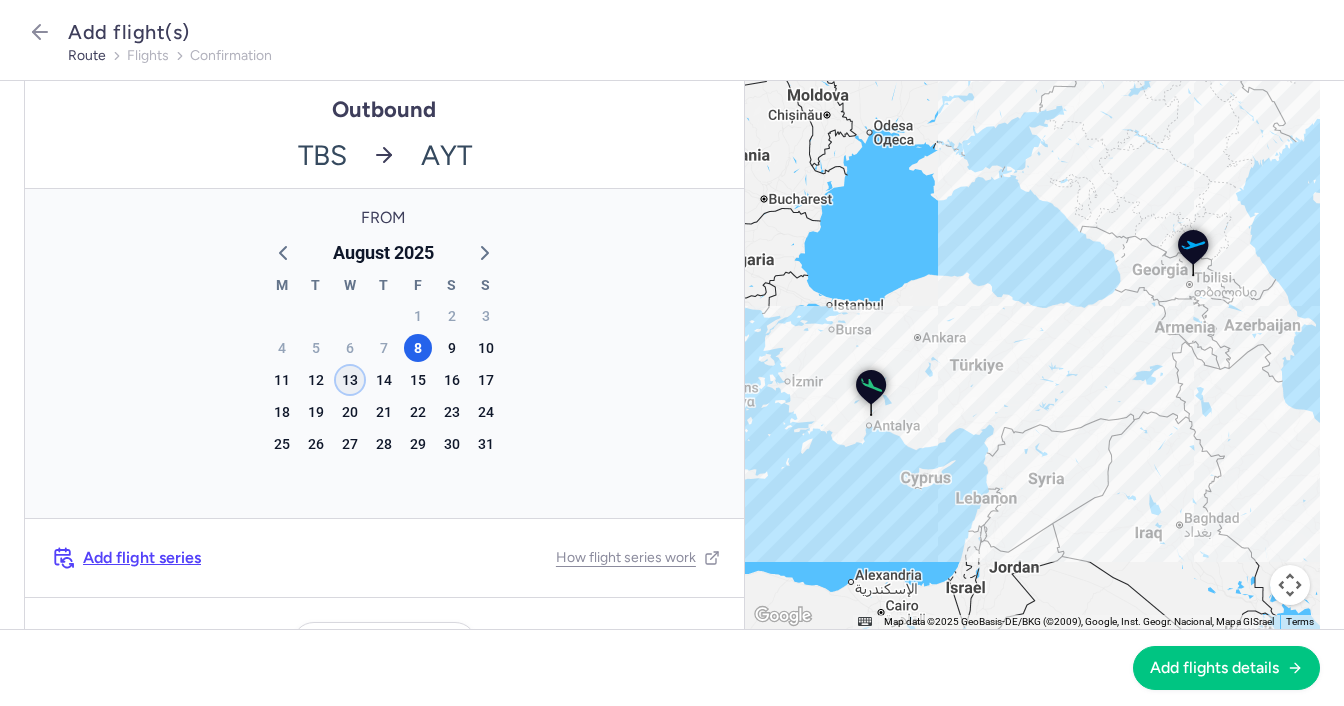 click on "13" 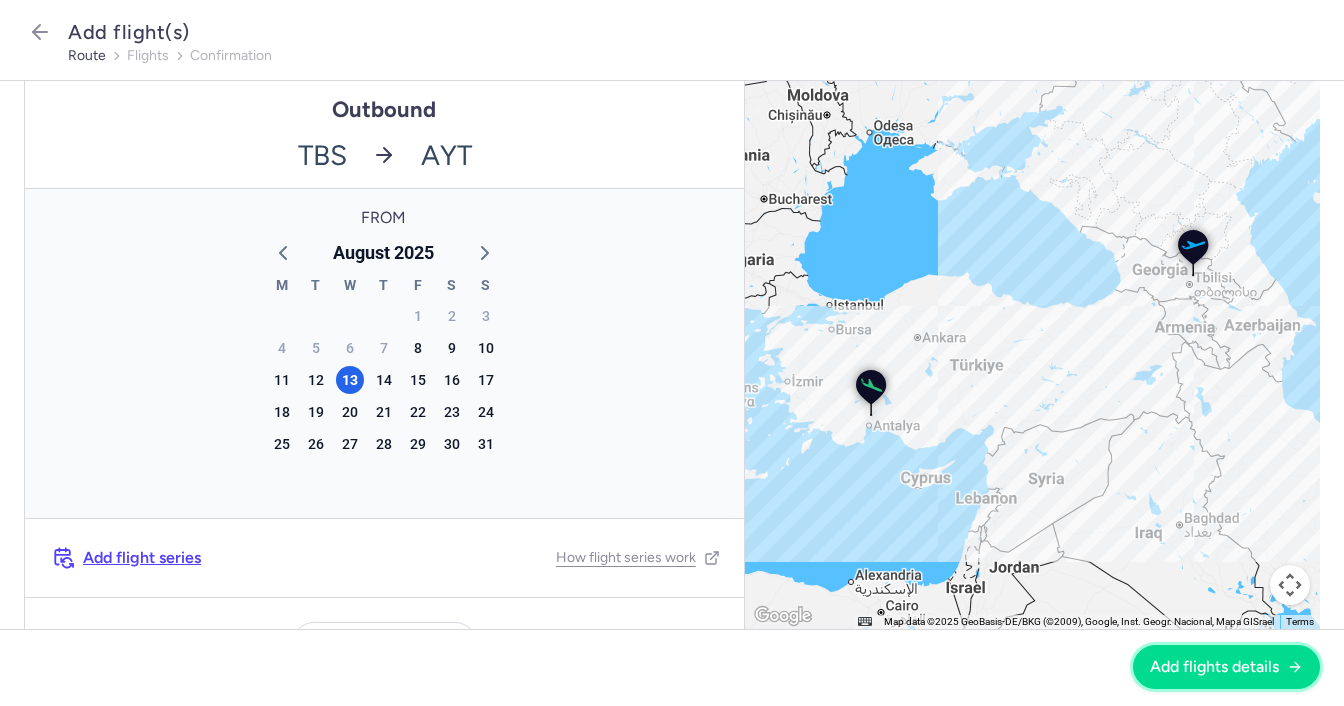 click on "Add flights details" at bounding box center [1214, 667] 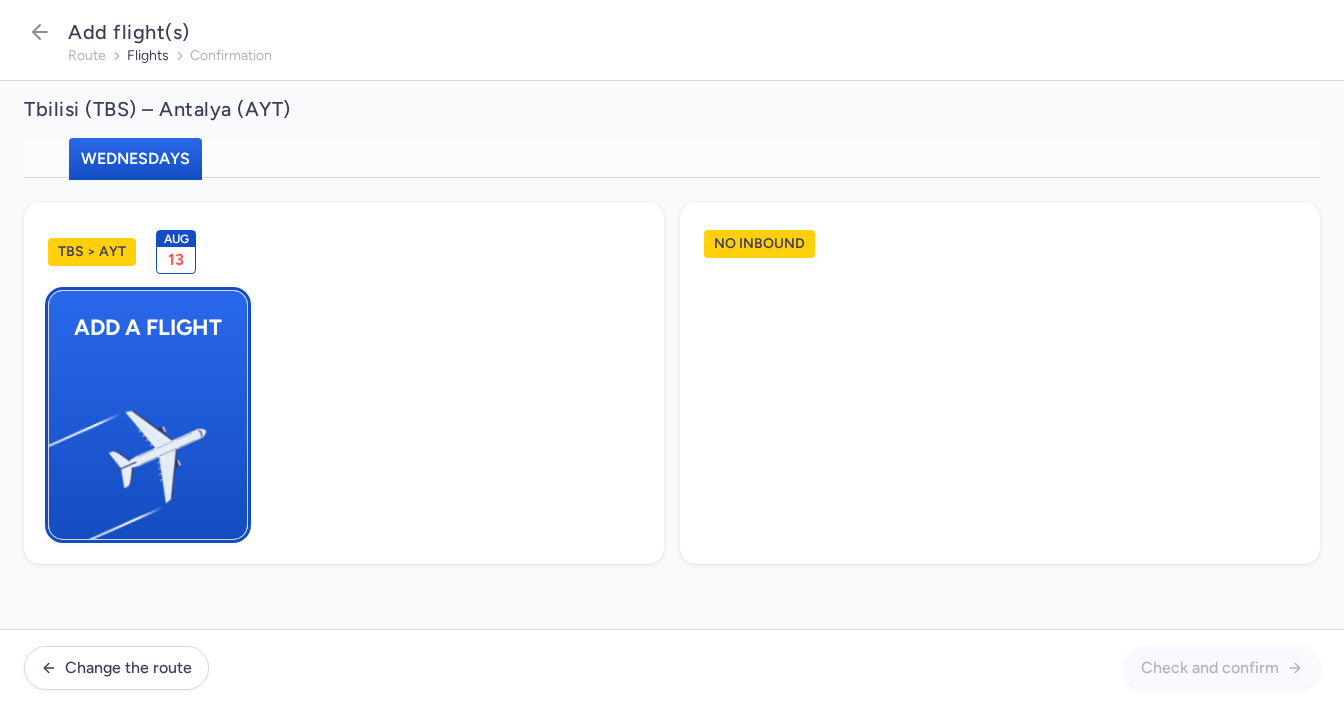 click at bounding box center [59, 448] 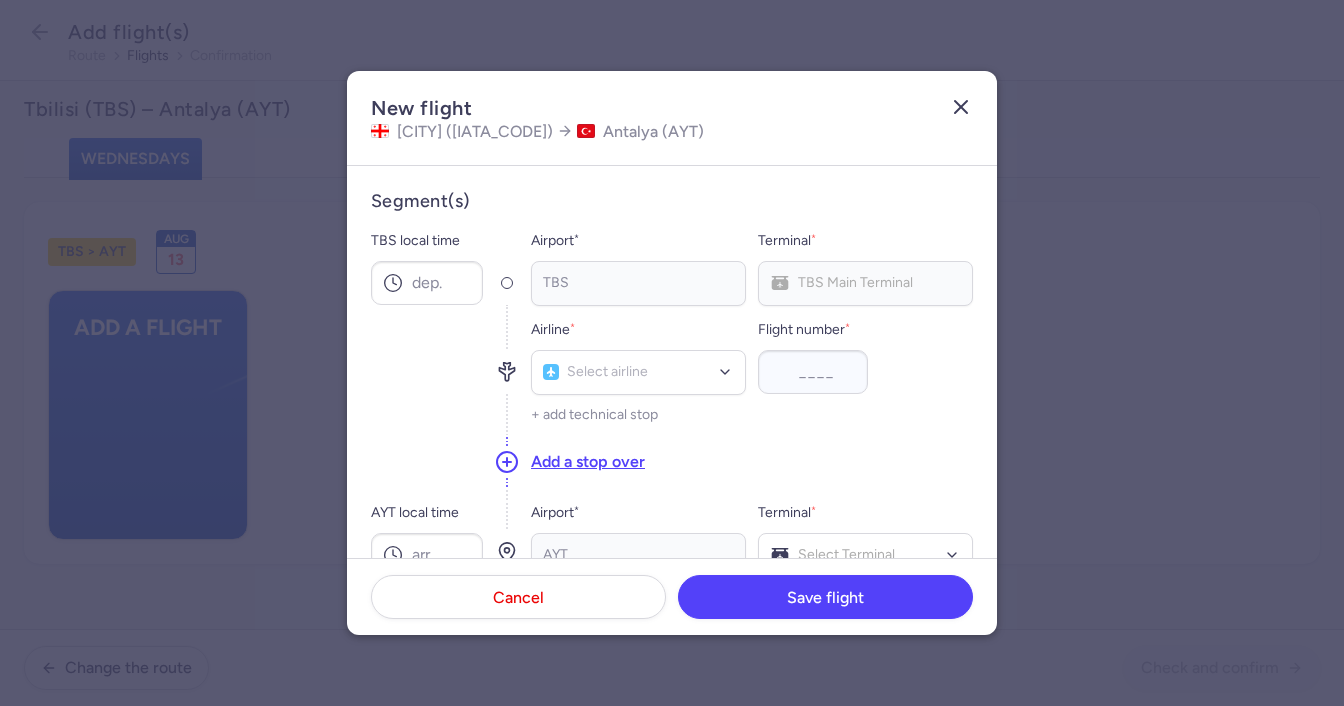 click 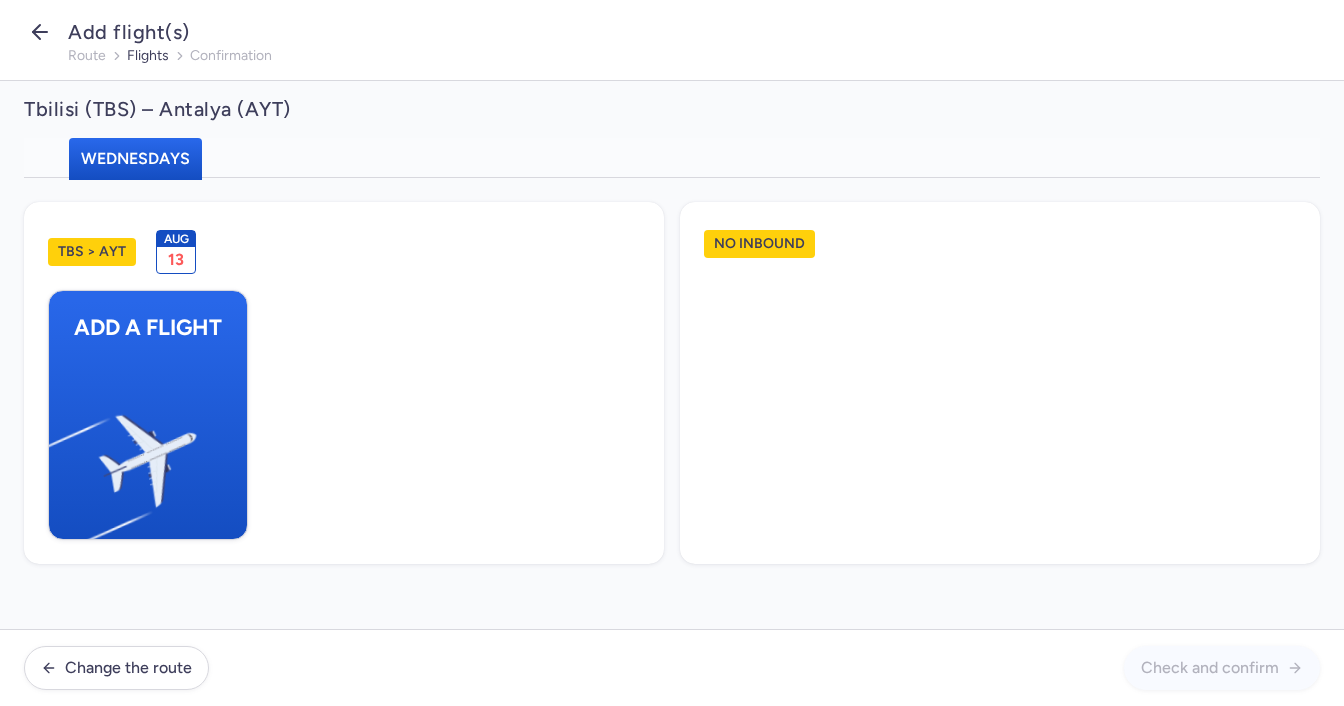 click 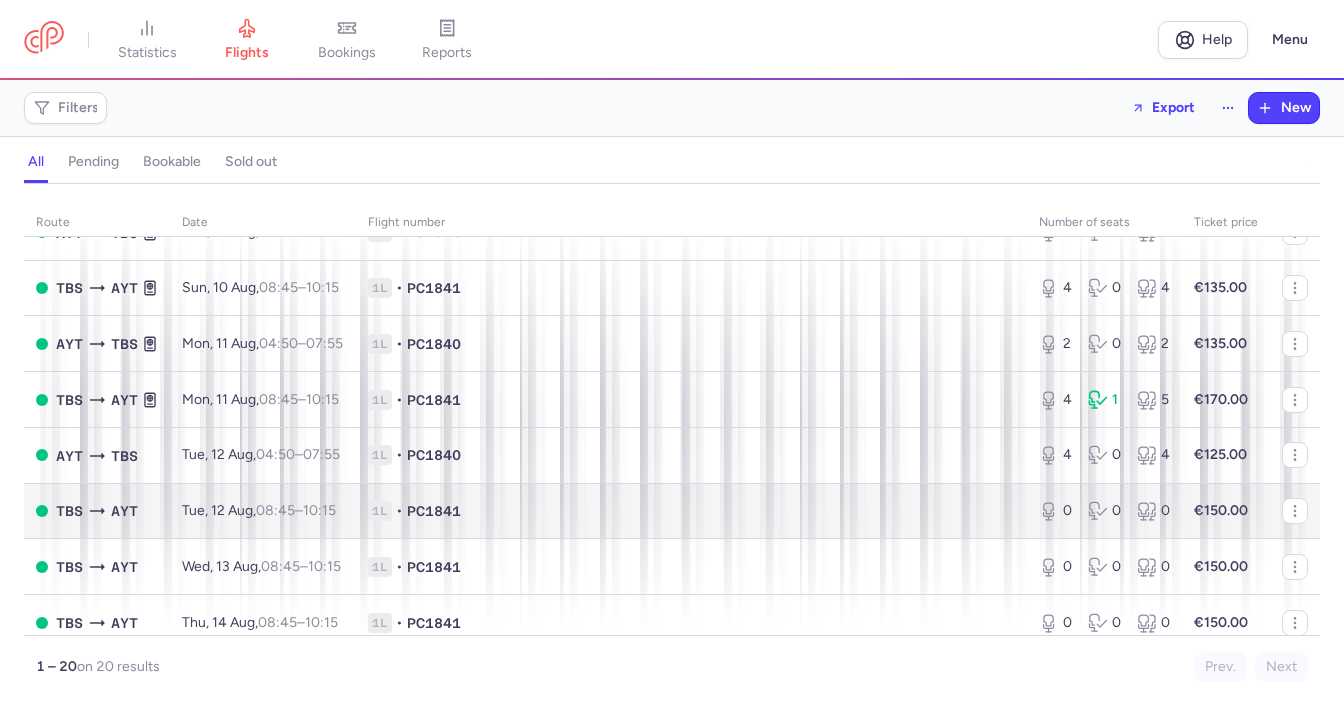 scroll, scrollTop: 500, scrollLeft: 0, axis: vertical 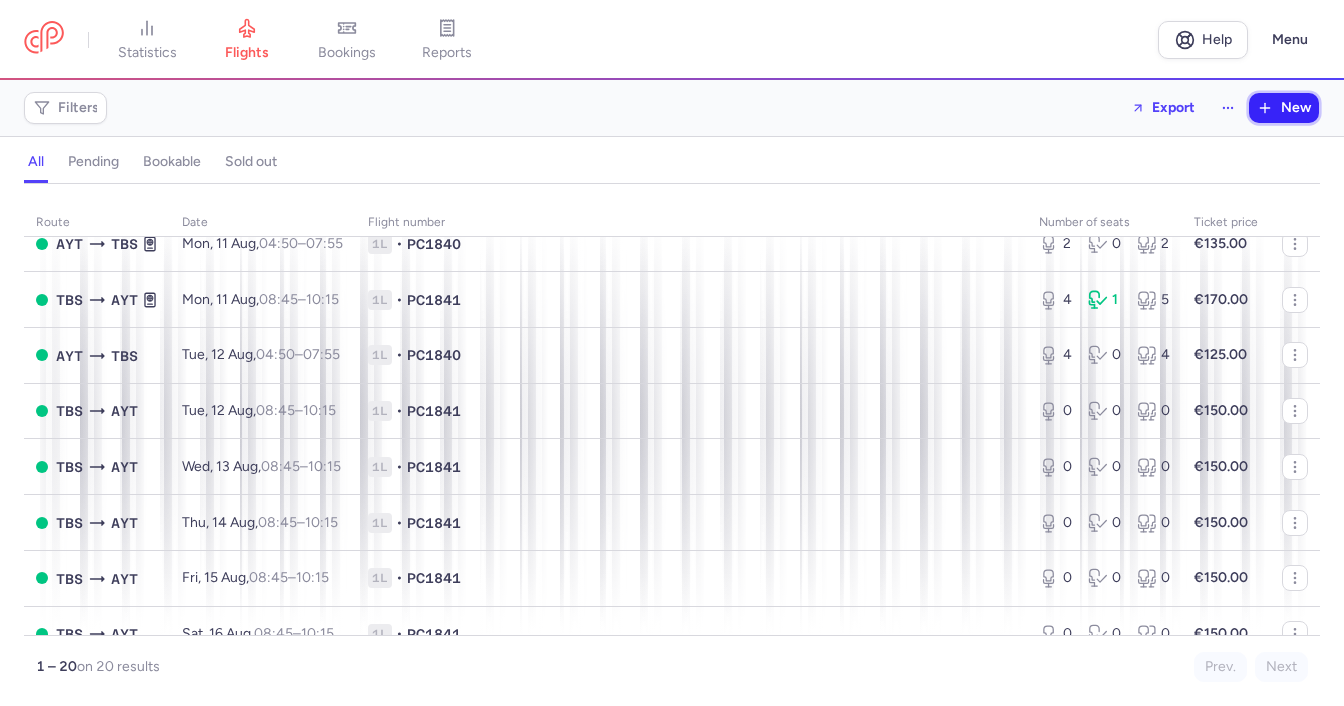 click on "New" at bounding box center (1284, 108) 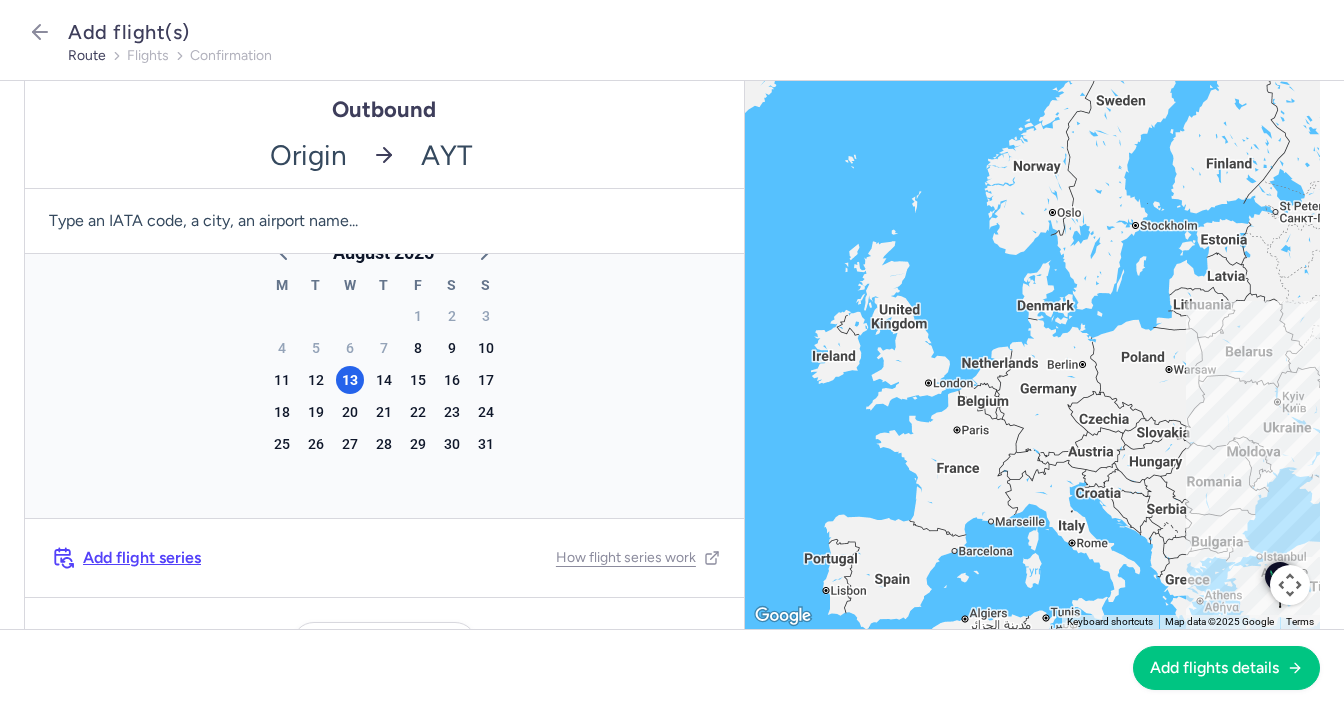 drag, startPoint x: 346, startPoint y: 141, endPoint x: 320, endPoint y: 148, distance: 26.925823 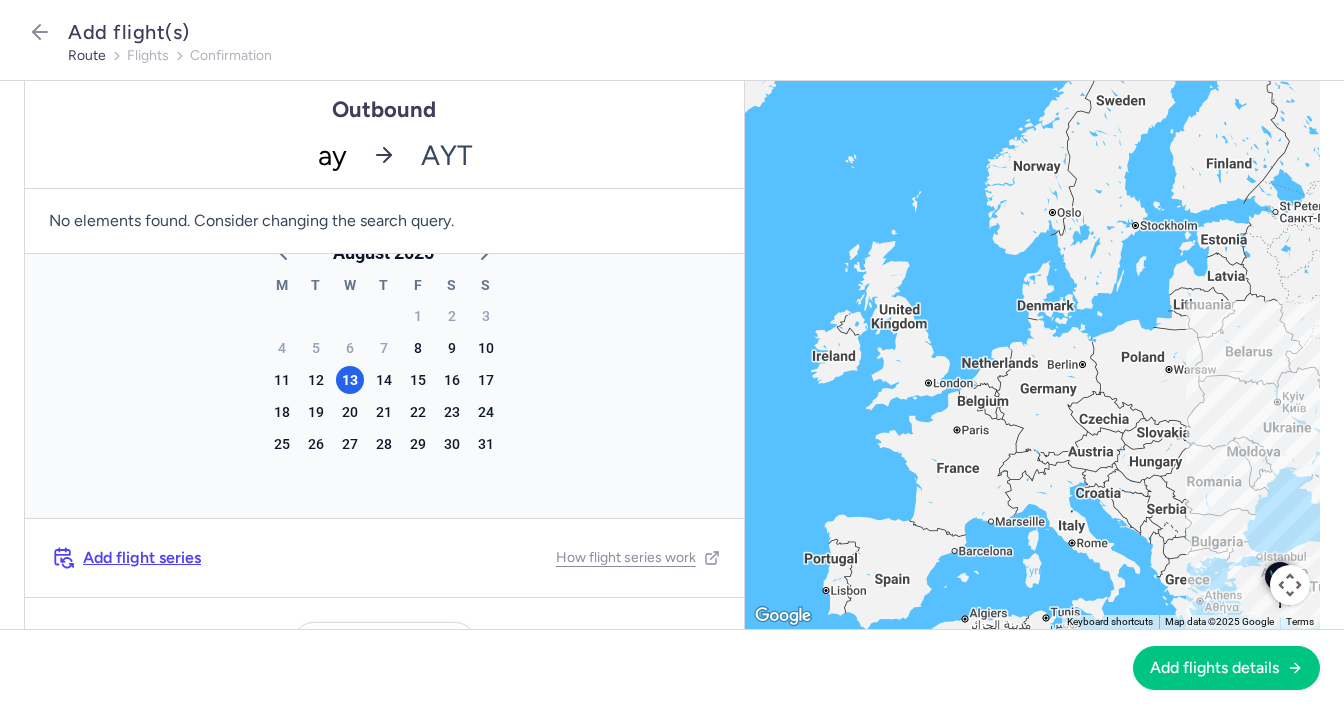 type on "ayt" 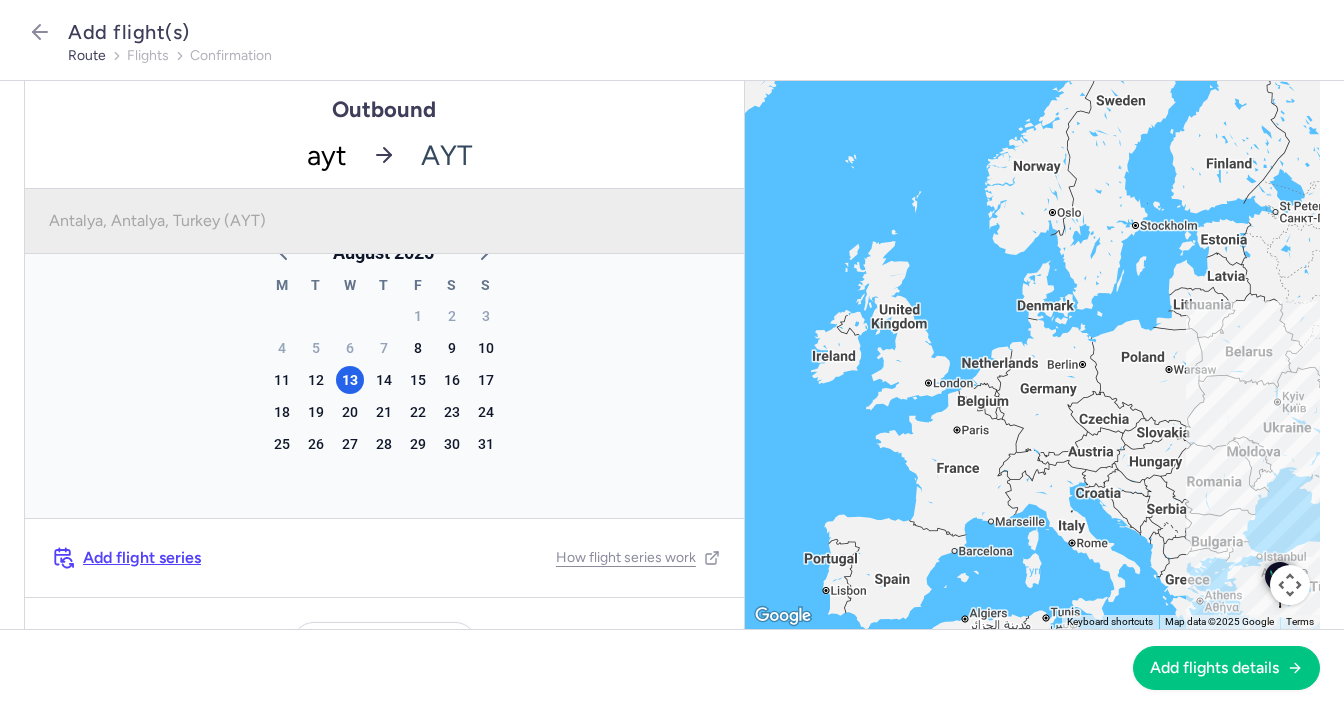 drag, startPoint x: 172, startPoint y: 217, endPoint x: 400, endPoint y: 195, distance: 229.05894 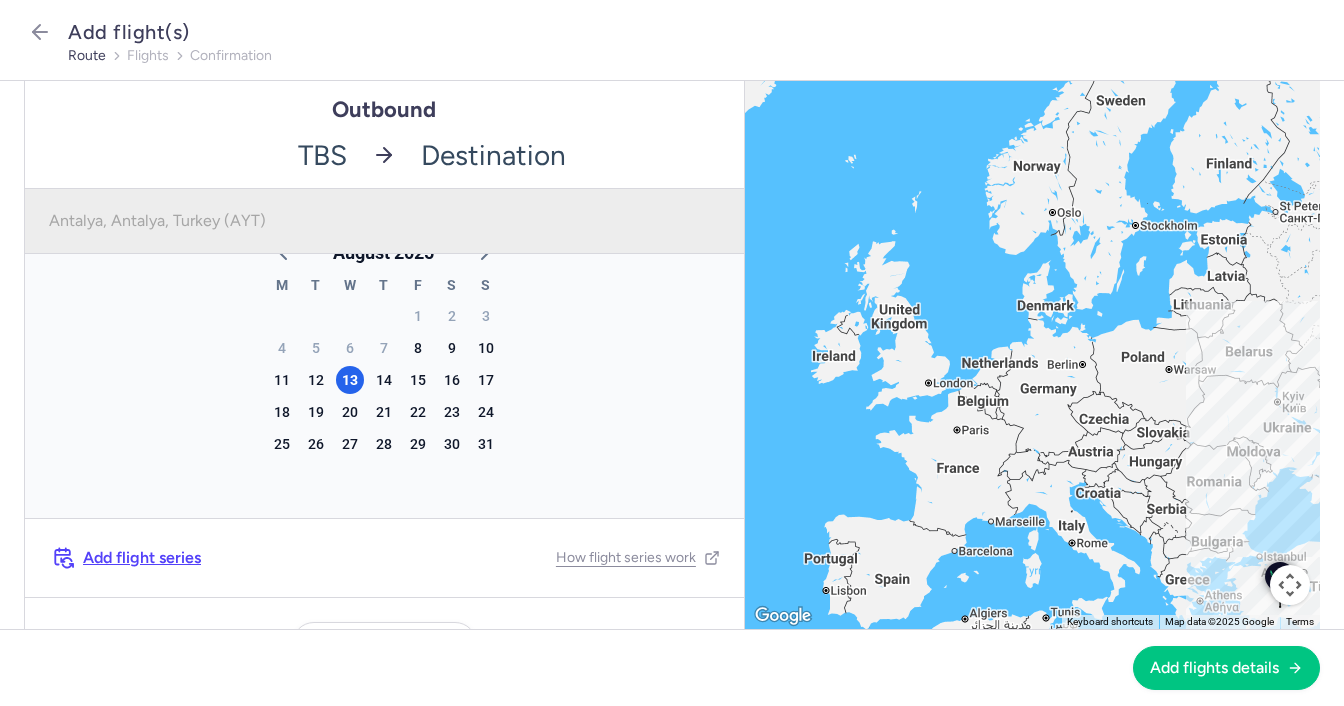 drag, startPoint x: 102, startPoint y: 387, endPoint x: 117, endPoint y: 370, distance: 22.671568 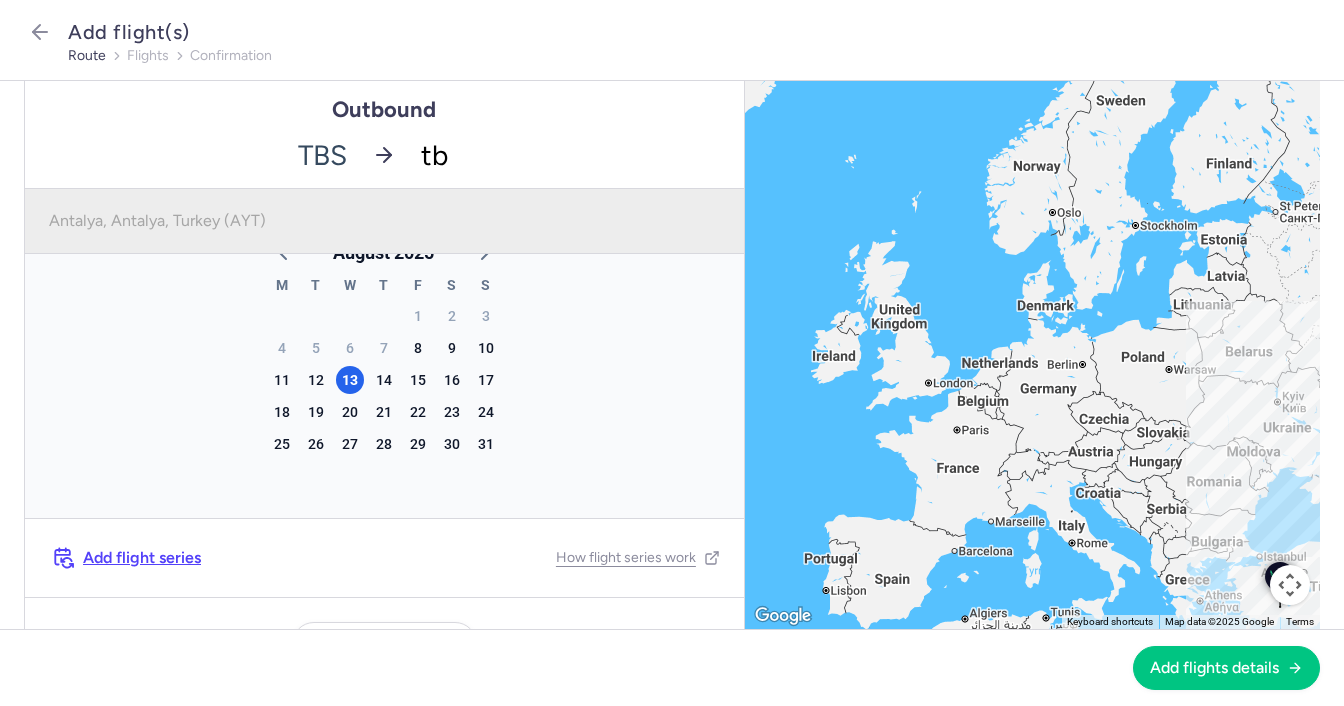 type on "tbs" 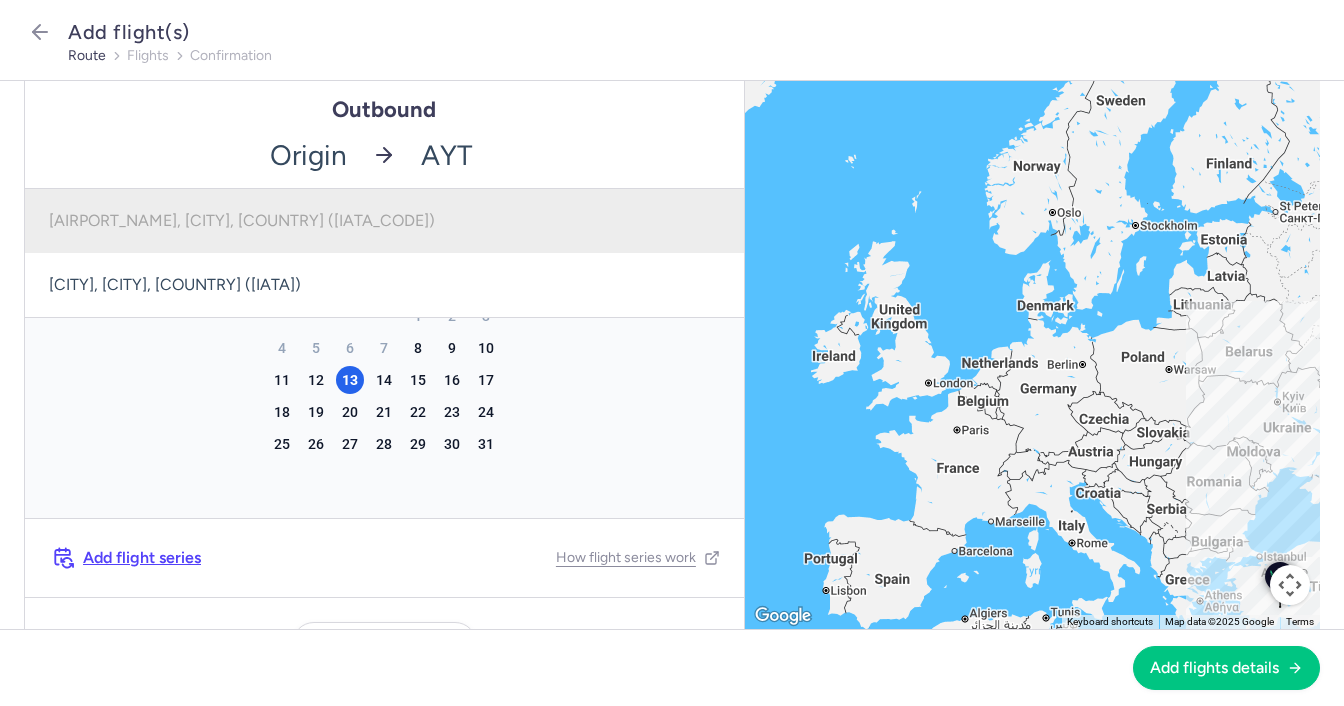 drag, startPoint x: 271, startPoint y: 159, endPoint x: 307, endPoint y: 159, distance: 36 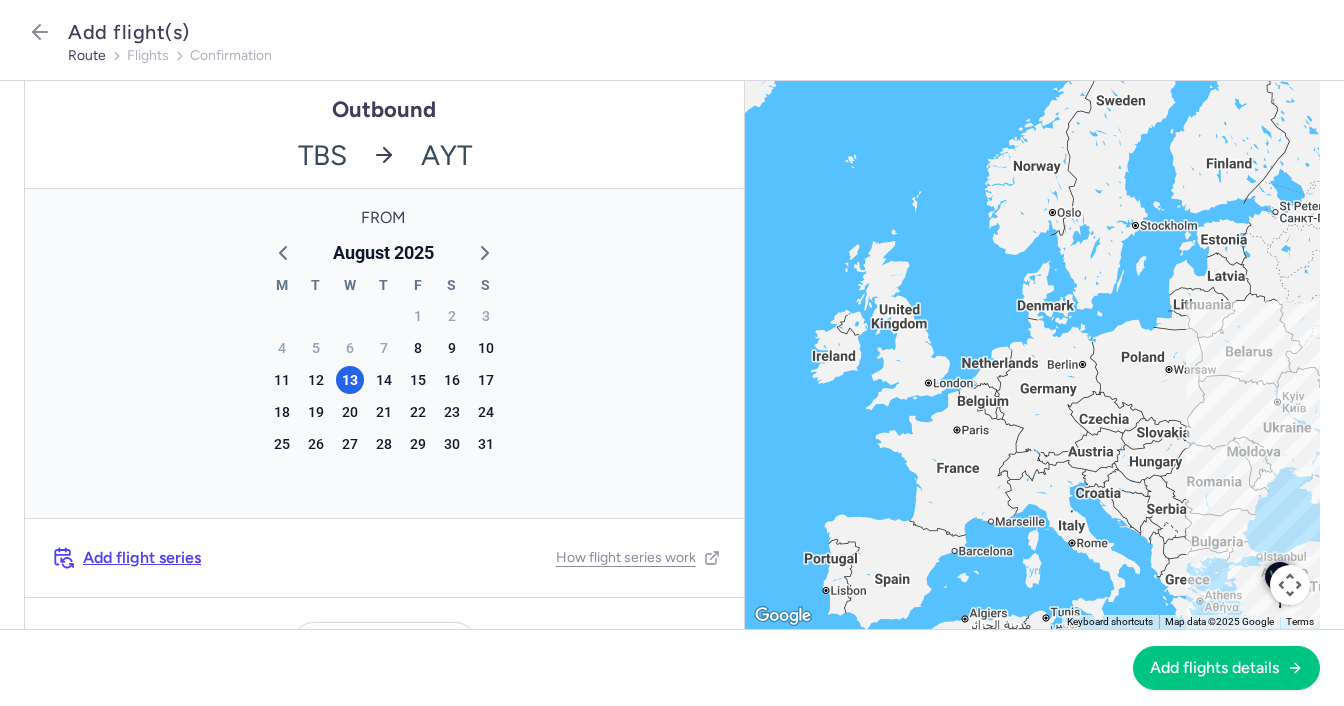 click 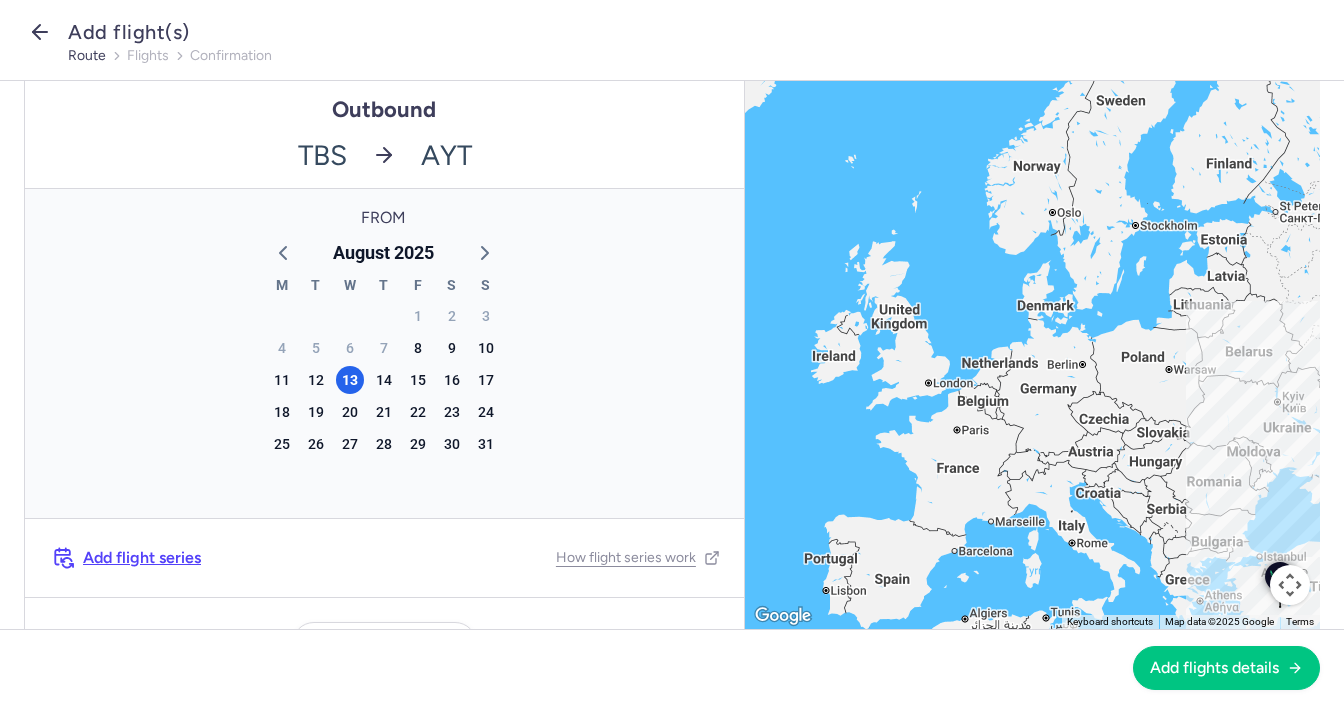 click 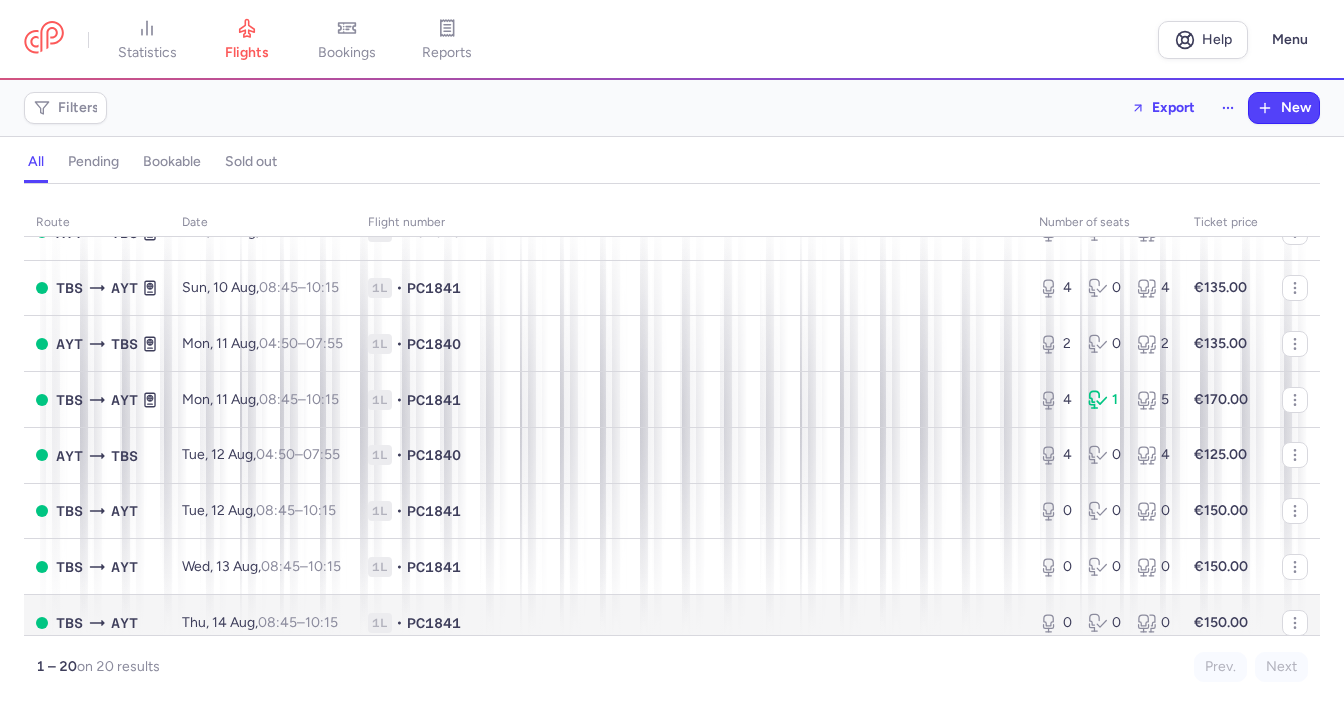 scroll, scrollTop: 500, scrollLeft: 0, axis: vertical 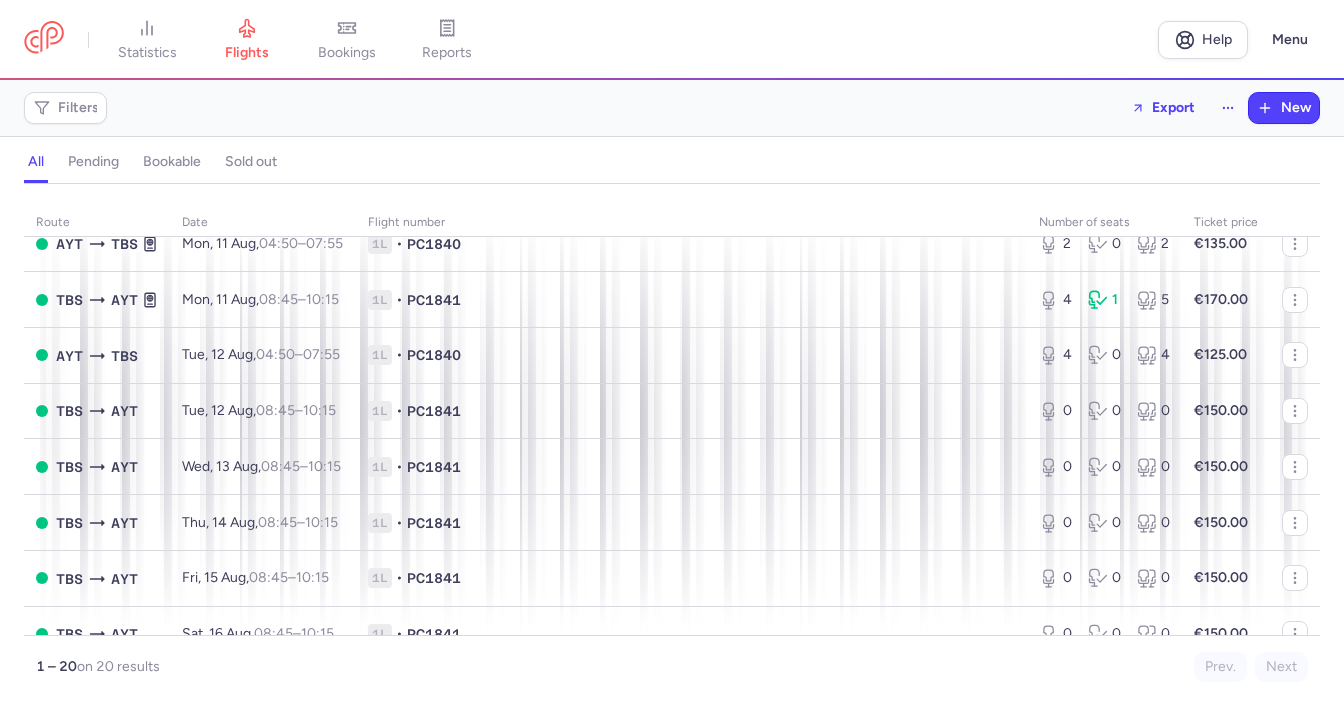 click on "Filters  Export  New" at bounding box center [672, 108] 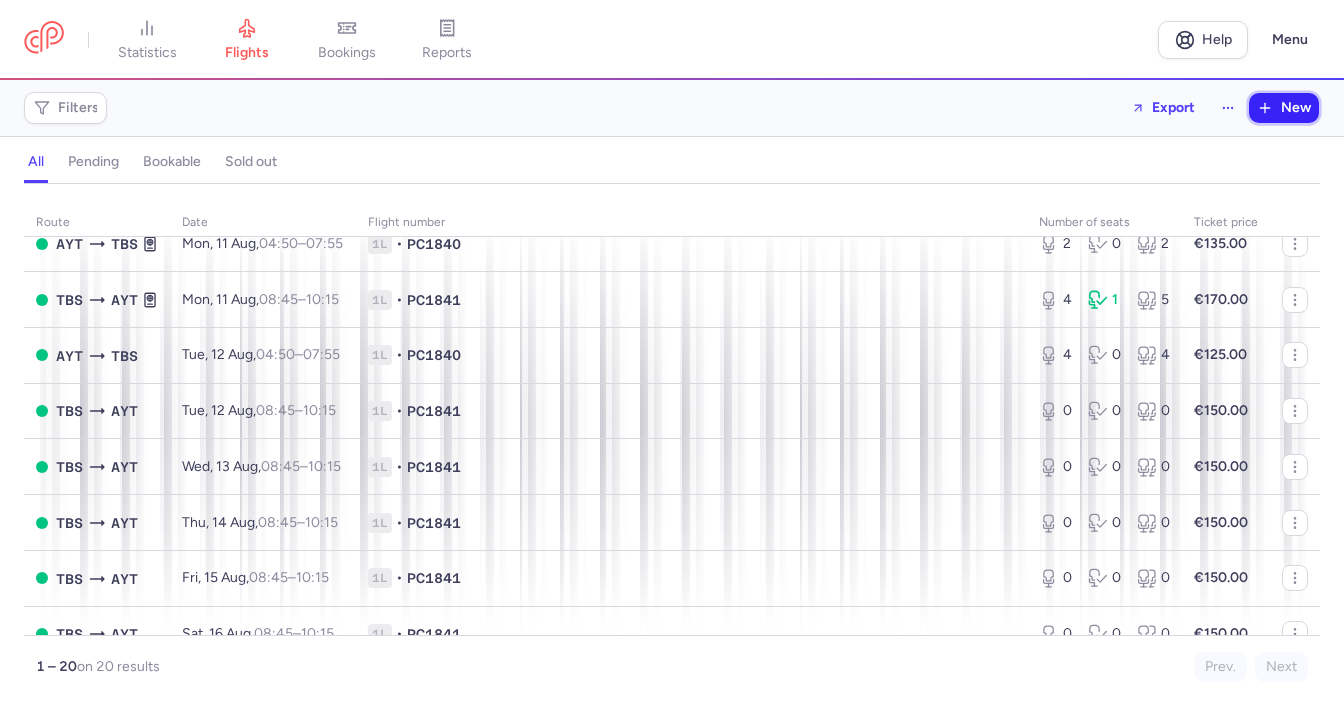 click on "New" at bounding box center (1296, 108) 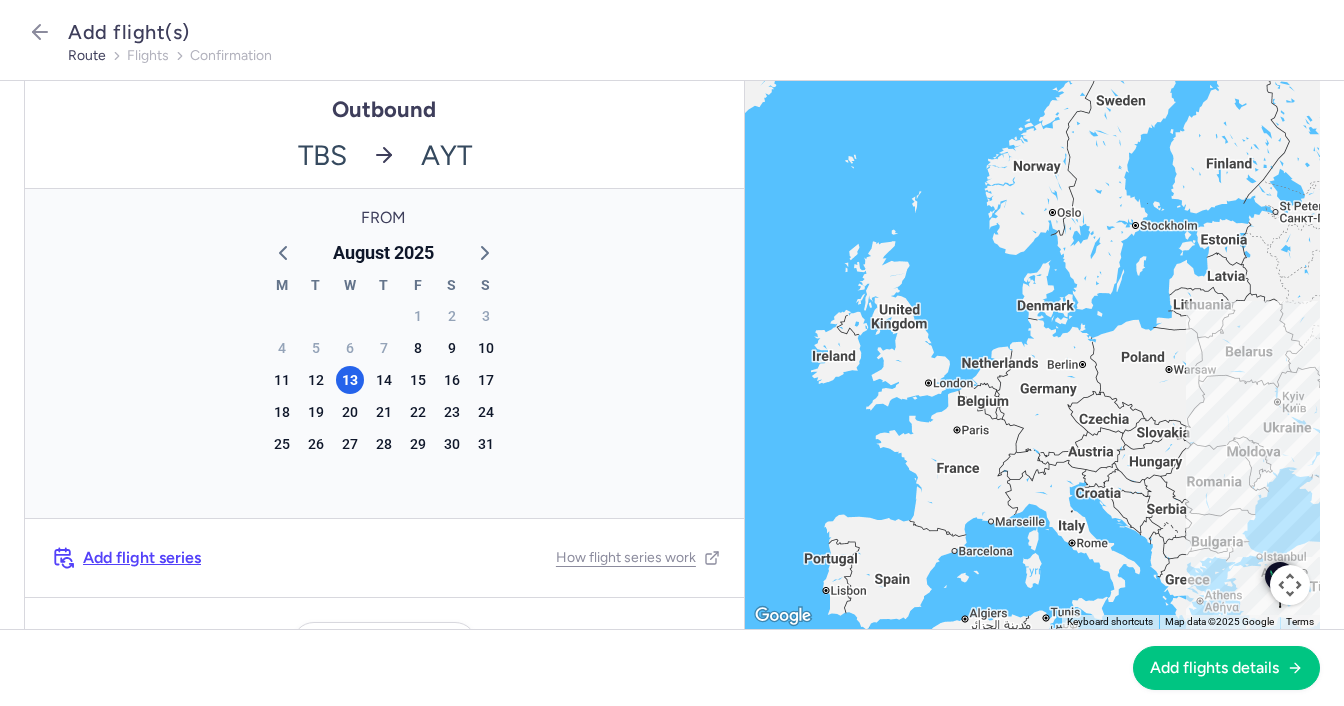 click 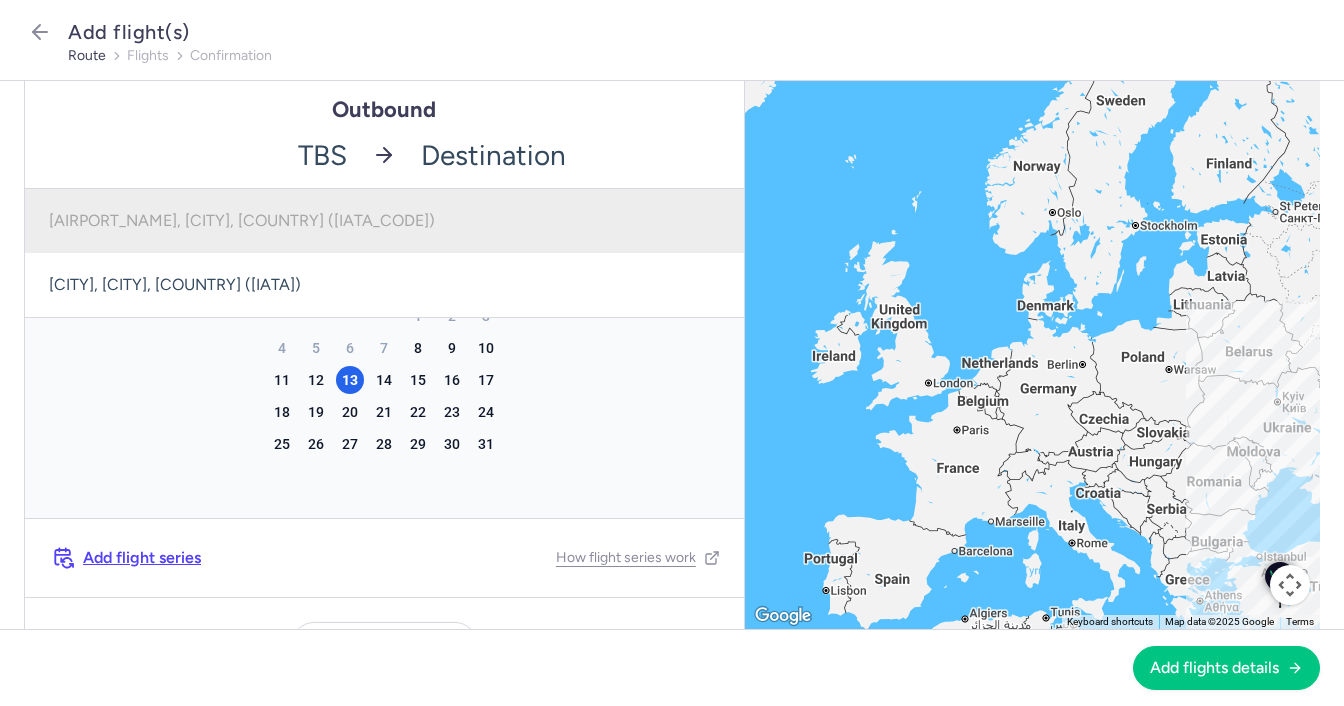 click 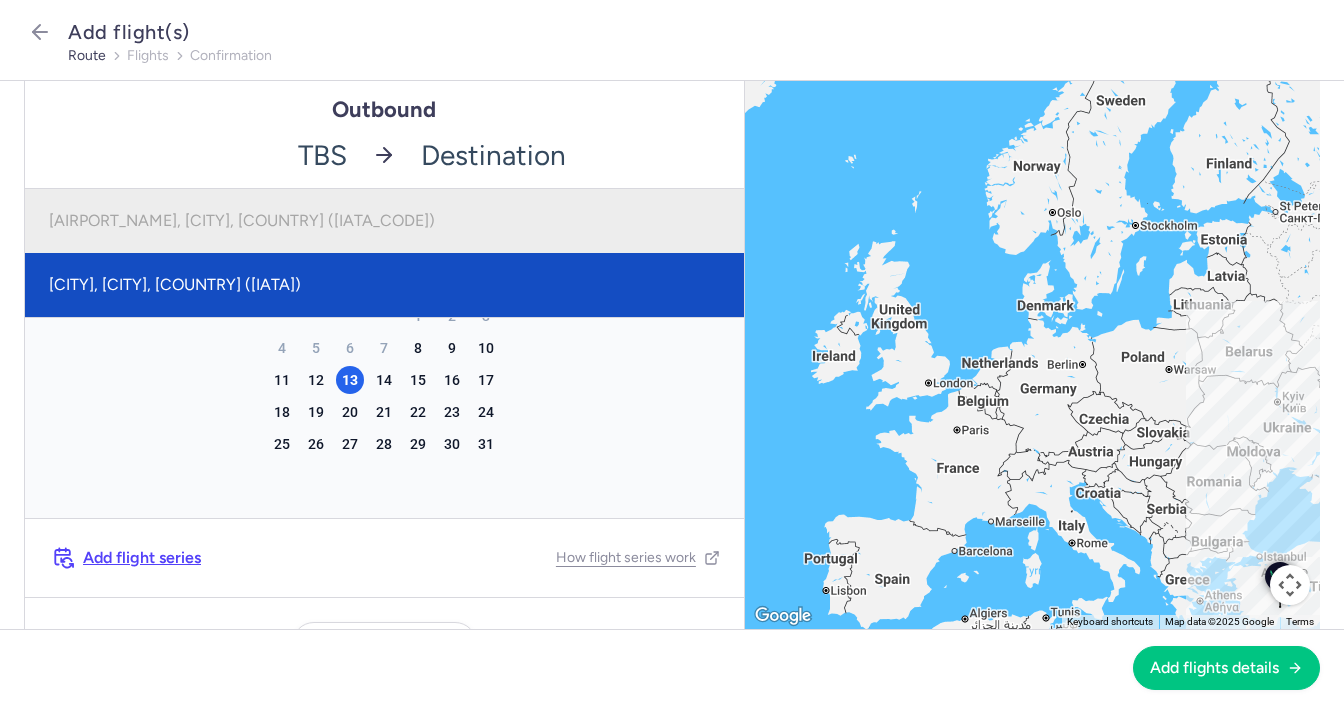 click on "[AIRPORT_NAME], [CITY], [COUNTRY] ([IATA_CODE])" 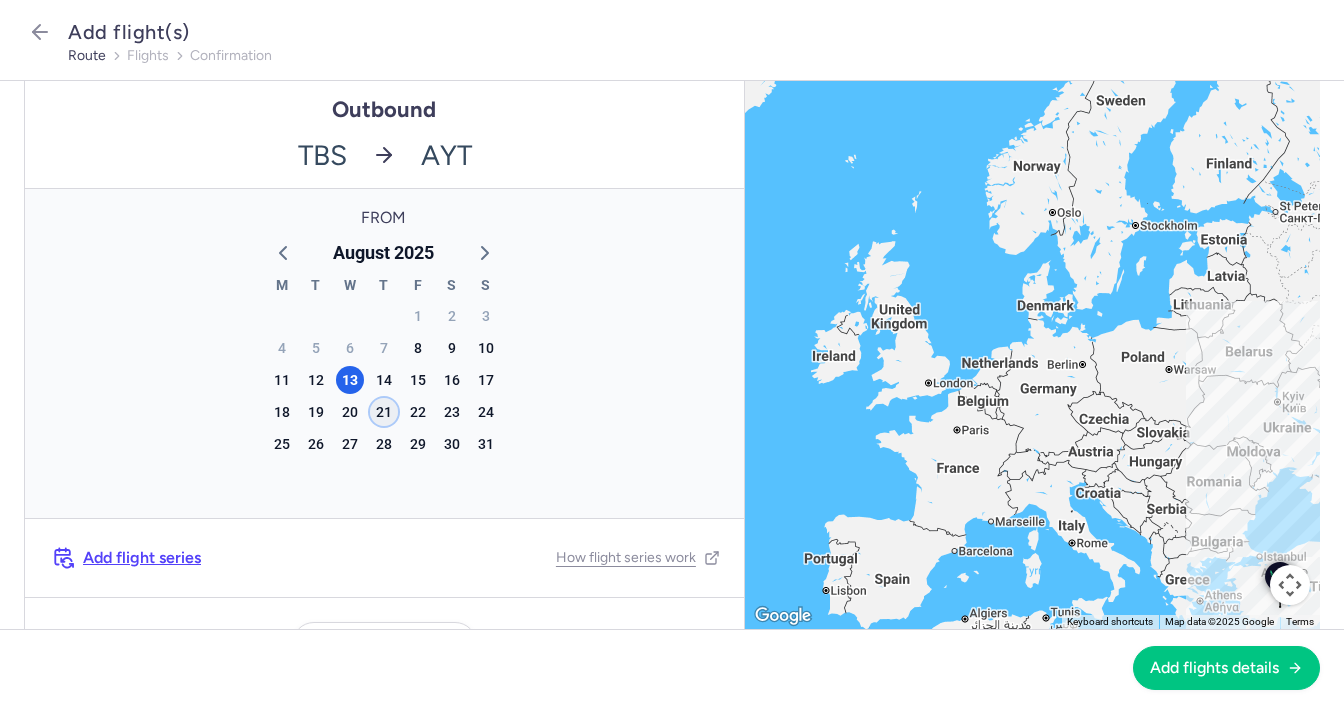 click on "21" 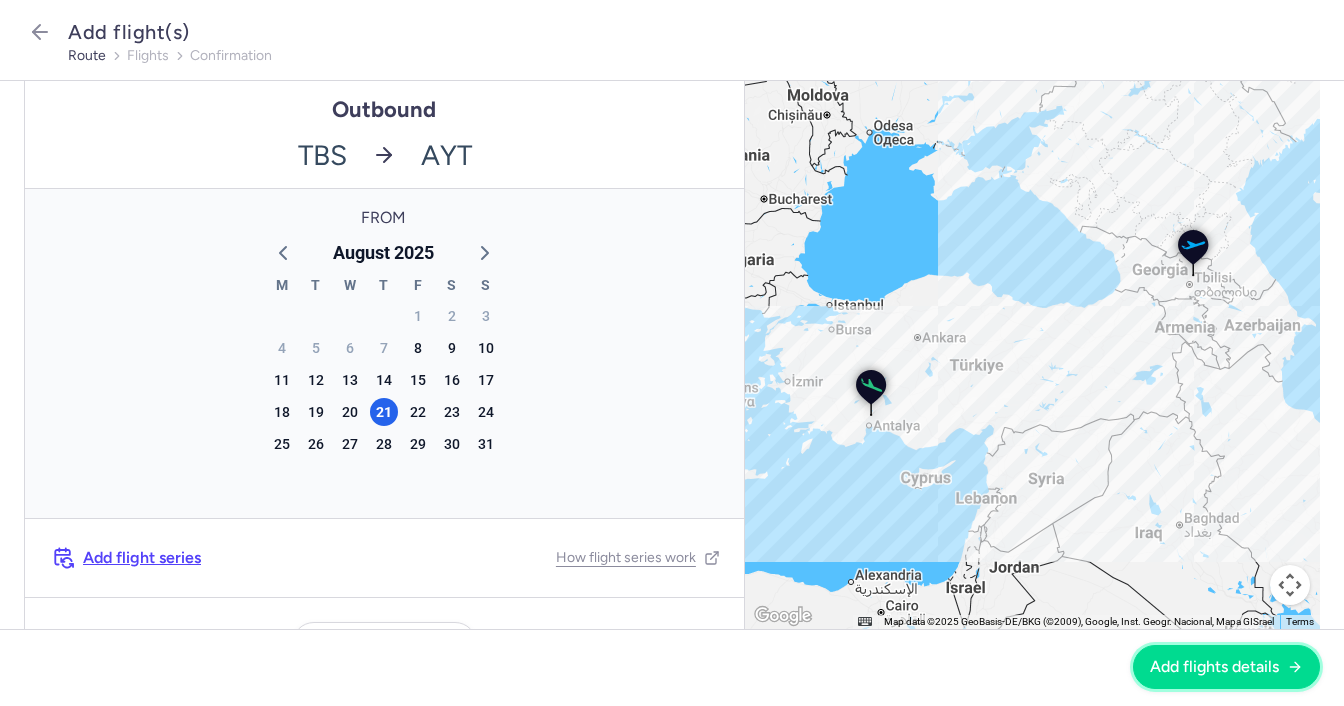 click on "Add flights details" at bounding box center [1214, 667] 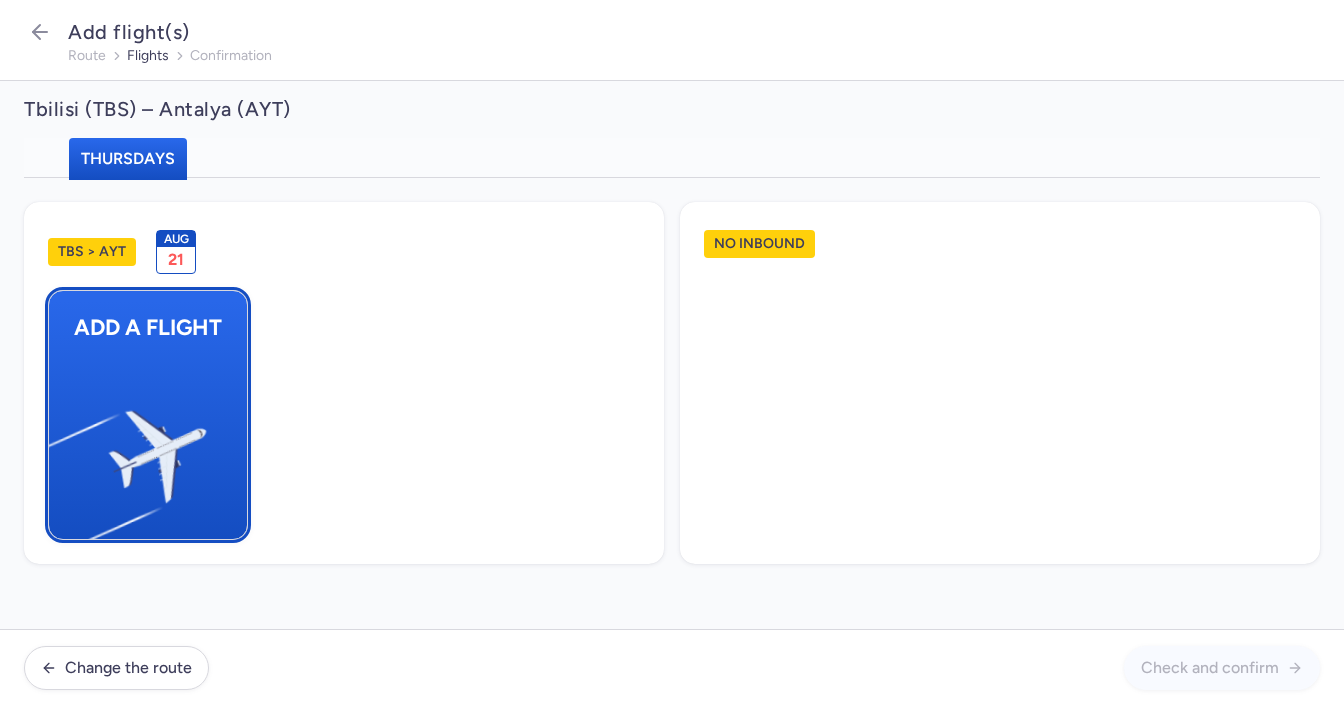 click at bounding box center [59, 448] 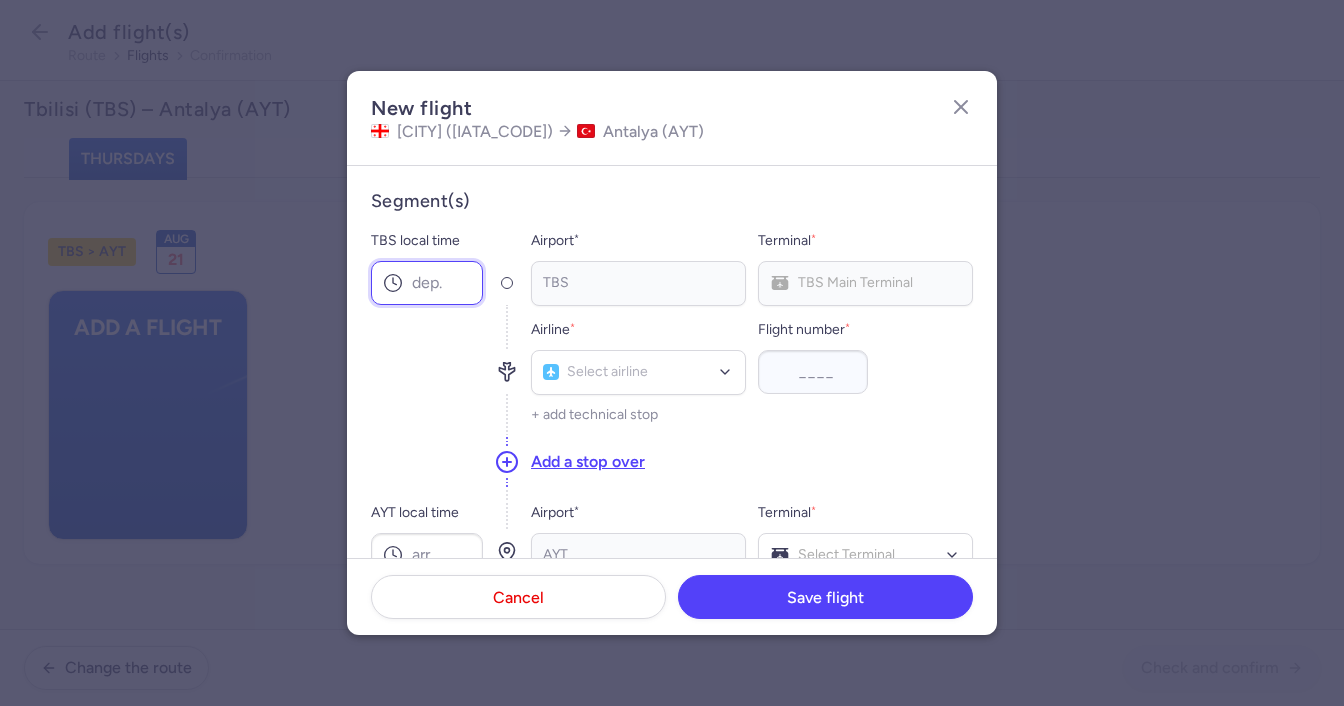 click on "TBS local time" at bounding box center (427, 283) 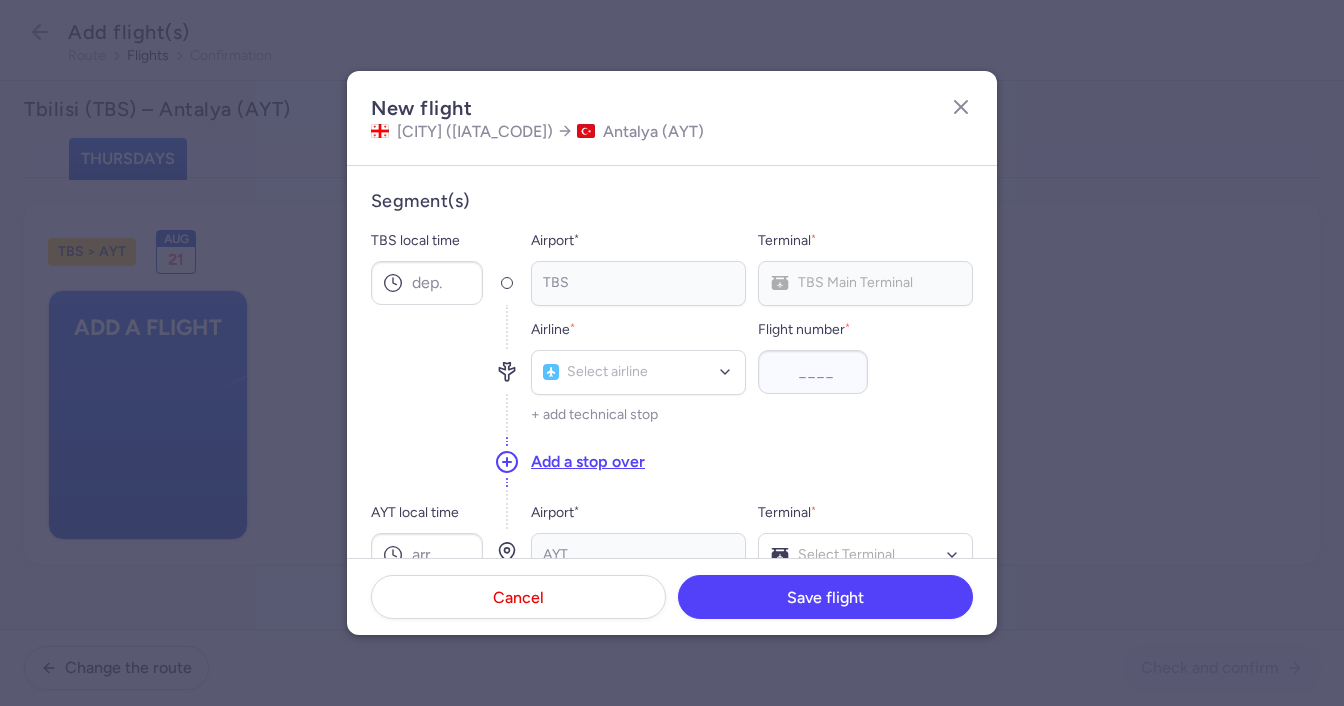 click on "[CITY] ([IATA])   [CITY] ([IATA])" at bounding box center (537, 131) 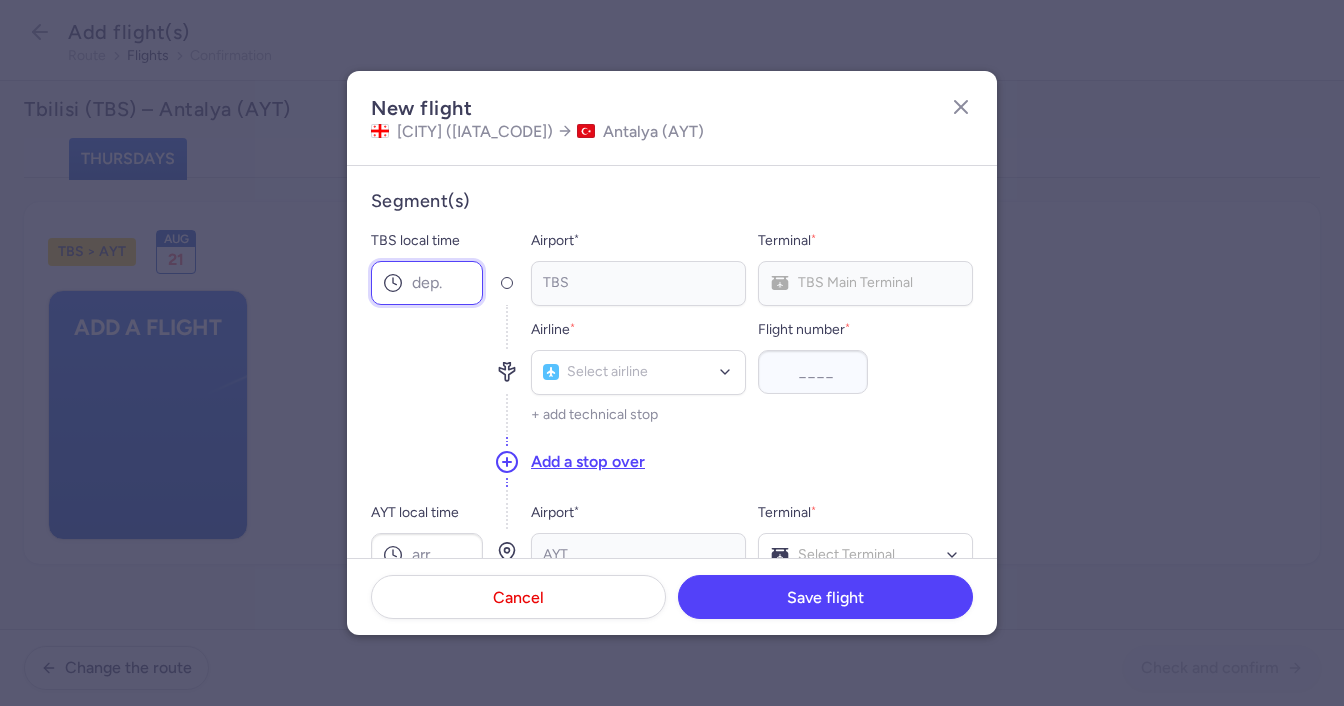 click on "TBS local time" at bounding box center (427, 283) 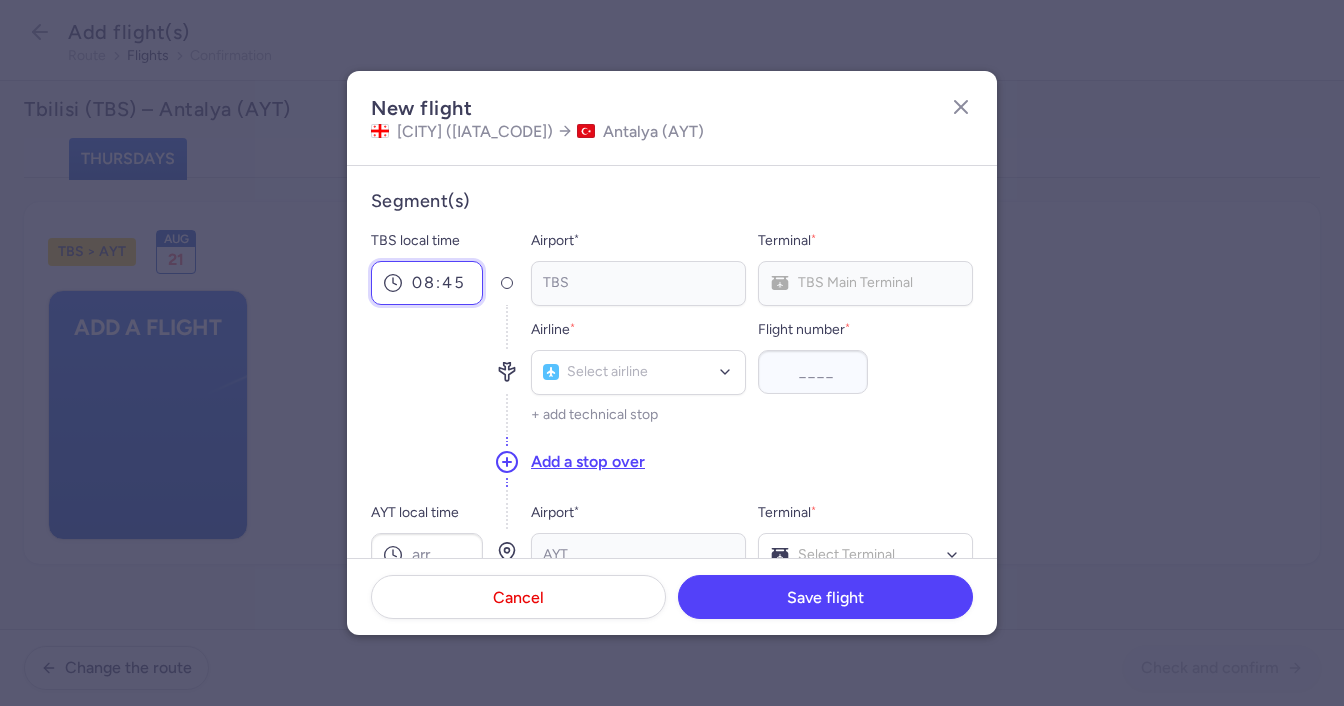 type on "08:45" 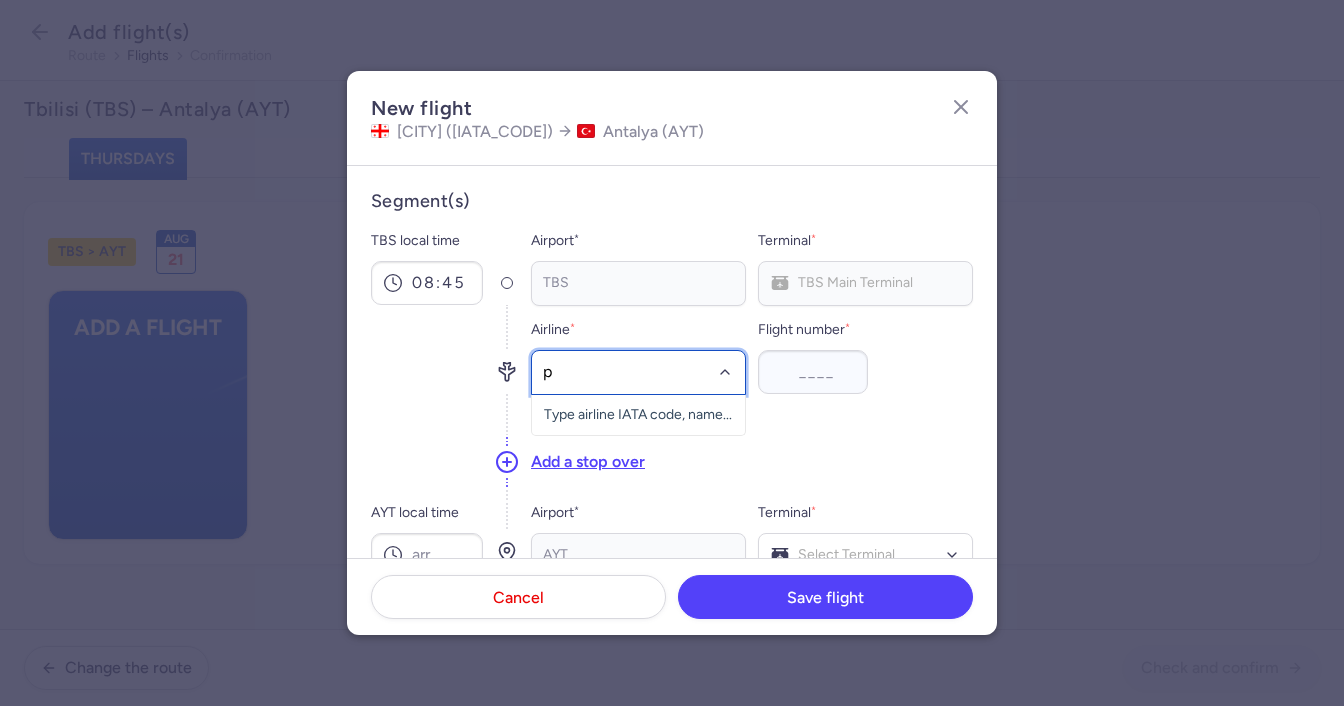 type on "pc" 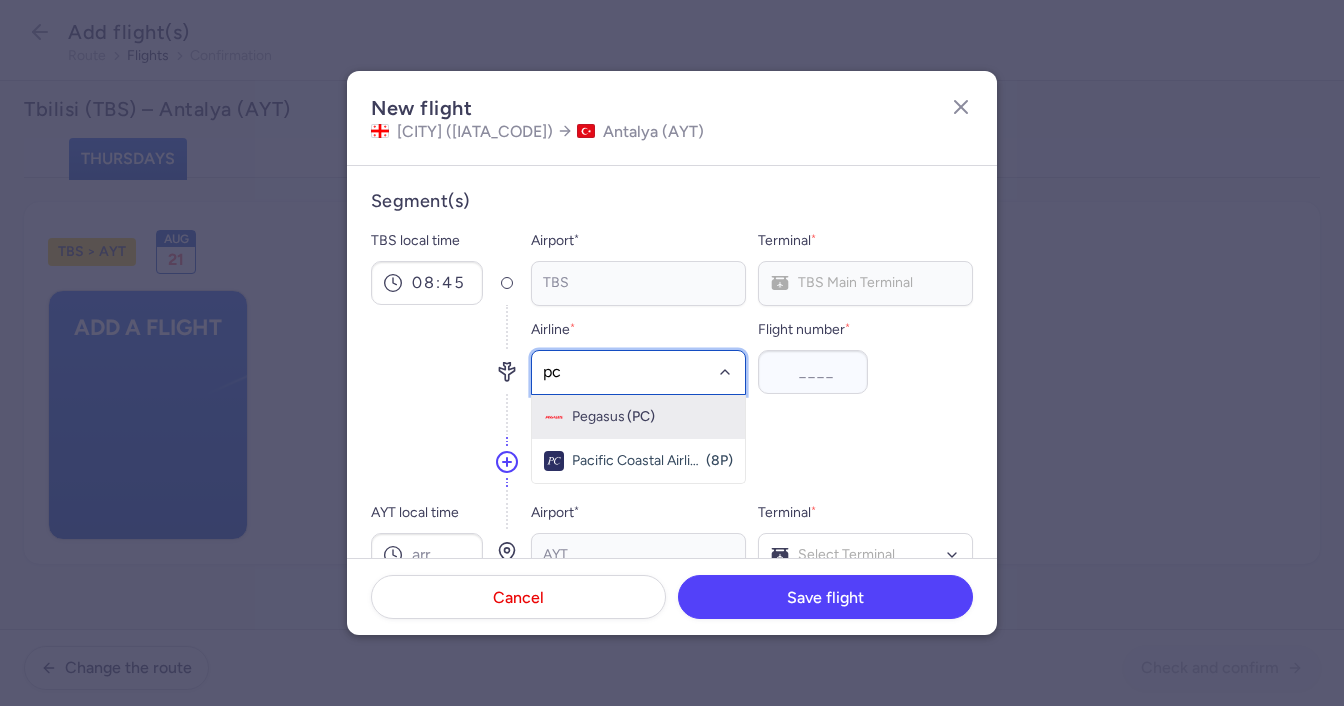 click on "Pegasus (PC)" 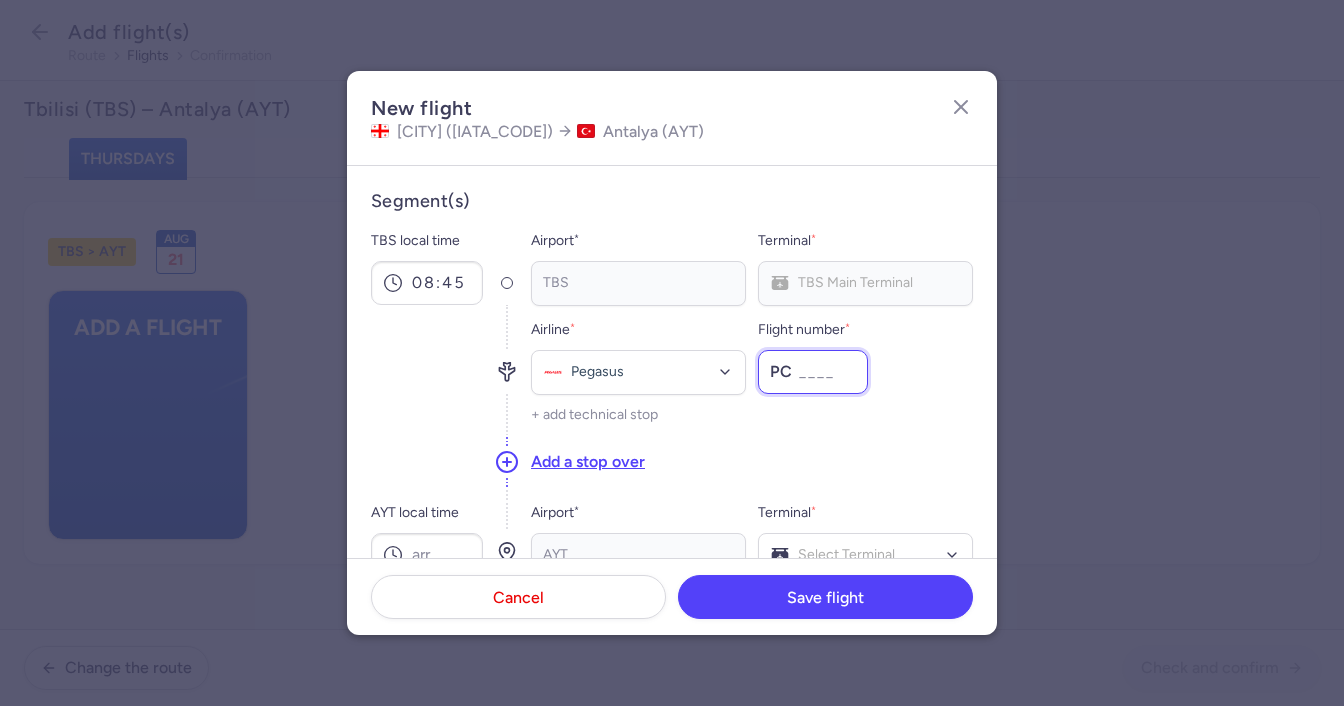 click on "[FLIGHT_NUMBER] *" at bounding box center (813, 372) 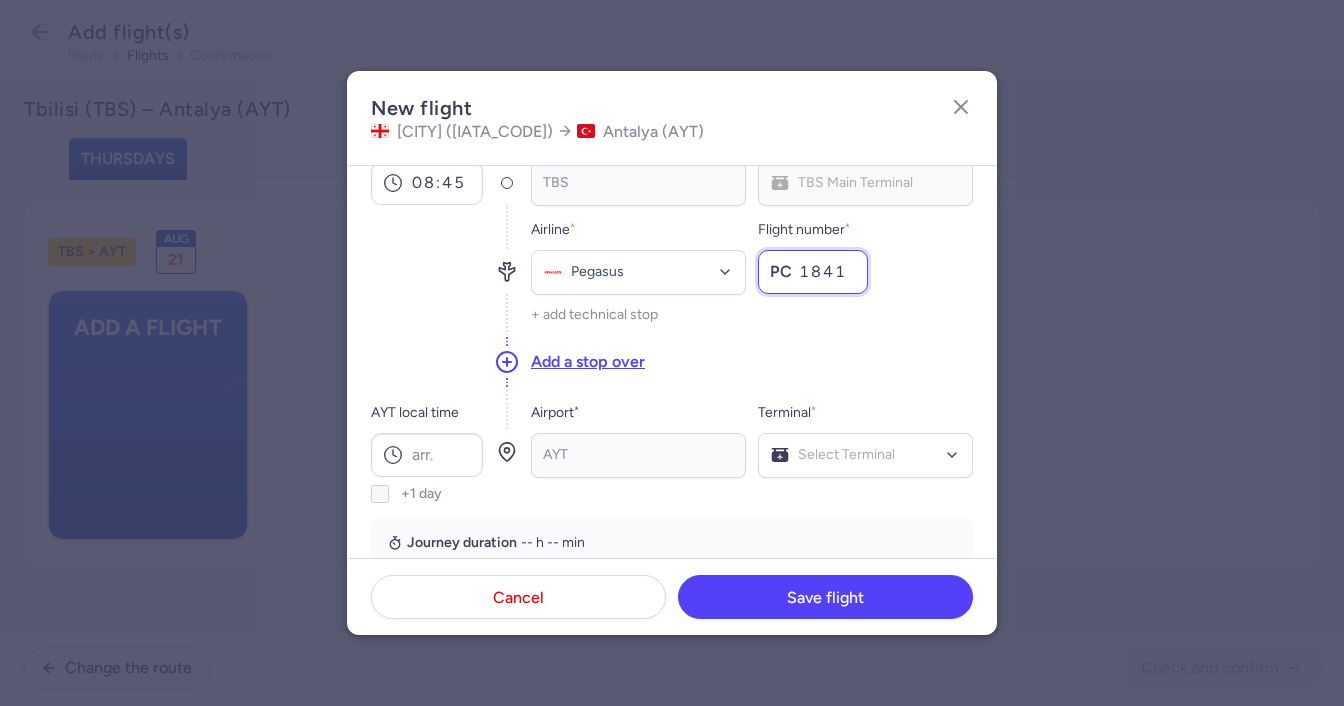scroll, scrollTop: 200, scrollLeft: 0, axis: vertical 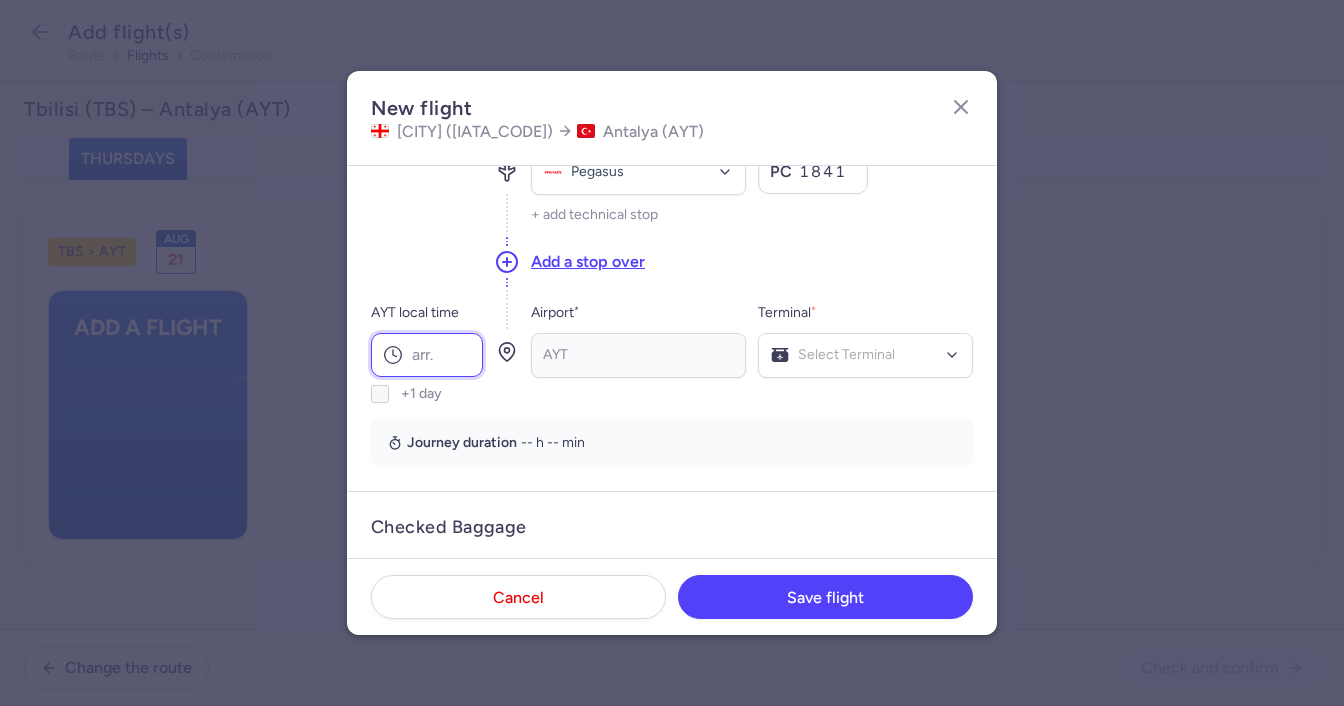 click on "AYT local time" at bounding box center (427, 355) 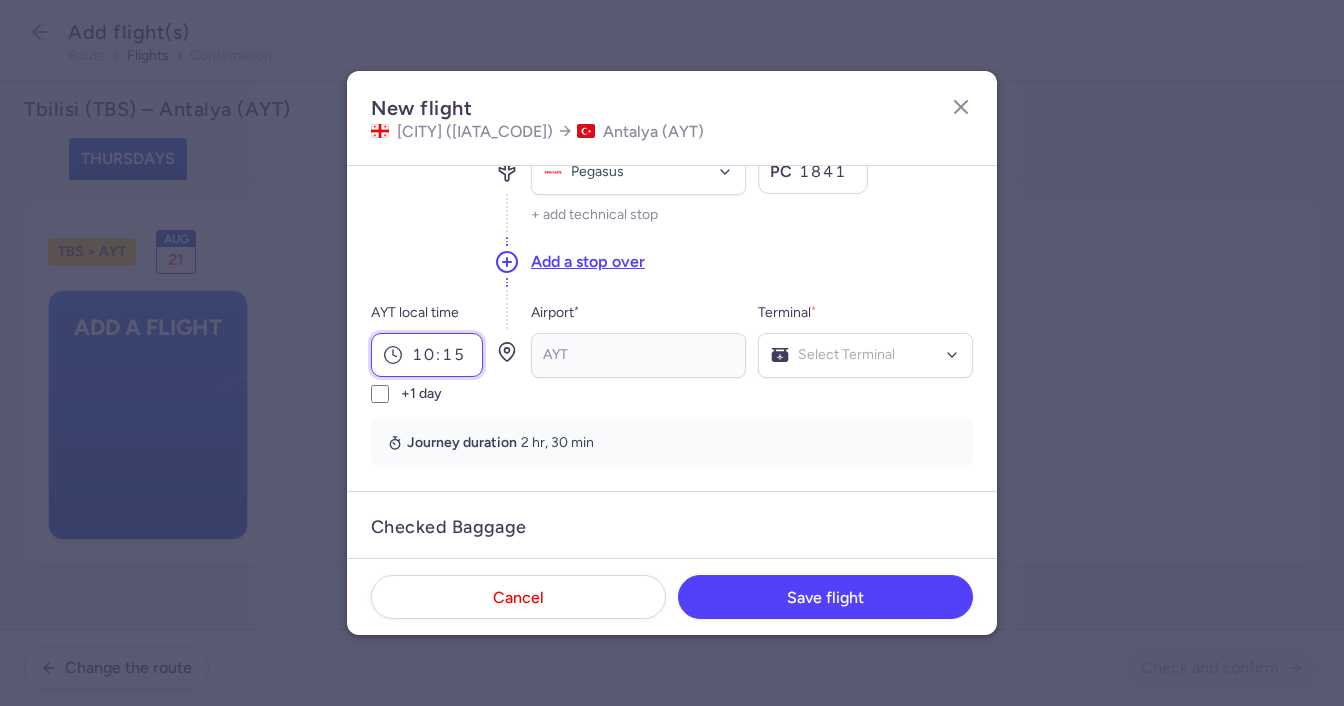 type on "10:15" 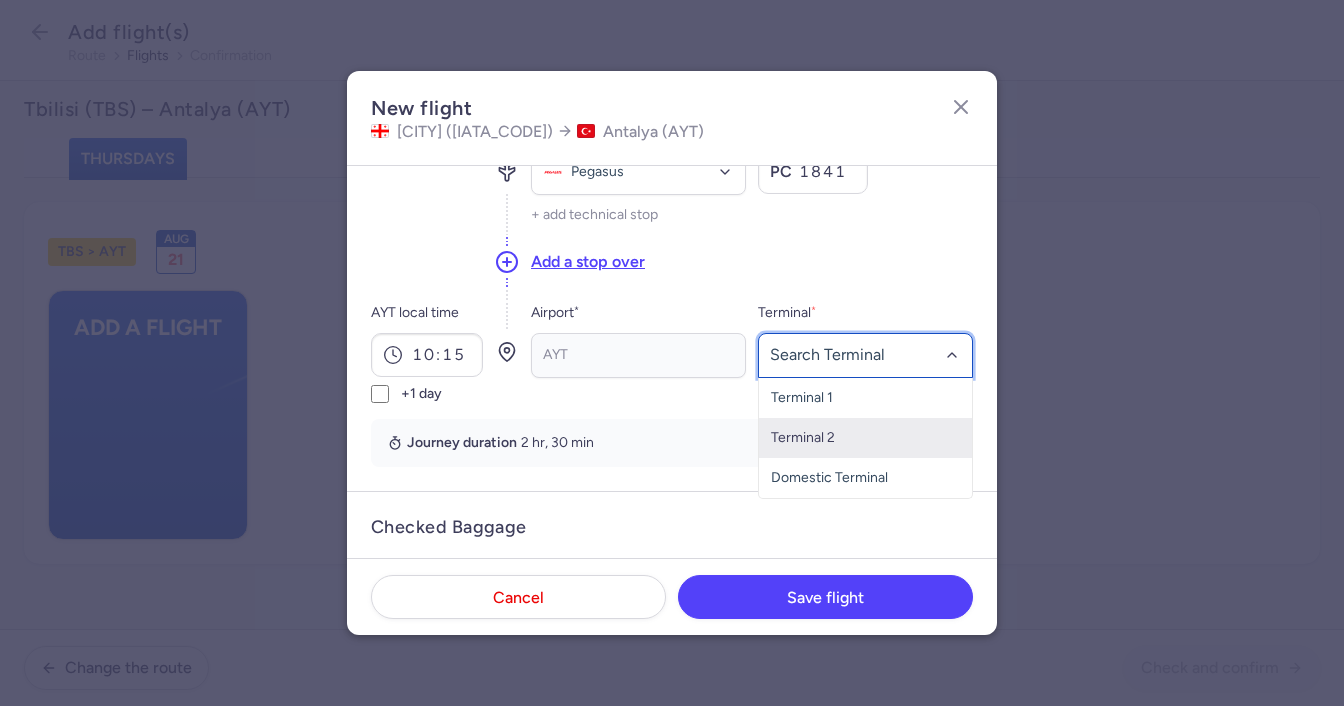 click on "Terminal 2" 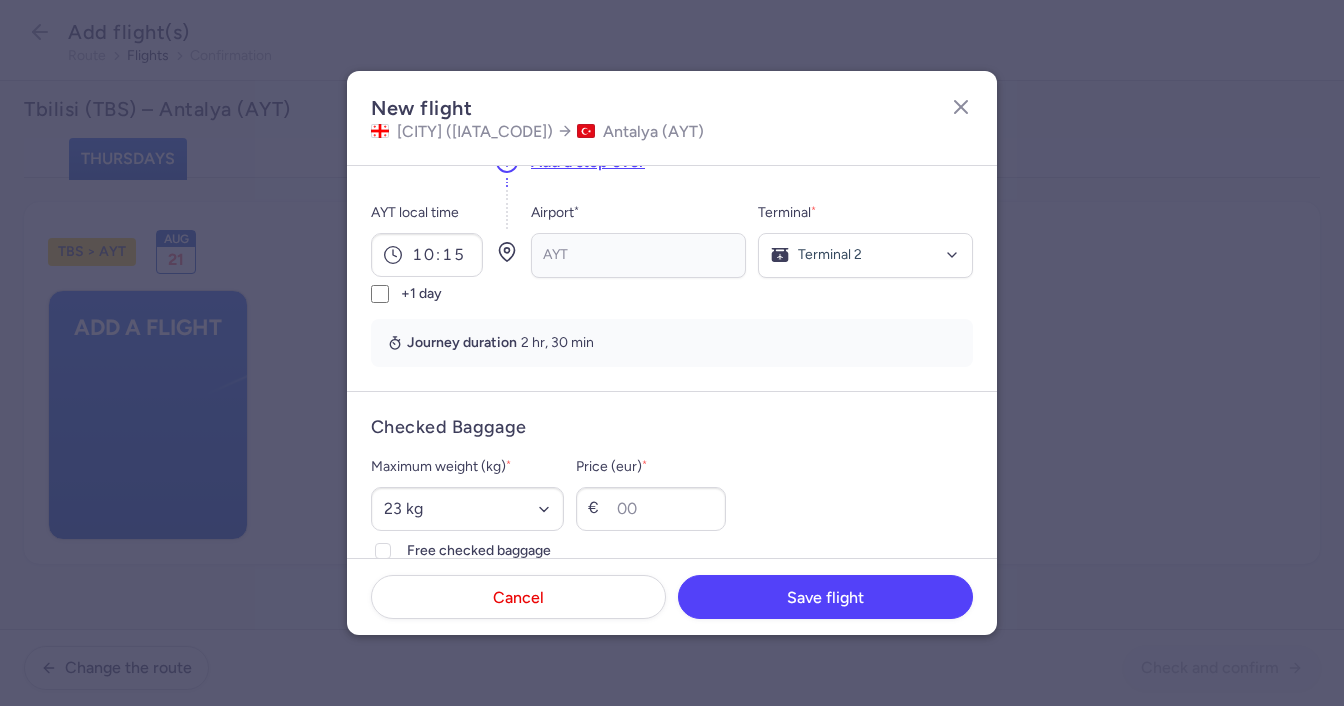 scroll, scrollTop: 400, scrollLeft: 0, axis: vertical 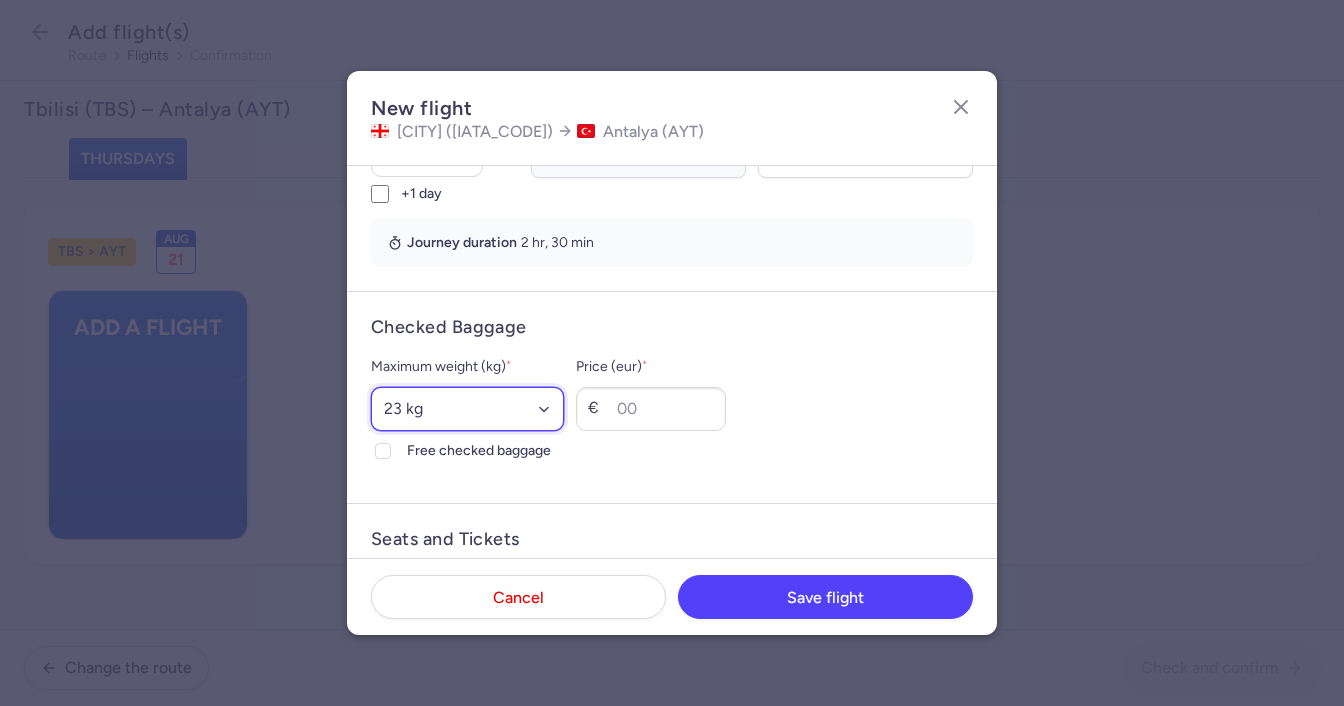 click on "[SELECT_OPTION] [WEIGHT] [WEIGHT] [WEIGHT] [WEIGHT] [WEIGHT] [WEIGHT] [WEIGHT] [WEIGHT] [WEIGHT] [WEIGHT] [WEIGHT] [WEIGHT] [WEIGHT] [WEIGHT] [WEIGHT] [WEIGHT] [WEIGHT] [WEIGHT]" at bounding box center [467, 409] 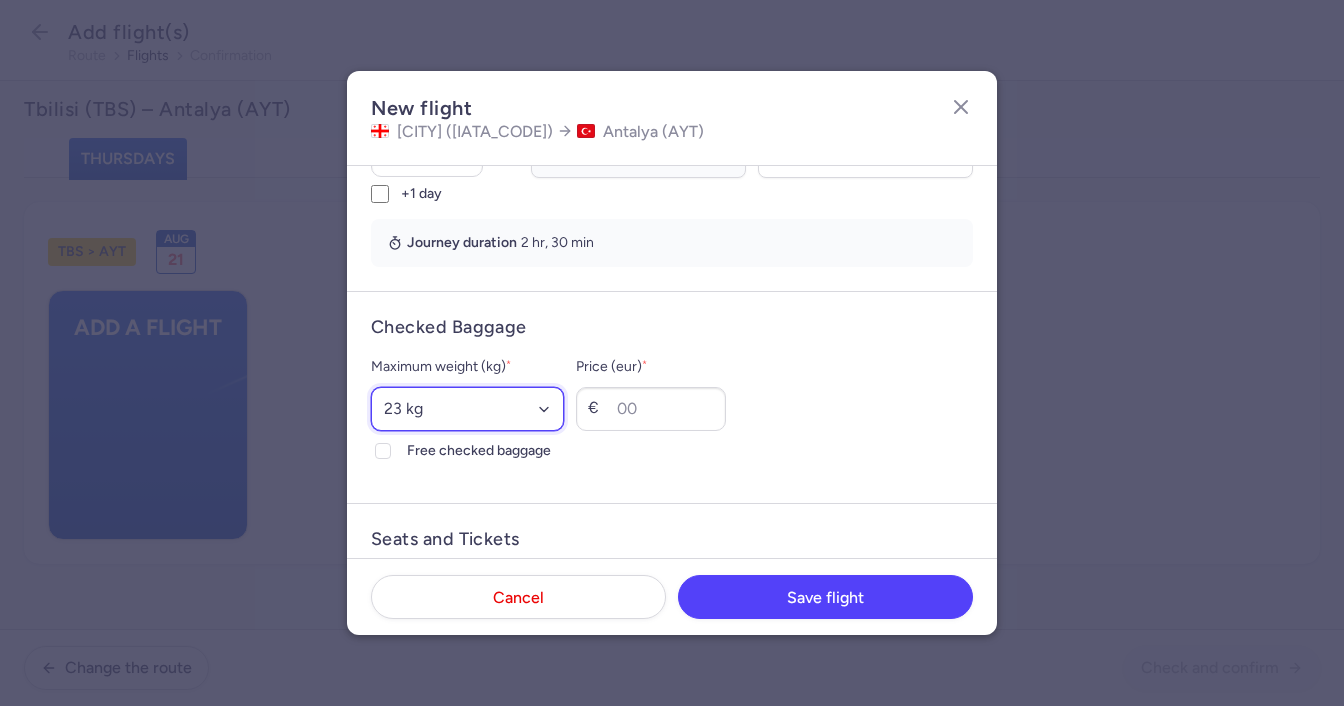 select on "20" 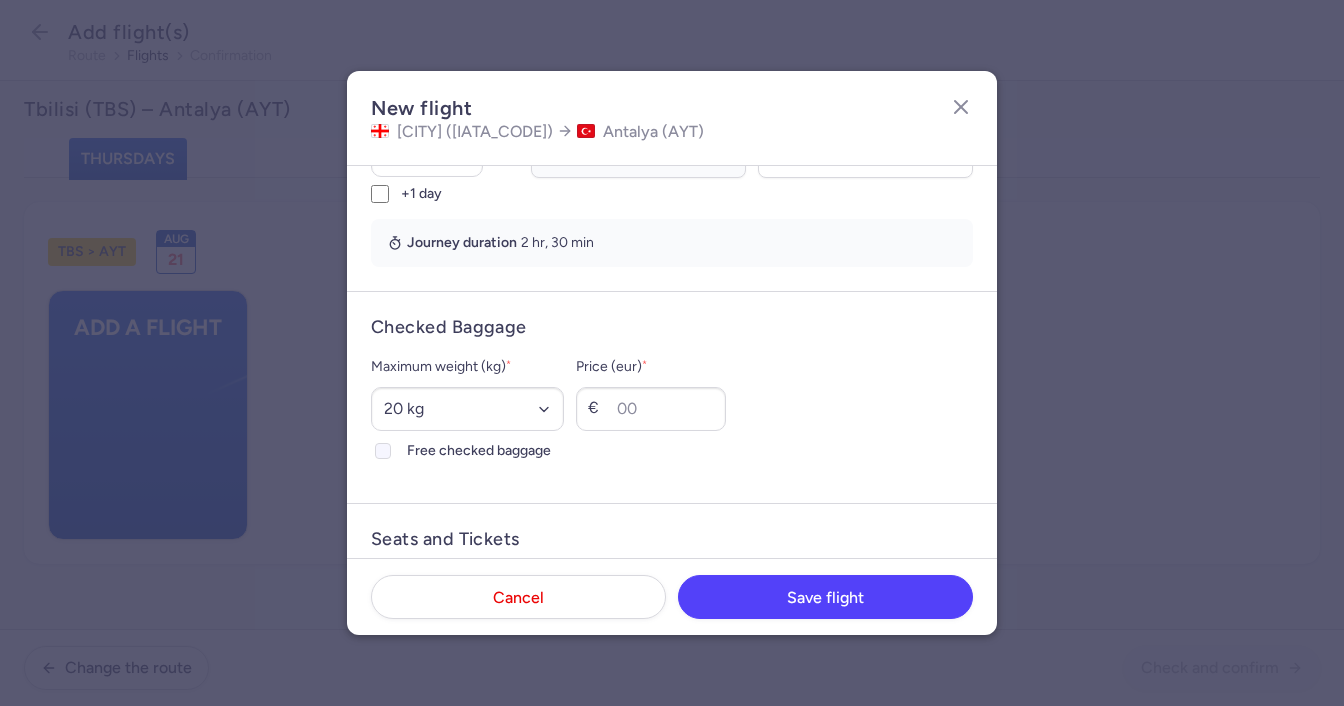 click on "Free checked baggage" 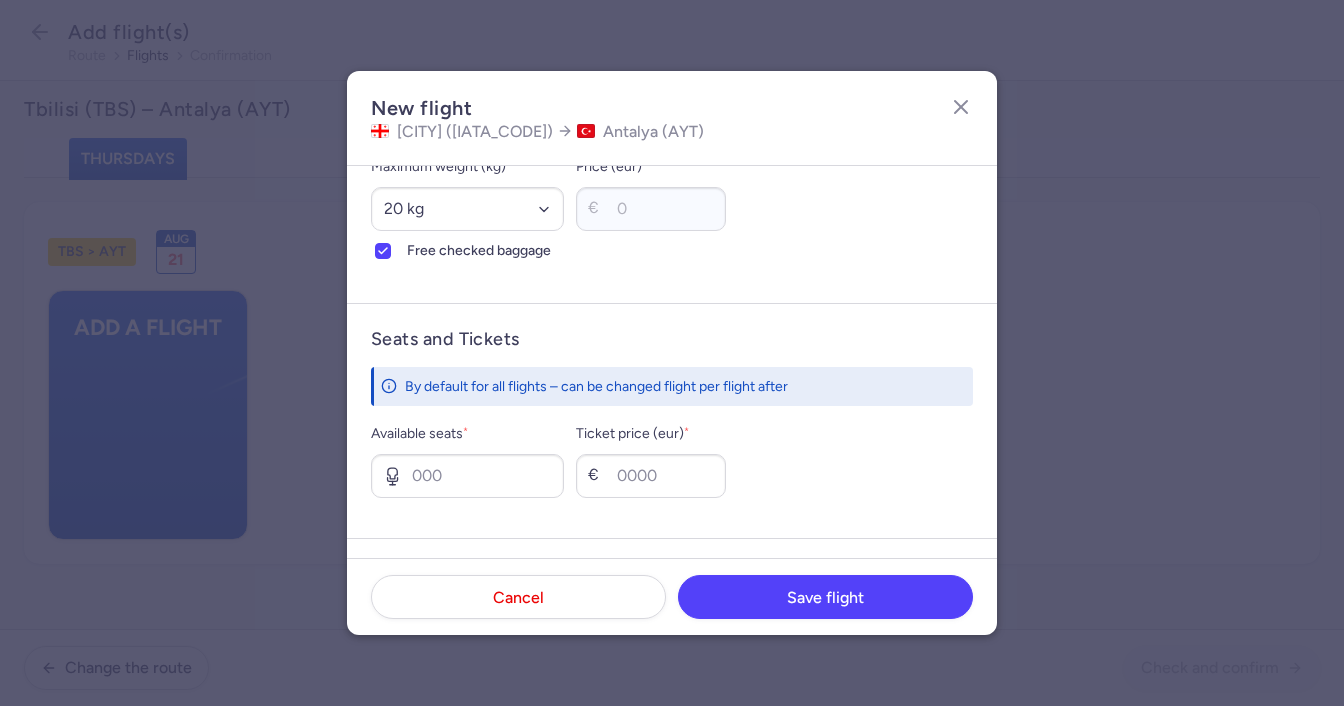 scroll, scrollTop: 700, scrollLeft: 0, axis: vertical 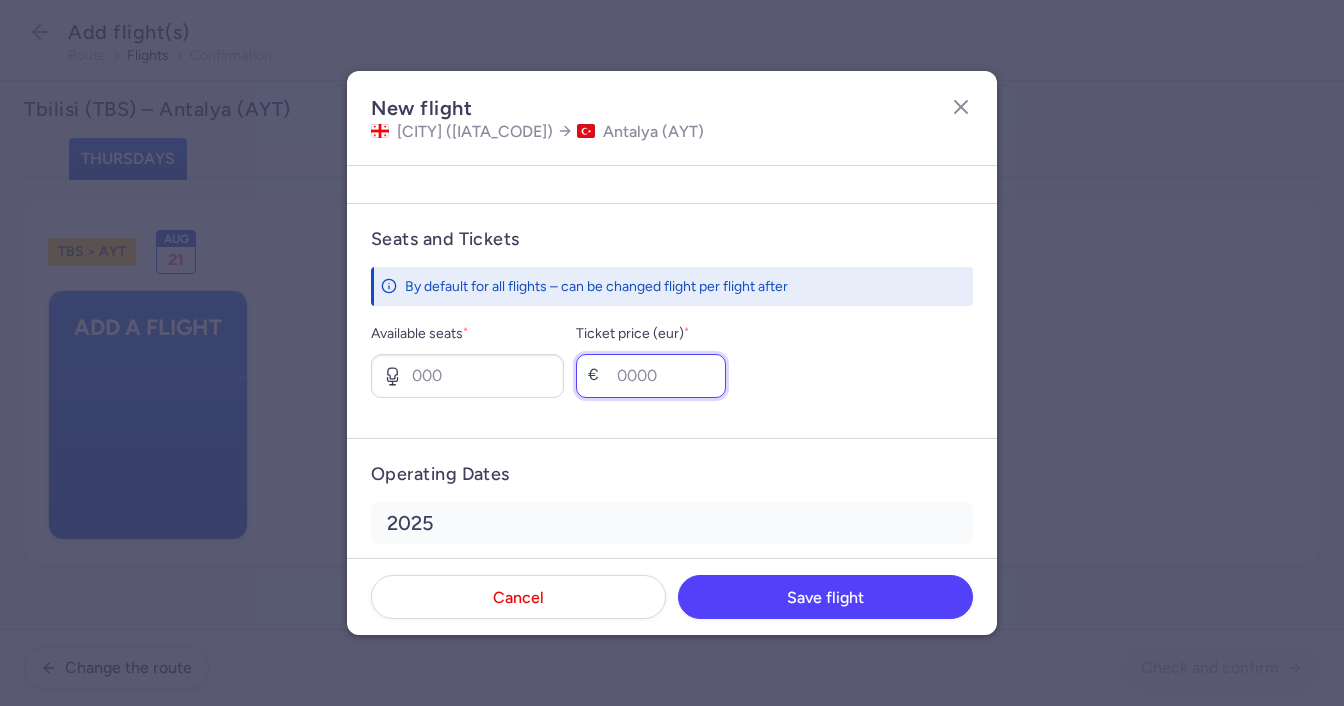 click on "Ticket price (eur)  *" at bounding box center [651, 376] 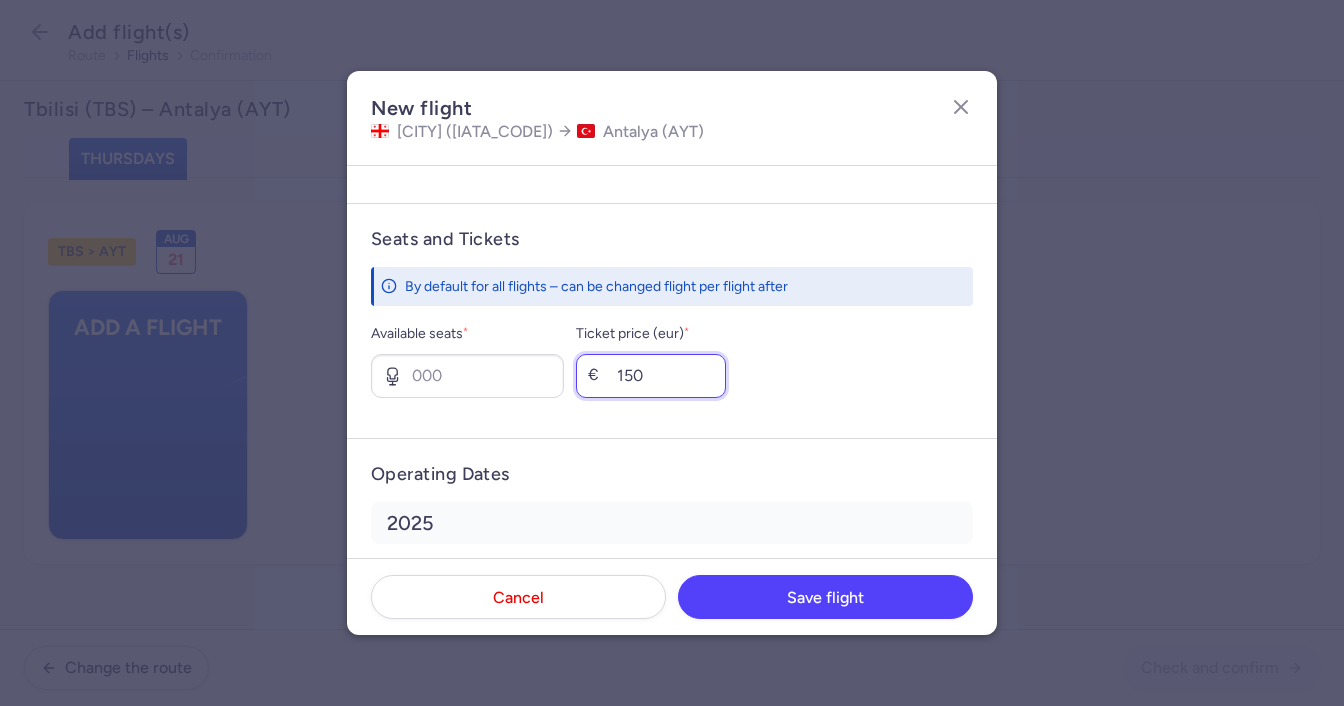 scroll, scrollTop: 805, scrollLeft: 0, axis: vertical 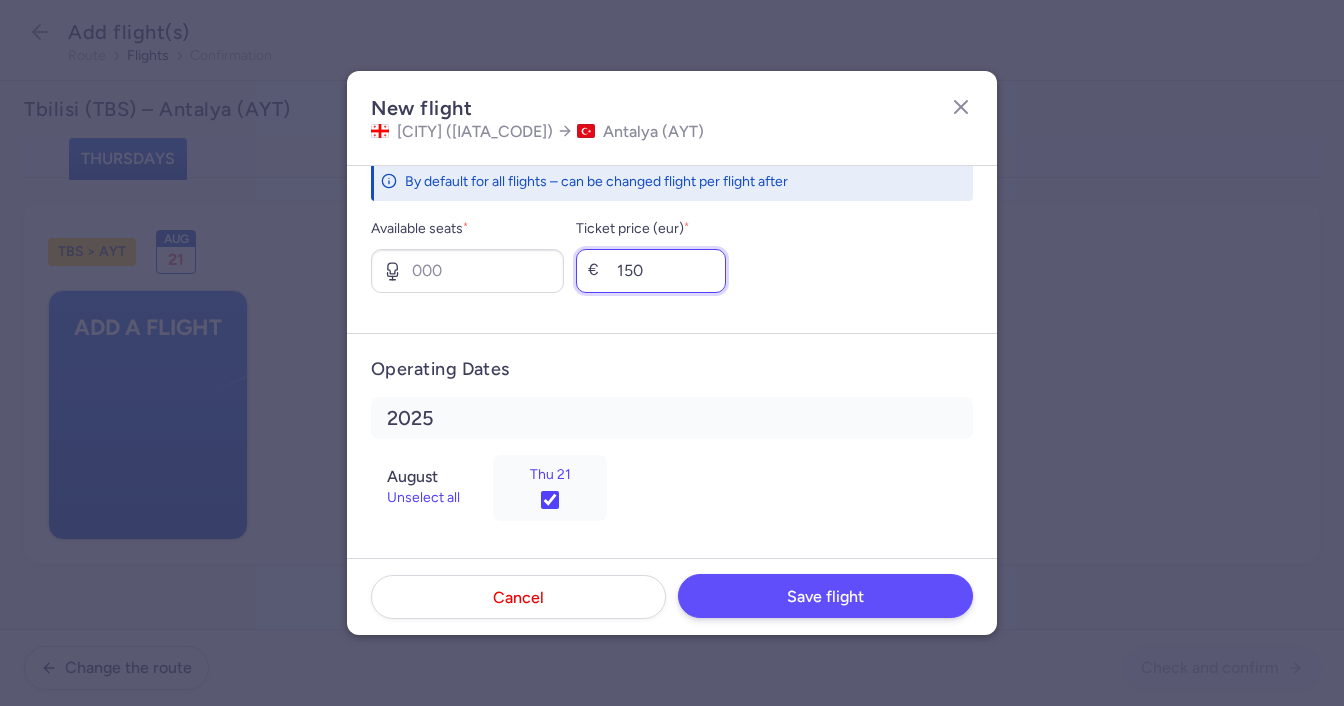 type on "150" 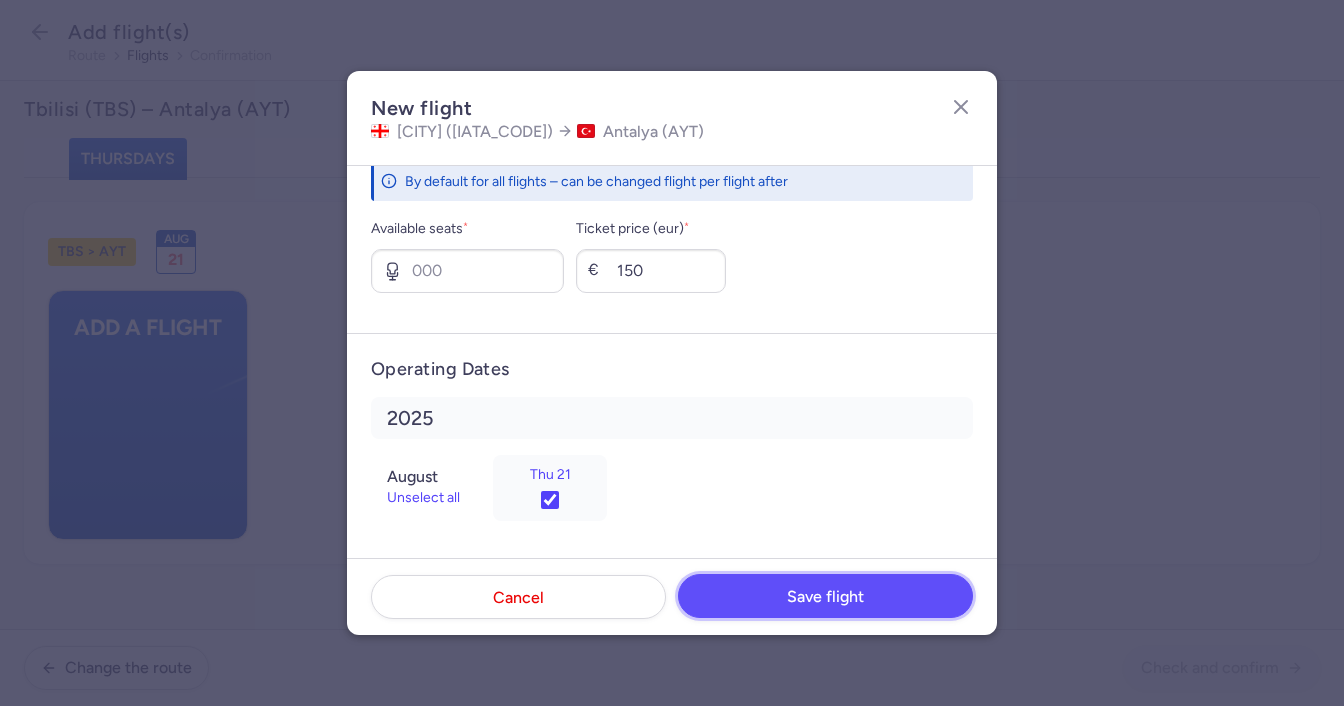 click on "Save flight" at bounding box center (825, 597) 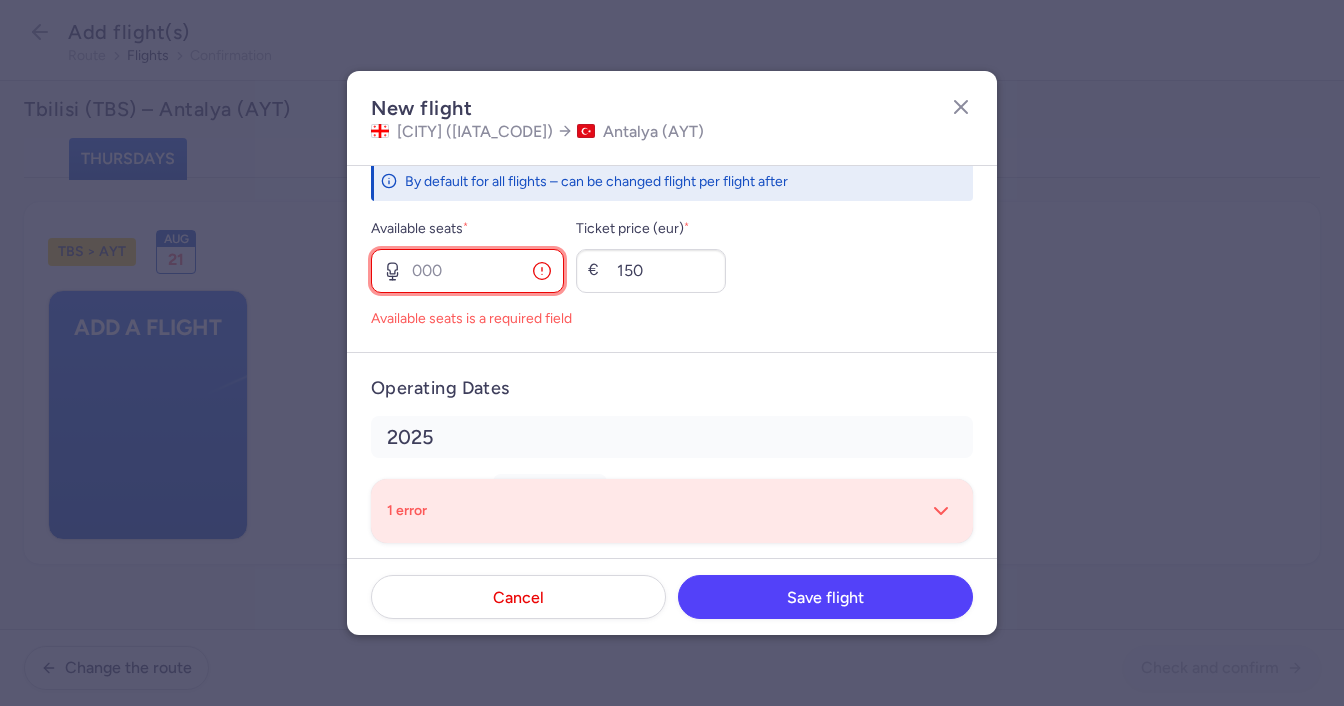 click on "Available seats  *" at bounding box center (467, 271) 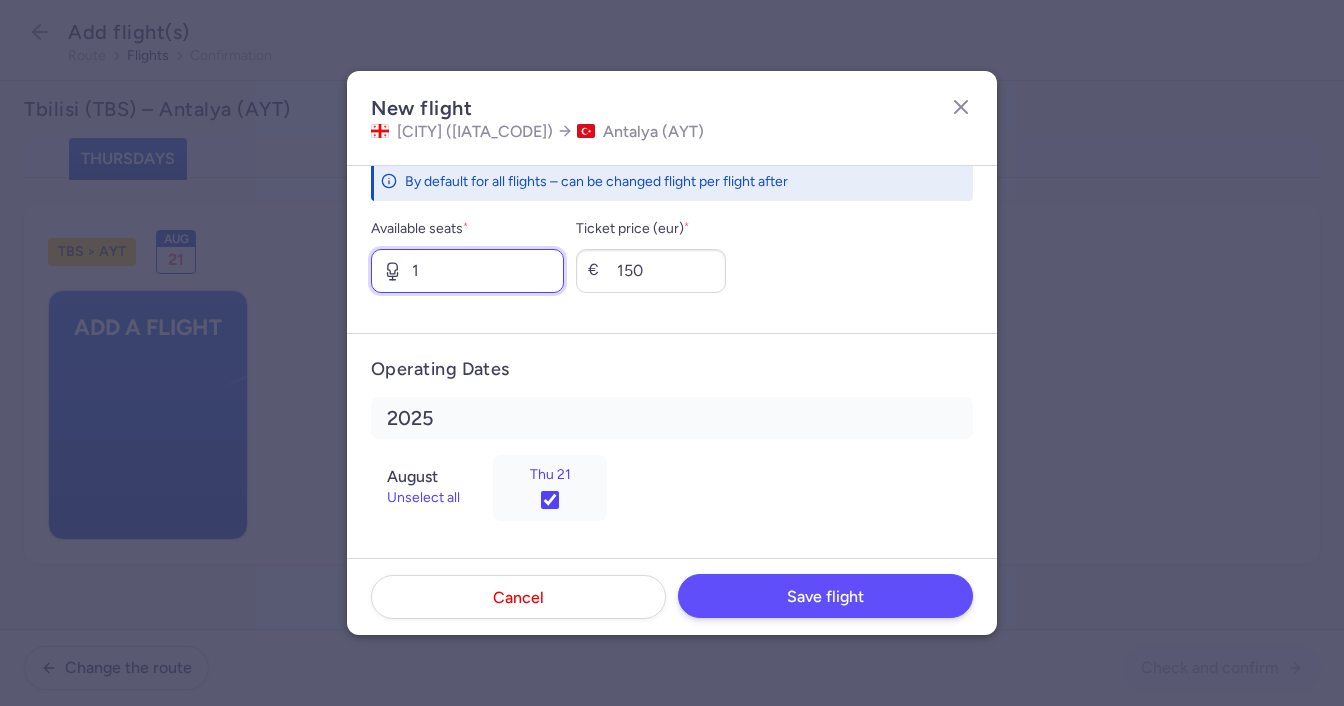 type on "1" 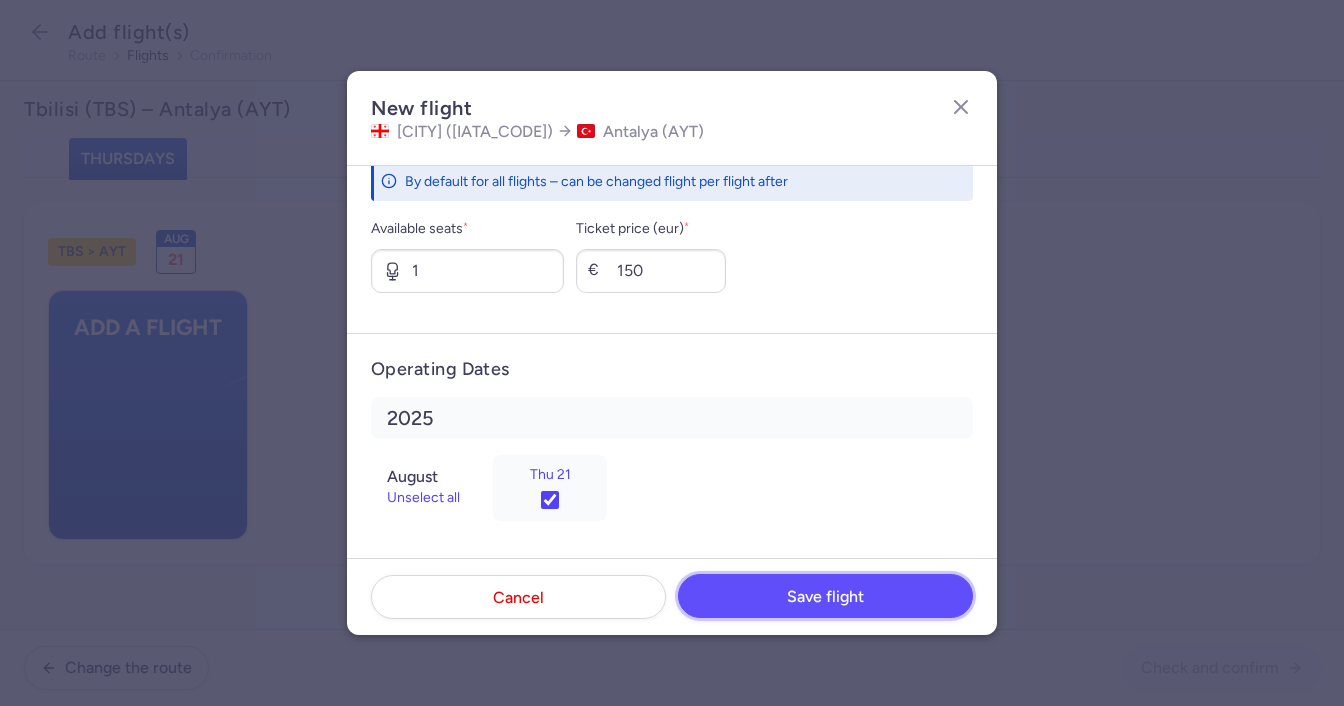 click on "Save flight" at bounding box center [825, 597] 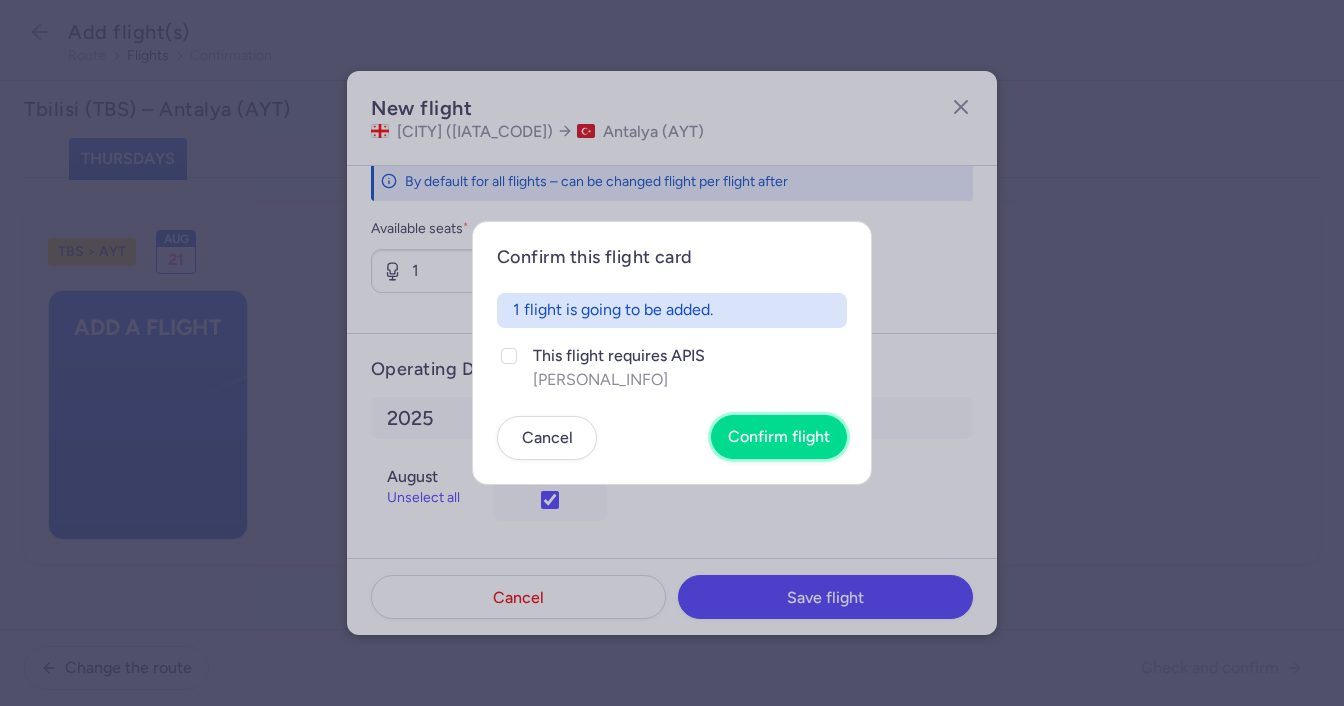 click on "Confirm flight" at bounding box center (779, 437) 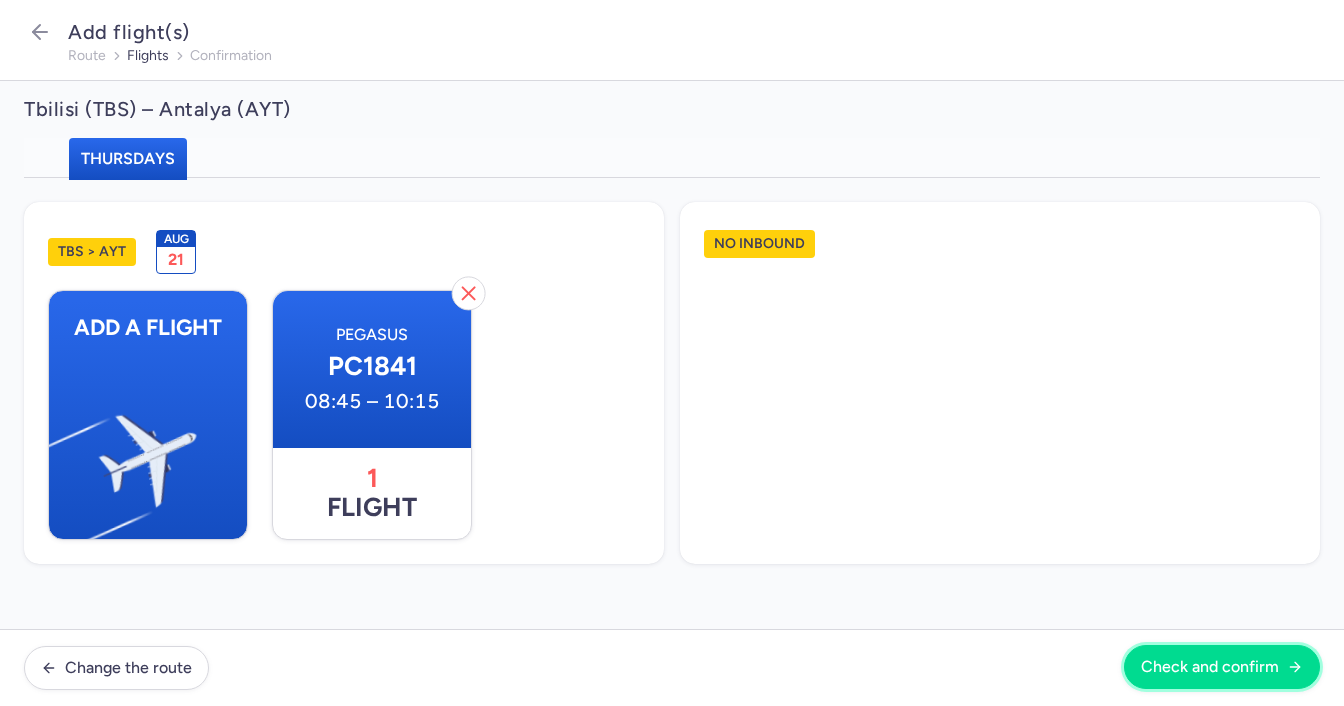 click on "Check and confirm" at bounding box center (1210, 667) 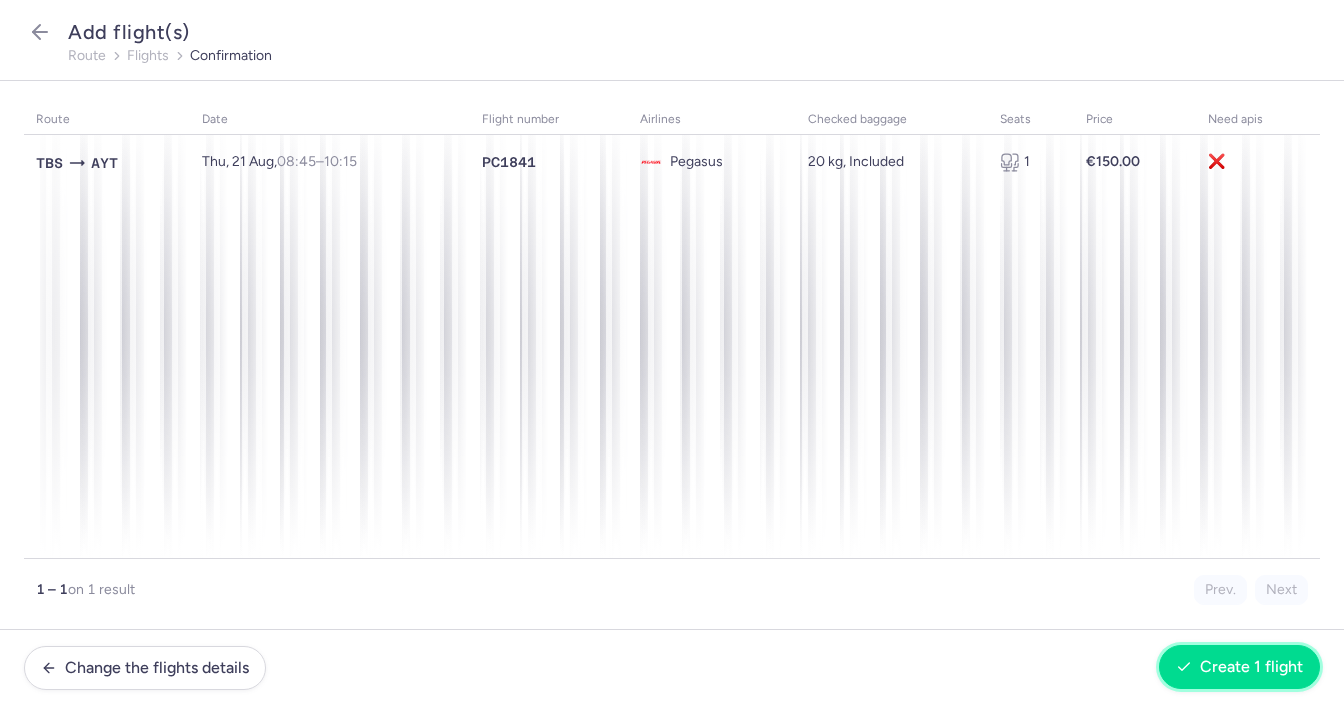 click on "Create 1 flight" at bounding box center [1251, 667] 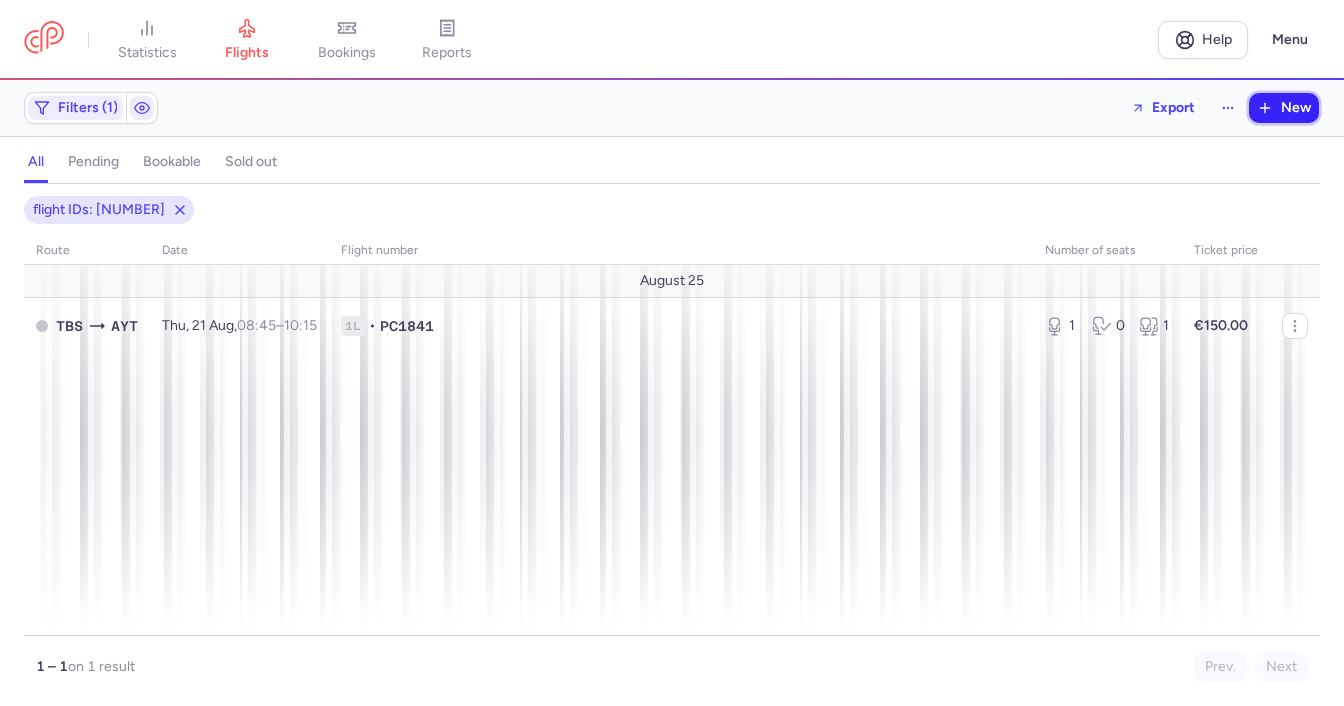 click on "New" at bounding box center [1296, 108] 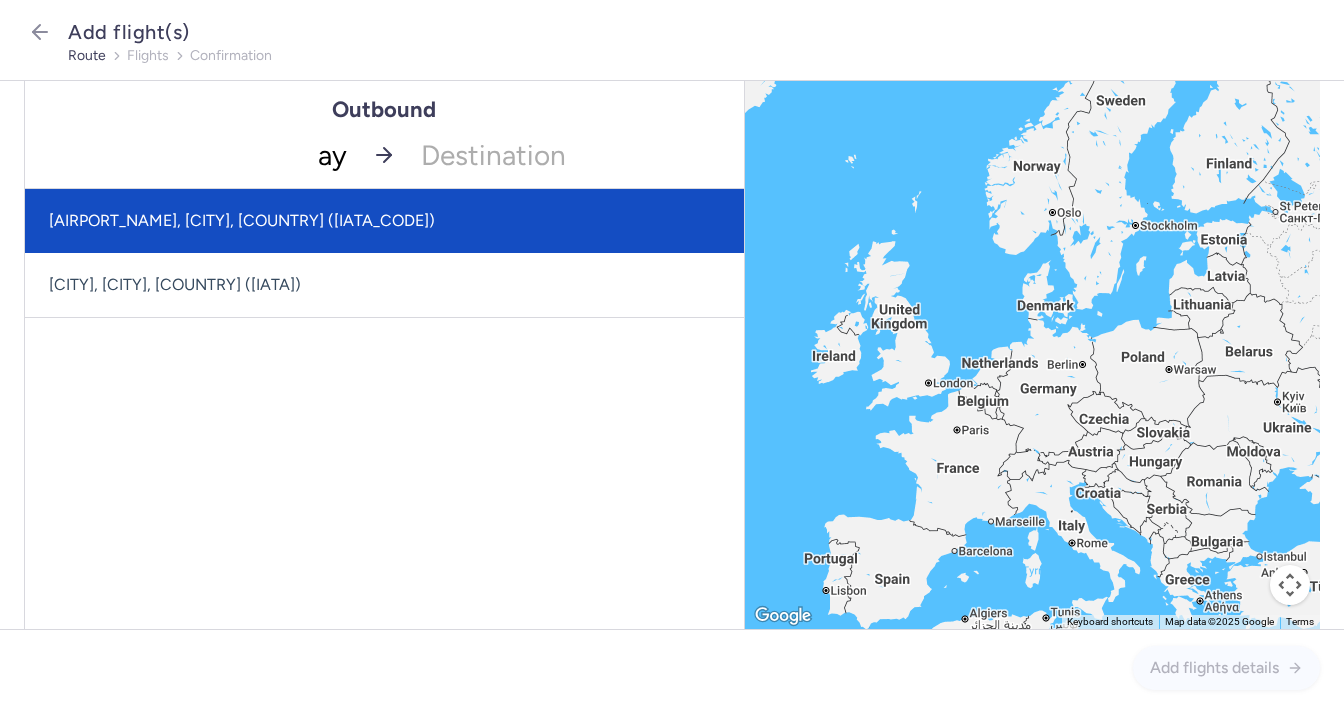 type on "ayt" 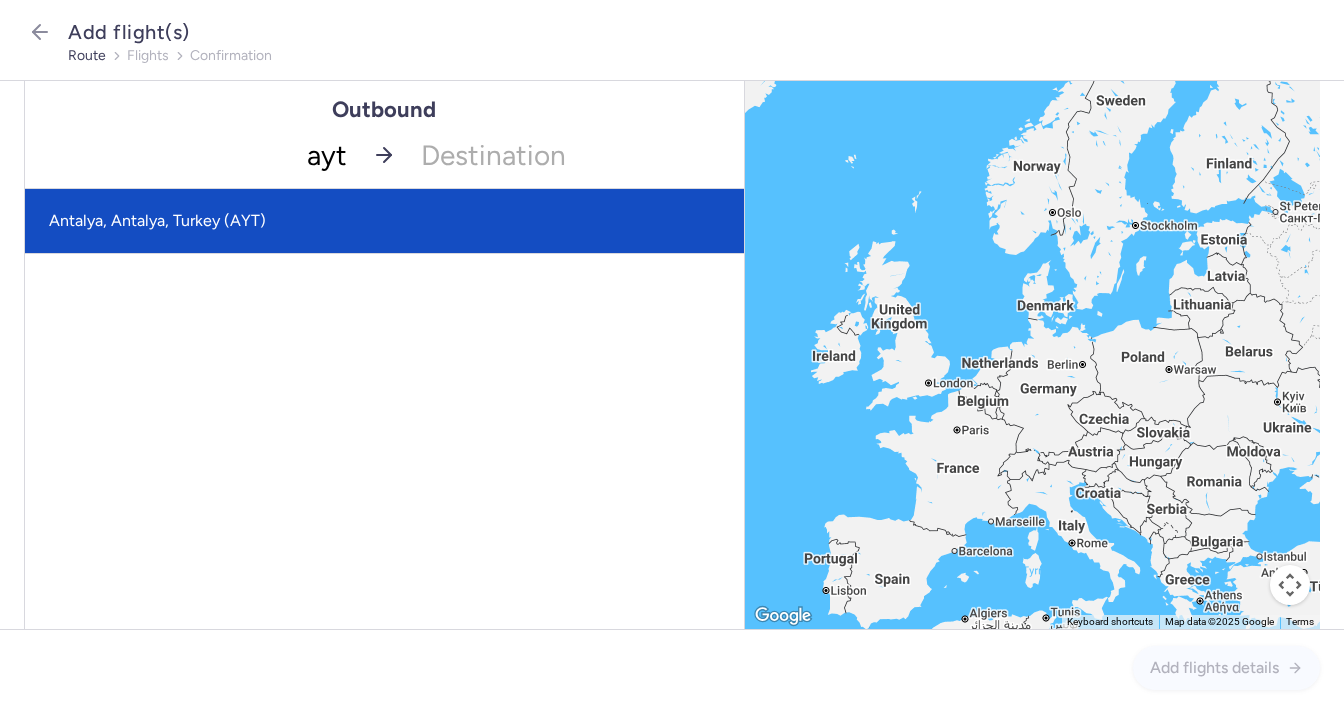 drag, startPoint x: 253, startPoint y: 241, endPoint x: 519, endPoint y: 178, distance: 273.35873 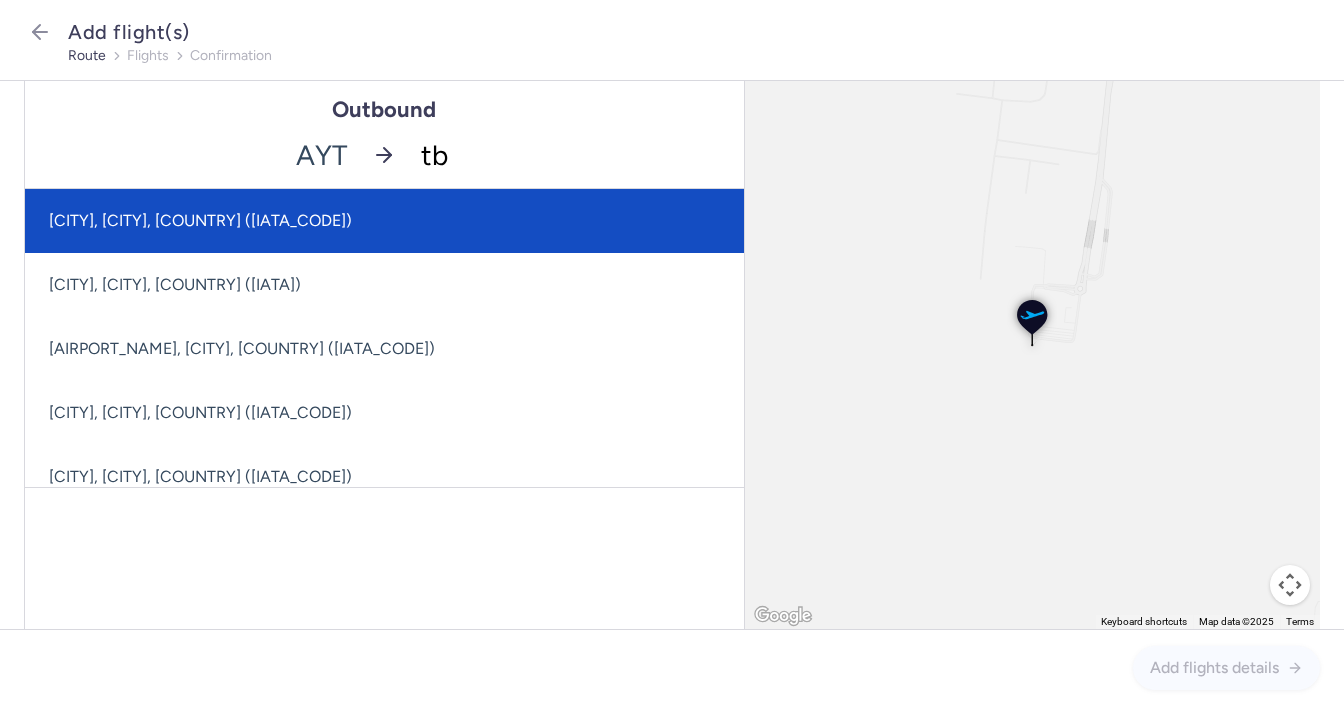 type on "tbs" 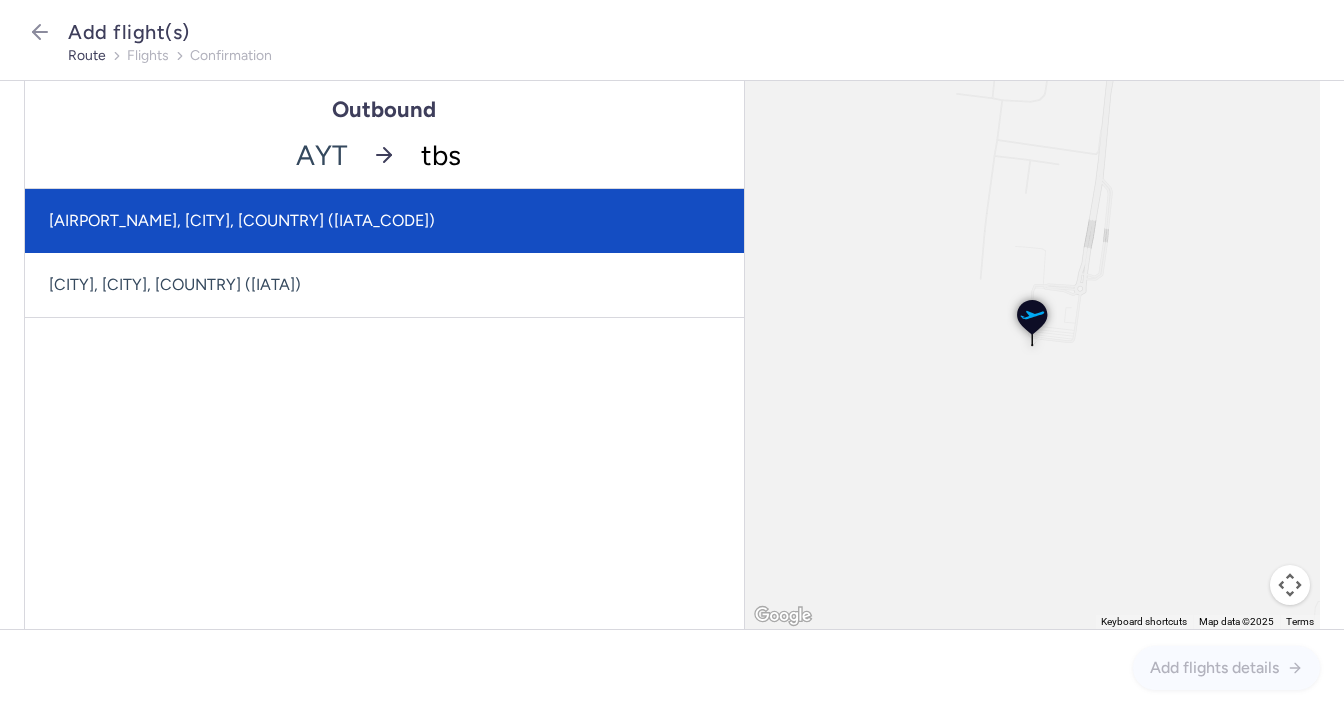 drag, startPoint x: 245, startPoint y: 238, endPoint x: 255, endPoint y: 212, distance: 27.856777 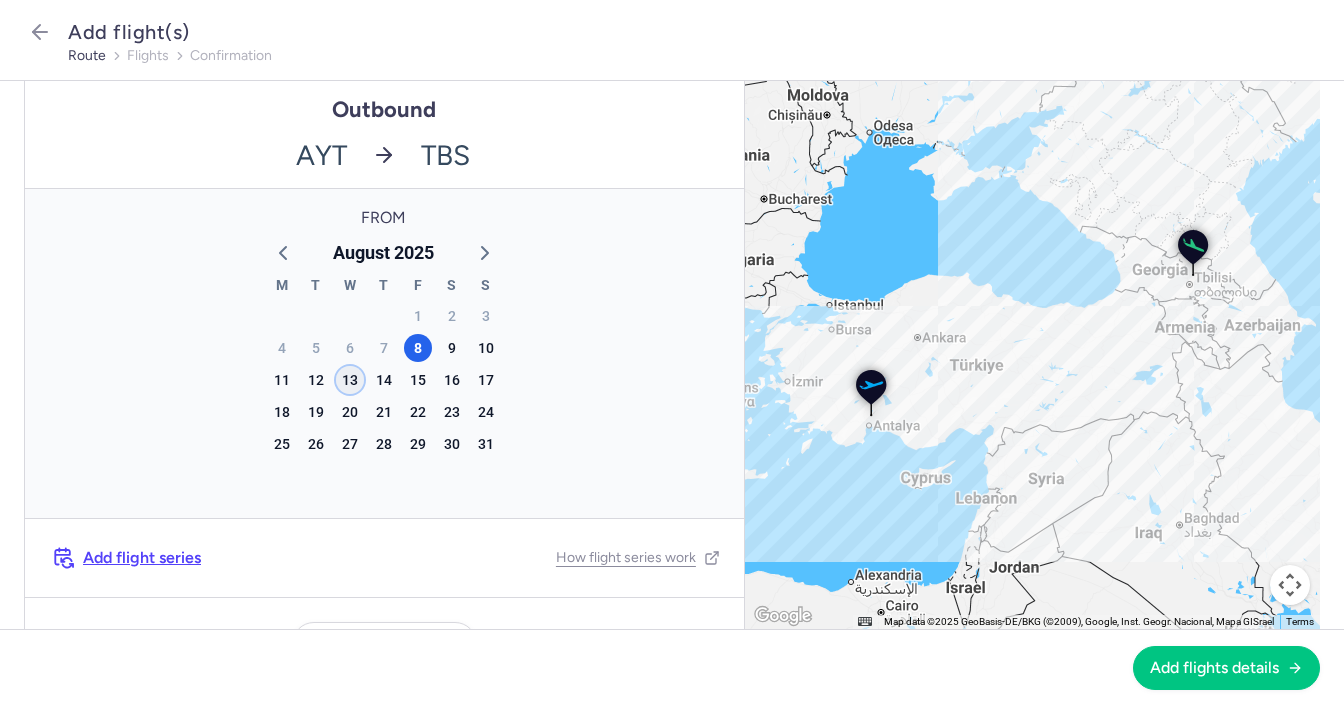 click on "13" 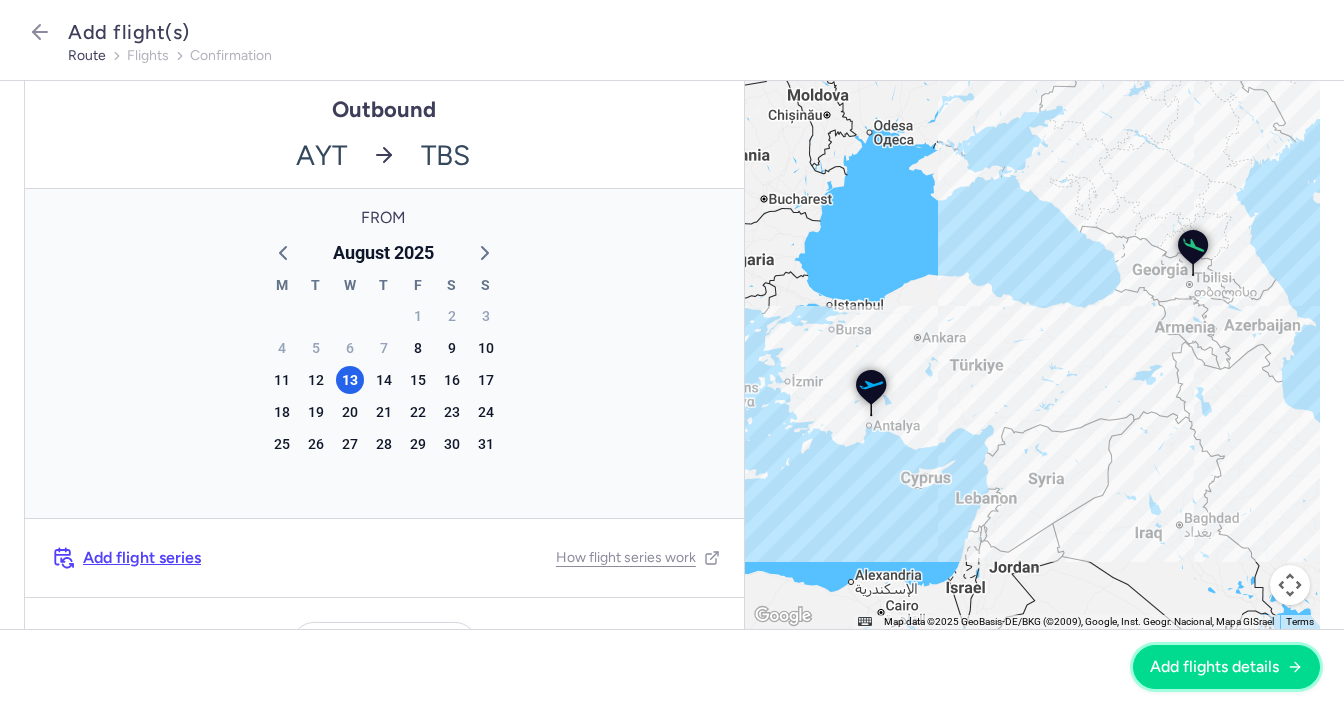 click on "Add flights details" at bounding box center (1214, 667) 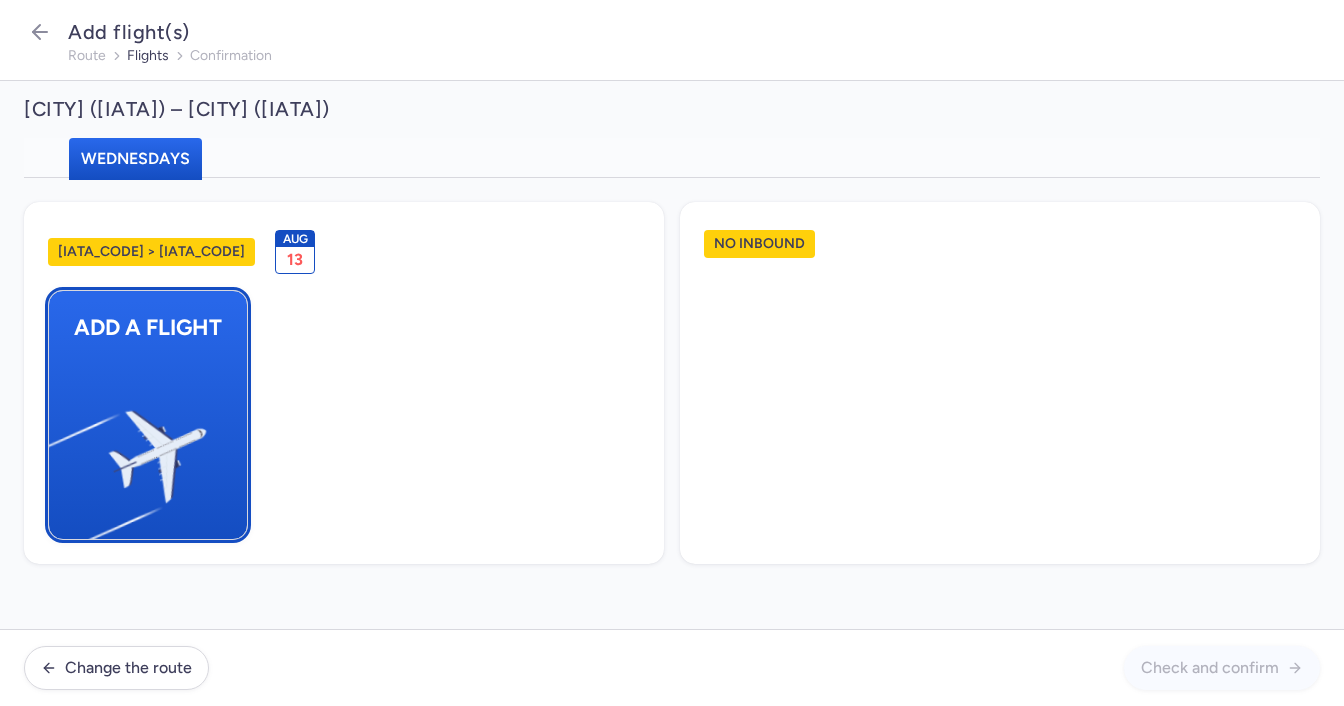 click at bounding box center (59, 448) 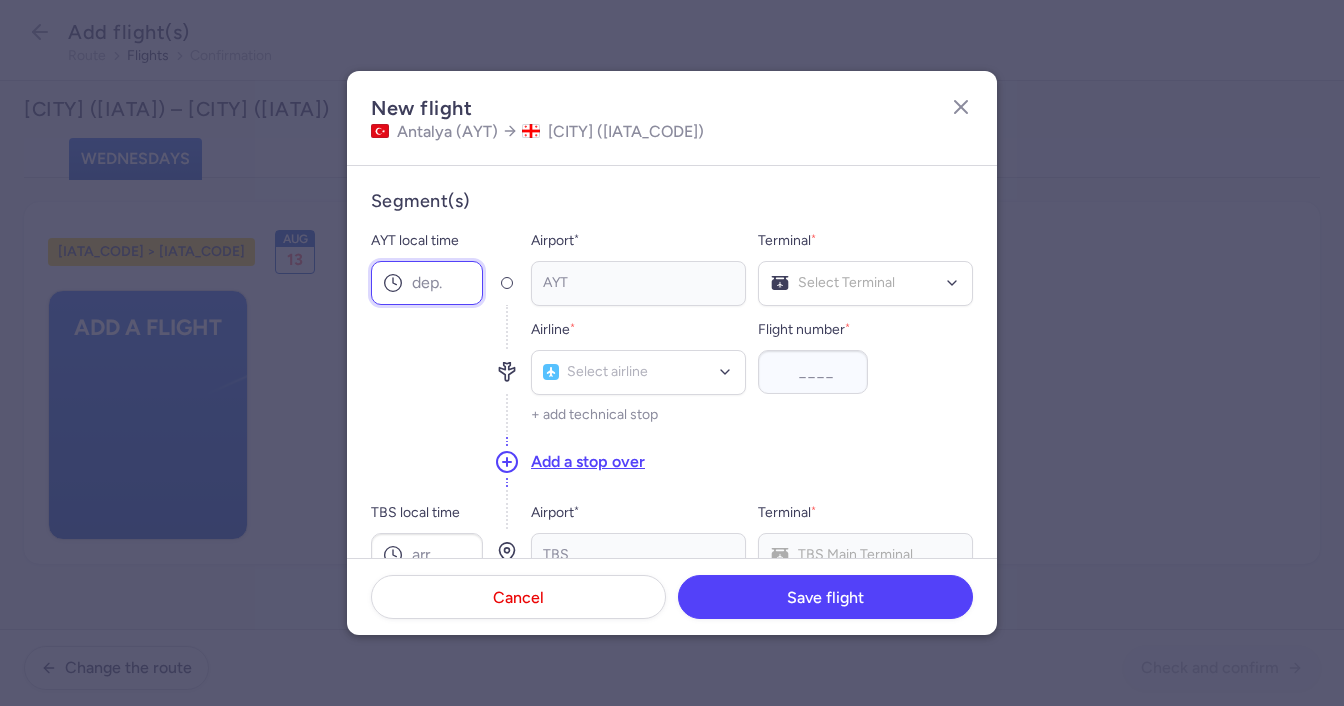 click on "AYT local time" at bounding box center [427, 283] 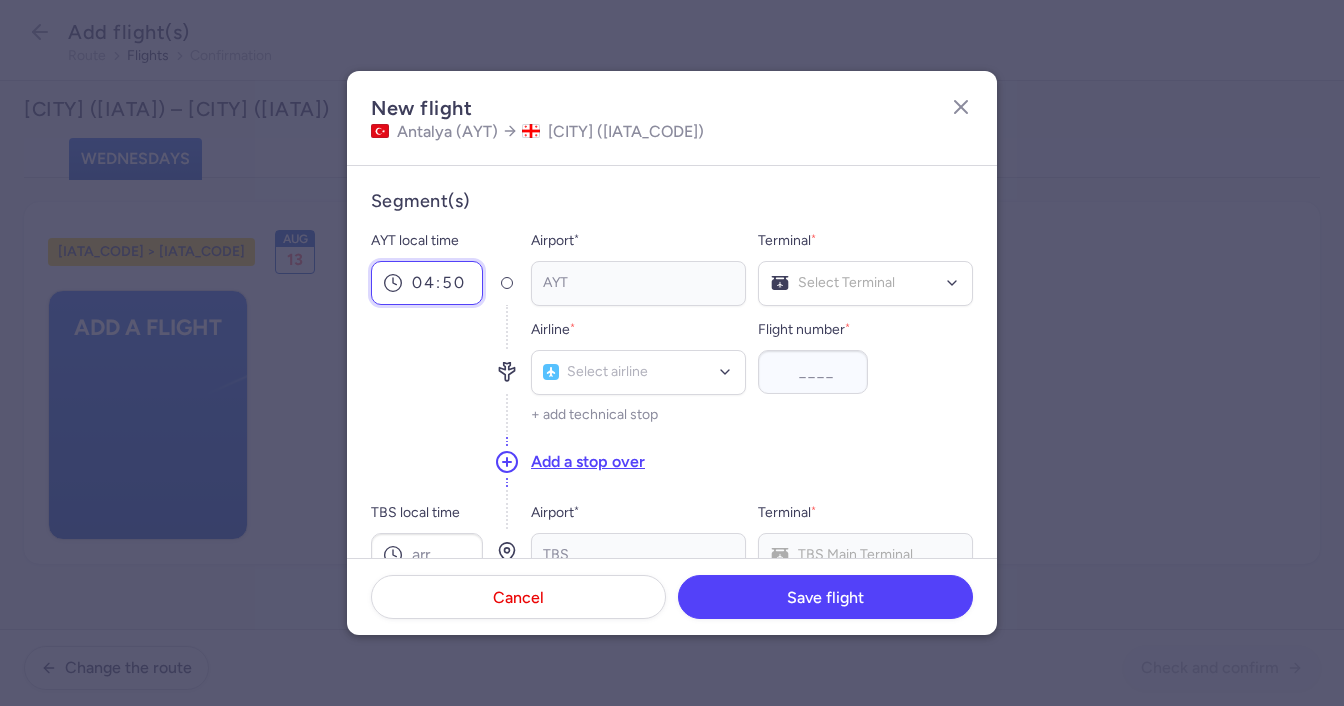 type on "04:50" 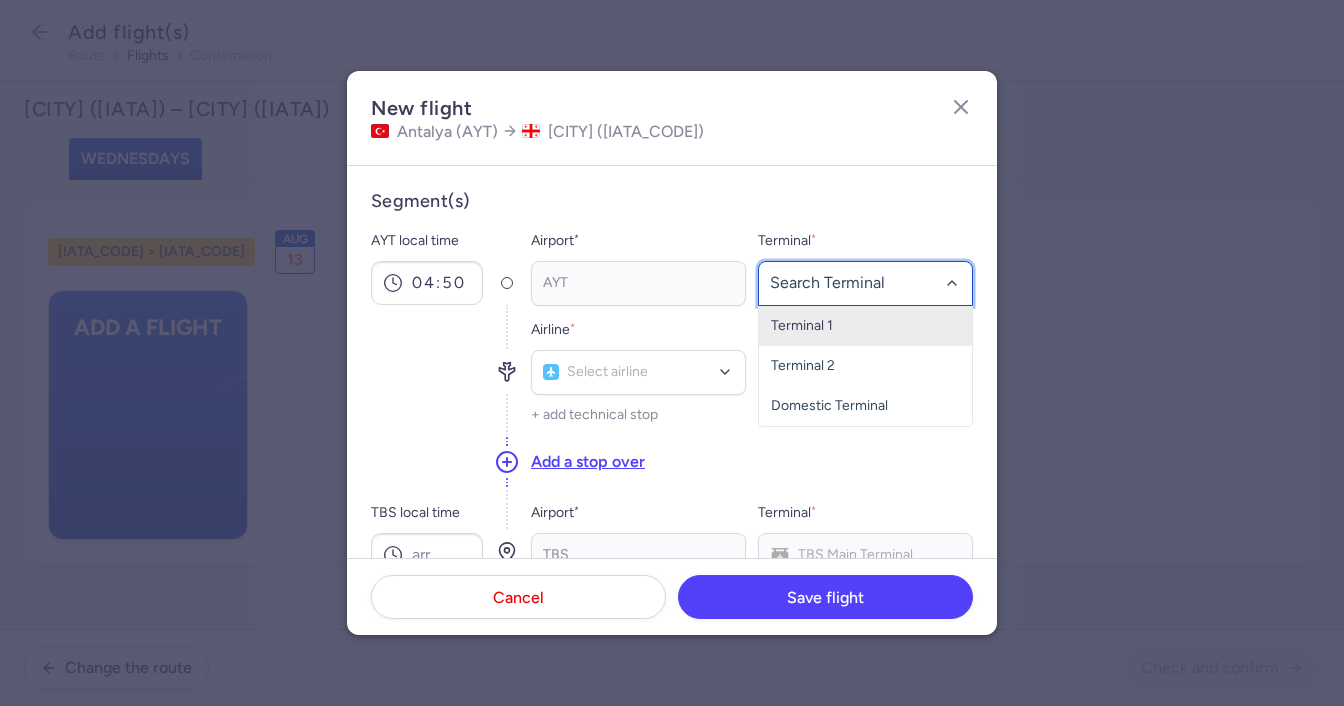 click 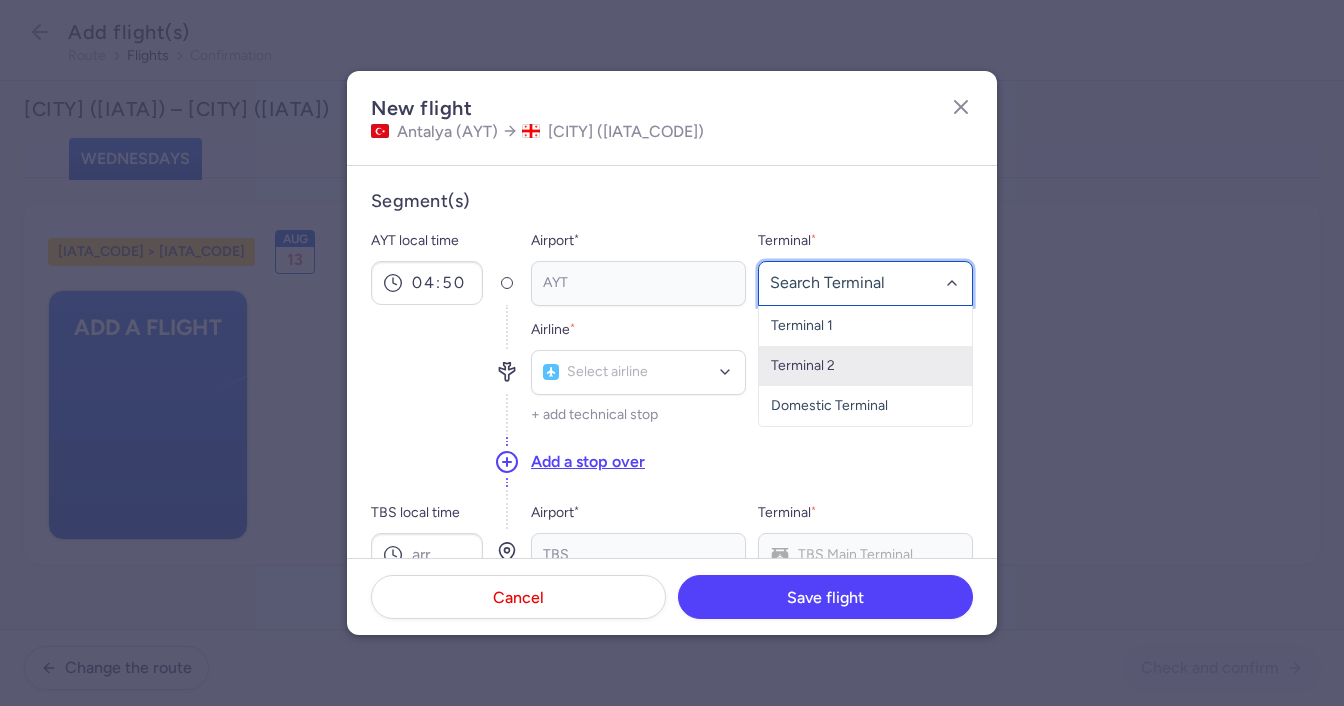 click on "Terminal 2" 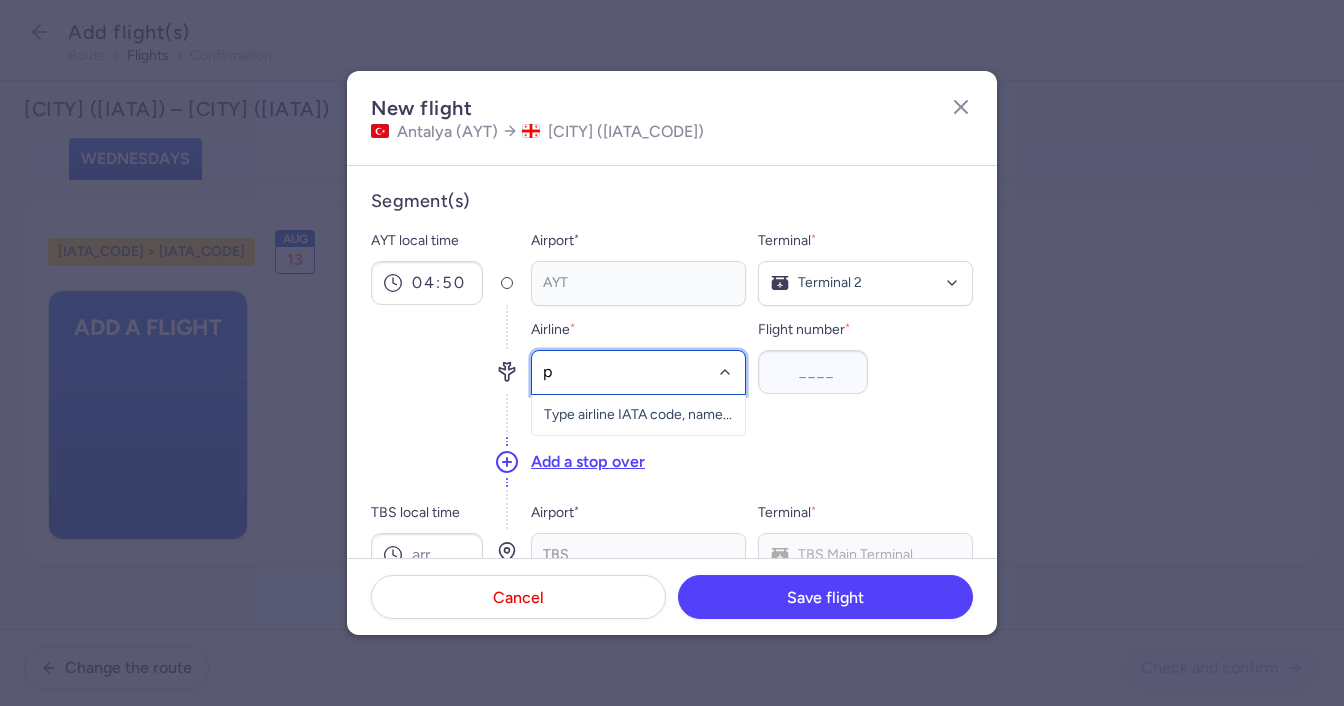 type on "pc" 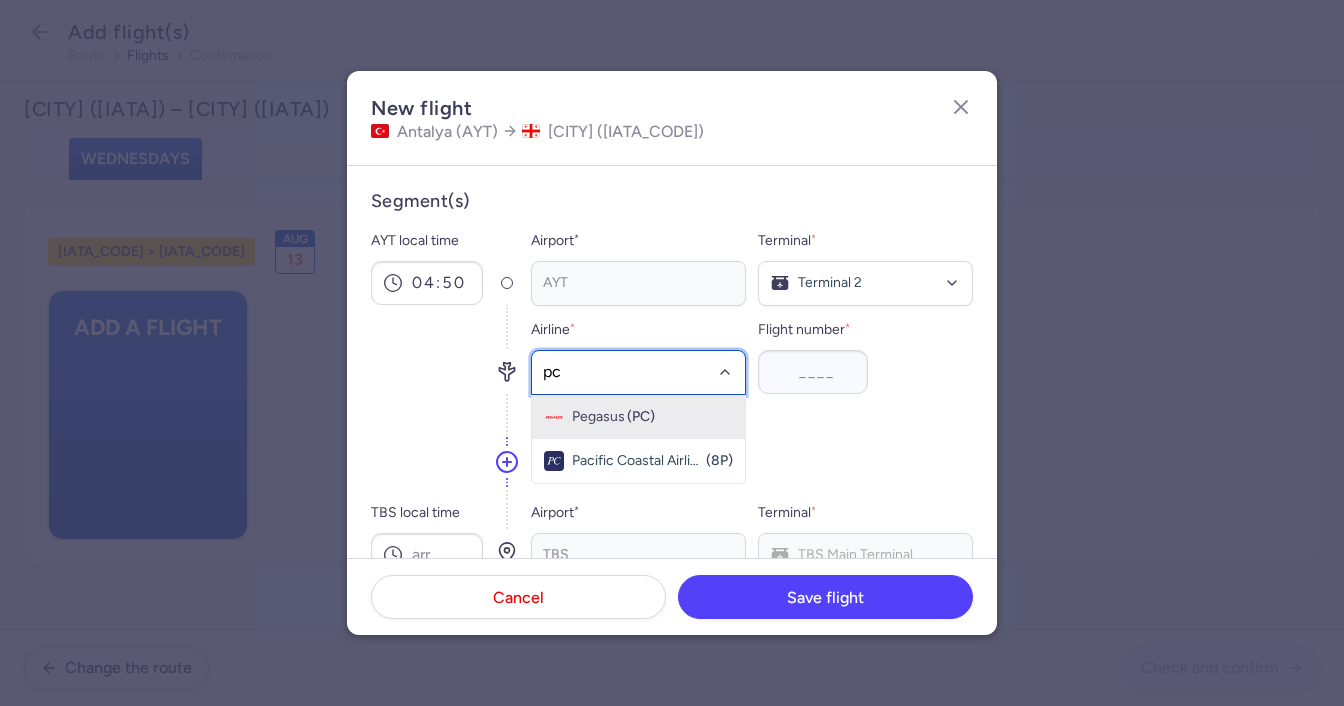 drag, startPoint x: 634, startPoint y: 413, endPoint x: 809, endPoint y: 393, distance: 176.13914 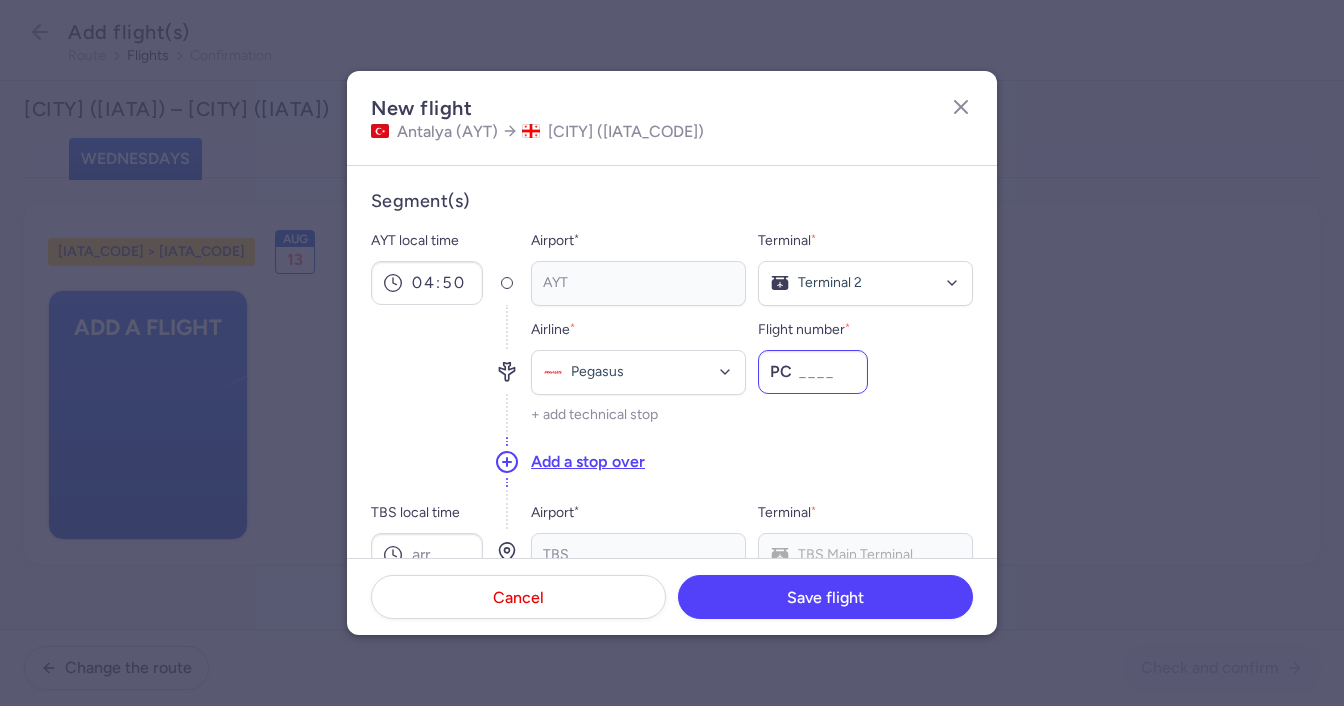 click on "[FLIGHT_NUMBER] *" at bounding box center (813, 372) 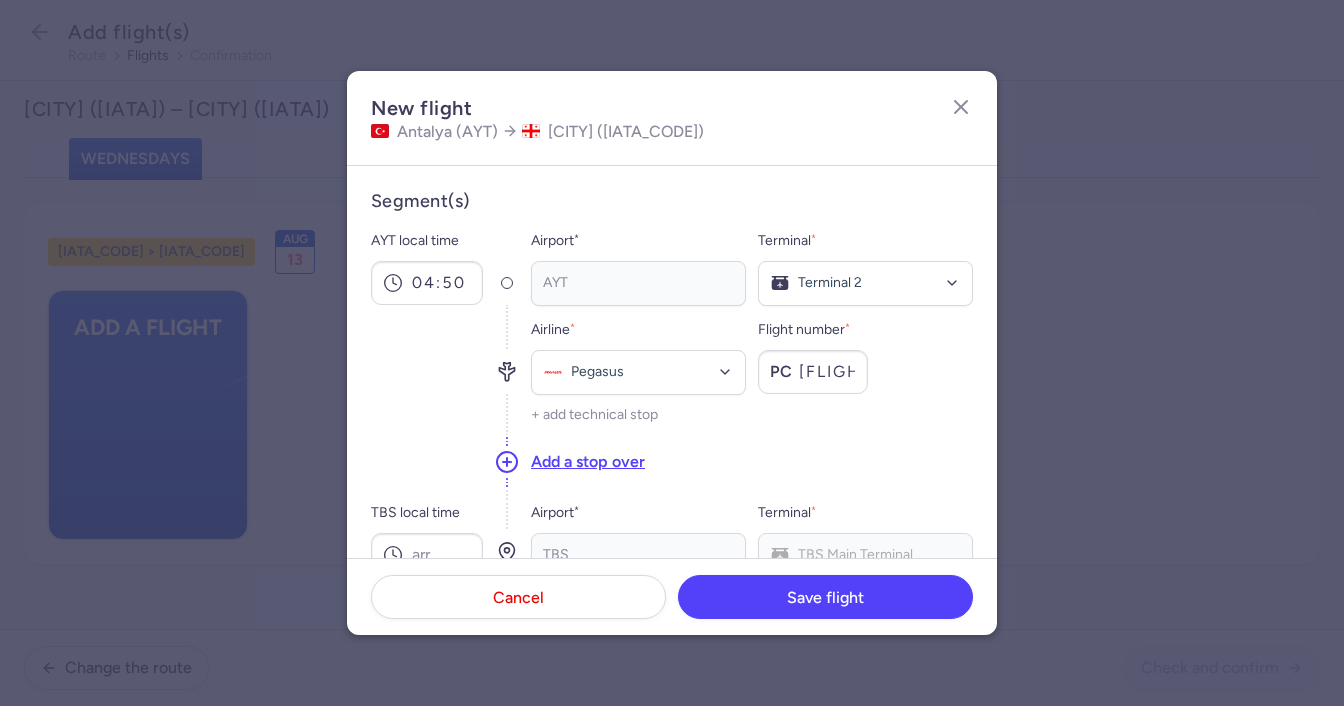 scroll, scrollTop: 100, scrollLeft: 0, axis: vertical 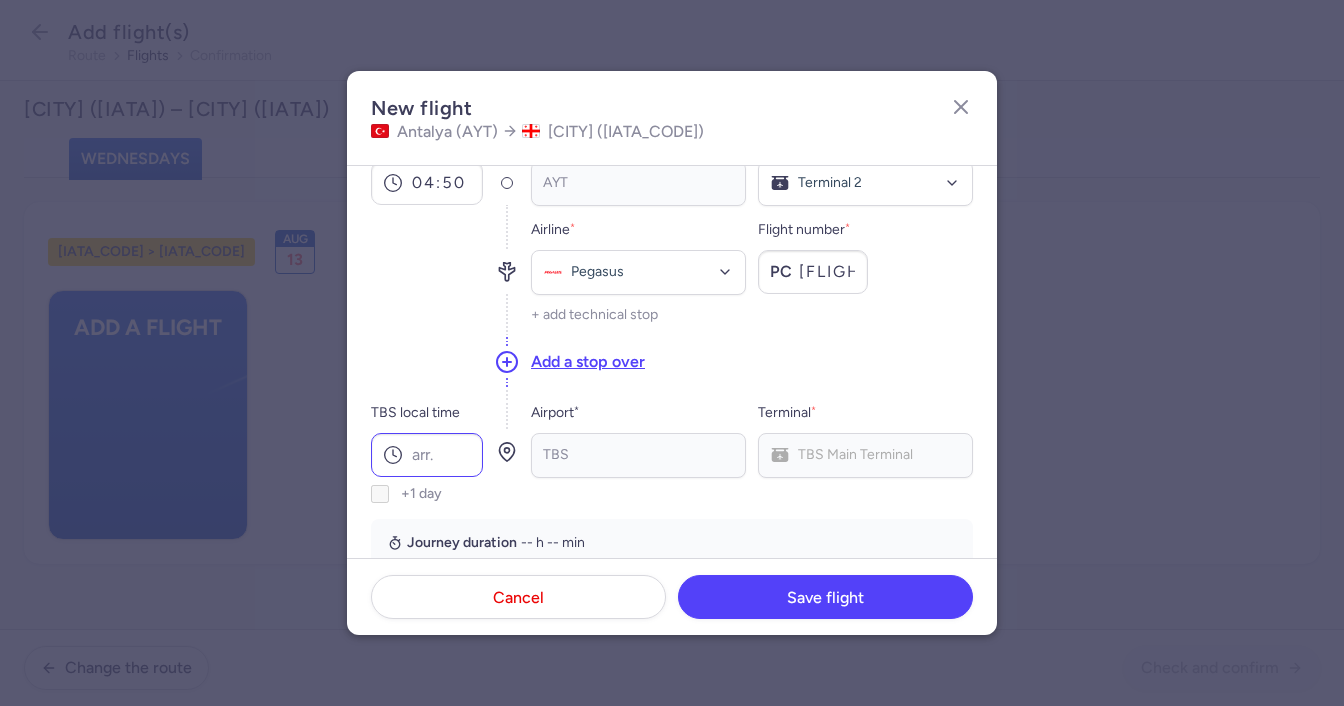type on "[FLIGHT_NUMBER]" 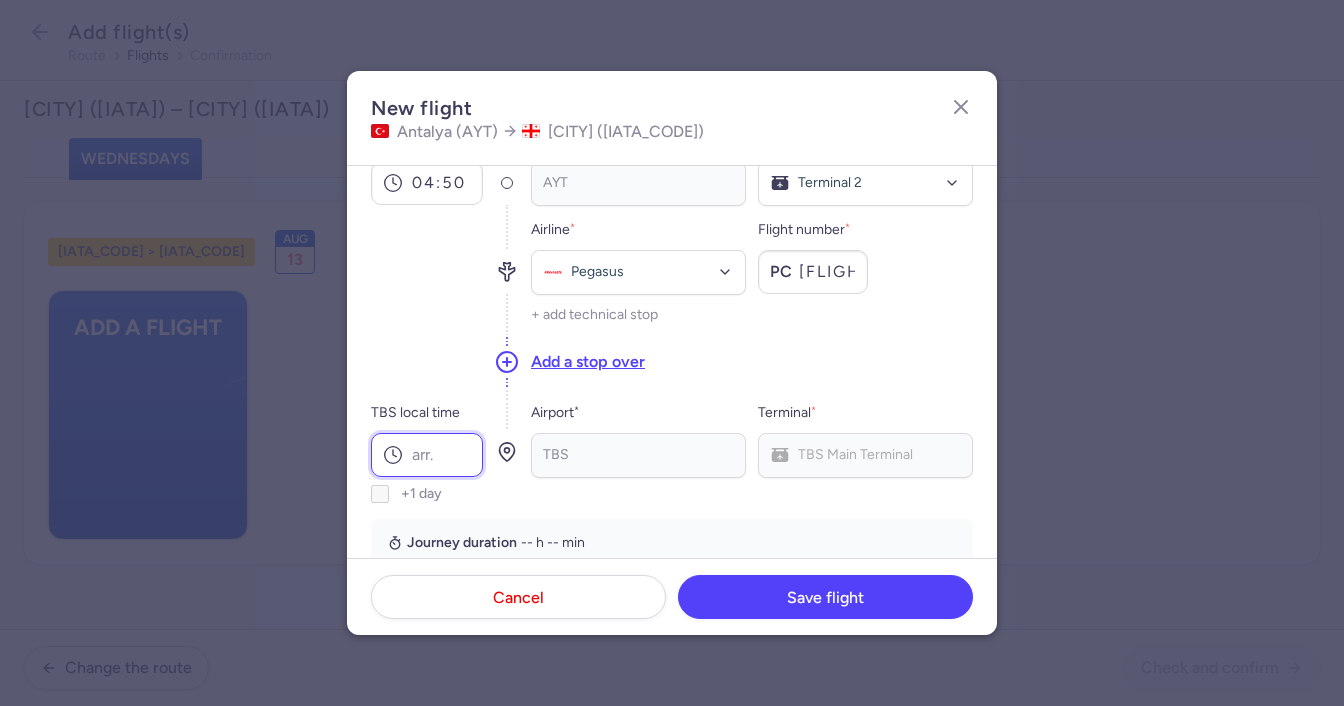 click on "TBS local time" at bounding box center (427, 455) 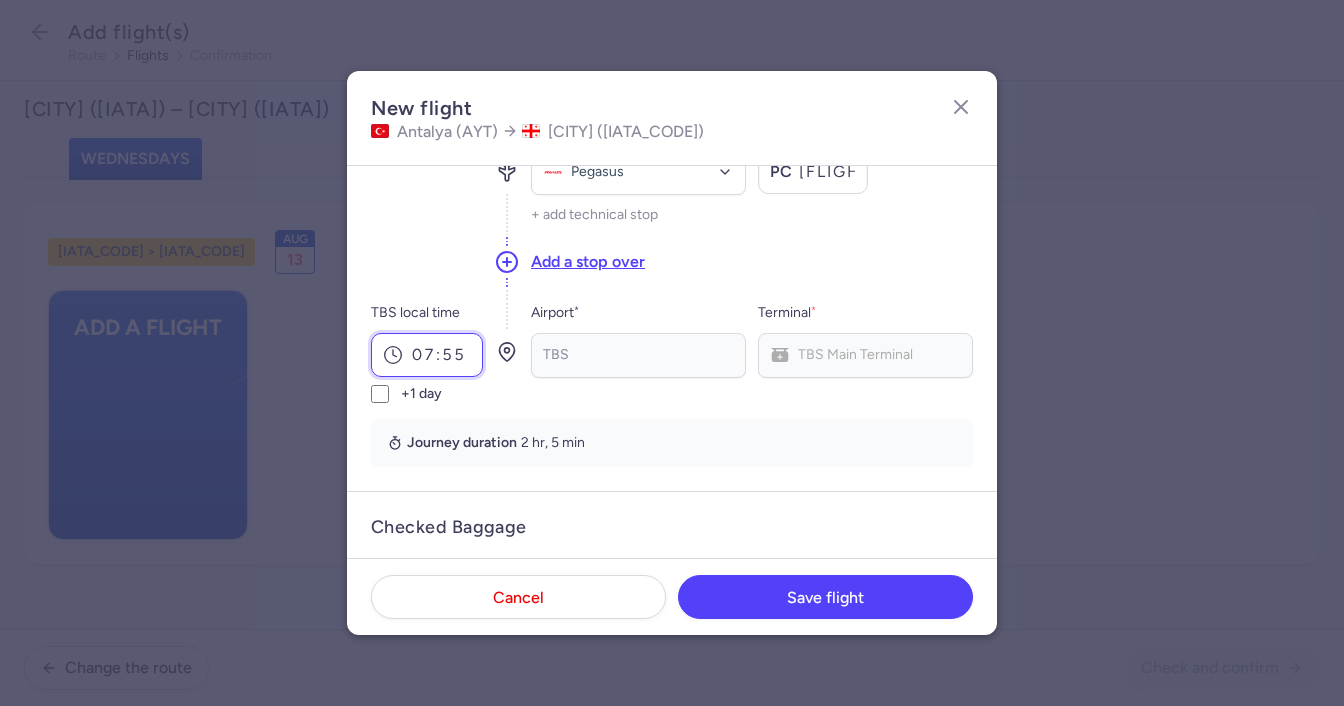 scroll, scrollTop: 300, scrollLeft: 0, axis: vertical 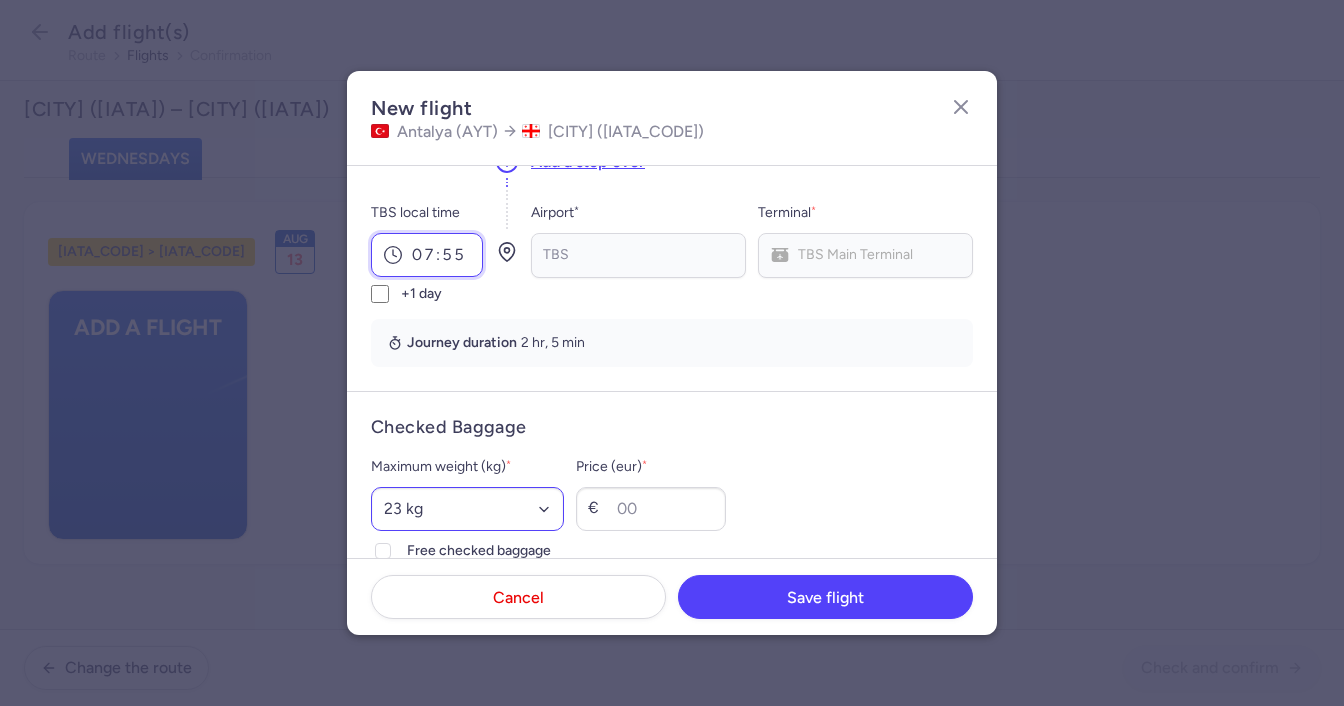 type on "07:55" 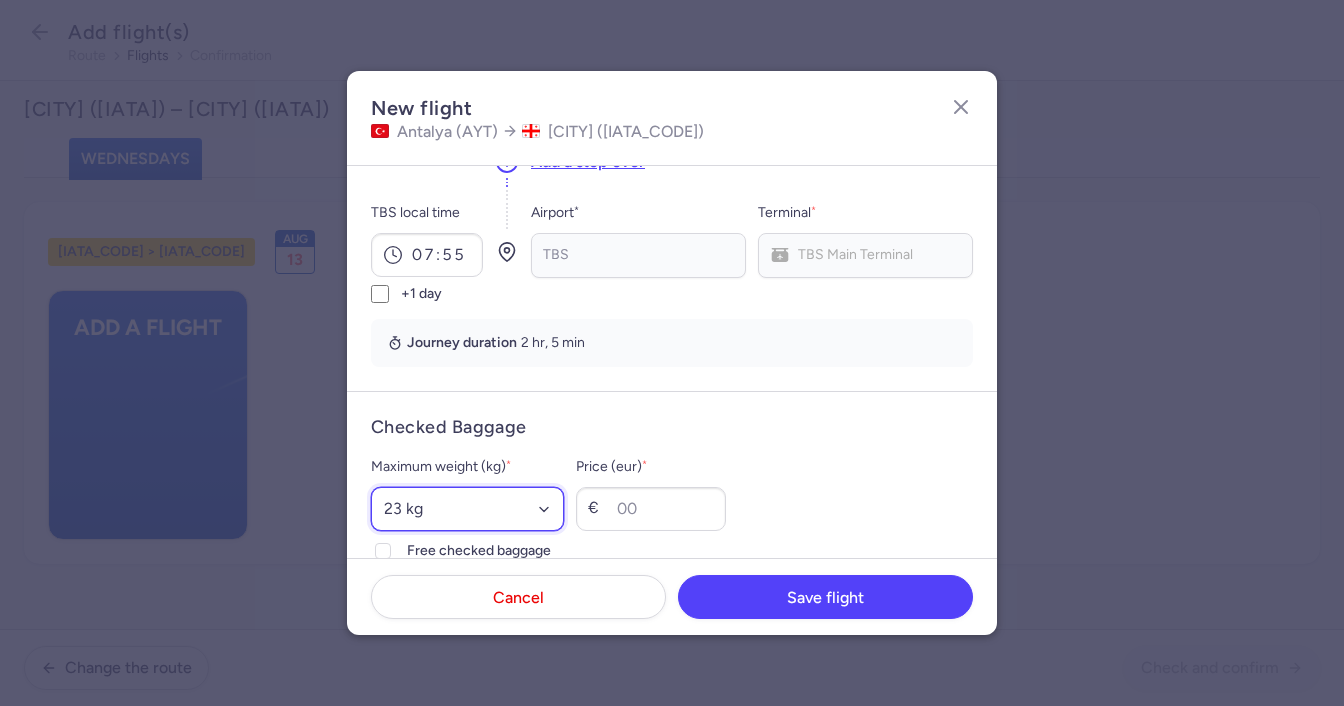 click on "[SELECT_OPTION] [WEIGHT] [WEIGHT] [WEIGHT] [WEIGHT] [WEIGHT] [WEIGHT] [WEIGHT] [WEIGHT] [WEIGHT] [WEIGHT] [WEIGHT] [WEIGHT] [WEIGHT] [WEIGHT] [WEIGHT] [WEIGHT] [WEIGHT] [WEIGHT]" at bounding box center (467, 509) 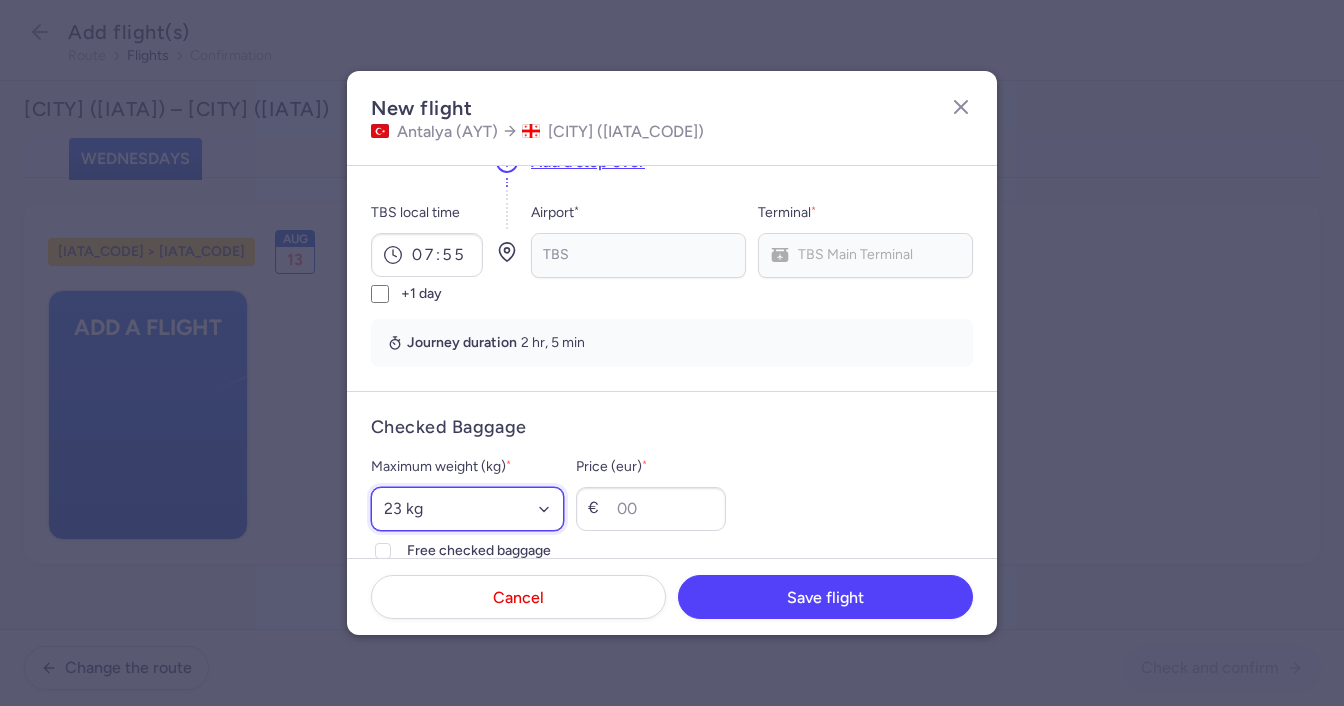 select on "20" 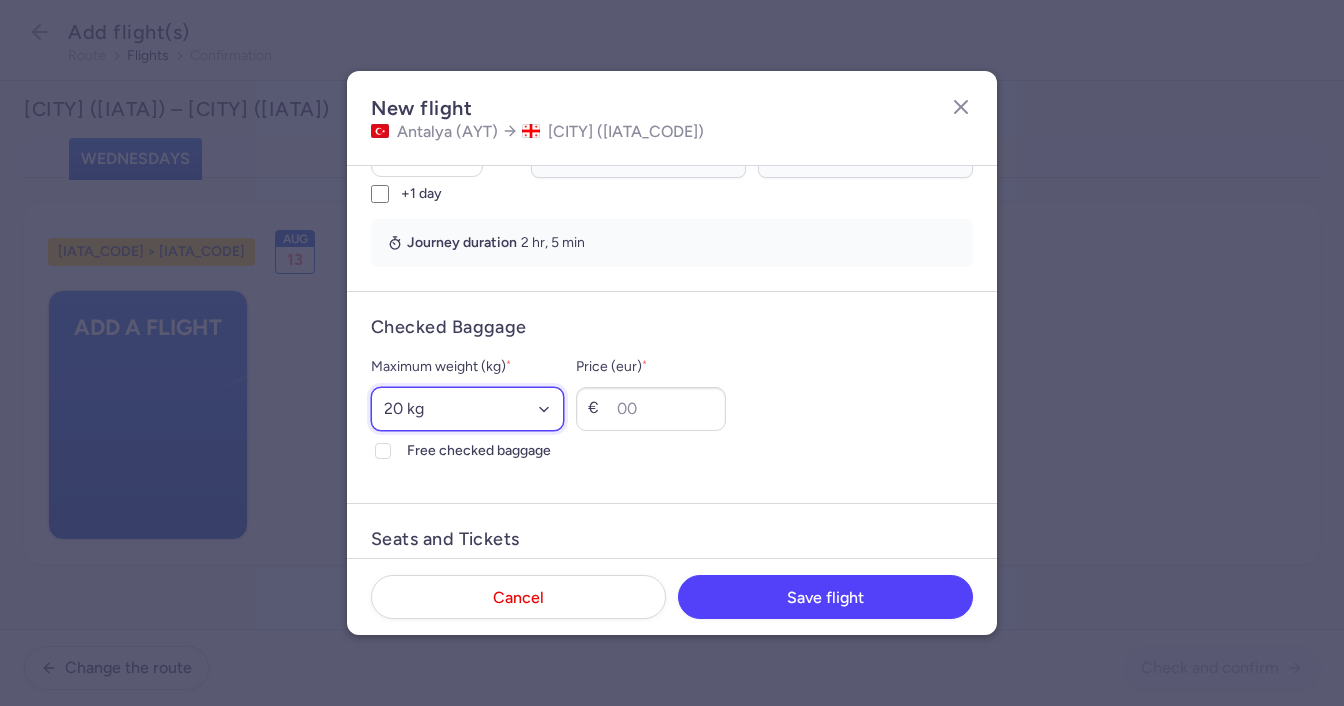 scroll, scrollTop: 500, scrollLeft: 0, axis: vertical 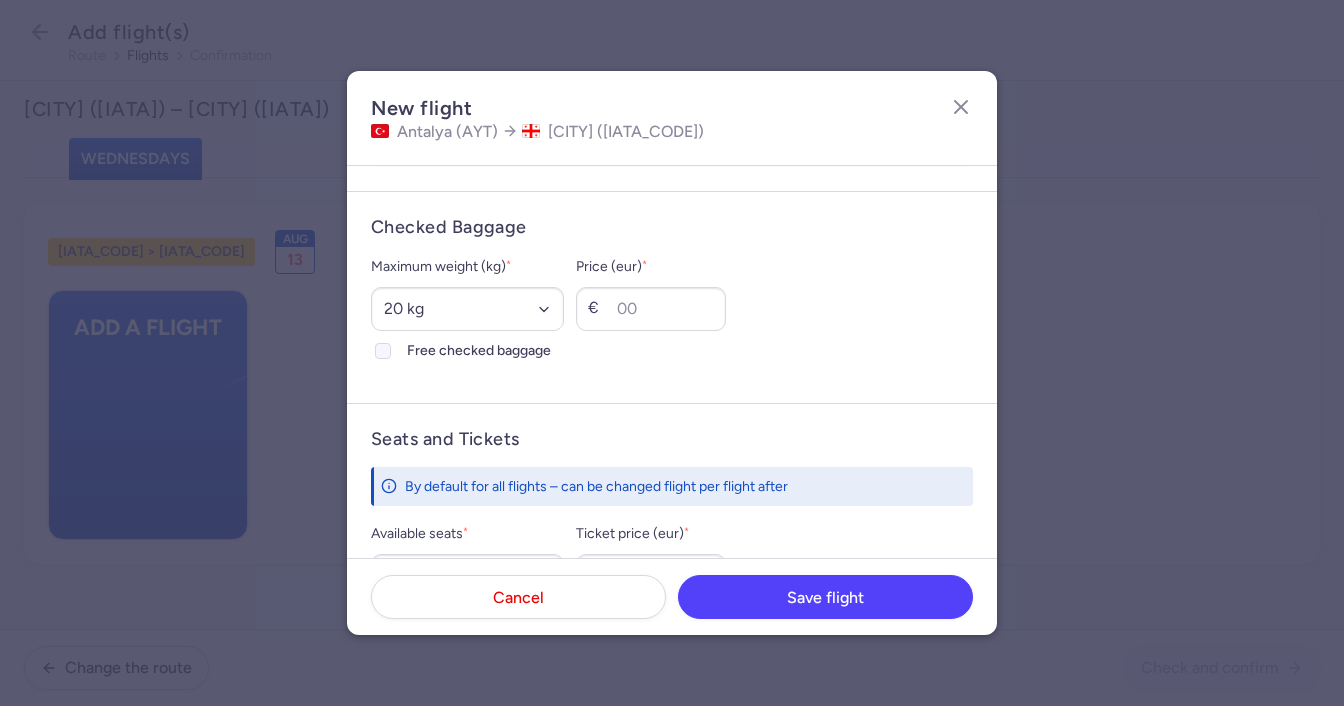 click on "Free checked baggage" 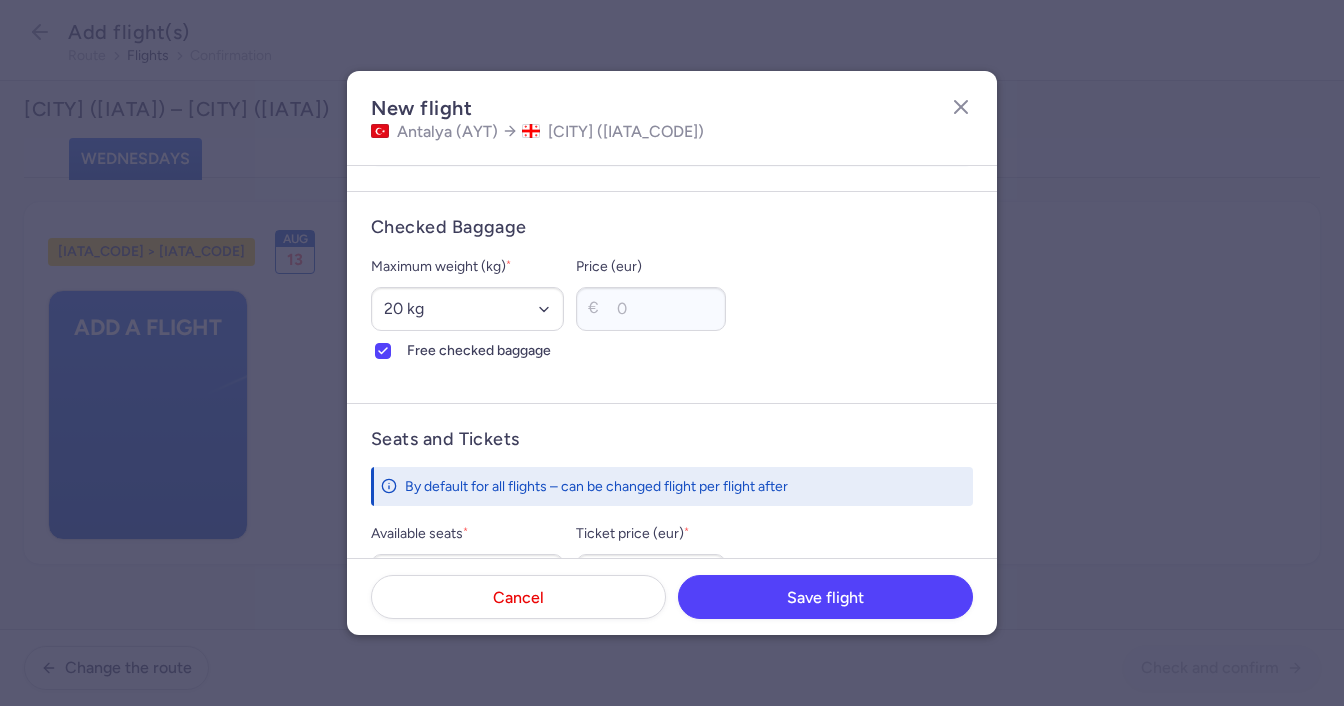 scroll, scrollTop: 600, scrollLeft: 0, axis: vertical 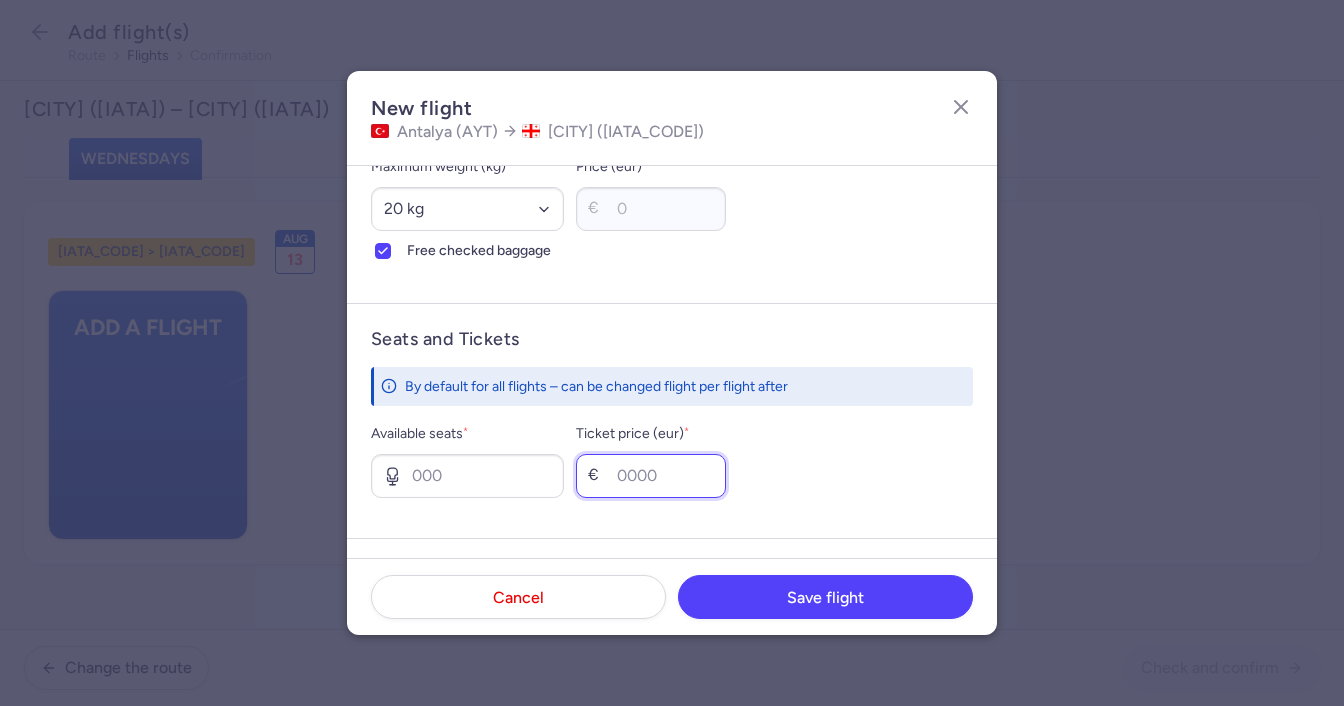 click on "Ticket price (eur)  *" at bounding box center [651, 476] 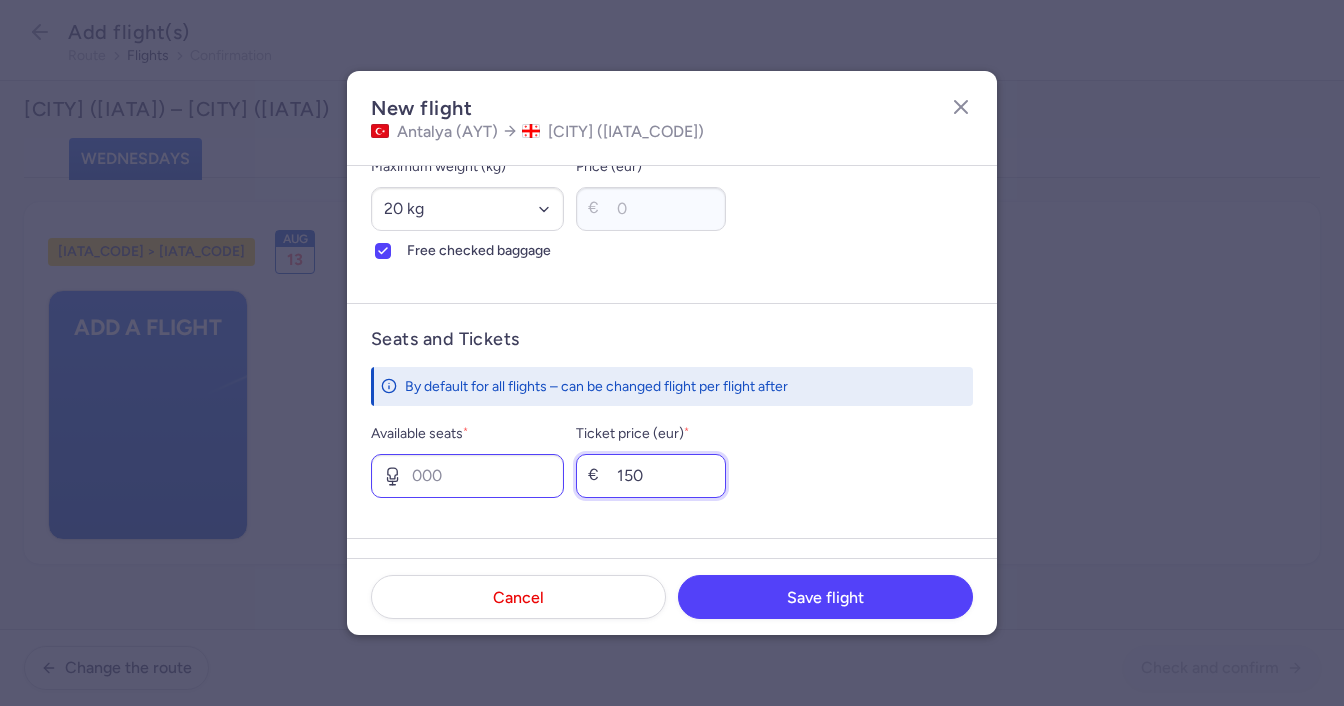 type on "150" 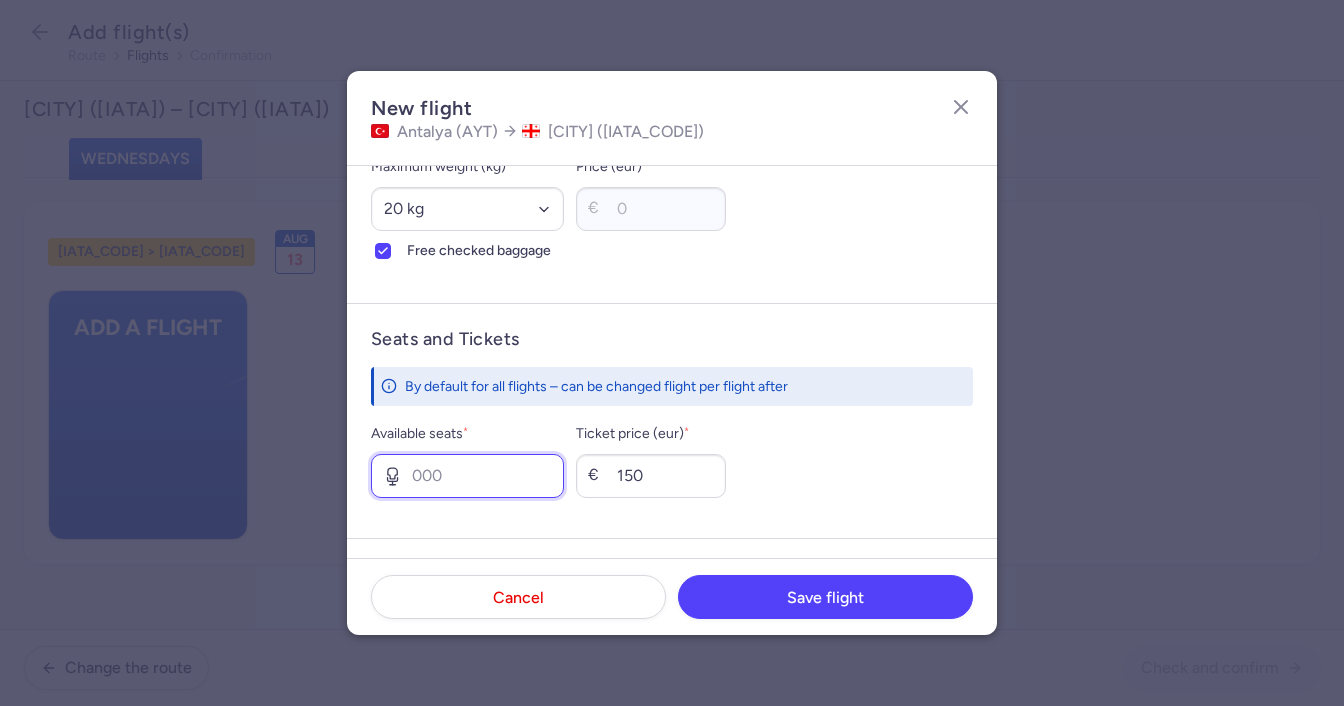 click on "Available seats  *" at bounding box center [467, 476] 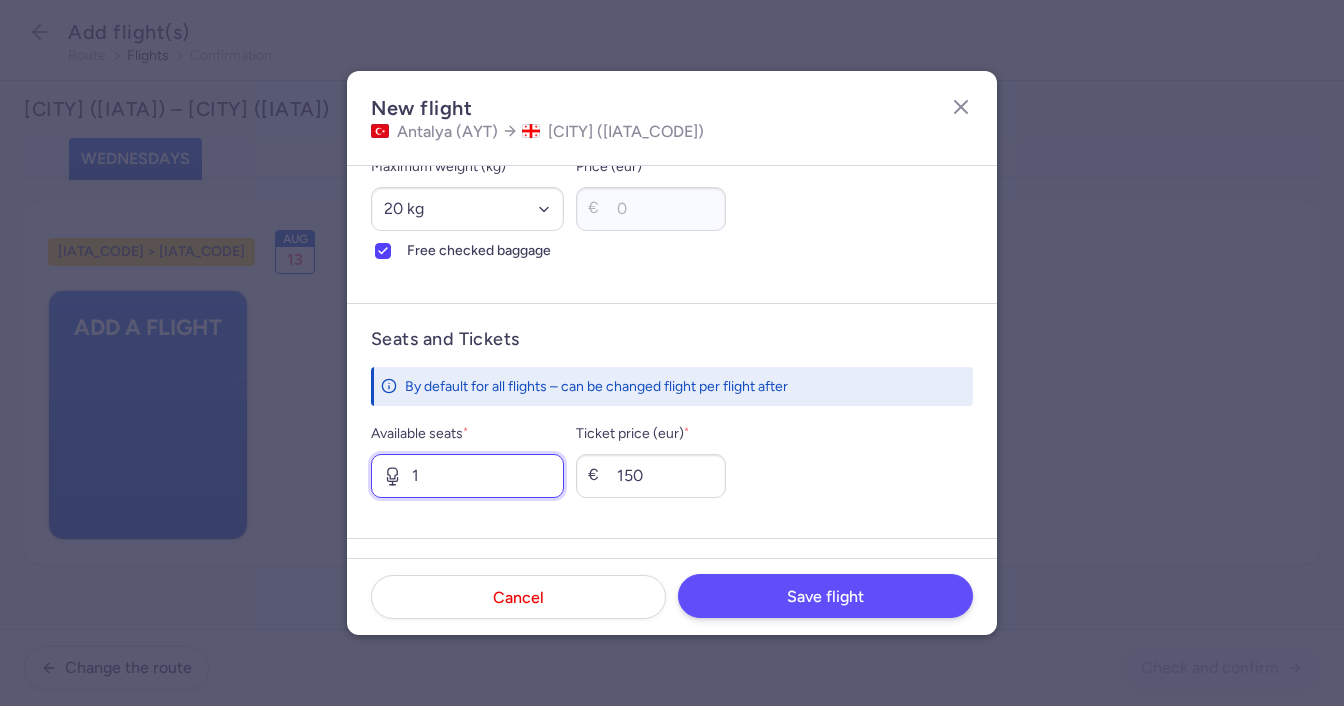 type on "1" 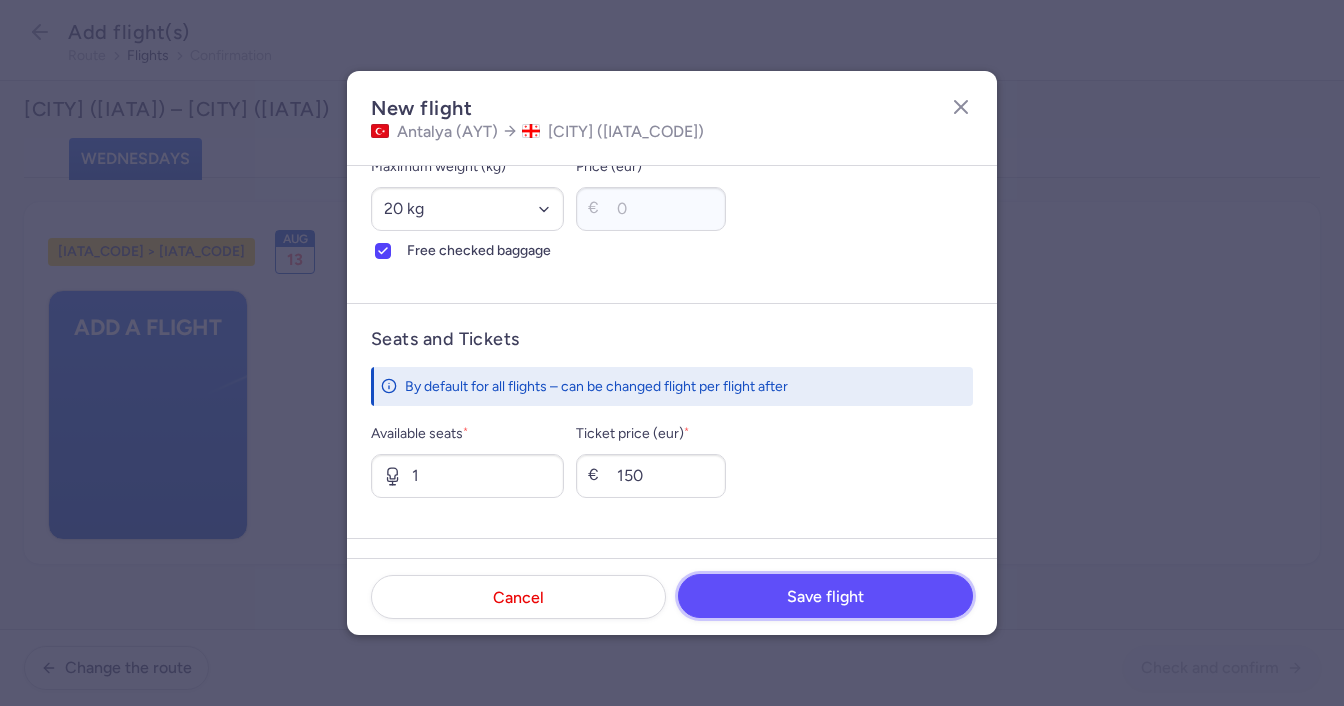 click on "Save flight" at bounding box center [825, 596] 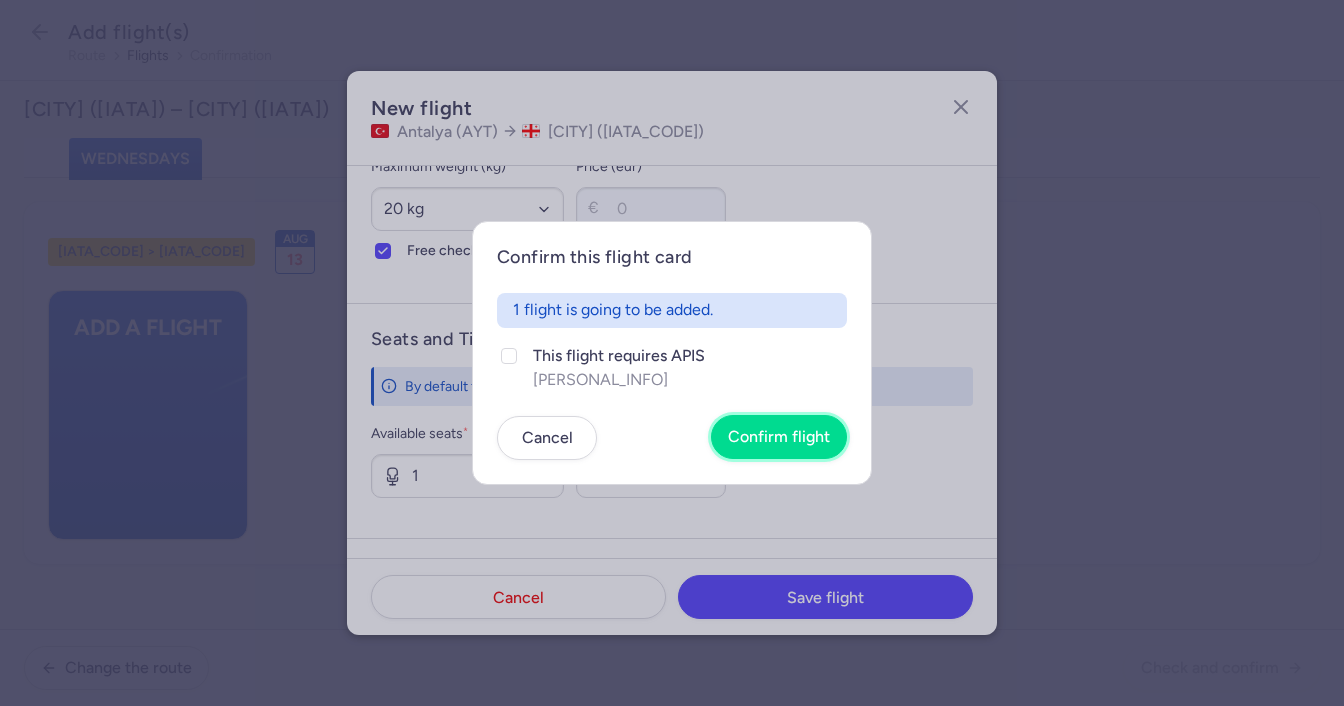 click on "Confirm flight" at bounding box center [779, 437] 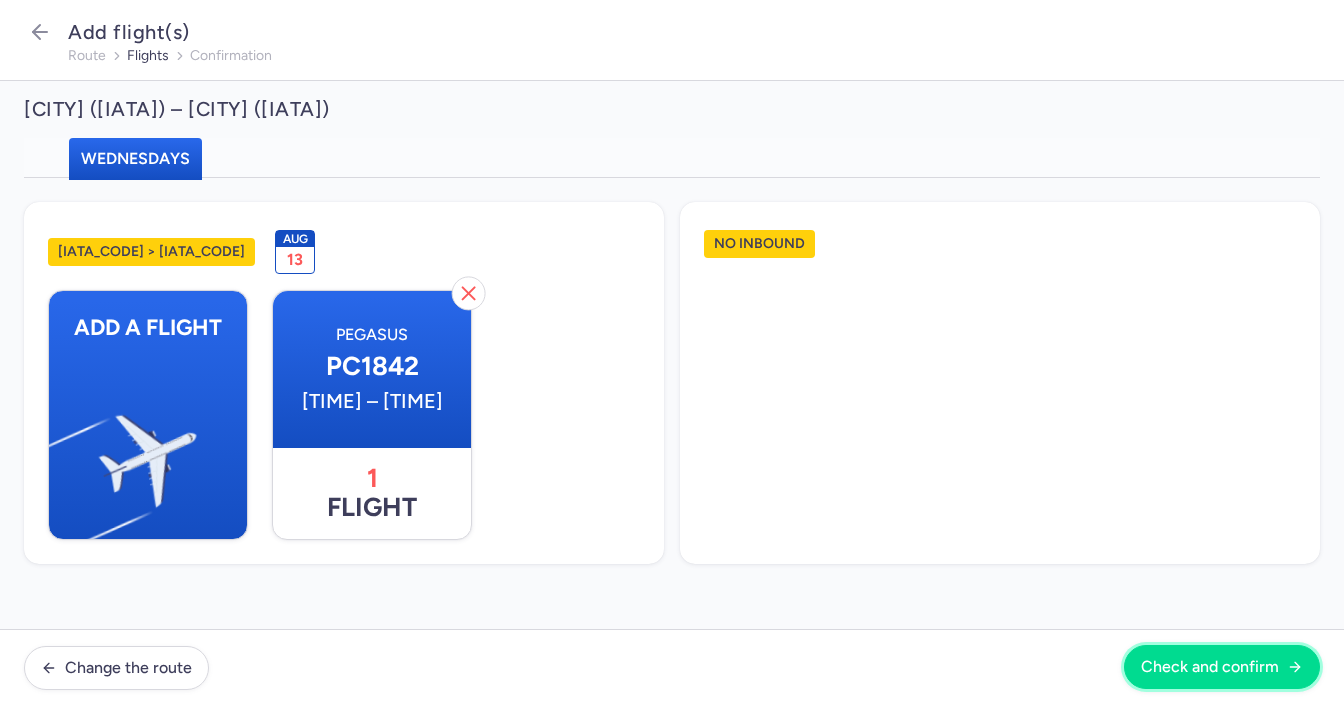 click on "Check and confirm" at bounding box center (1210, 667) 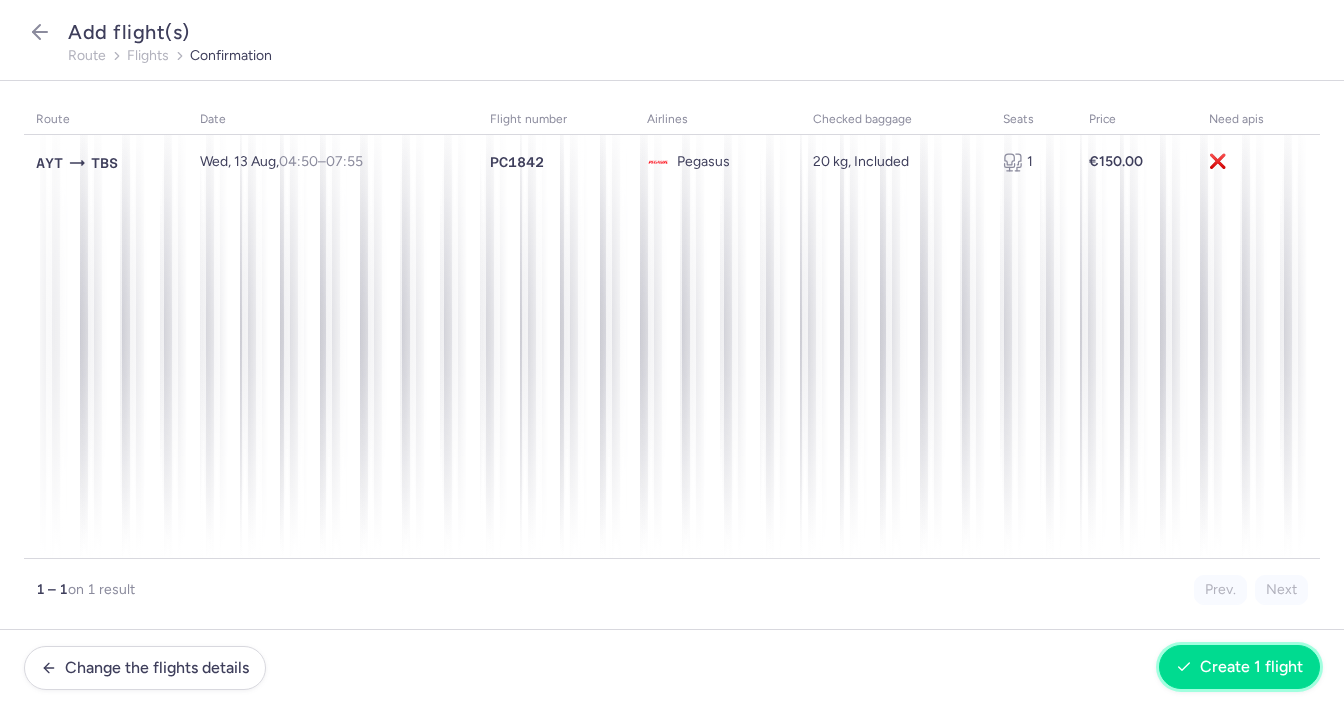 click on "Create 1 flight" at bounding box center (1251, 667) 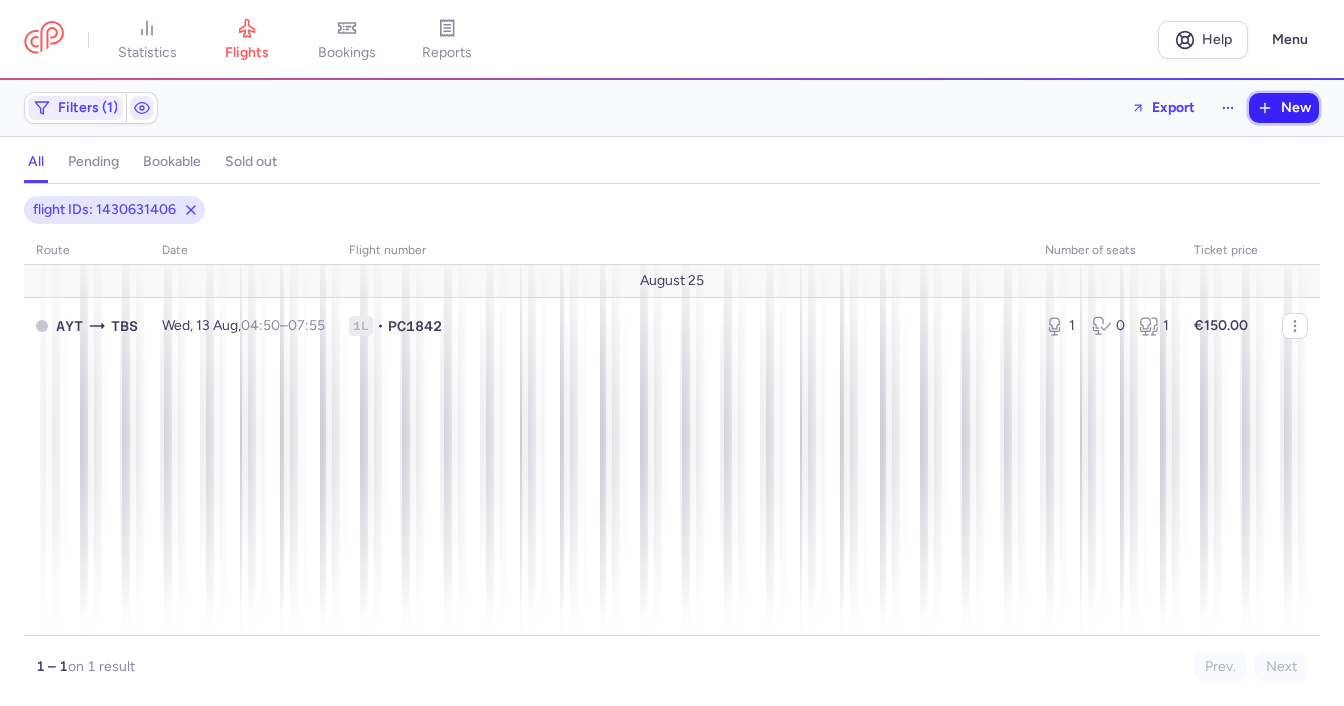 click on "New" at bounding box center (1284, 108) 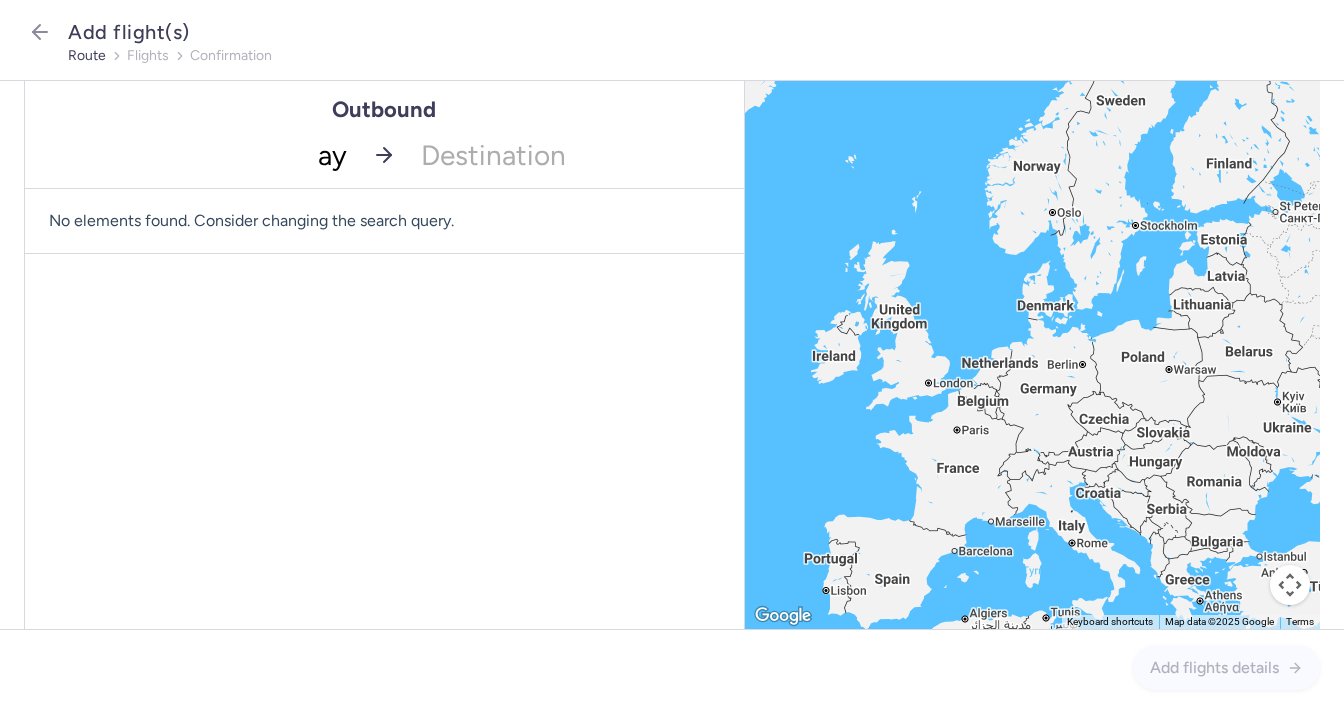 type on "ayt" 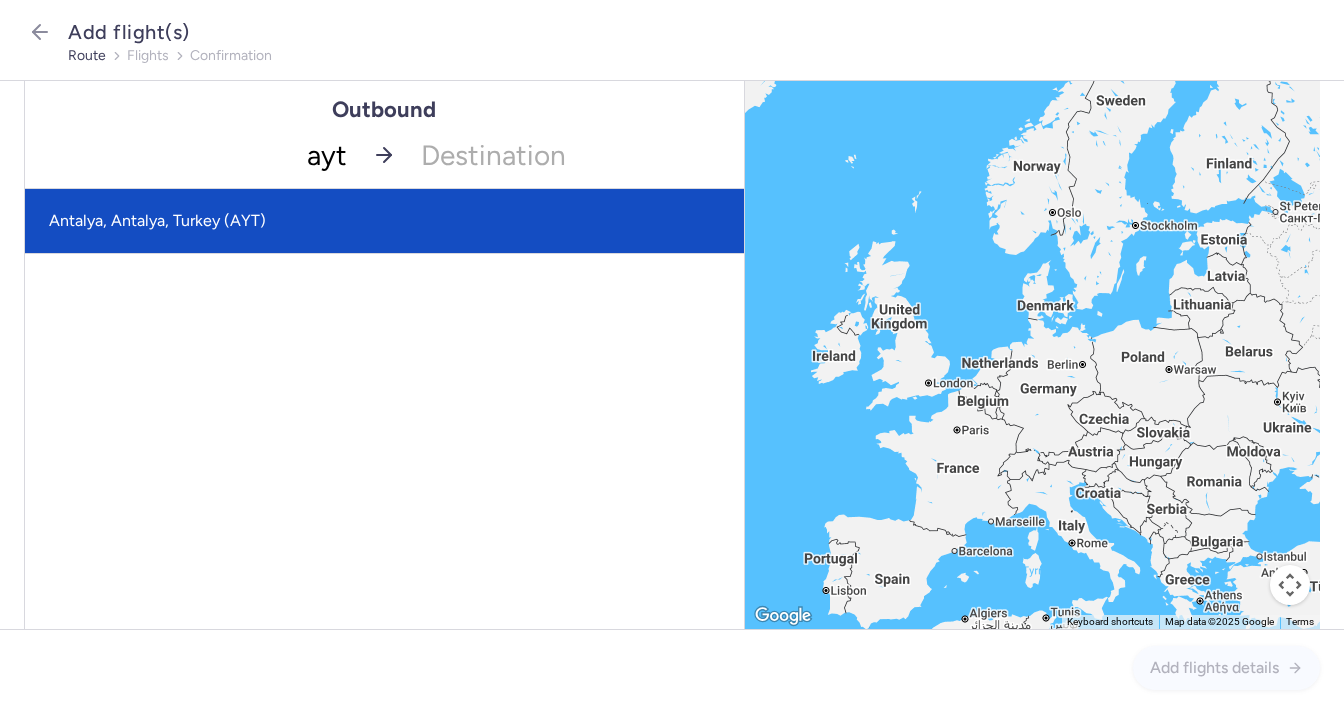 drag, startPoint x: 305, startPoint y: 235, endPoint x: 460, endPoint y: 185, distance: 162.86497 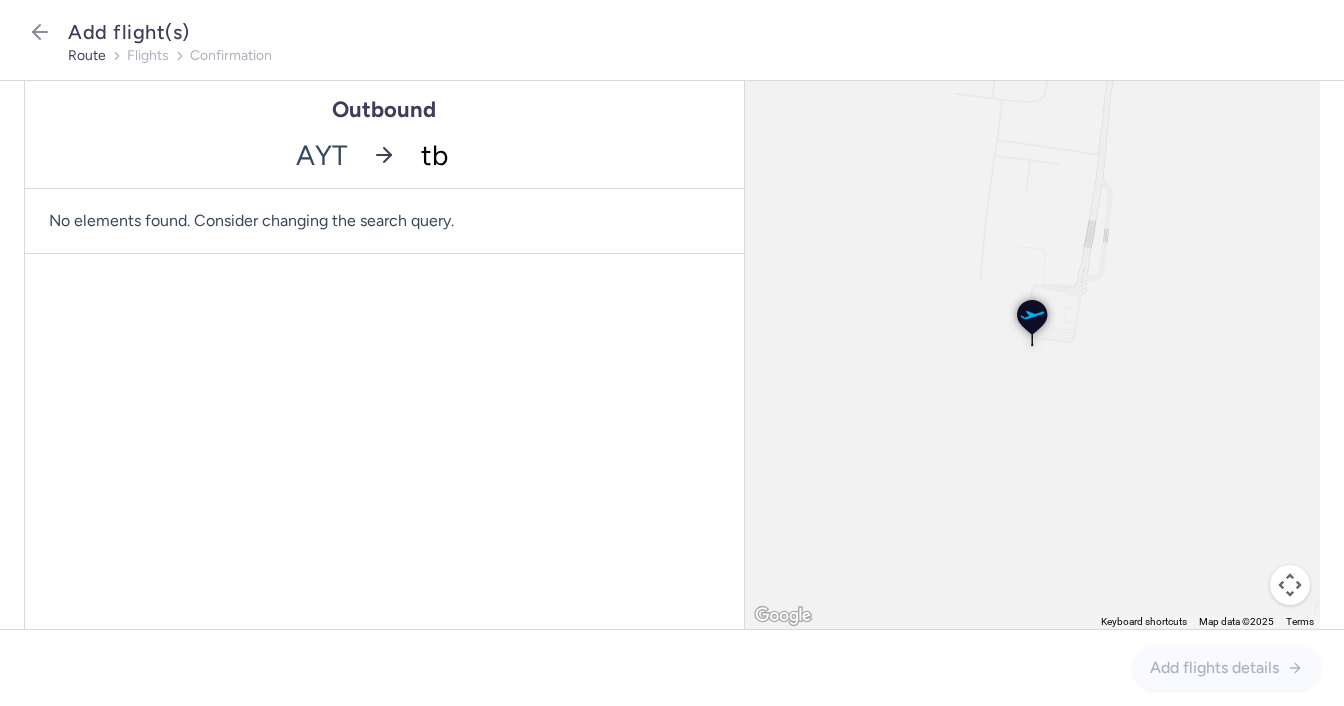 type on "tbs" 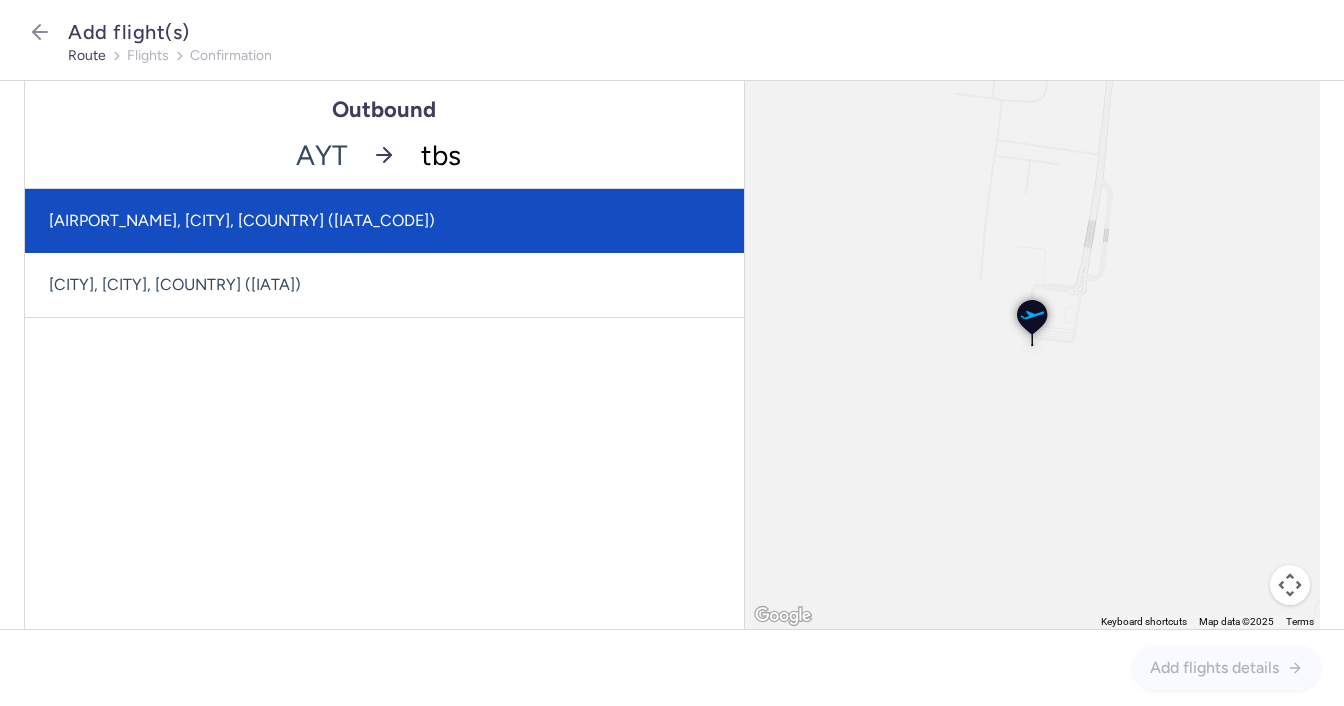 click on "[AIRPORT_NAME], [CITY], [COUNTRY] ([IATA_CODE])" 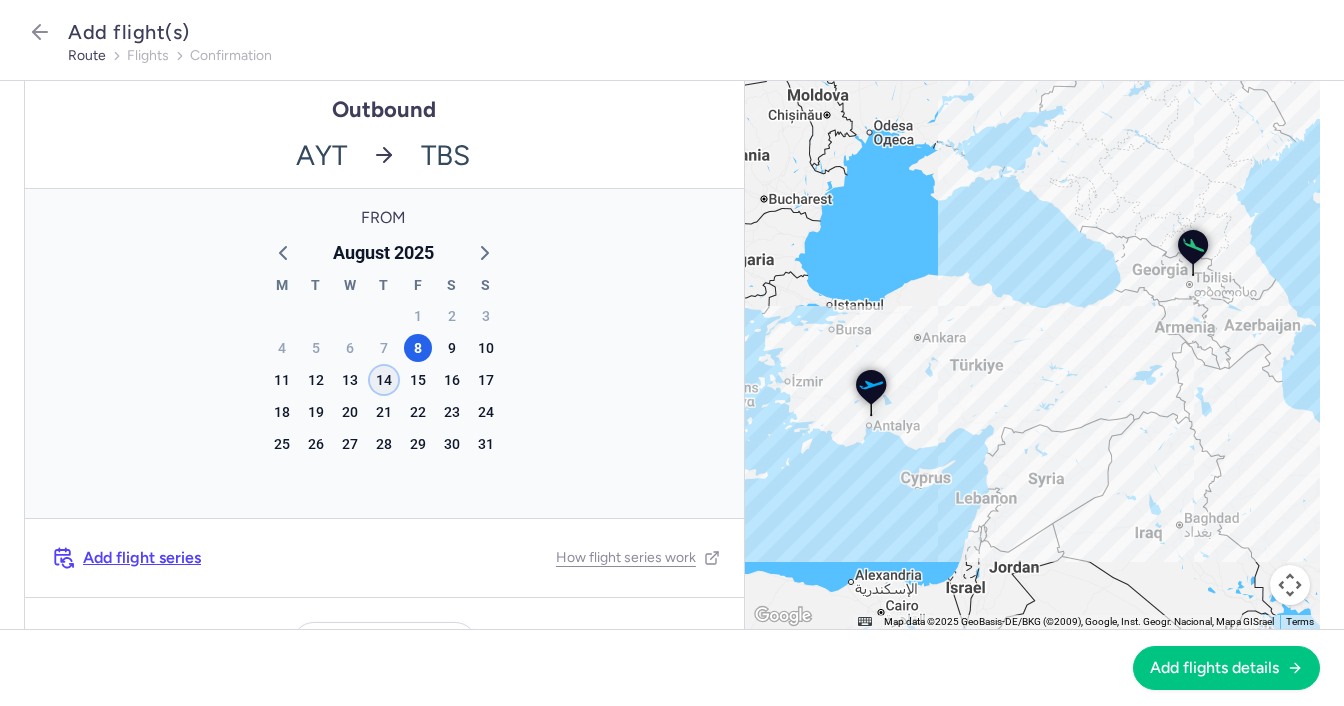 click on "14" 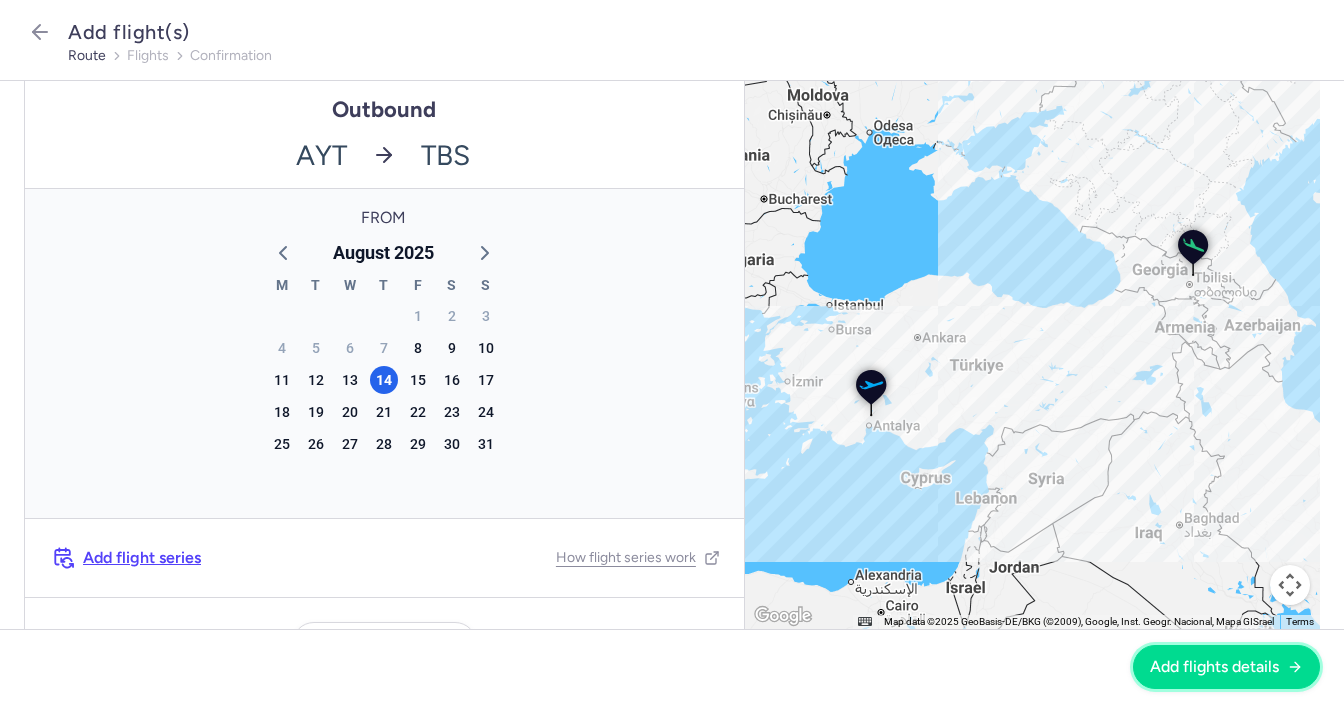 click on "Add flights details" at bounding box center (1214, 667) 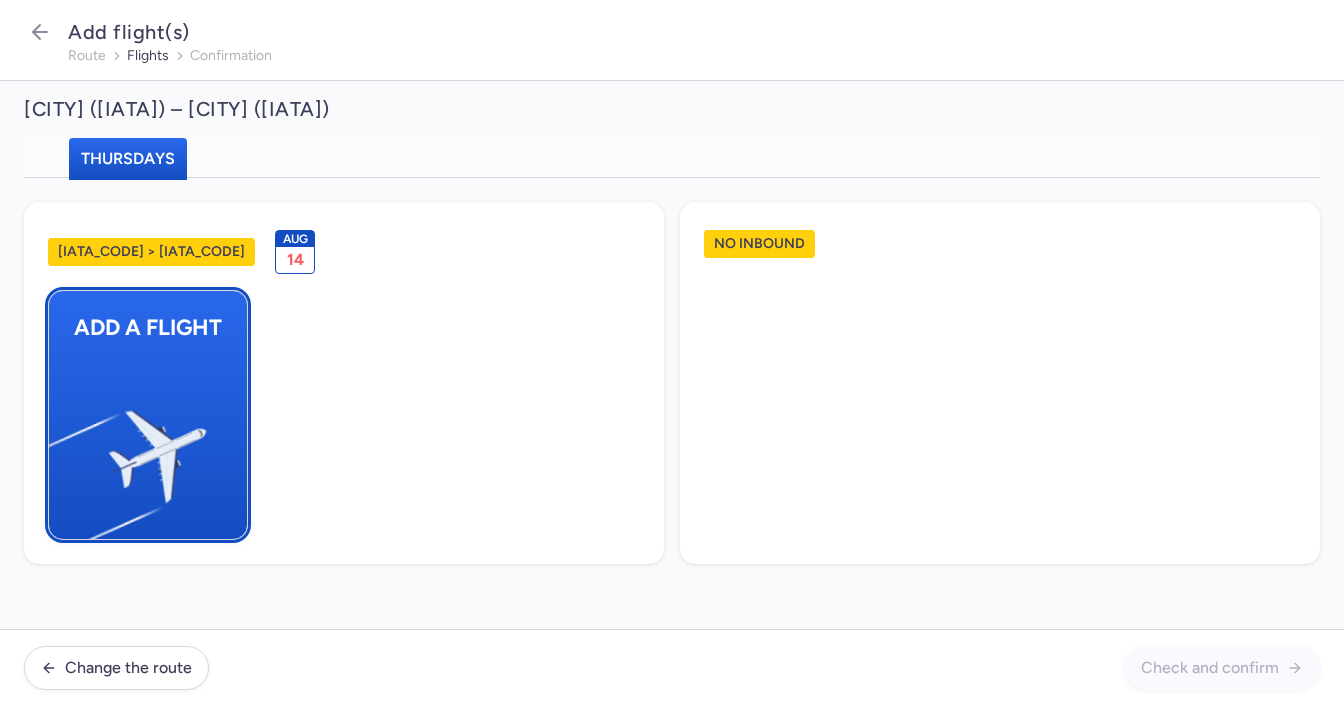 click at bounding box center [59, 448] 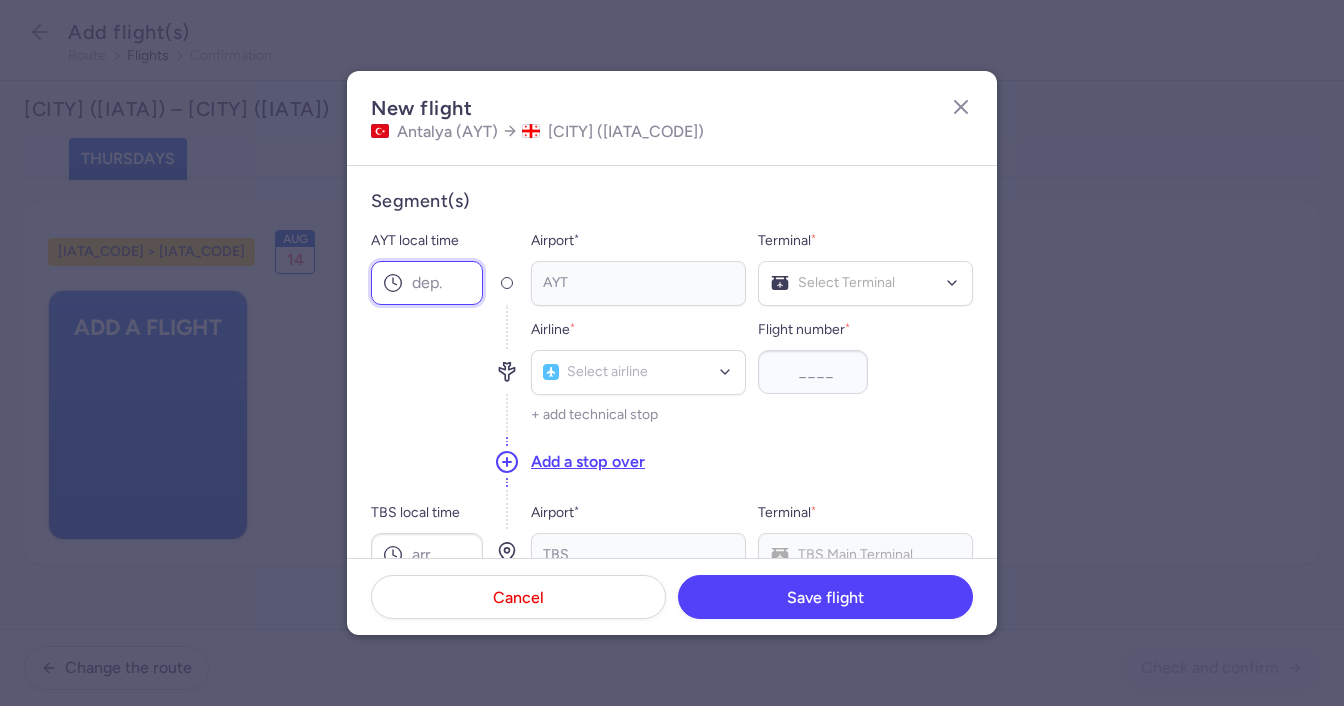 drag, startPoint x: 453, startPoint y: 300, endPoint x: 460, endPoint y: 282, distance: 19.313208 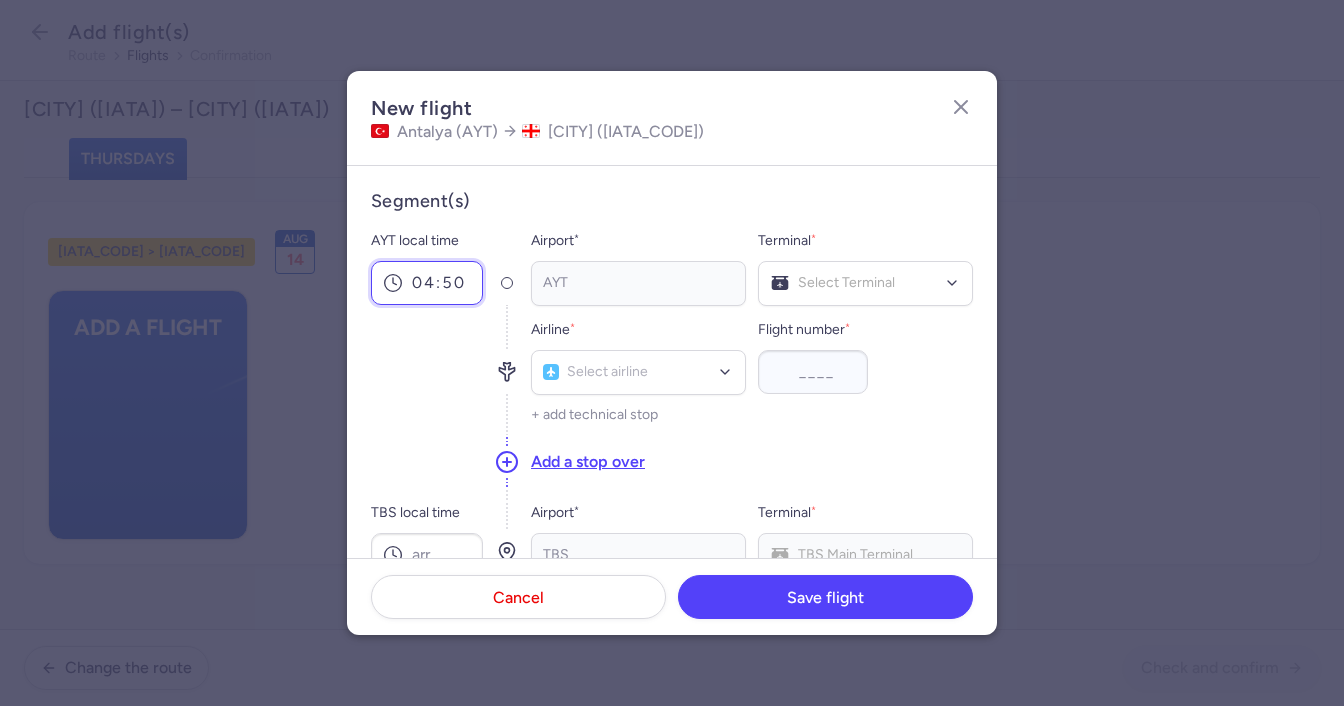 type on "04:50" 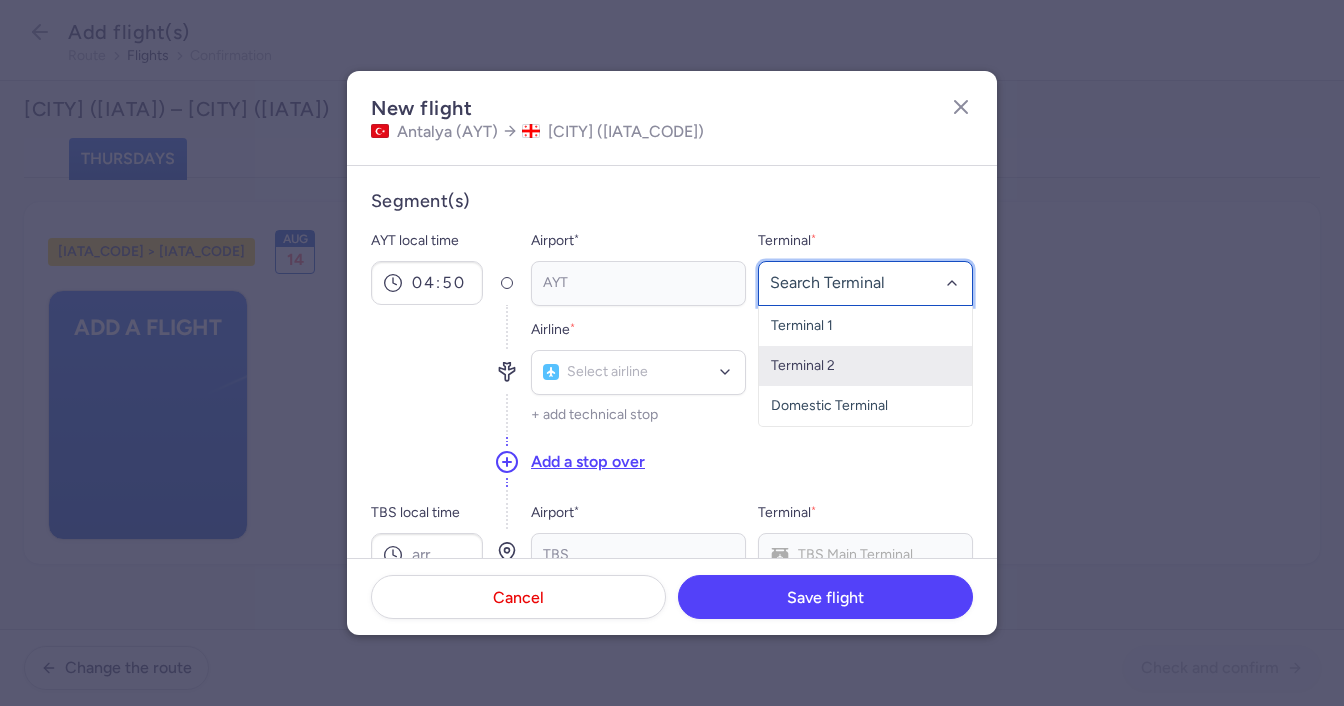 click on "Terminal 2" at bounding box center [865, 366] 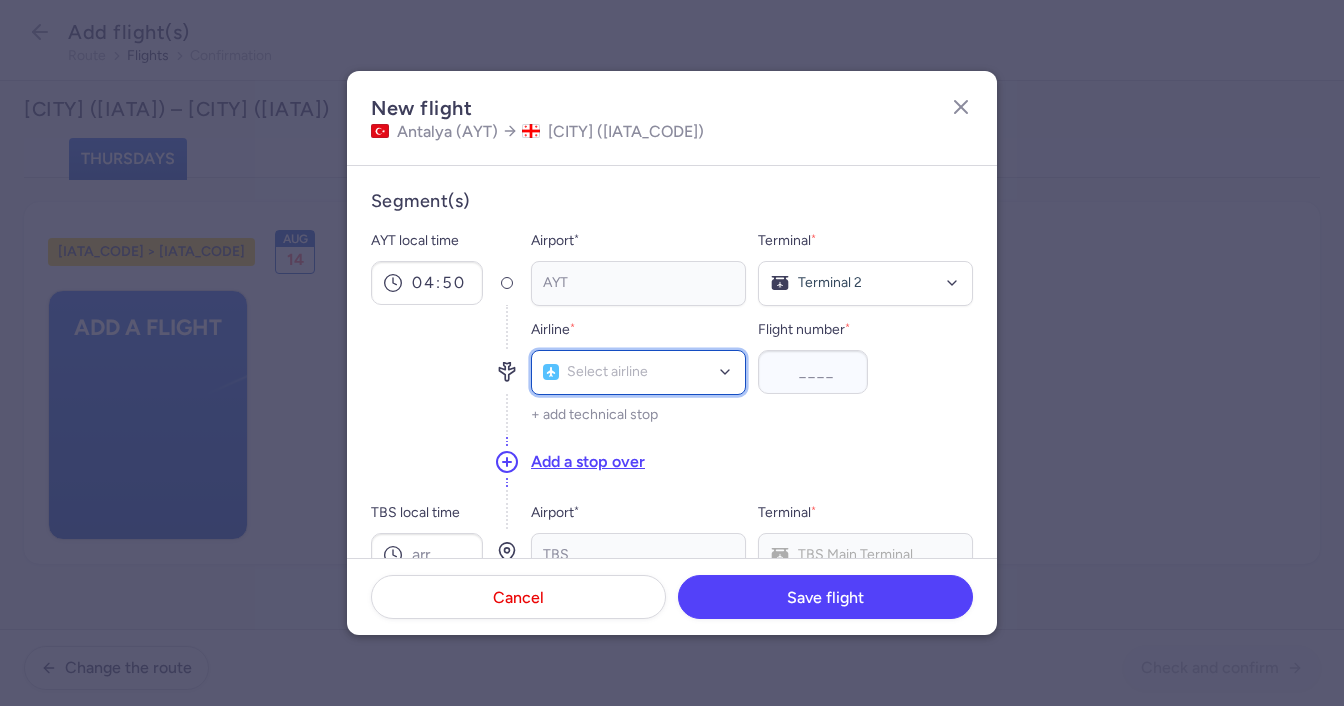 click on "Select airline" 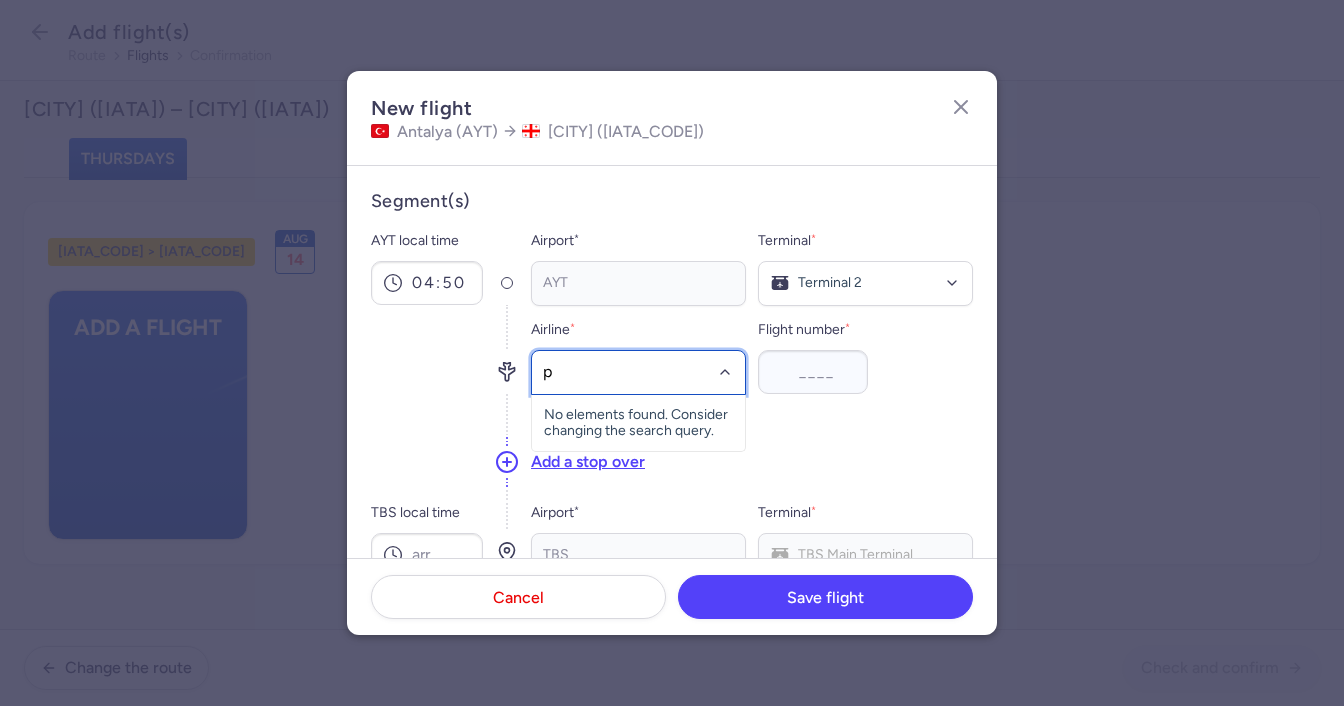 type on "pc" 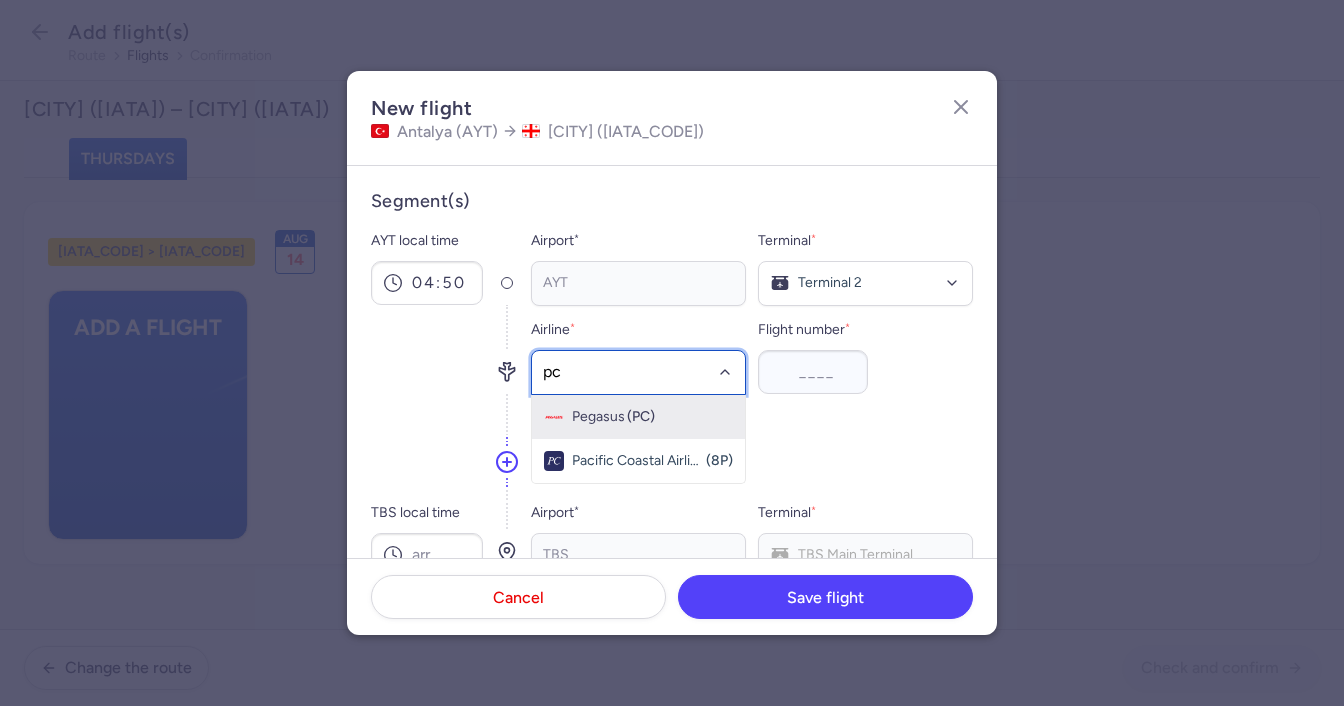 click on "Pegasus (PC)" 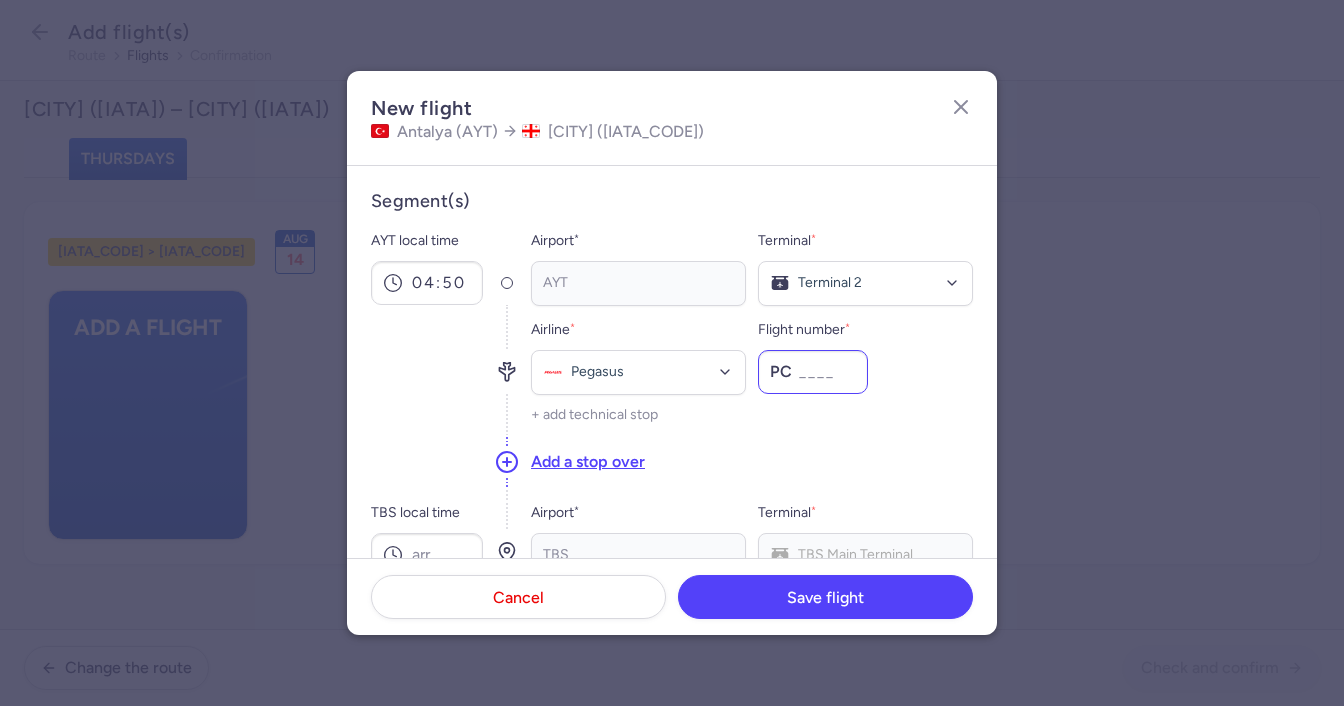 click on "[FLIGHT_NUMBER] *" at bounding box center [813, 372] 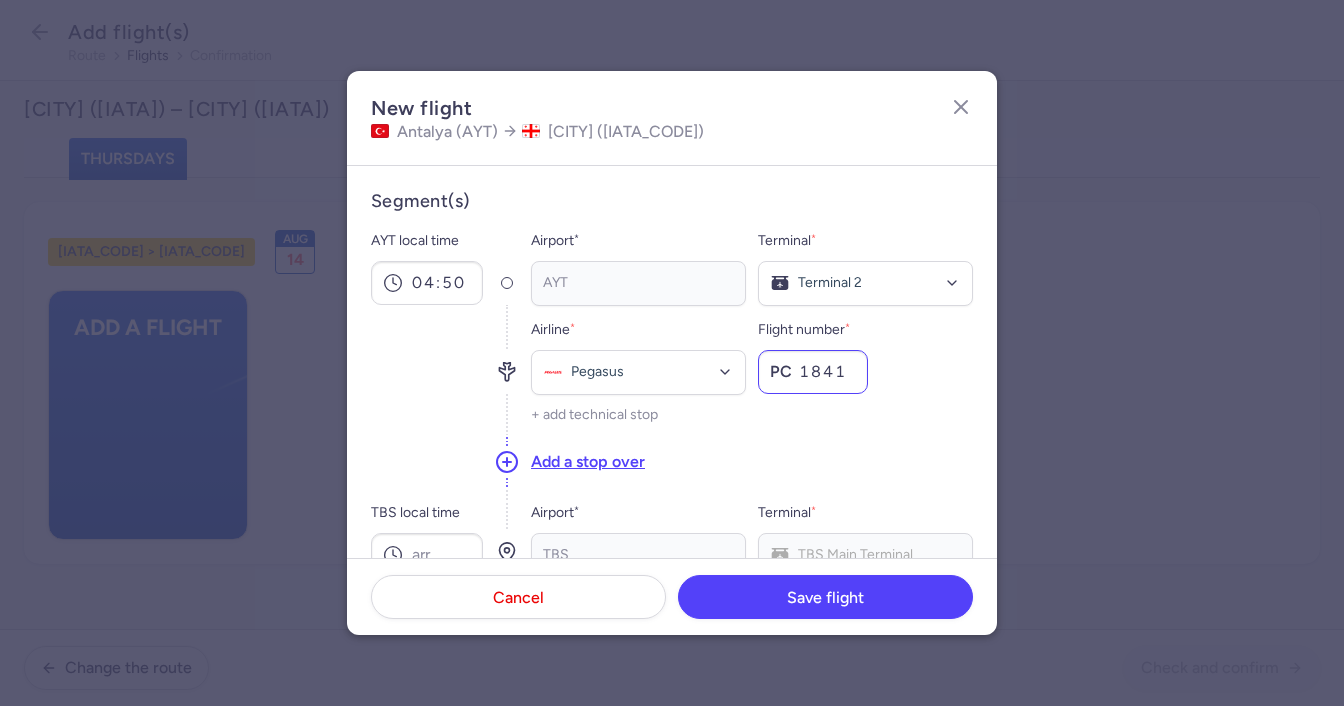 click on "1841" at bounding box center [813, 372] 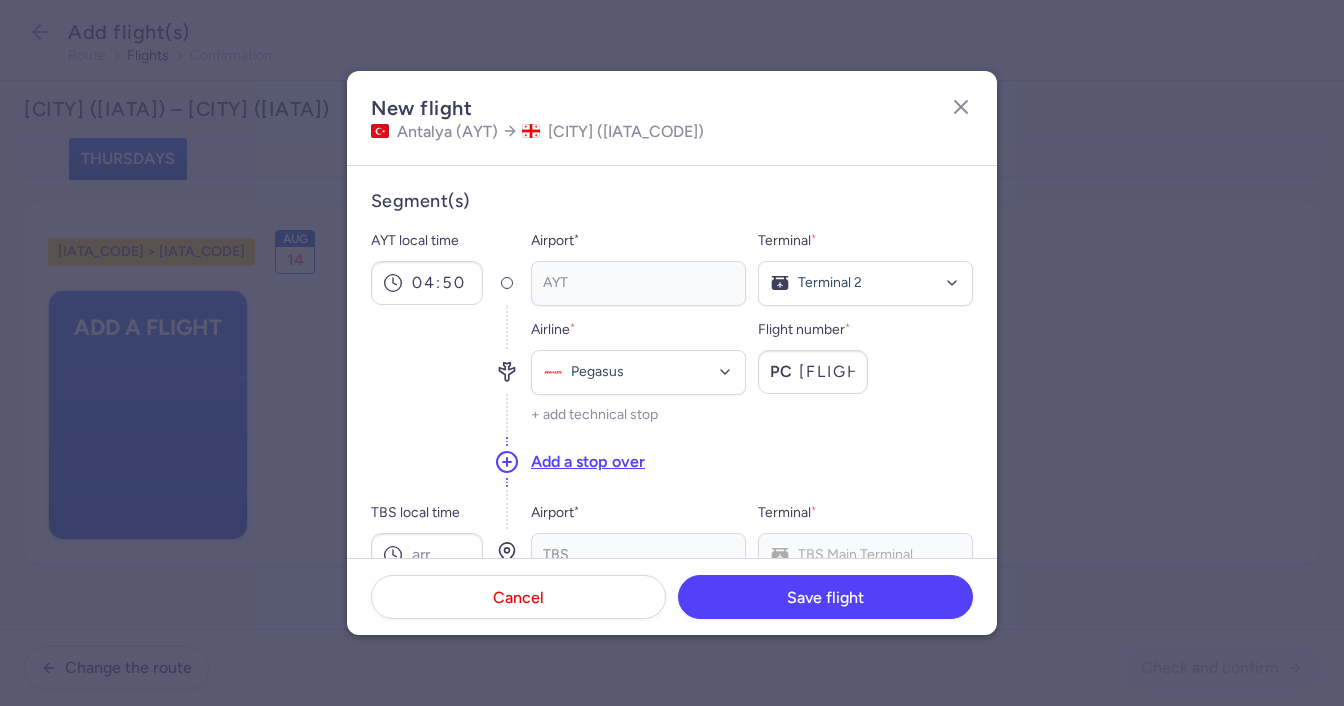 scroll, scrollTop: 100, scrollLeft: 0, axis: vertical 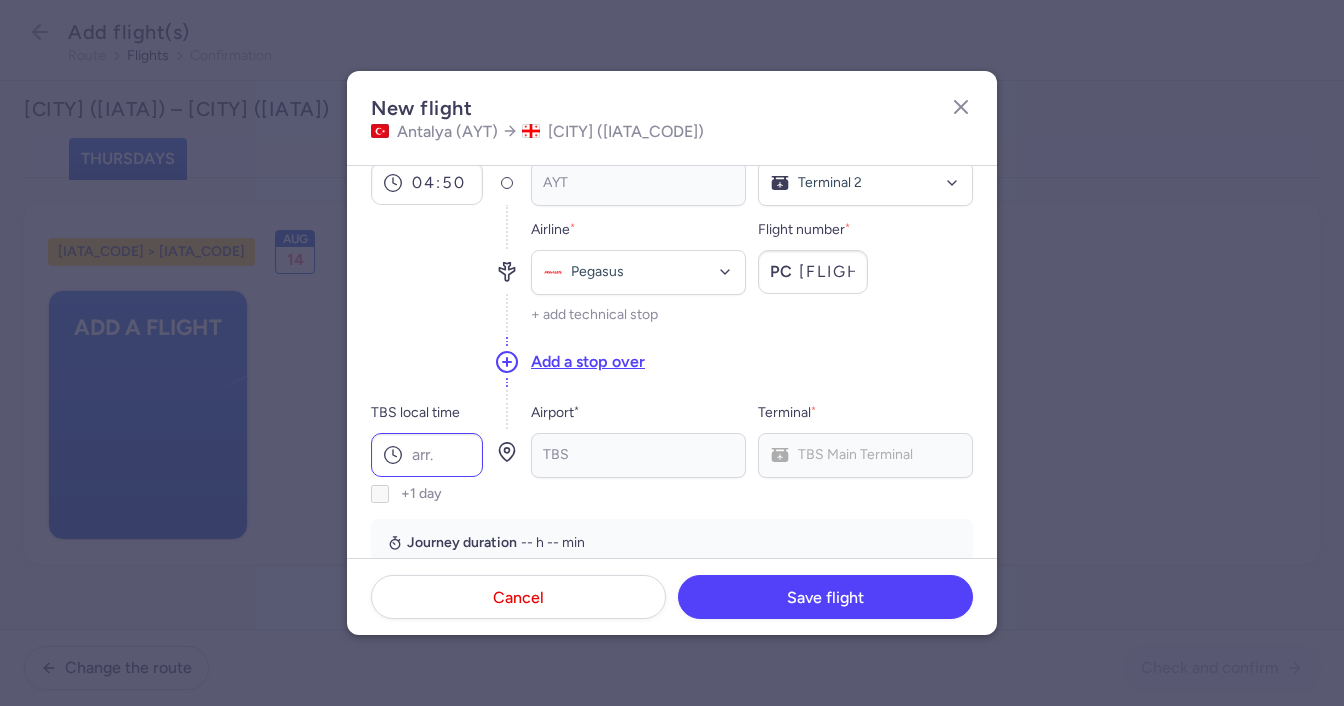 type on "[FLIGHT_NUMBER]" 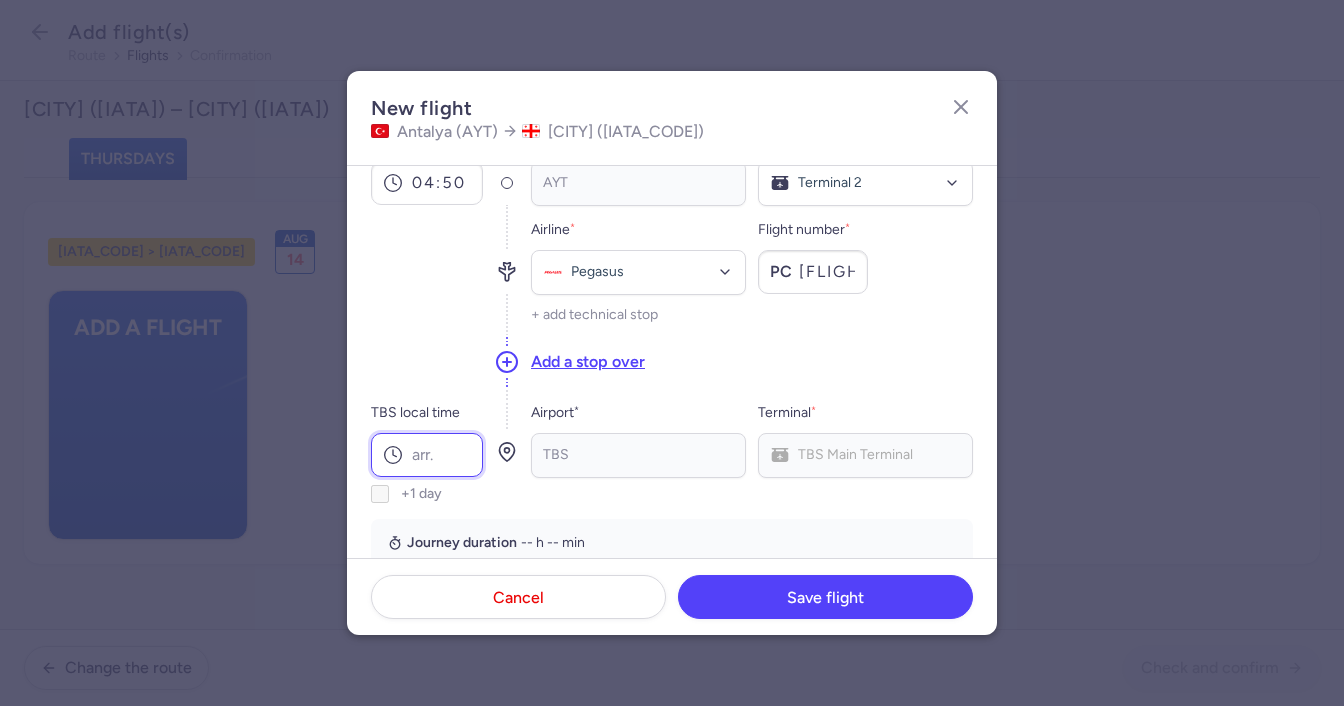 click on "TBS local time" at bounding box center (427, 455) 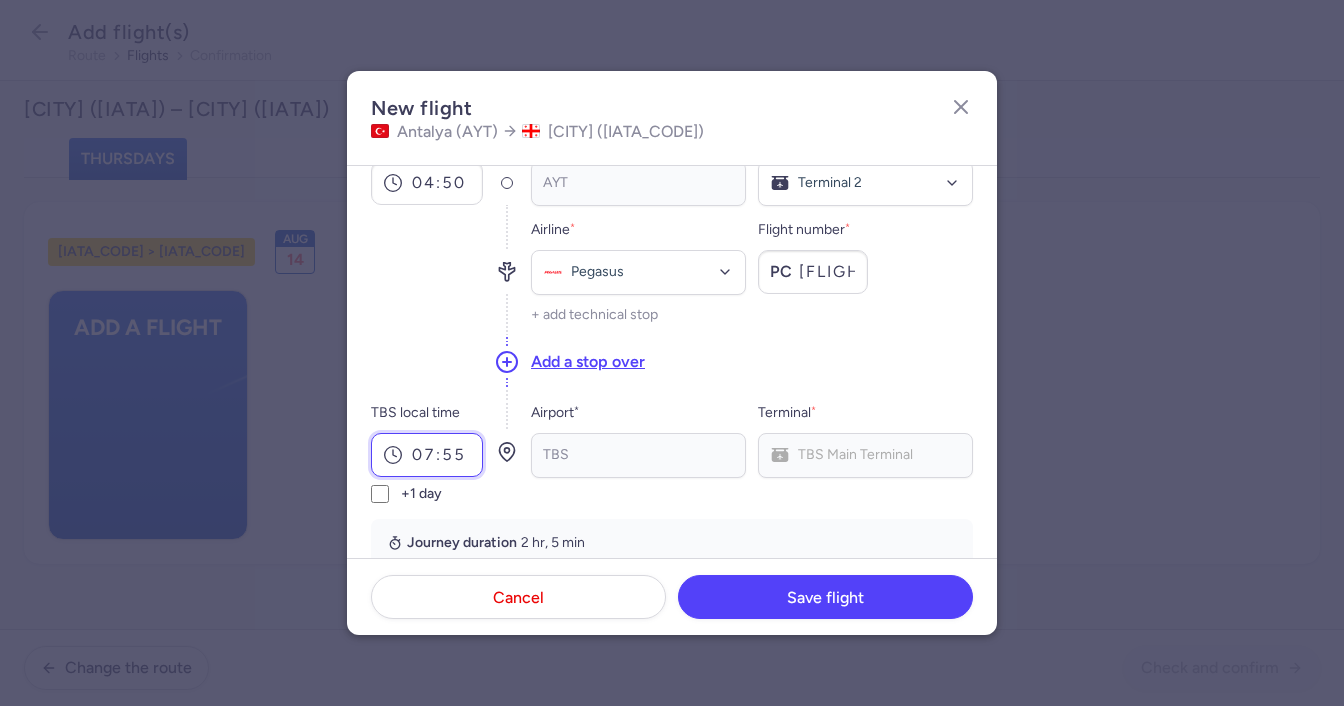 type on "07:55" 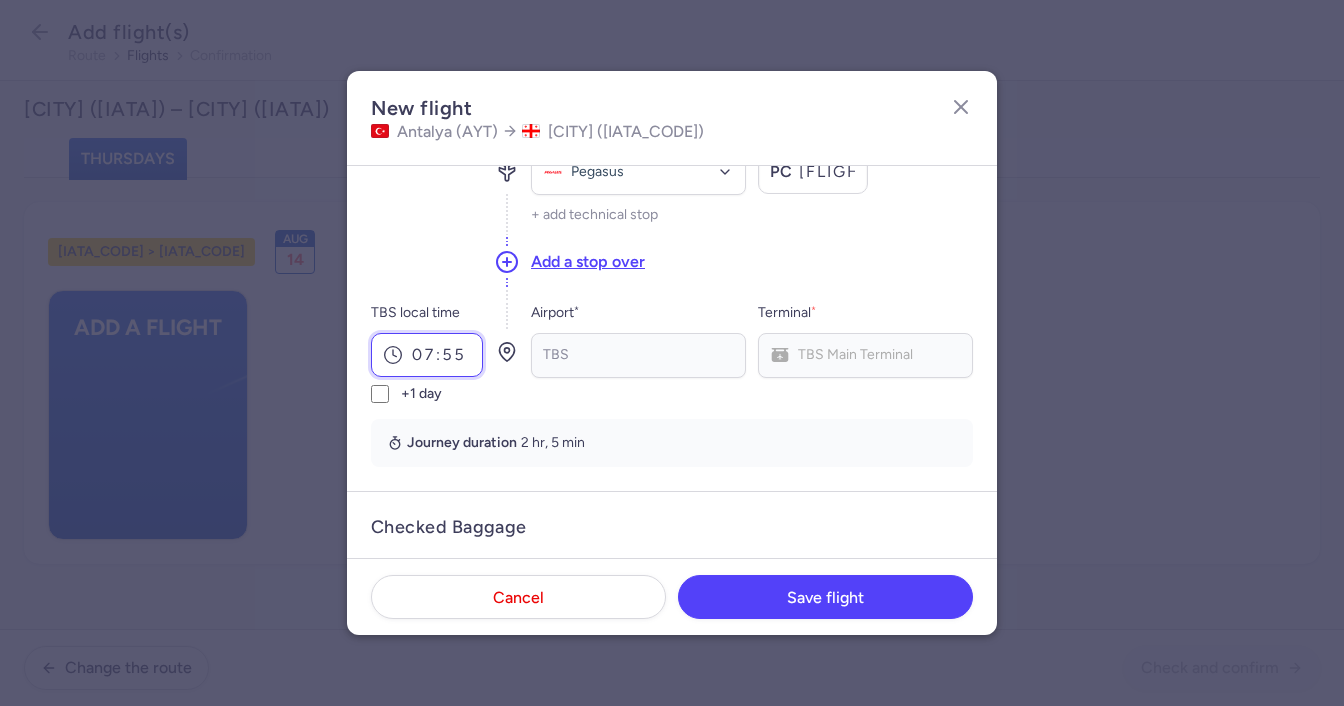 scroll, scrollTop: 300, scrollLeft: 0, axis: vertical 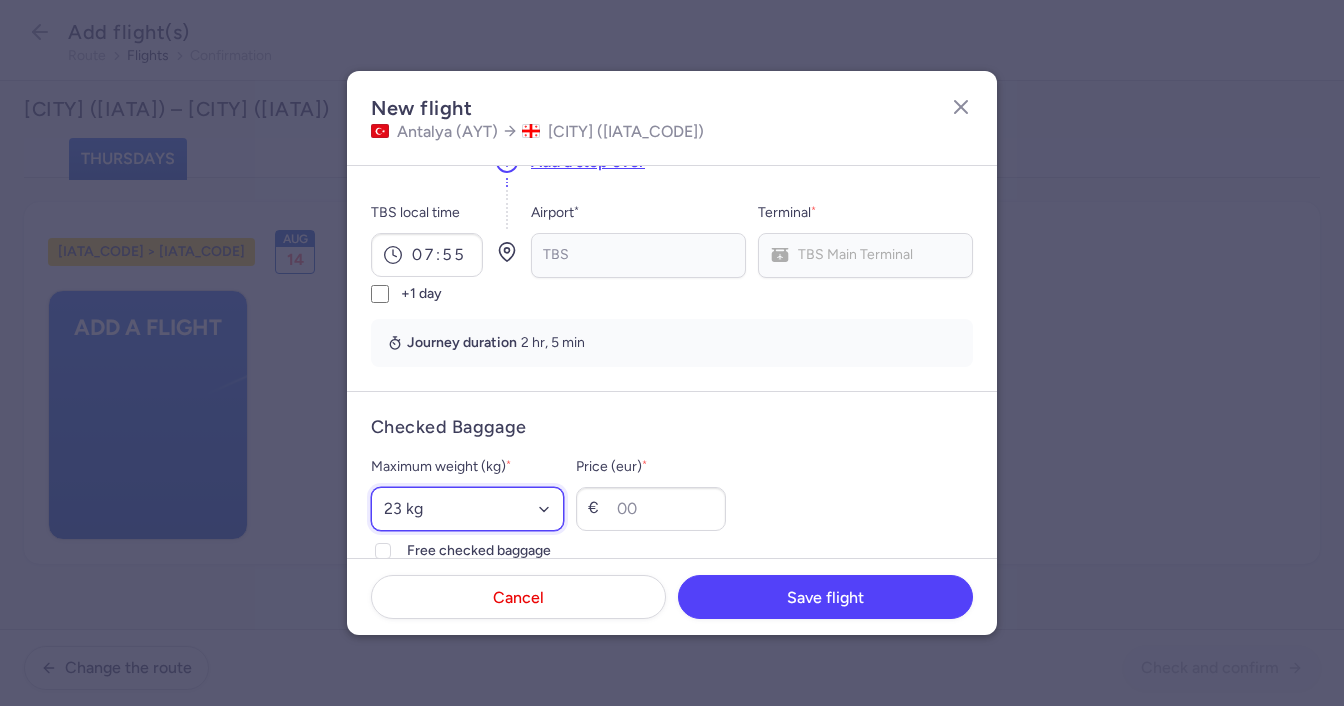 click on "[SELECT_OPTION] [WEIGHT] [WEIGHT] [WEIGHT] [WEIGHT] [WEIGHT] [WEIGHT] [WEIGHT] [WEIGHT] [WEIGHT] [WEIGHT] [WEIGHT] [WEIGHT] [WEIGHT] [WEIGHT] [WEIGHT] [WEIGHT] [WEIGHT] [WEIGHT]" at bounding box center (467, 509) 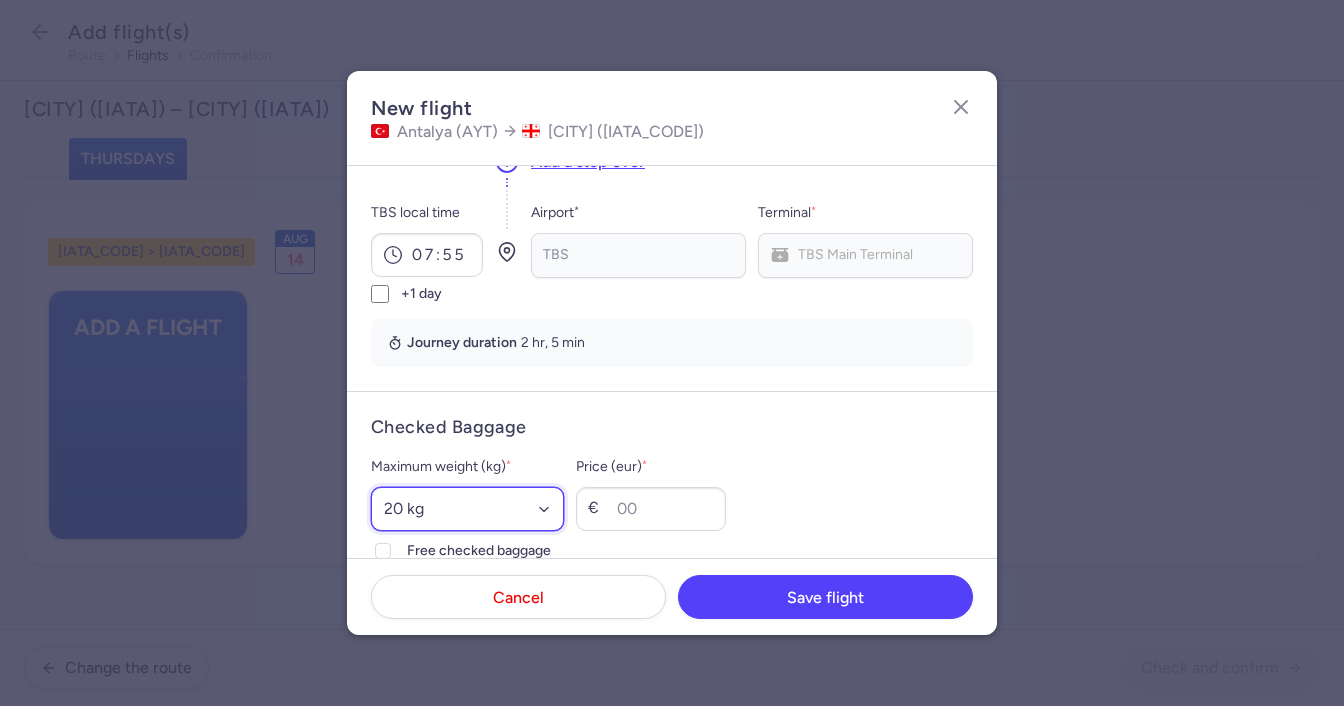 click on "[SELECT_OPTION] [WEIGHT] [WEIGHT] [WEIGHT] [WEIGHT] [WEIGHT] [WEIGHT] [WEIGHT] [WEIGHT] [WEIGHT] [WEIGHT] [WEIGHT] [WEIGHT] [WEIGHT] [WEIGHT] [WEIGHT] [WEIGHT] [WEIGHT] [WEIGHT]" at bounding box center [467, 509] 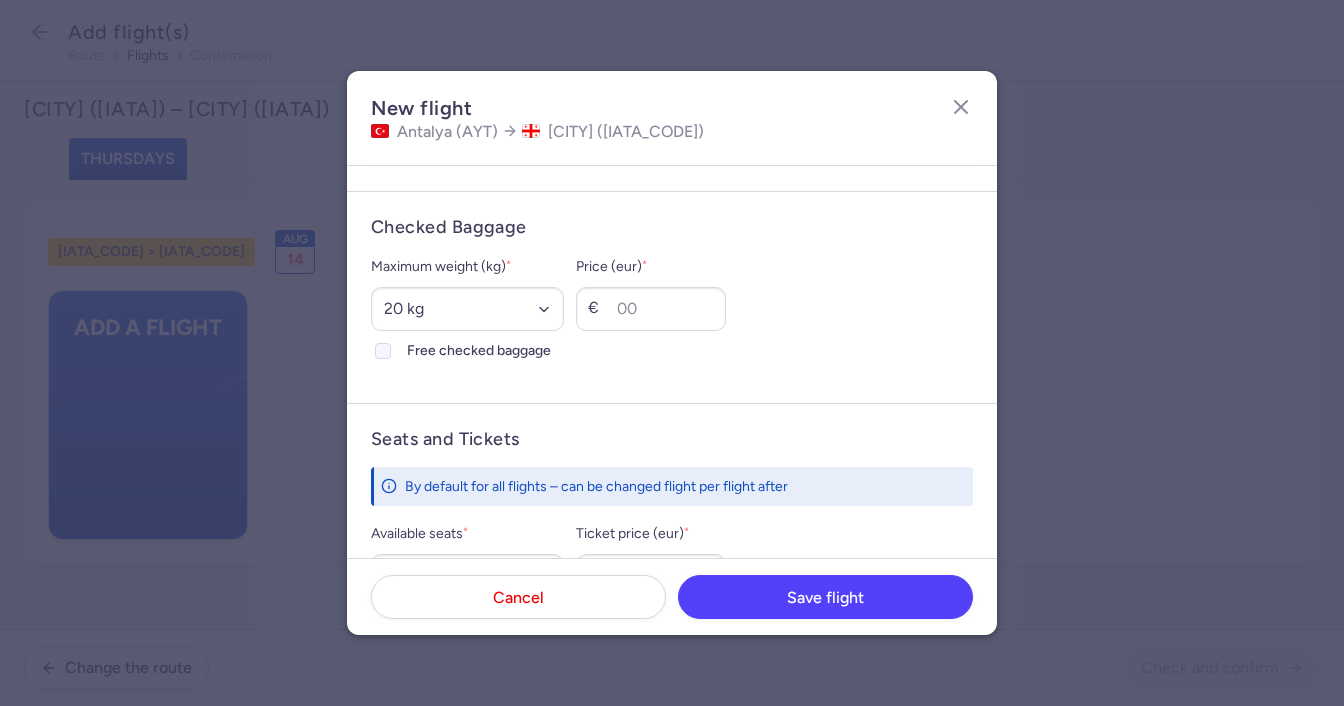 click on "Free checked baggage" 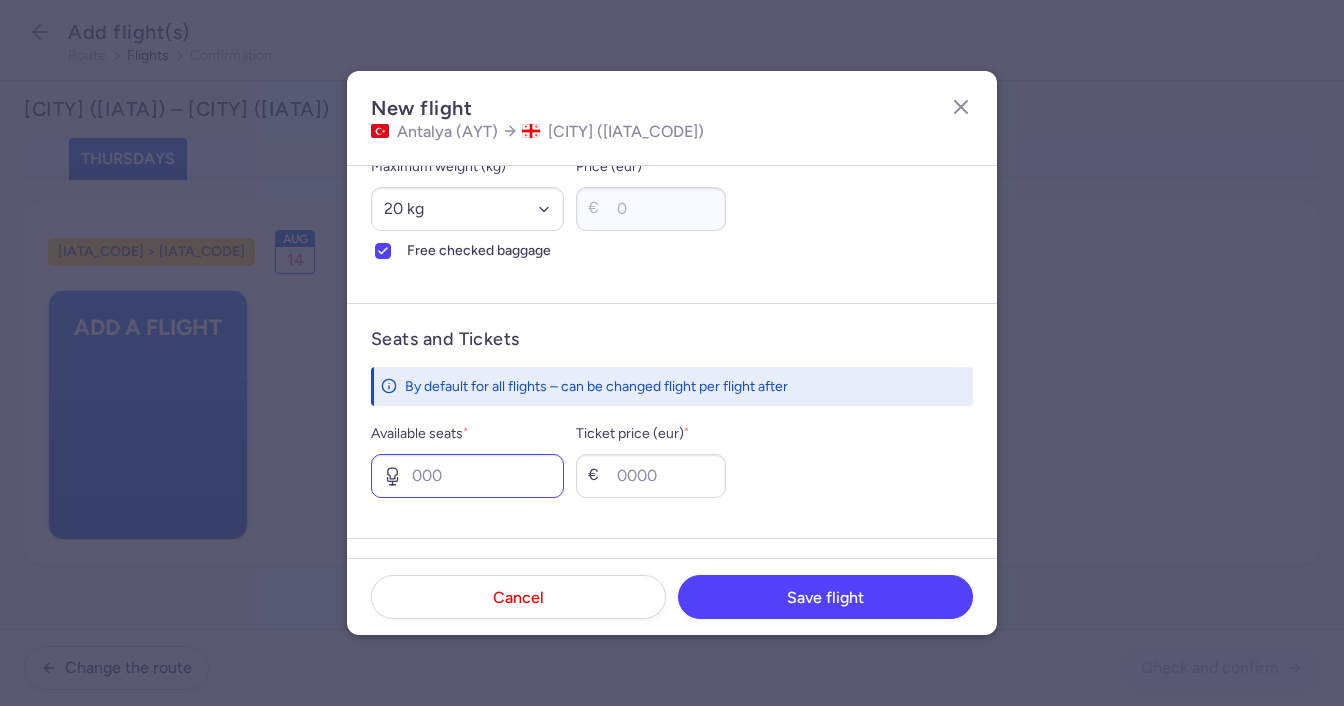 scroll, scrollTop: 700, scrollLeft: 0, axis: vertical 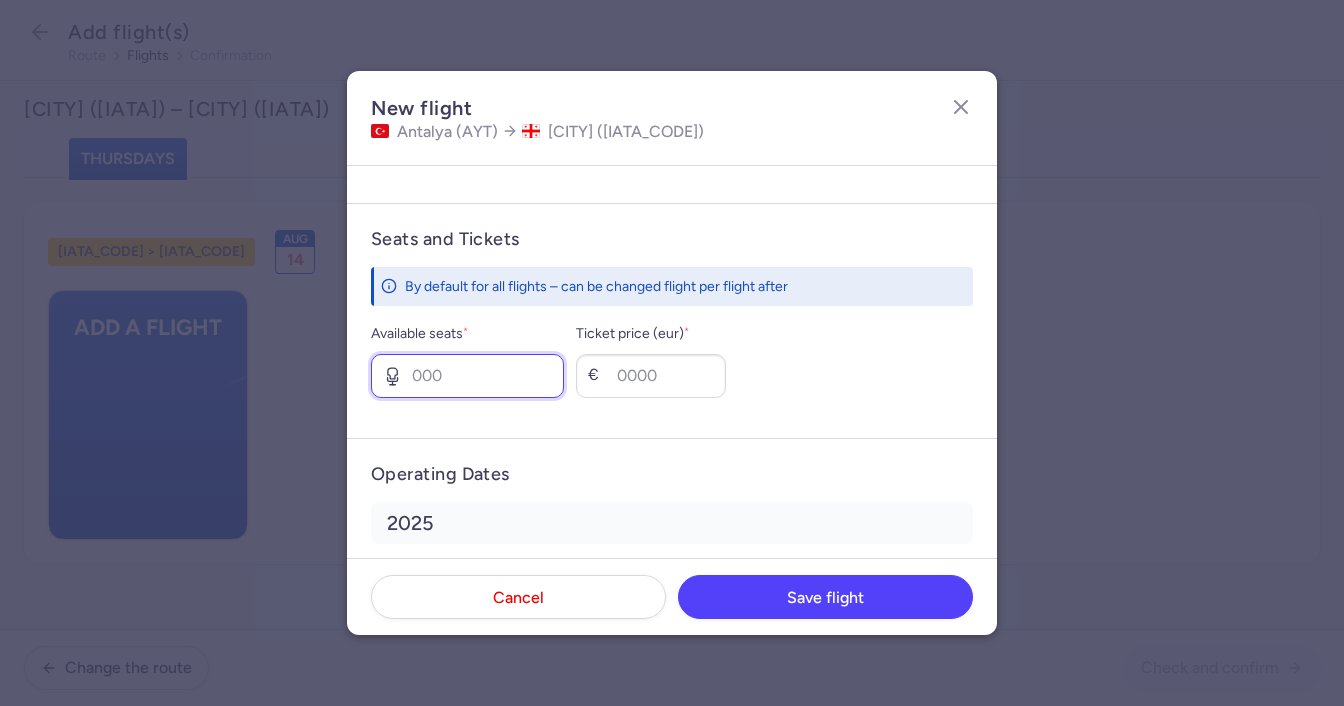 click on "Available seats  *" at bounding box center [467, 376] 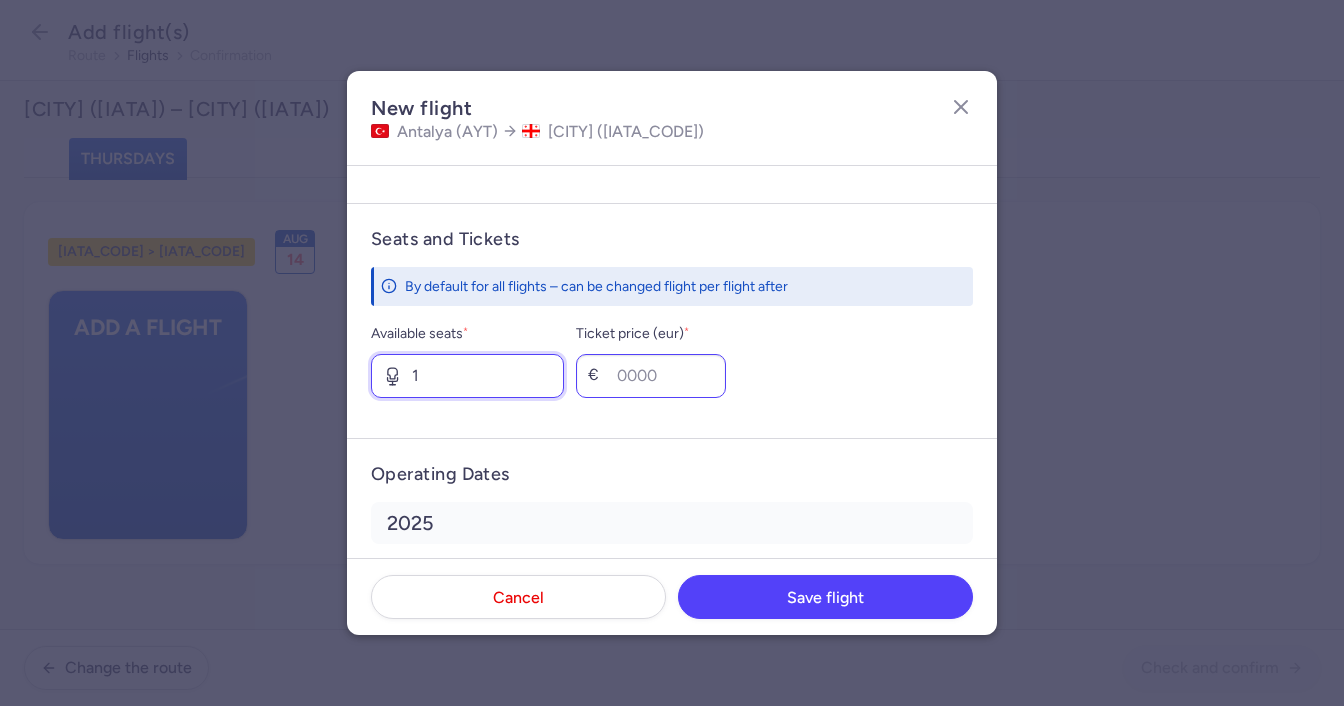 type on "1" 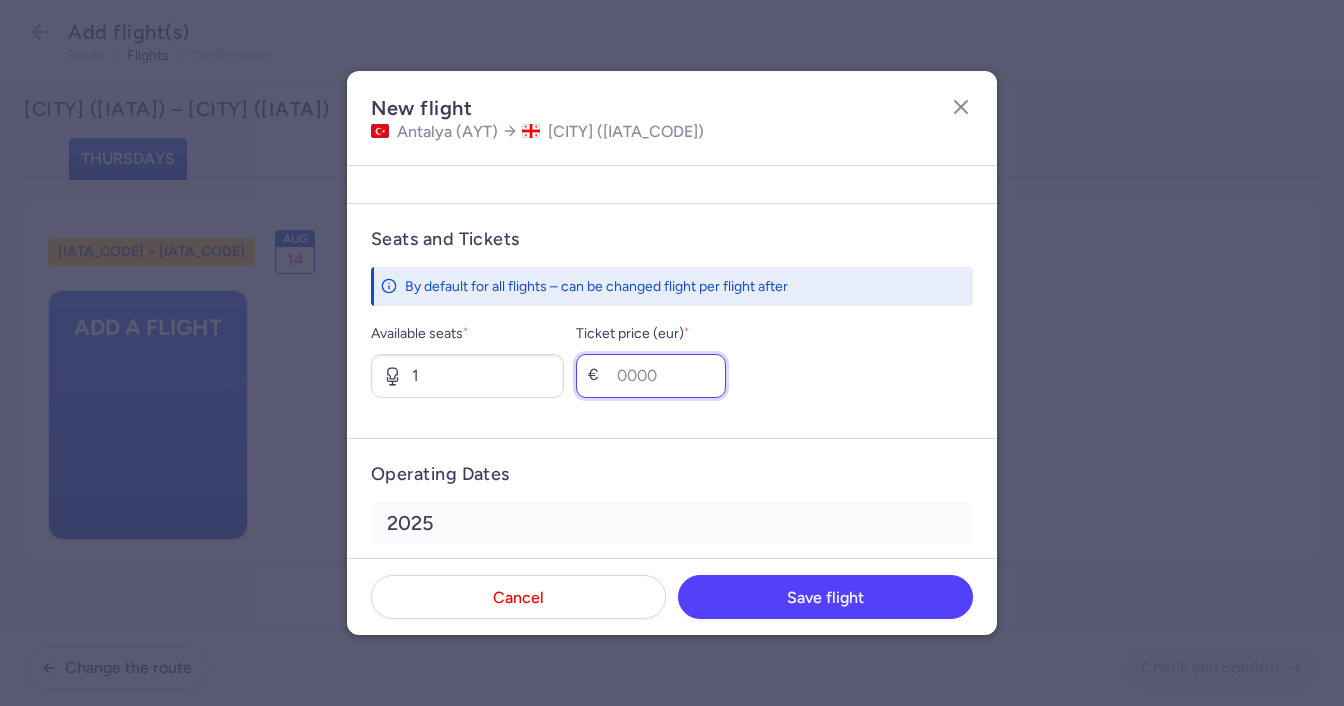 click on "Ticket price (eur)  *" at bounding box center [651, 376] 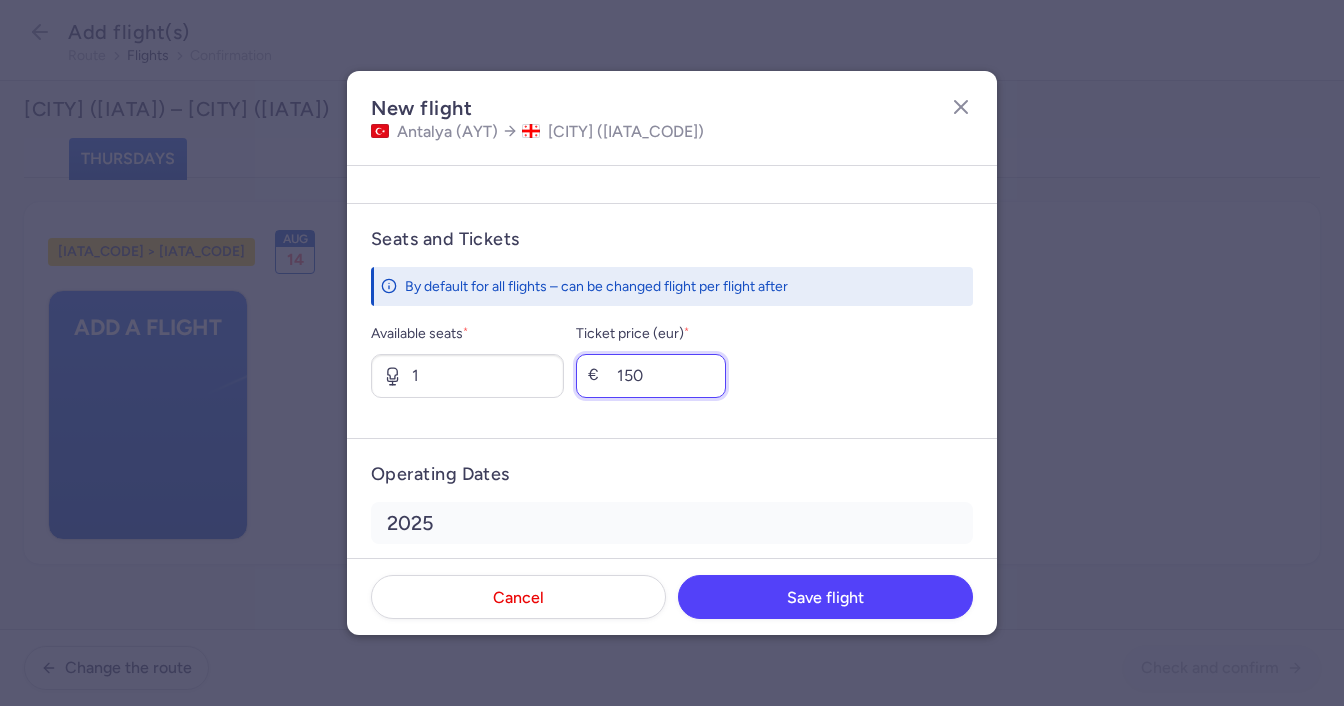 scroll, scrollTop: 805, scrollLeft: 0, axis: vertical 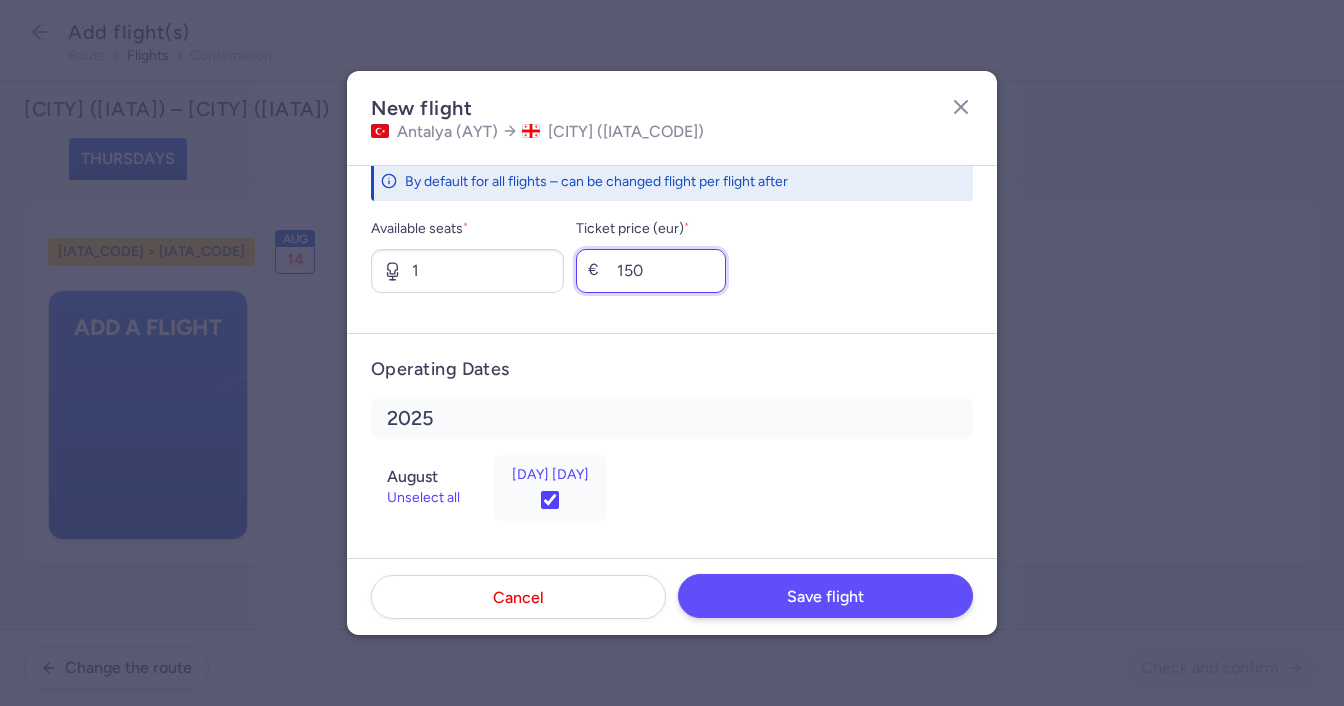 type on "150" 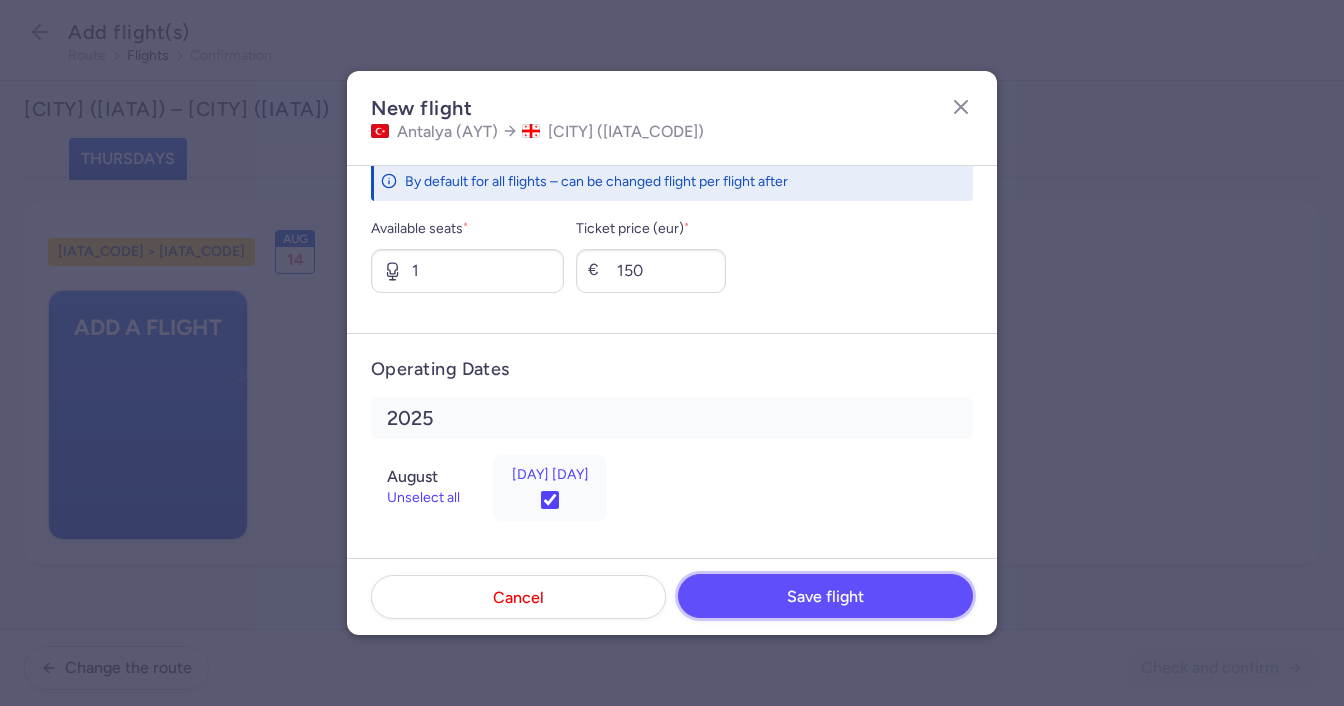 click on "Save flight" at bounding box center [825, 596] 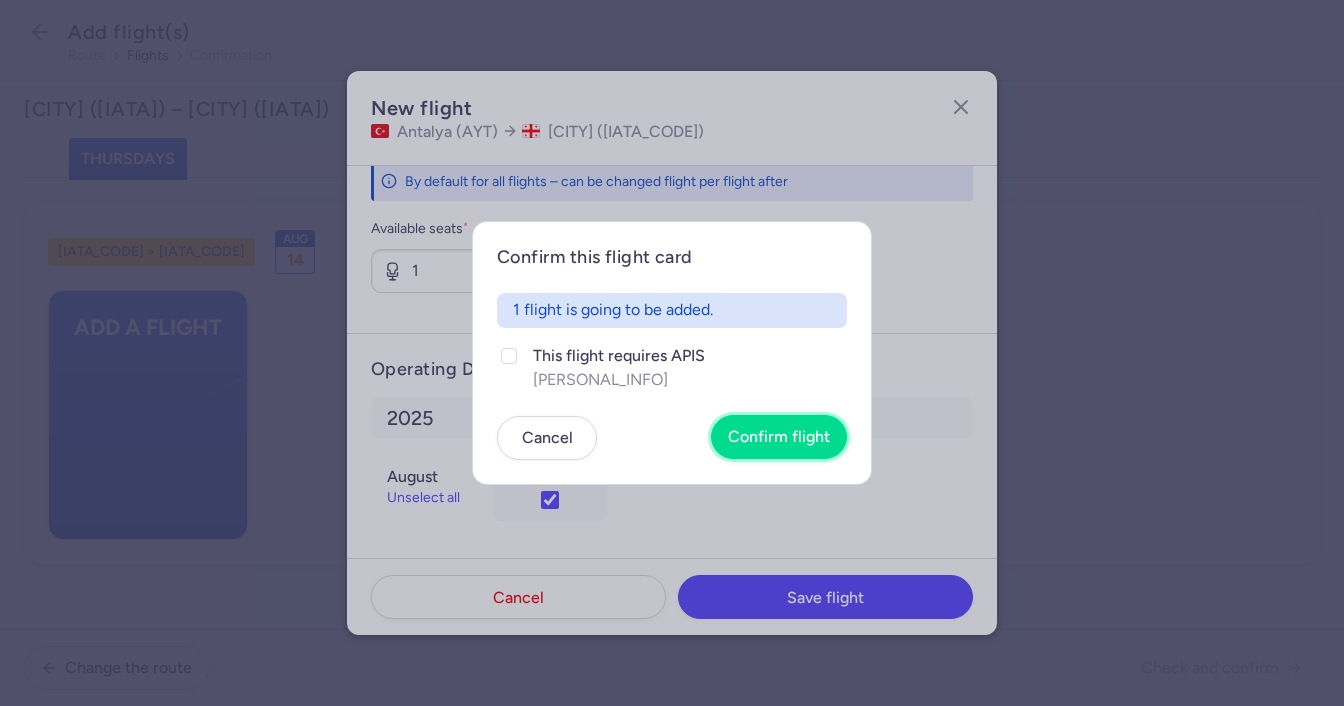click on "Confirm flight" at bounding box center (779, 437) 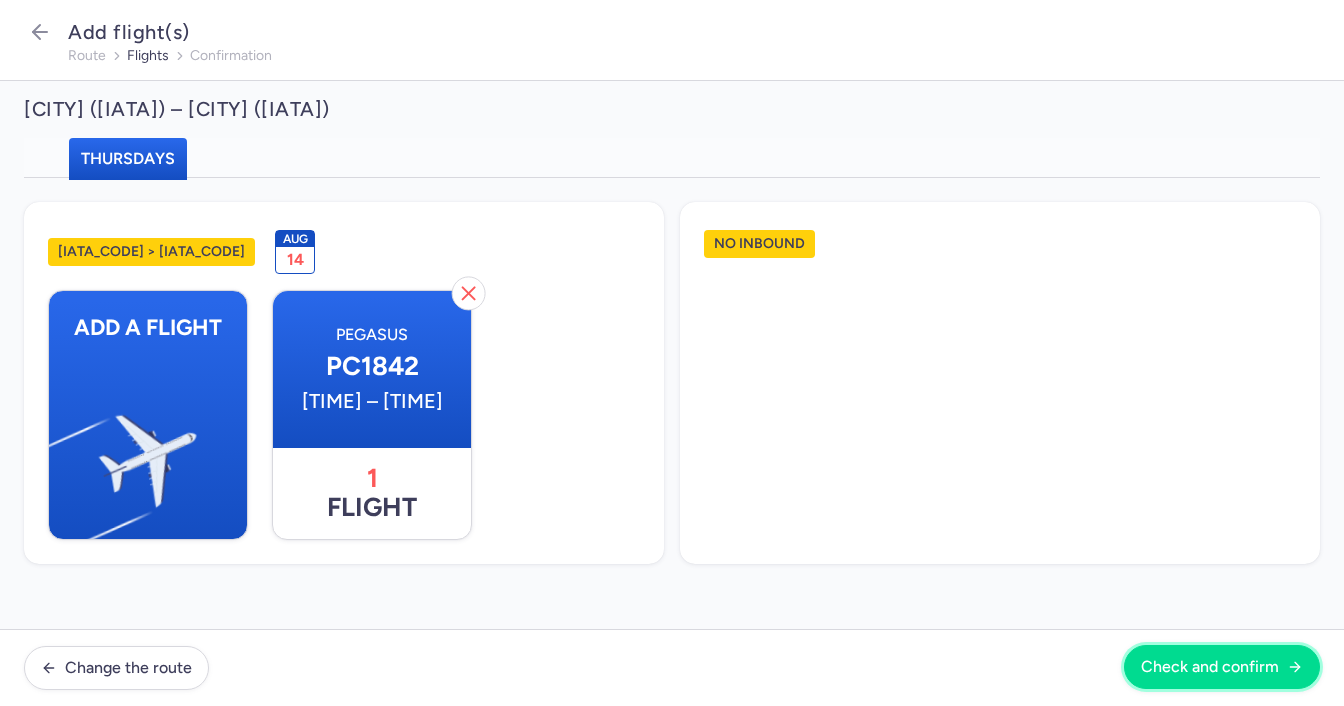 click on "Check and confirm" at bounding box center (1210, 667) 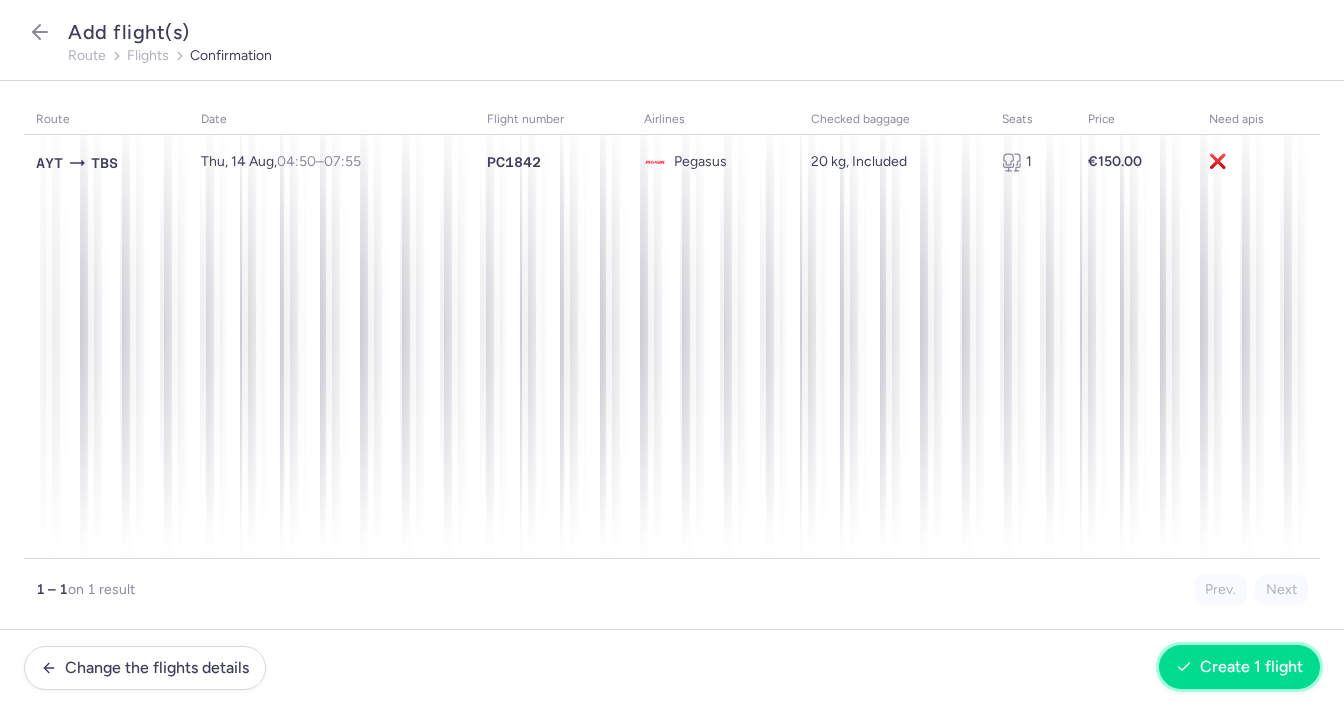 click on "Create 1 flight" at bounding box center [1239, 667] 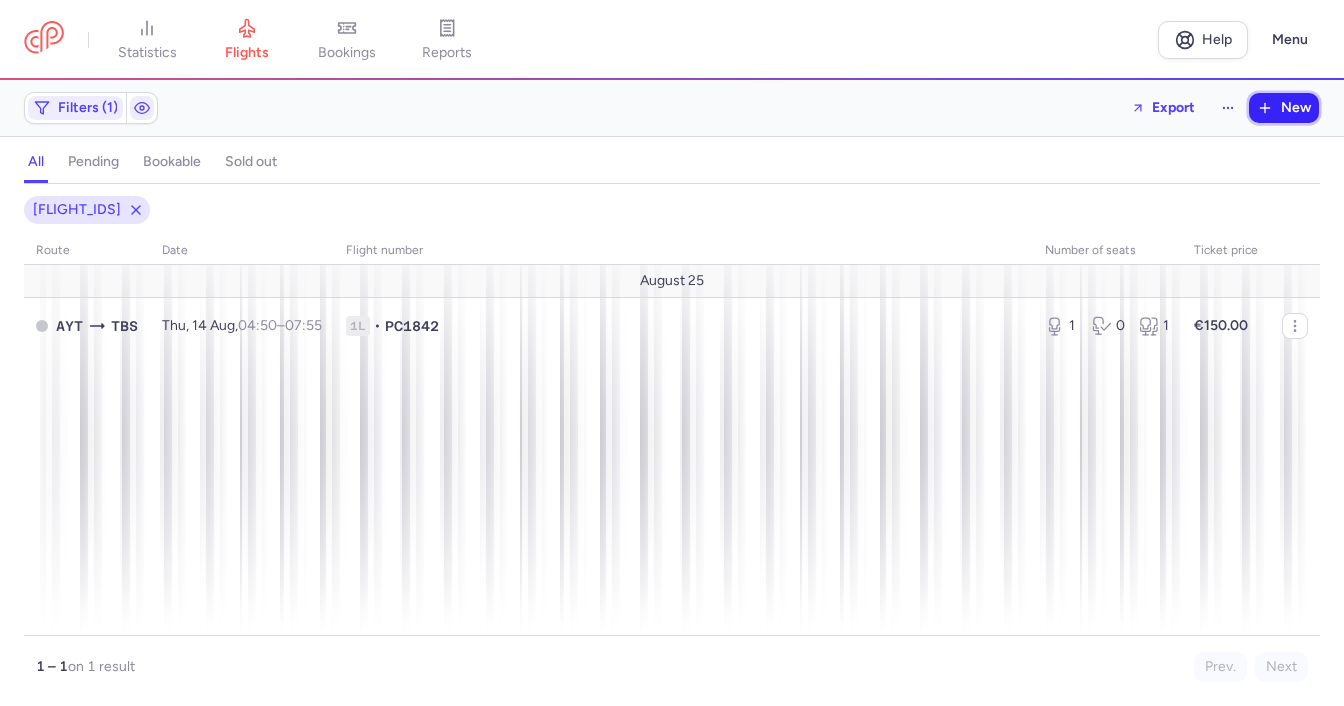 click on "New" at bounding box center [1284, 108] 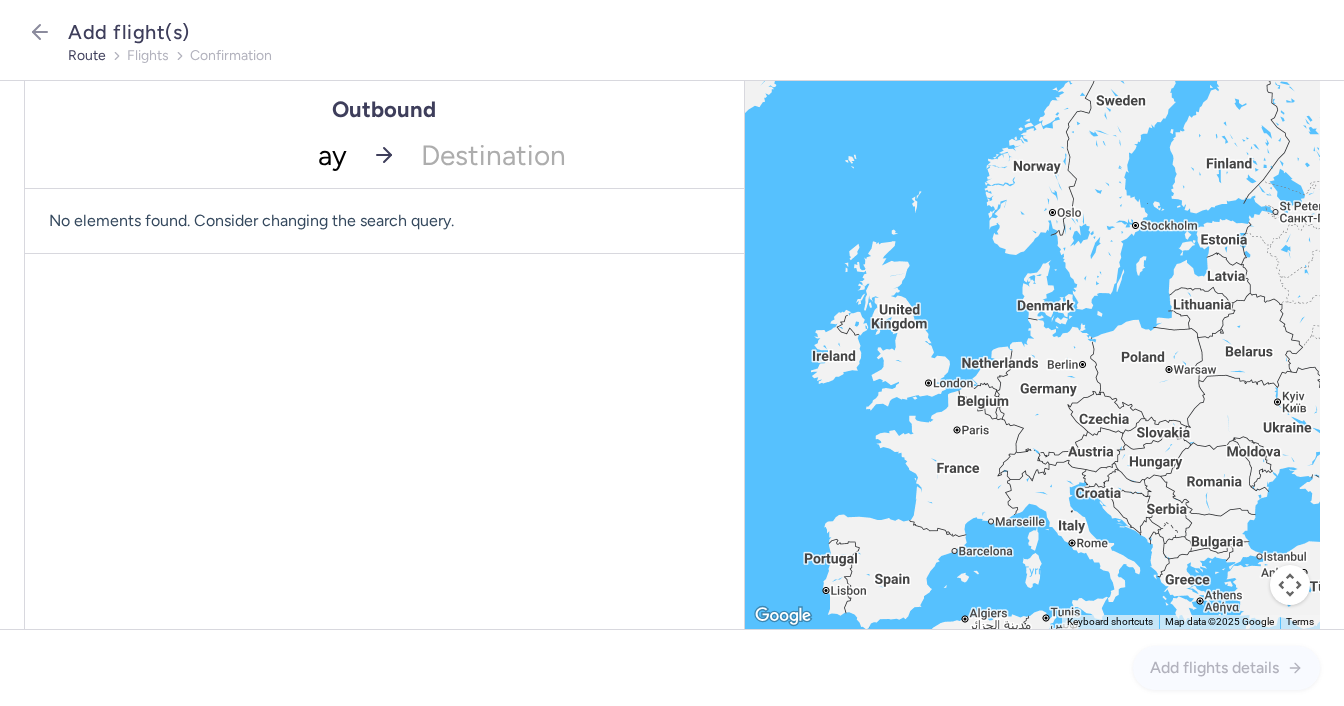 type on "ayt" 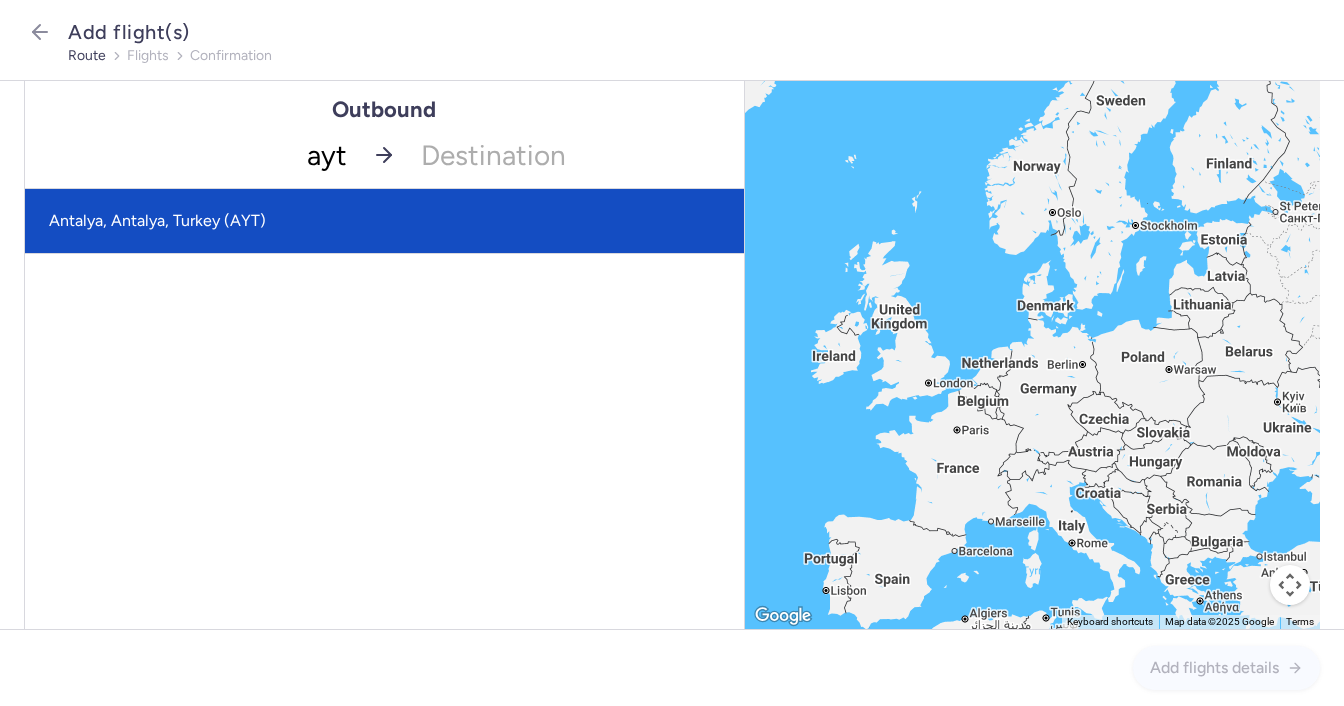 click on "Antalya, Antalya, Turkey (AYT)" at bounding box center (384, 221) 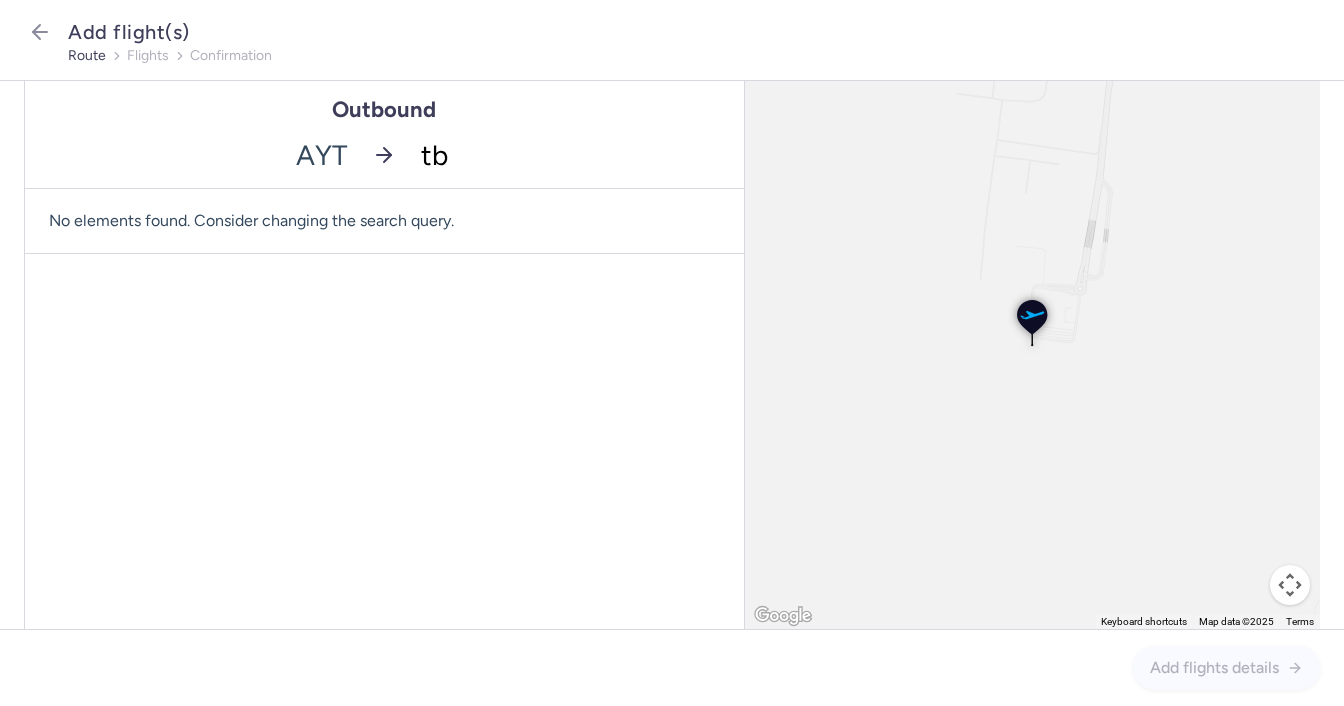 type on "tbs" 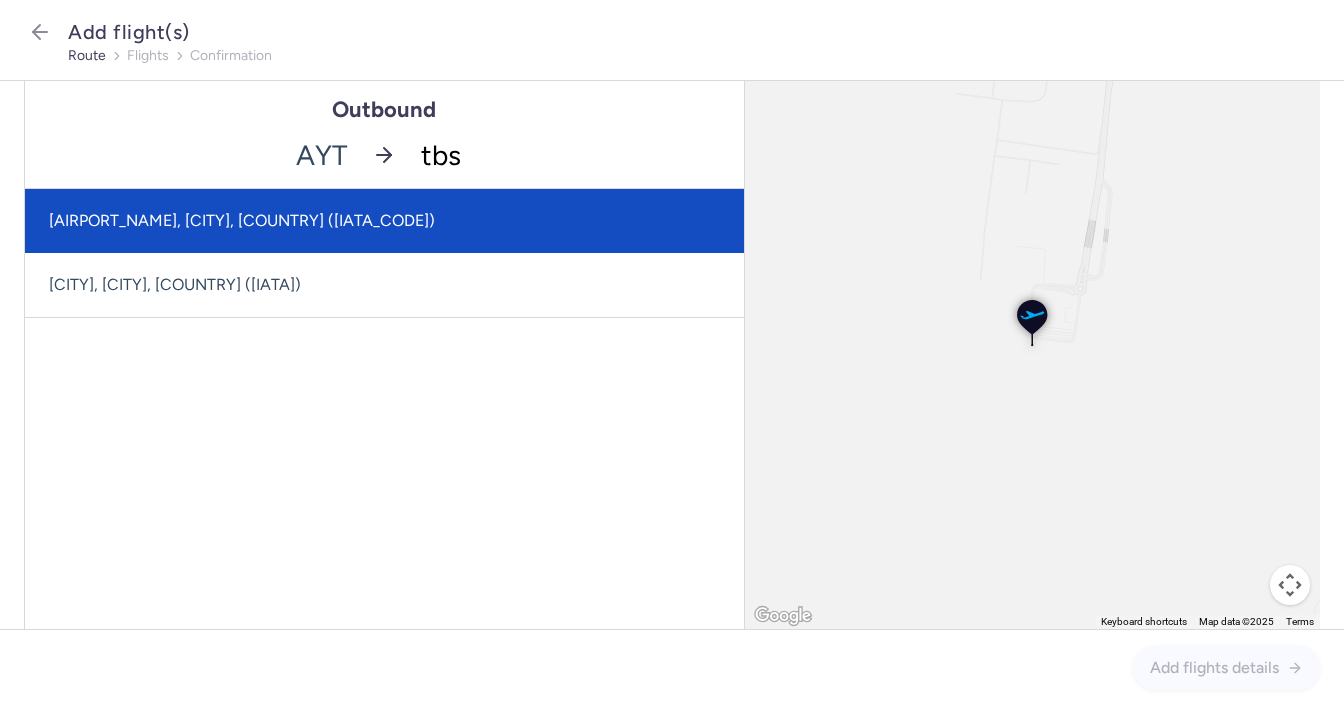 click on "[AIRPORT_NAME], [CITY], [COUNTRY] ([IATA_CODE])" 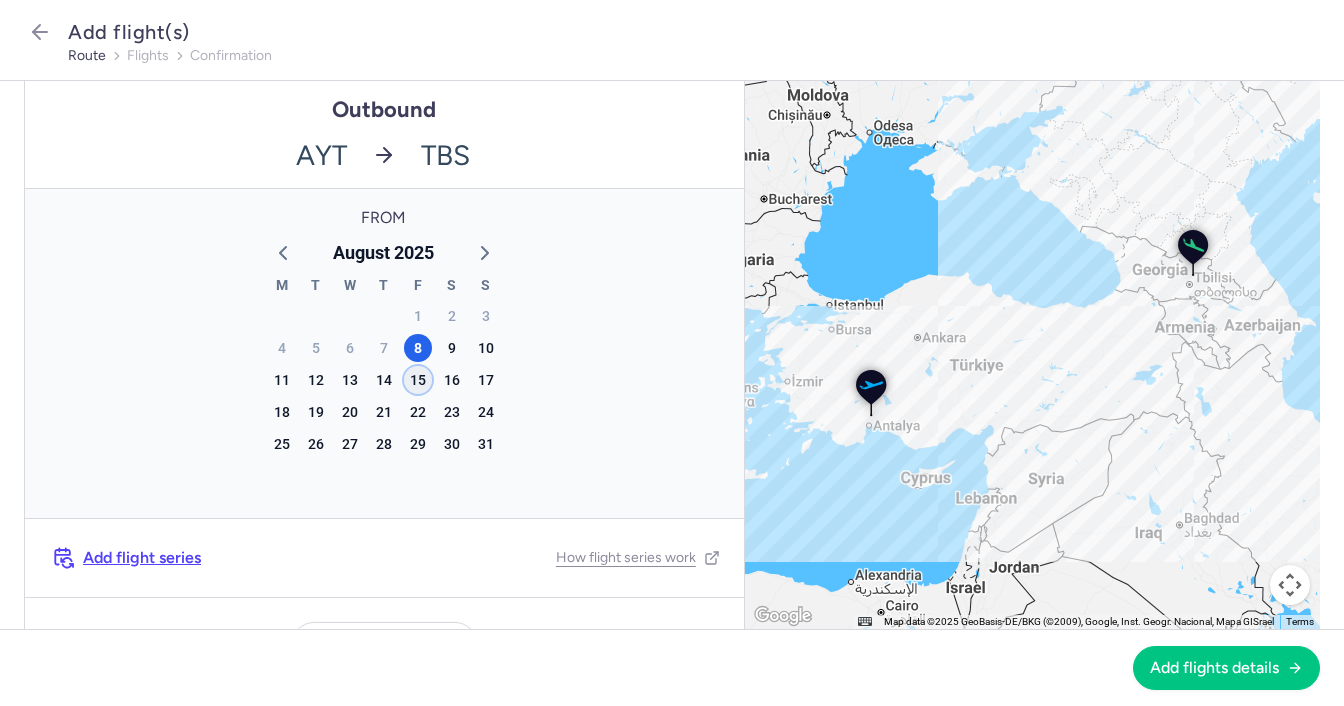 click on "15" 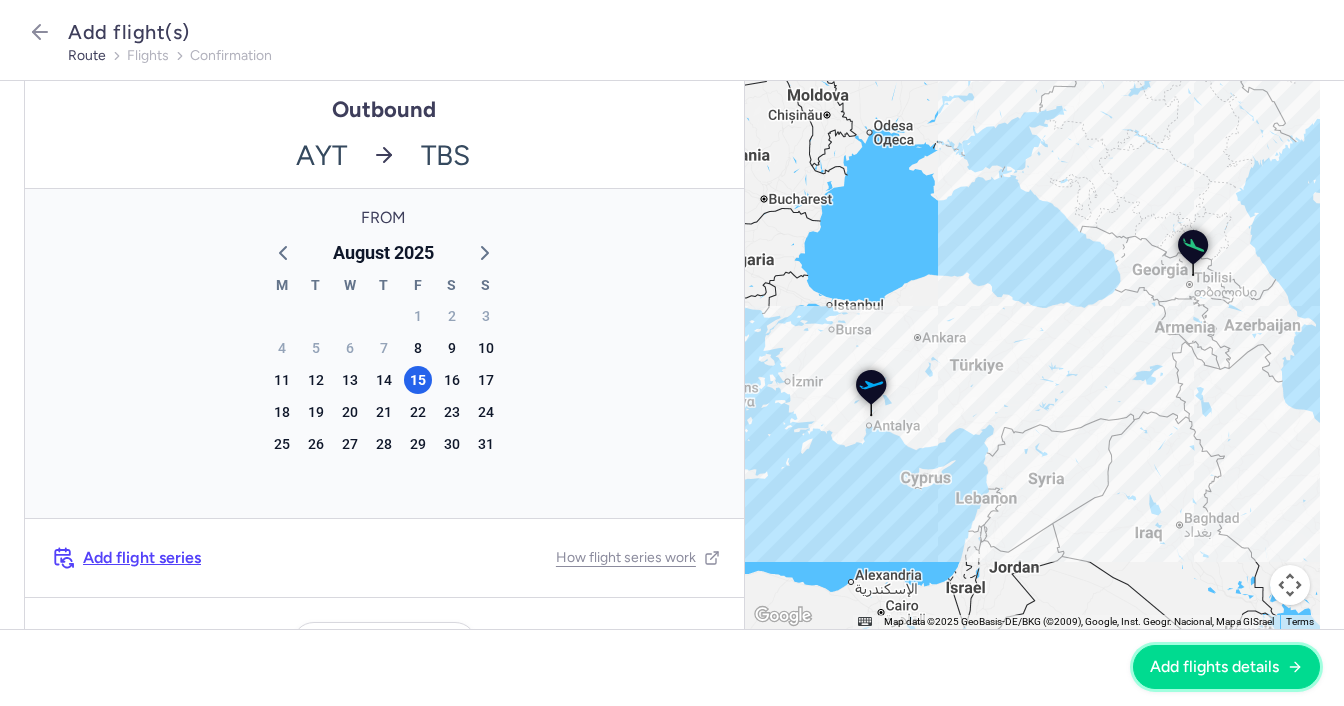 click on "Add flights details" at bounding box center (1226, 667) 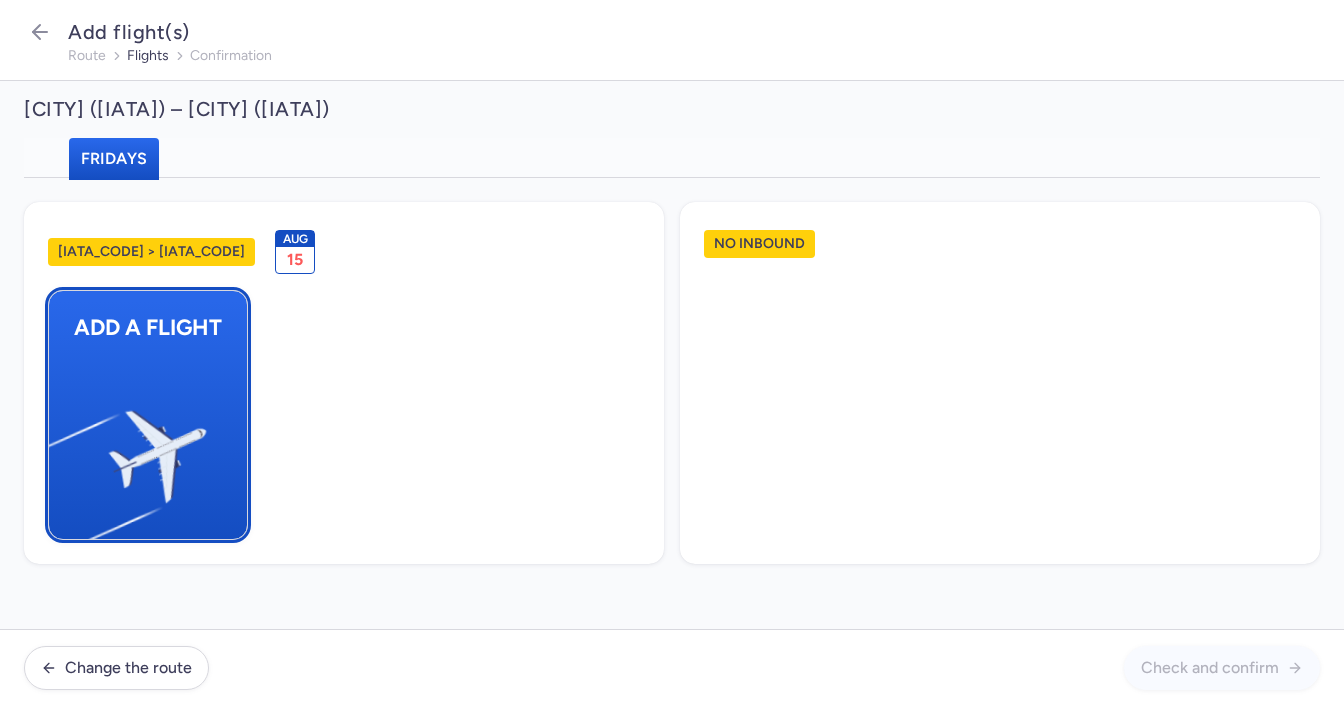 click at bounding box center (59, 448) 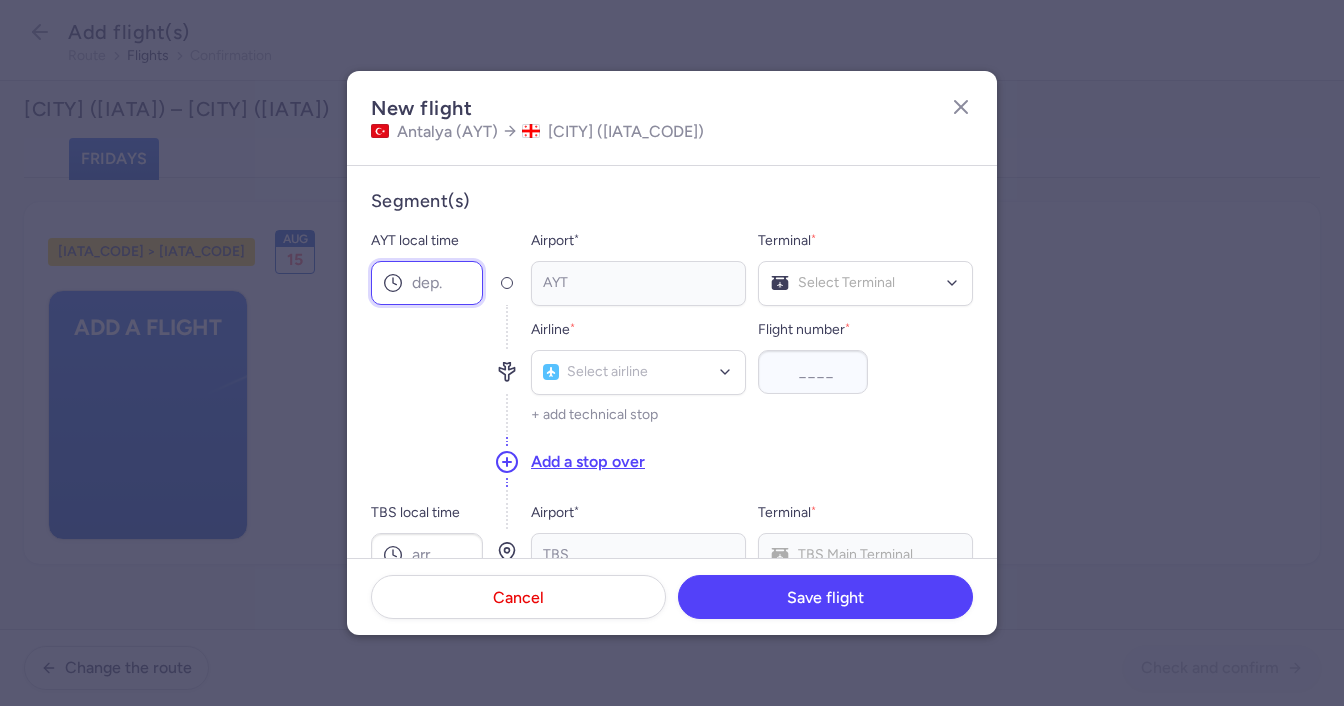 click on "AYT local time" at bounding box center [427, 283] 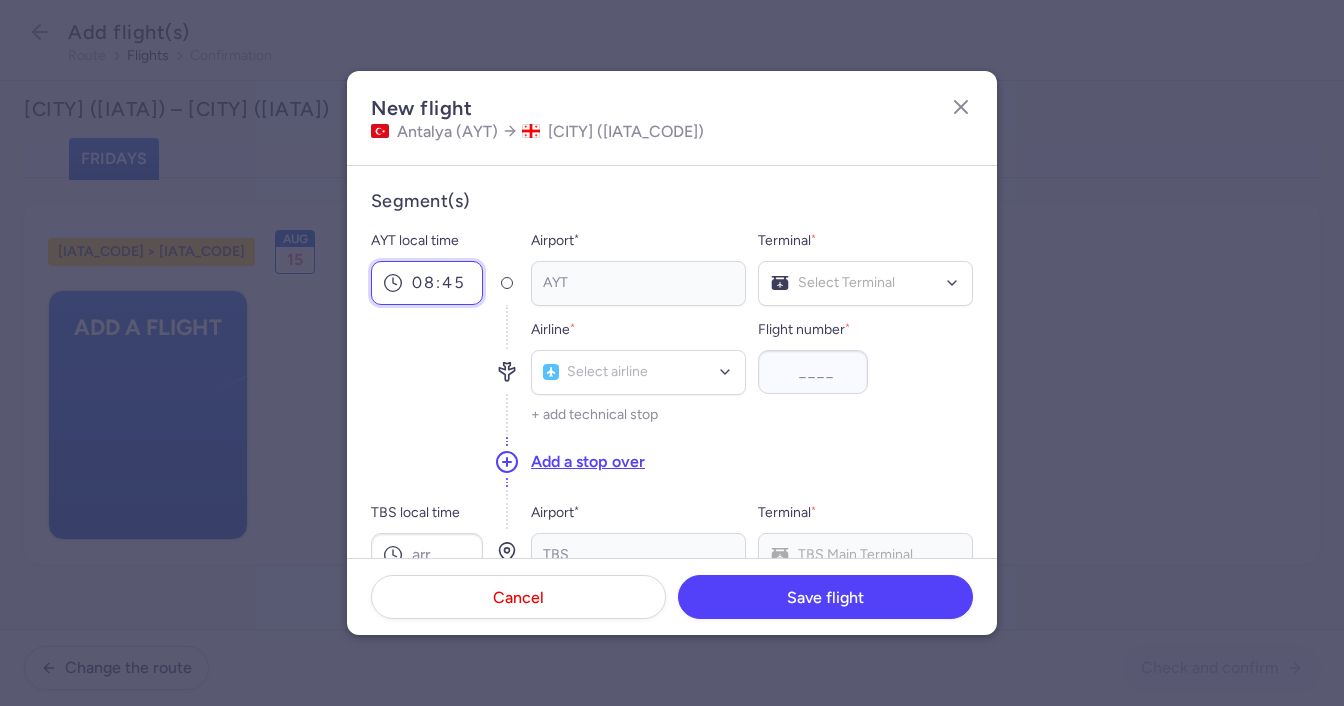 type on "08:45" 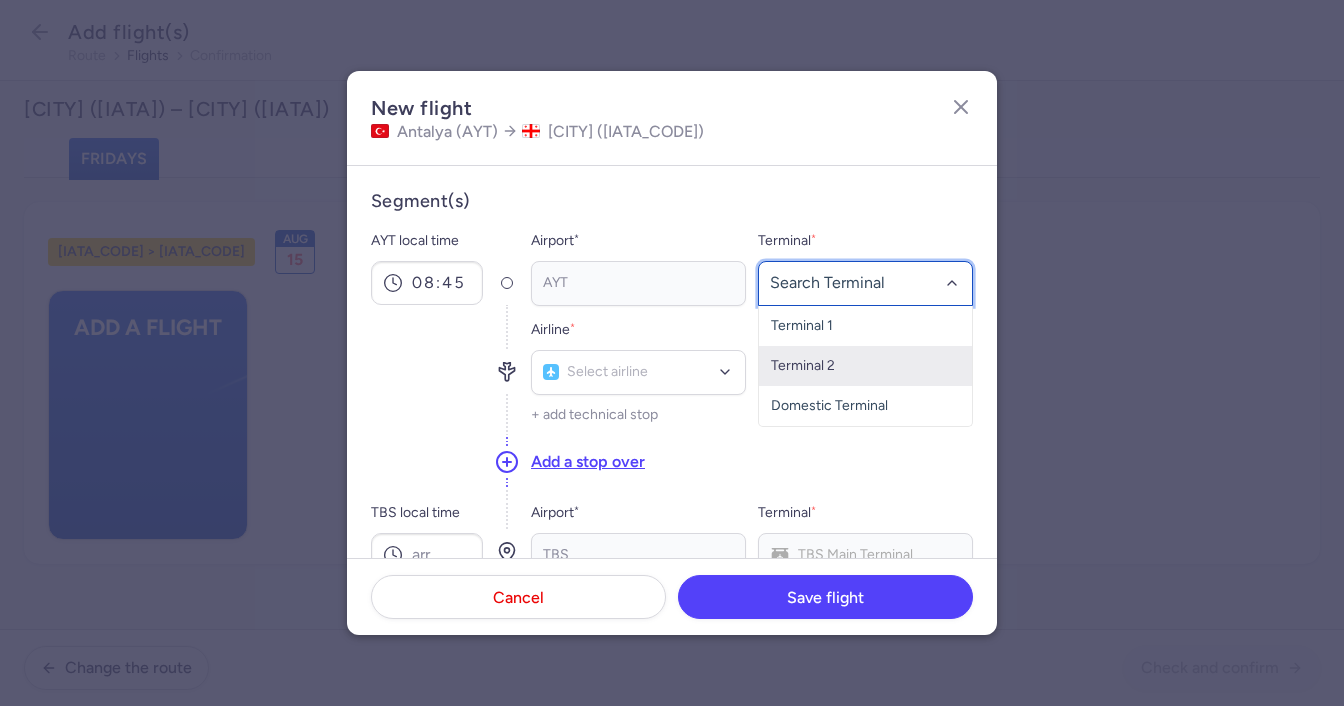 click on "Terminal 2" 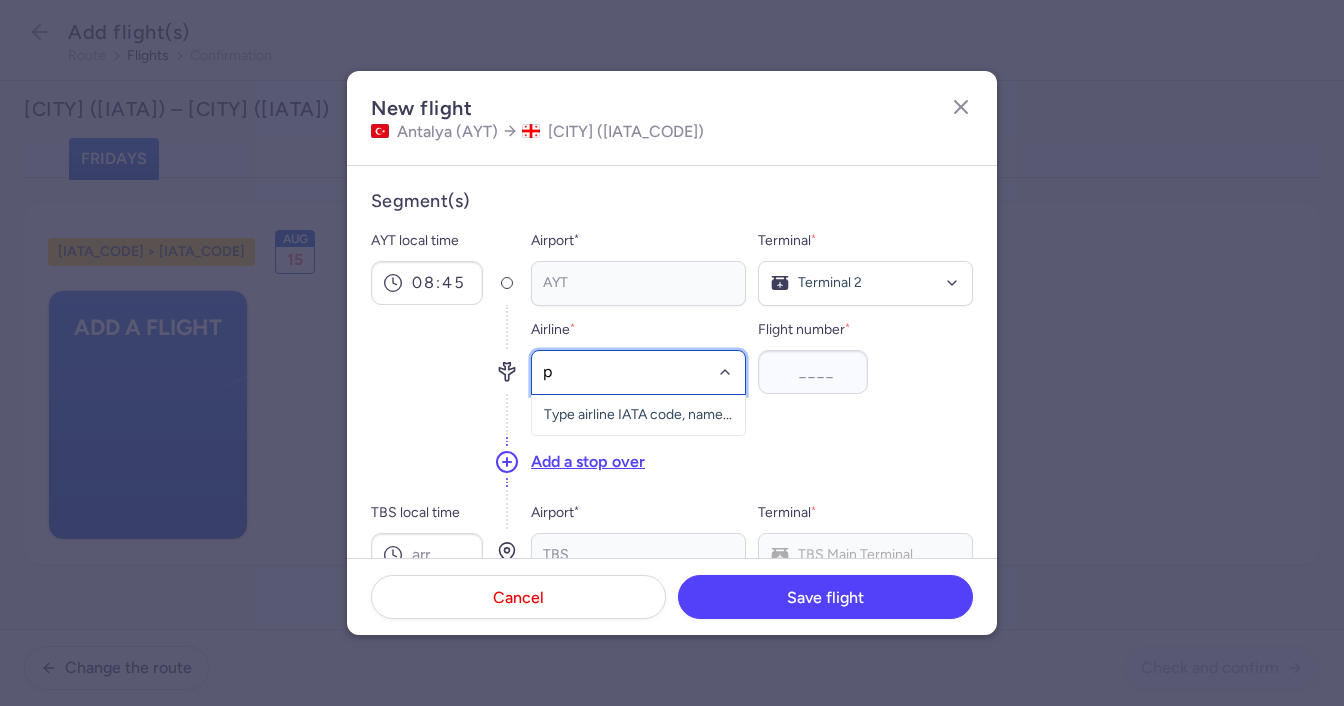 type on "pc" 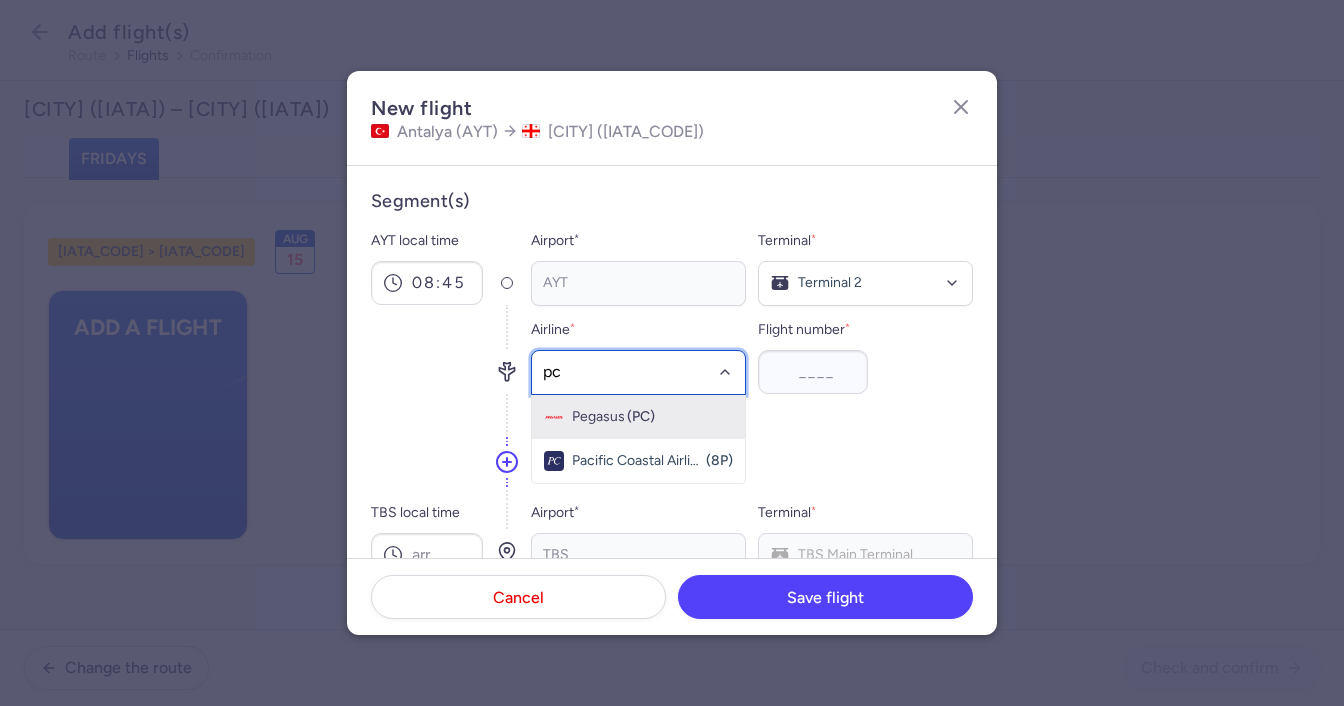 click on "Pegasus (PC)" at bounding box center (638, 417) 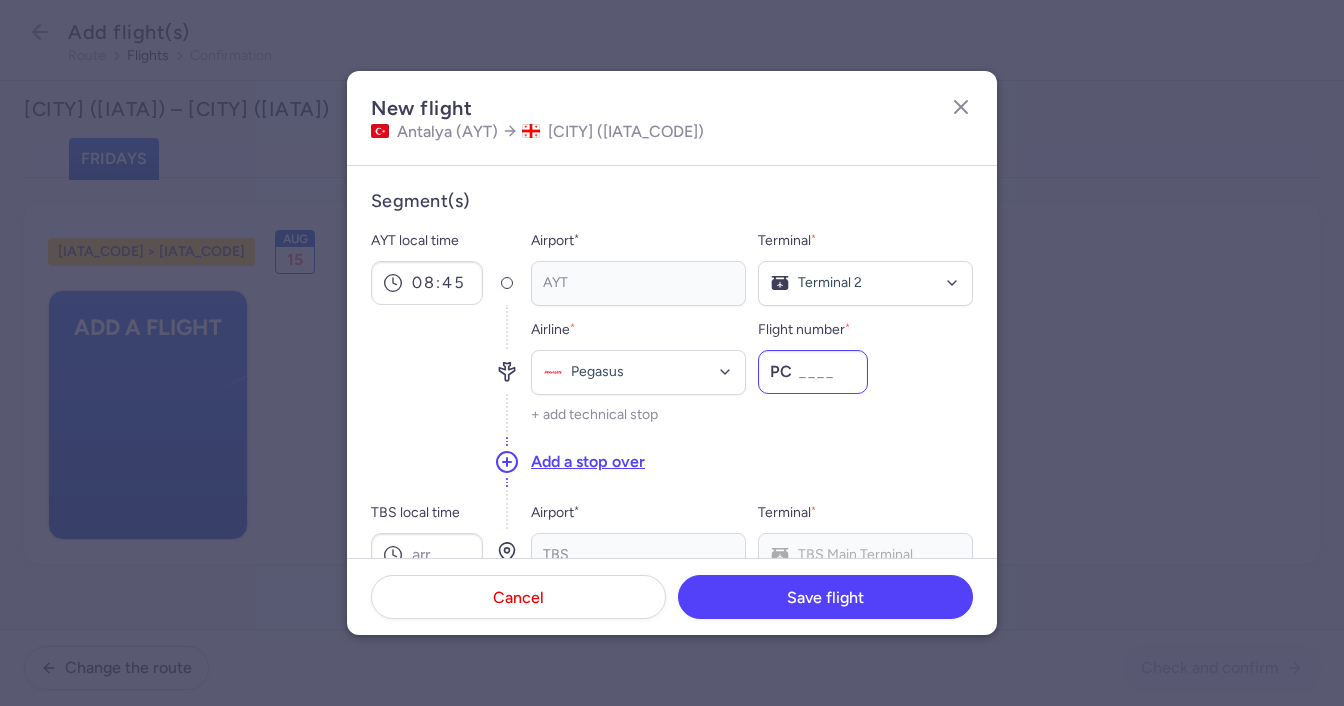 click on "[FLIGHT_NUMBER] *" at bounding box center (813, 372) 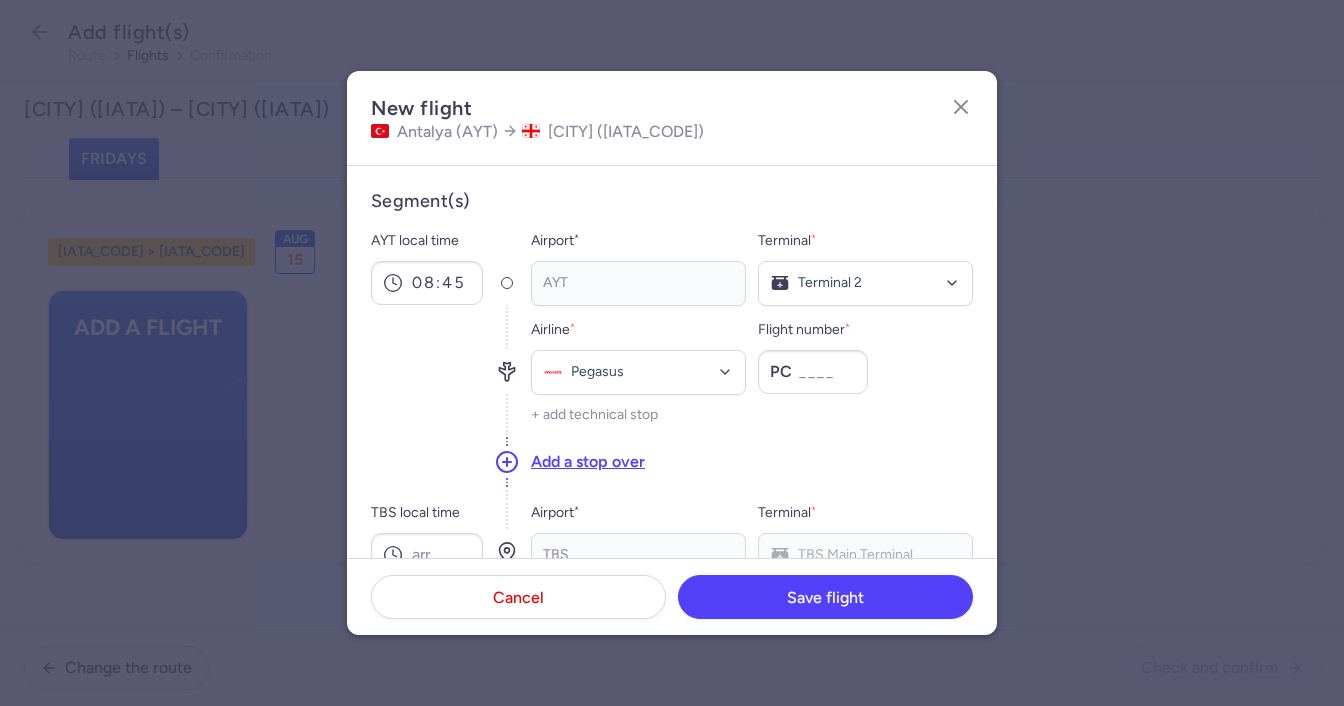 type on "1841" 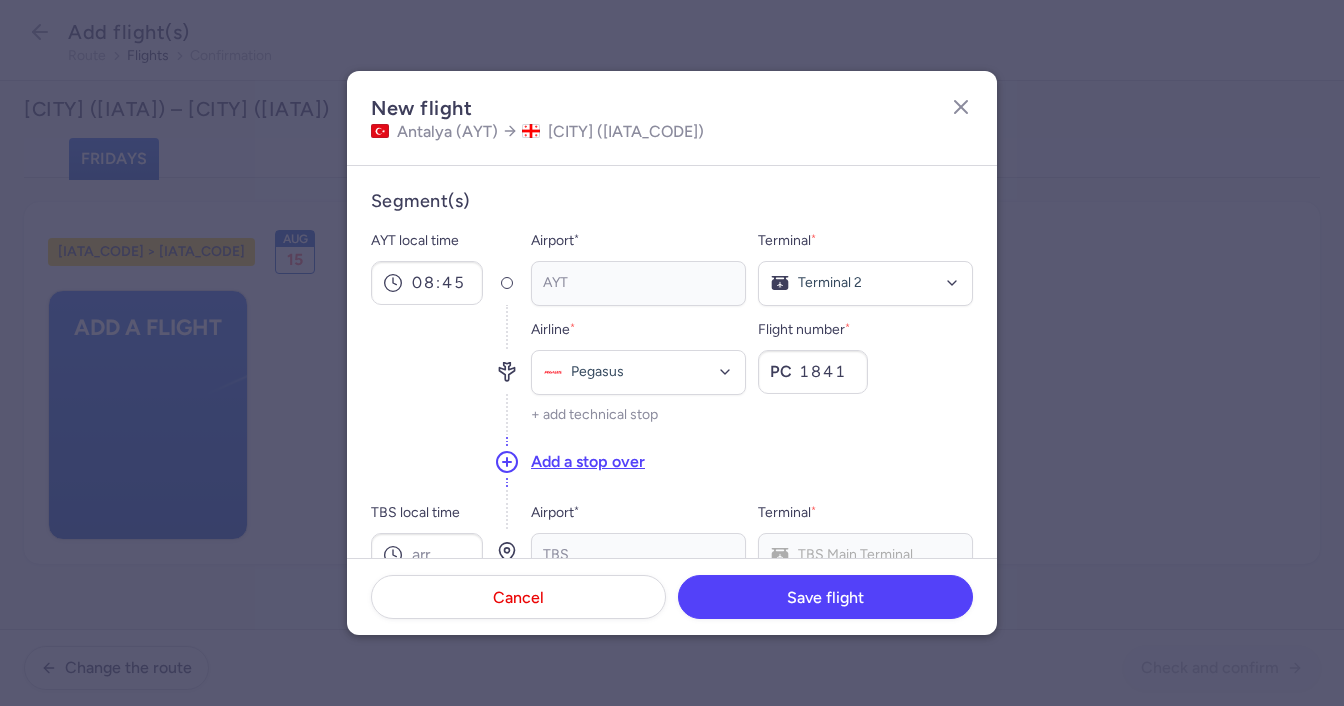 scroll, scrollTop: 100, scrollLeft: 0, axis: vertical 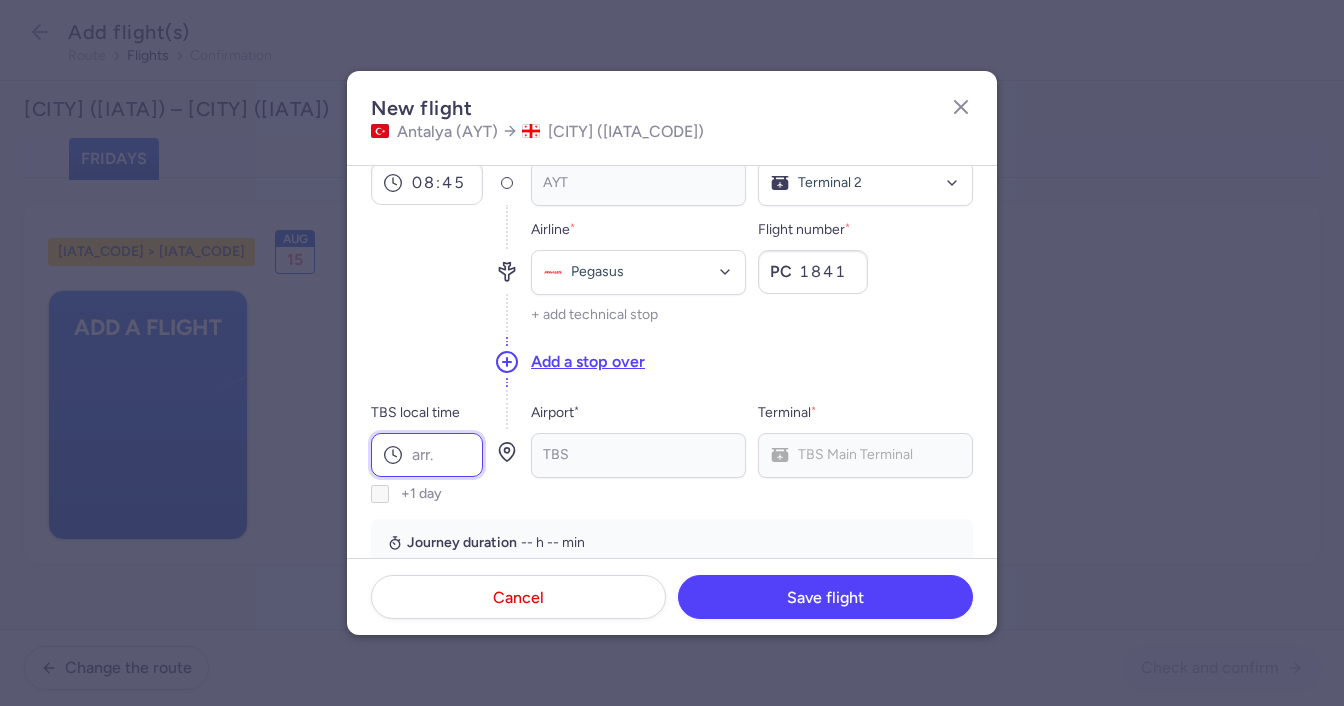 click on "TBS local time" at bounding box center (427, 455) 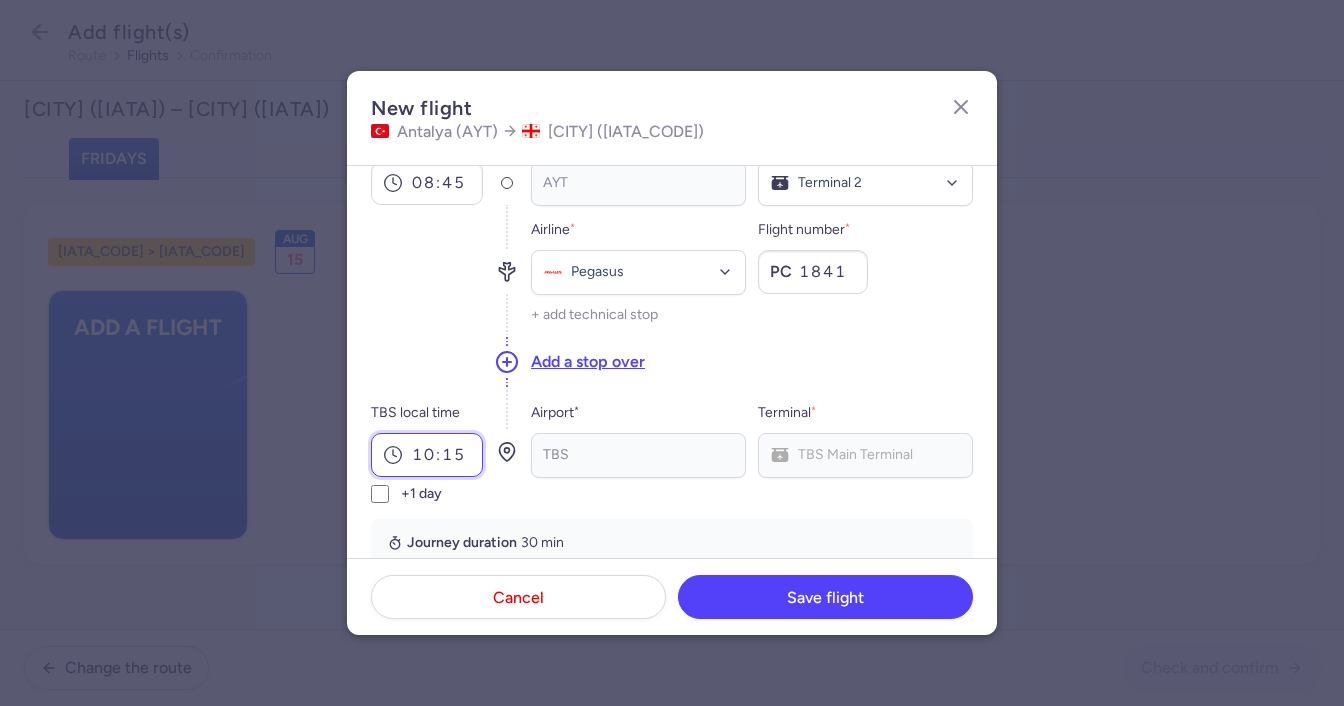scroll, scrollTop: 300, scrollLeft: 0, axis: vertical 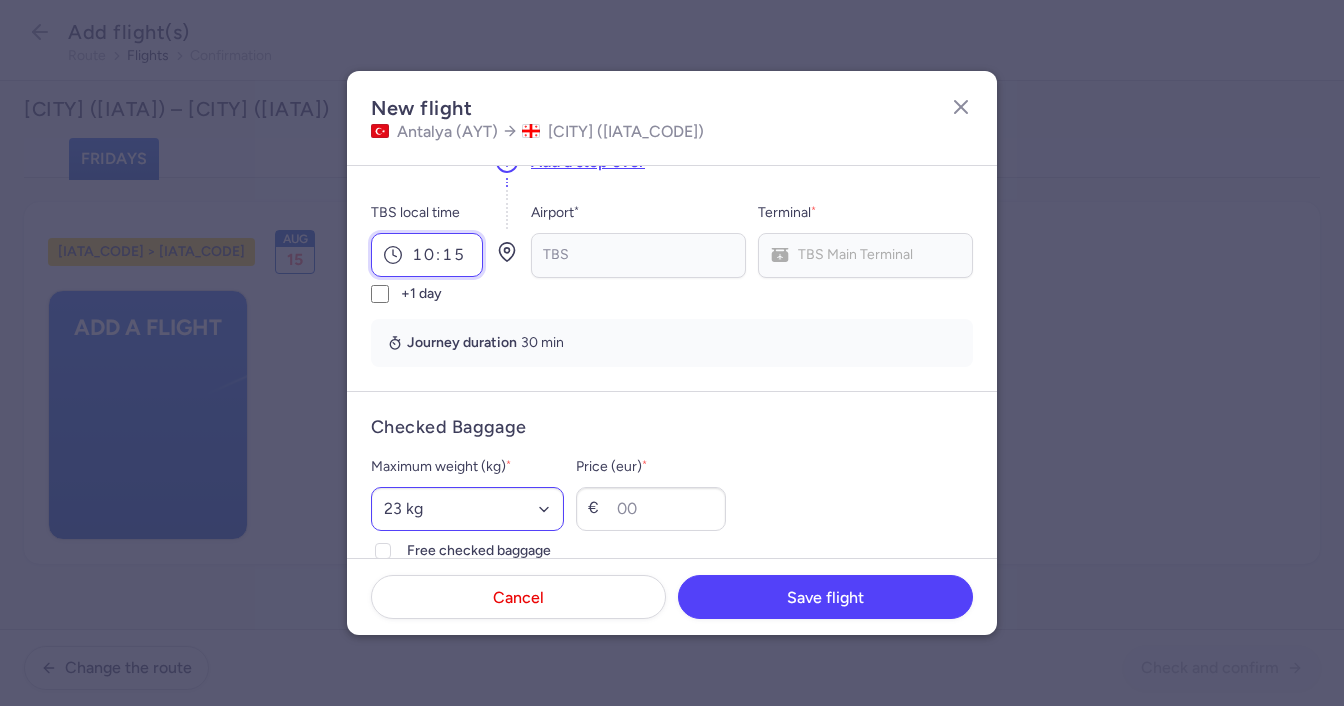 type on "10:15" 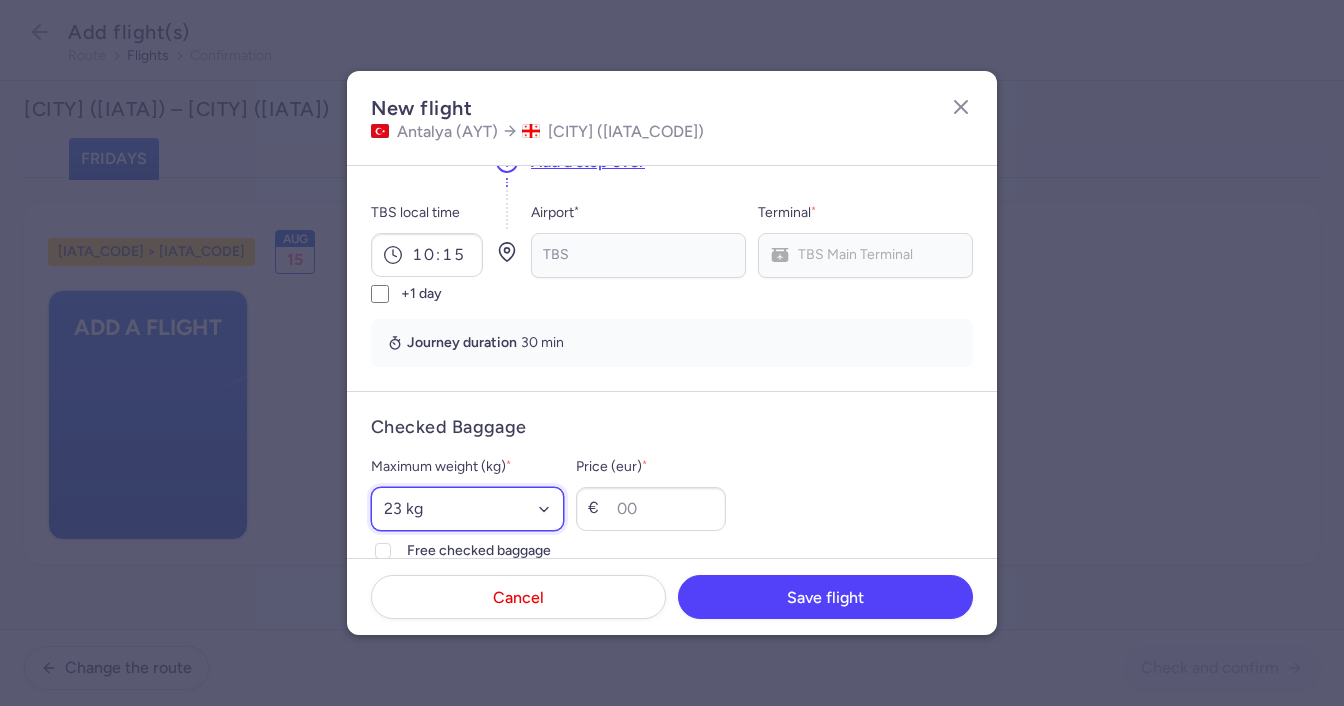 click on "[SELECT_OPTION] [WEIGHT] [WEIGHT] [WEIGHT] [WEIGHT] [WEIGHT] [WEIGHT] [WEIGHT] [WEIGHT] [WEIGHT] [WEIGHT] [WEIGHT] [WEIGHT] [WEIGHT] [WEIGHT] [WEIGHT] [WEIGHT] [WEIGHT] [WEIGHT]" at bounding box center [467, 509] 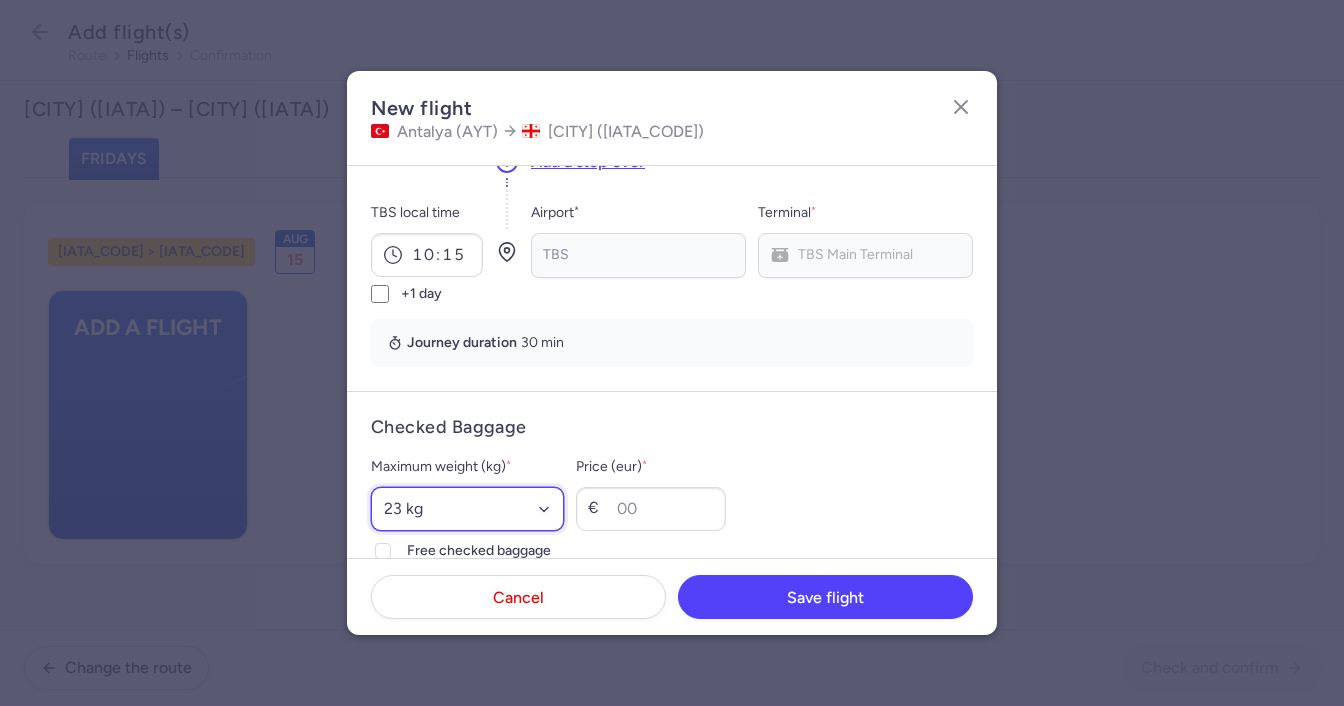 select on "20" 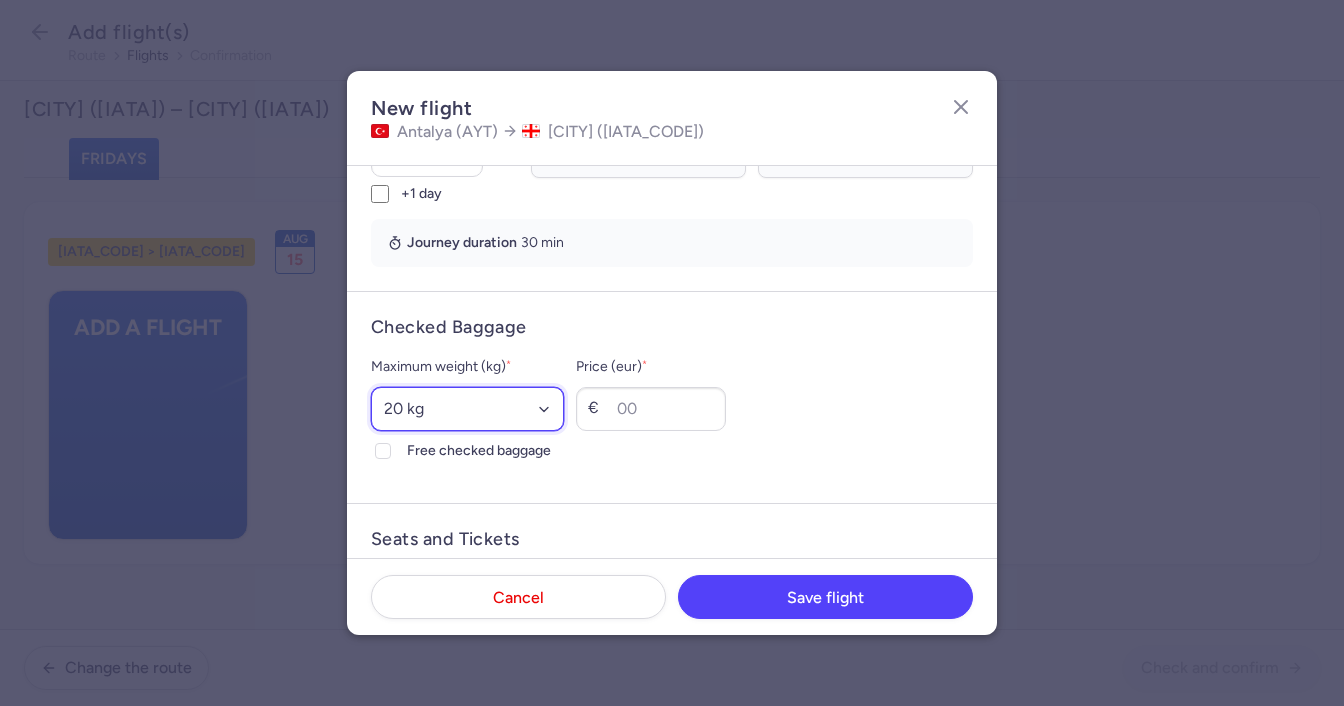 scroll, scrollTop: 500, scrollLeft: 0, axis: vertical 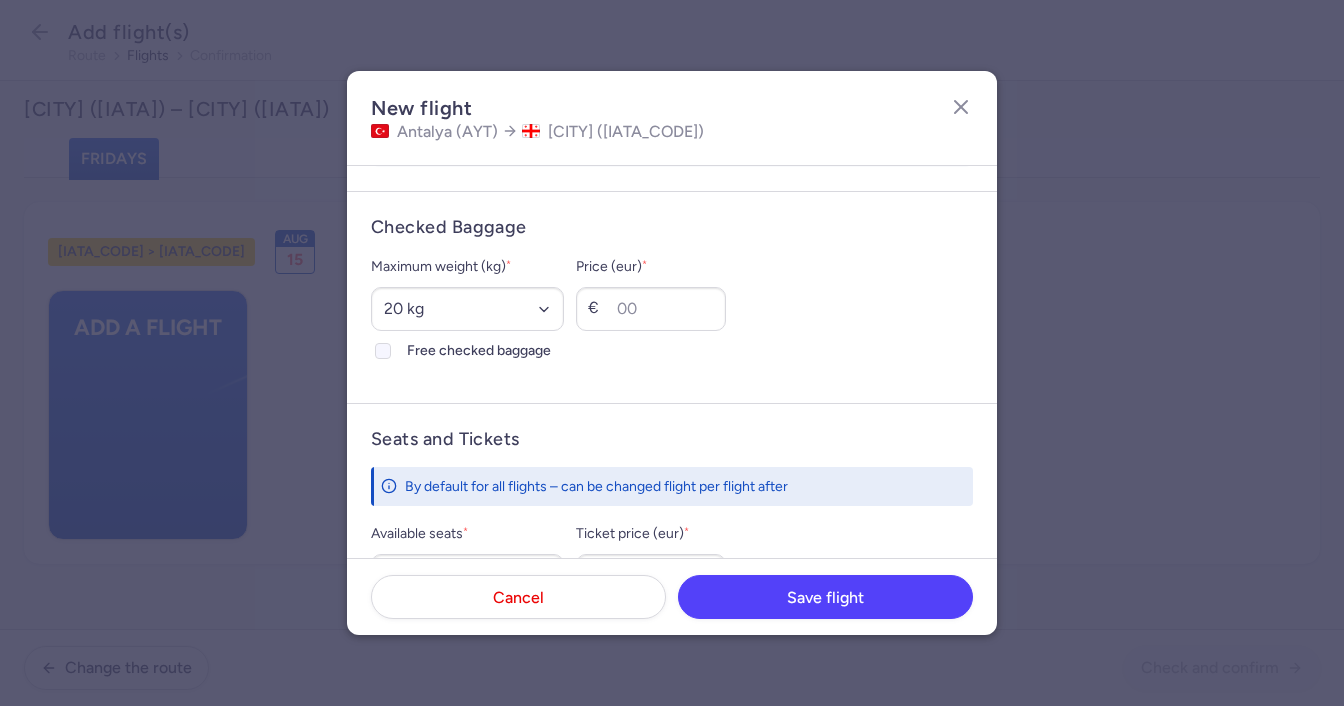 click on "Free checked baggage" 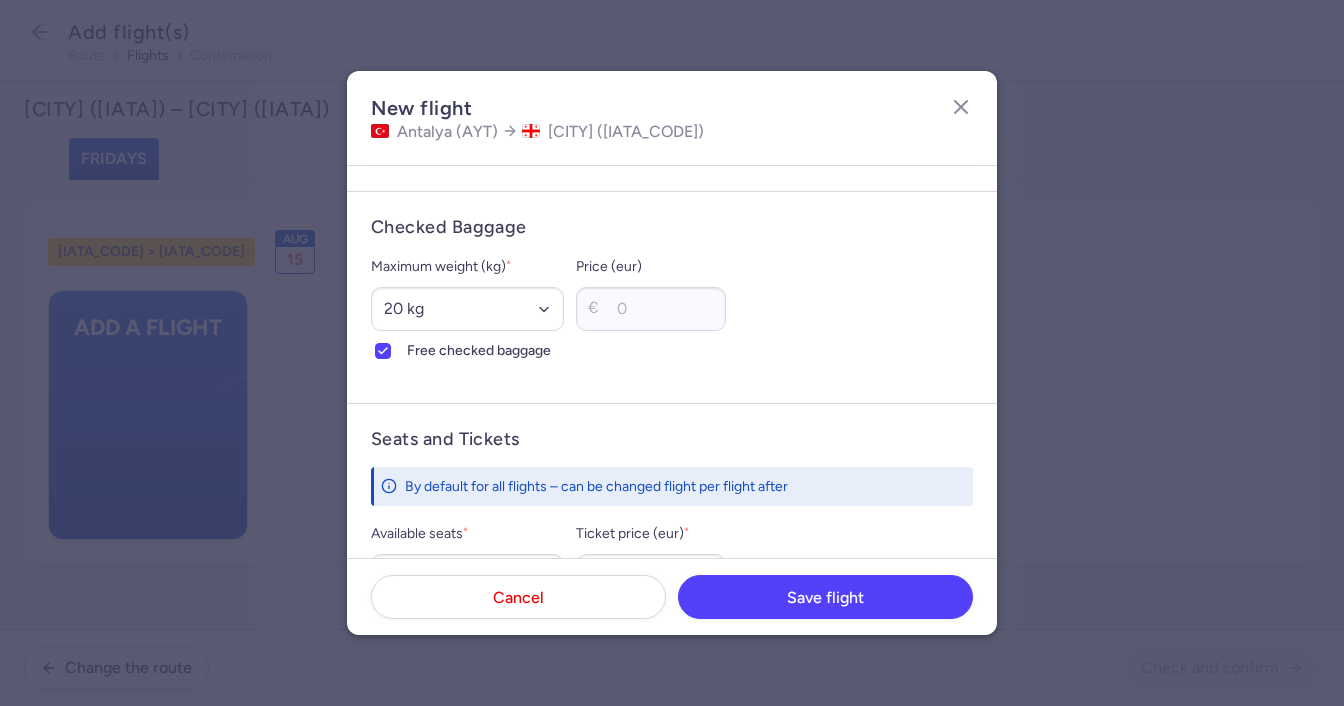 scroll, scrollTop: 700, scrollLeft: 0, axis: vertical 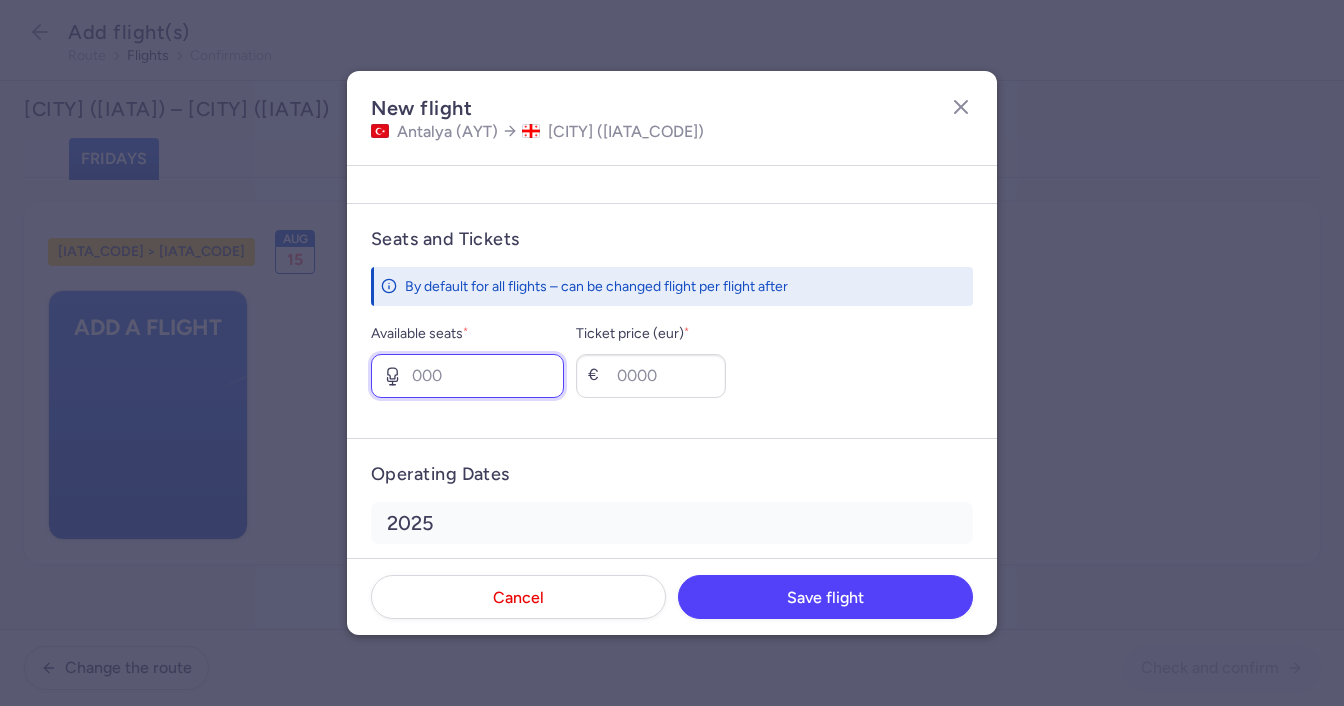 click on "Available seats  *" at bounding box center [467, 376] 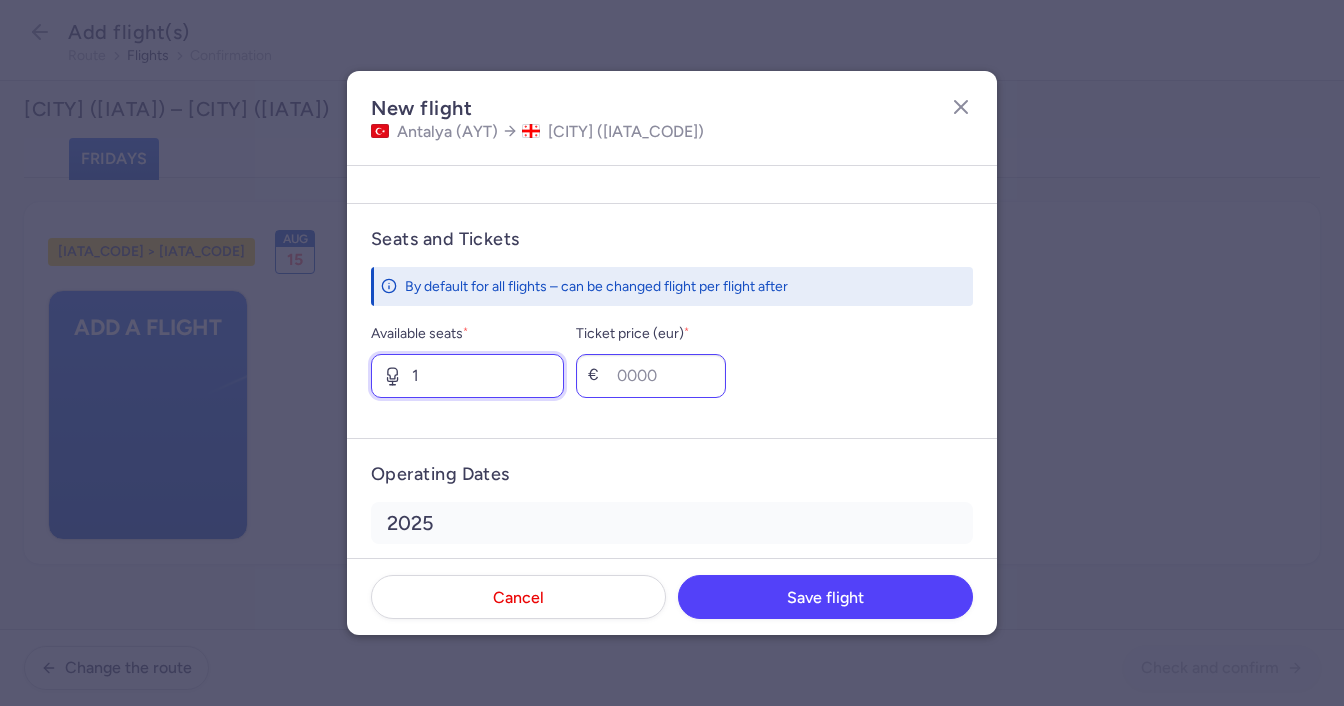 type on "1" 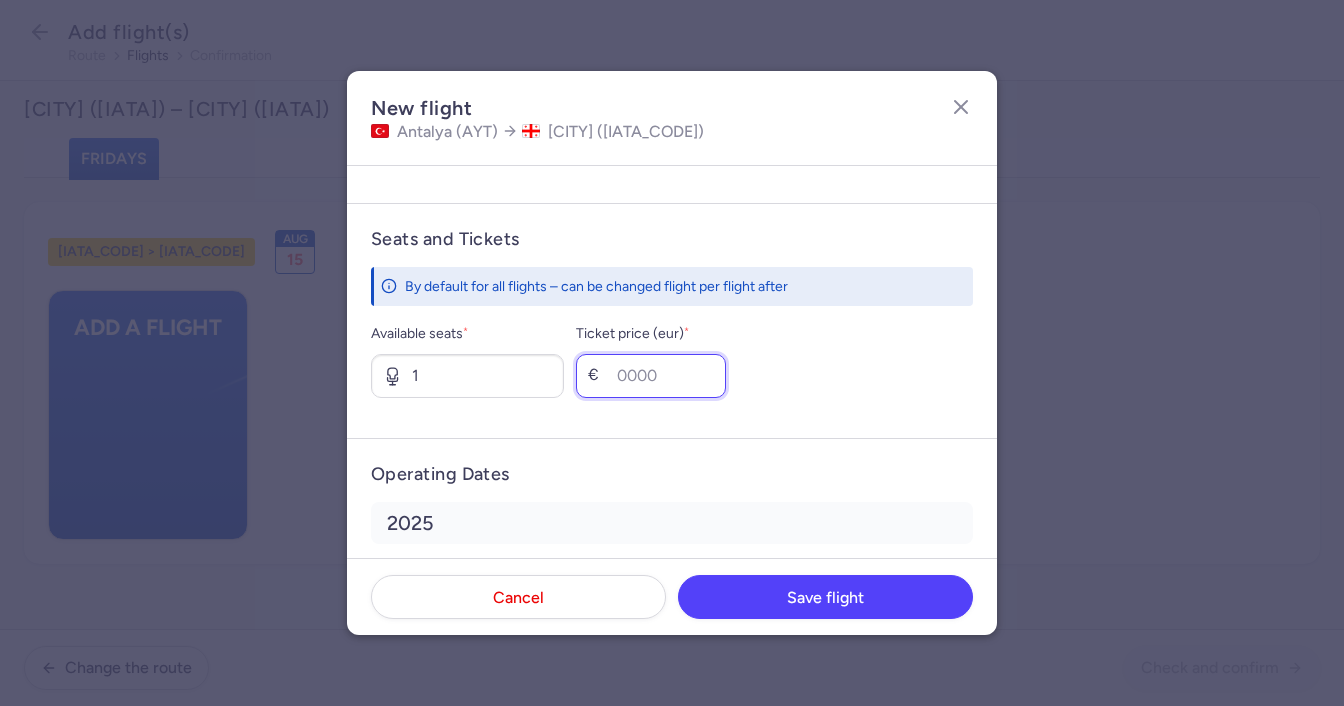 click on "Ticket price (eur)  *" at bounding box center (651, 376) 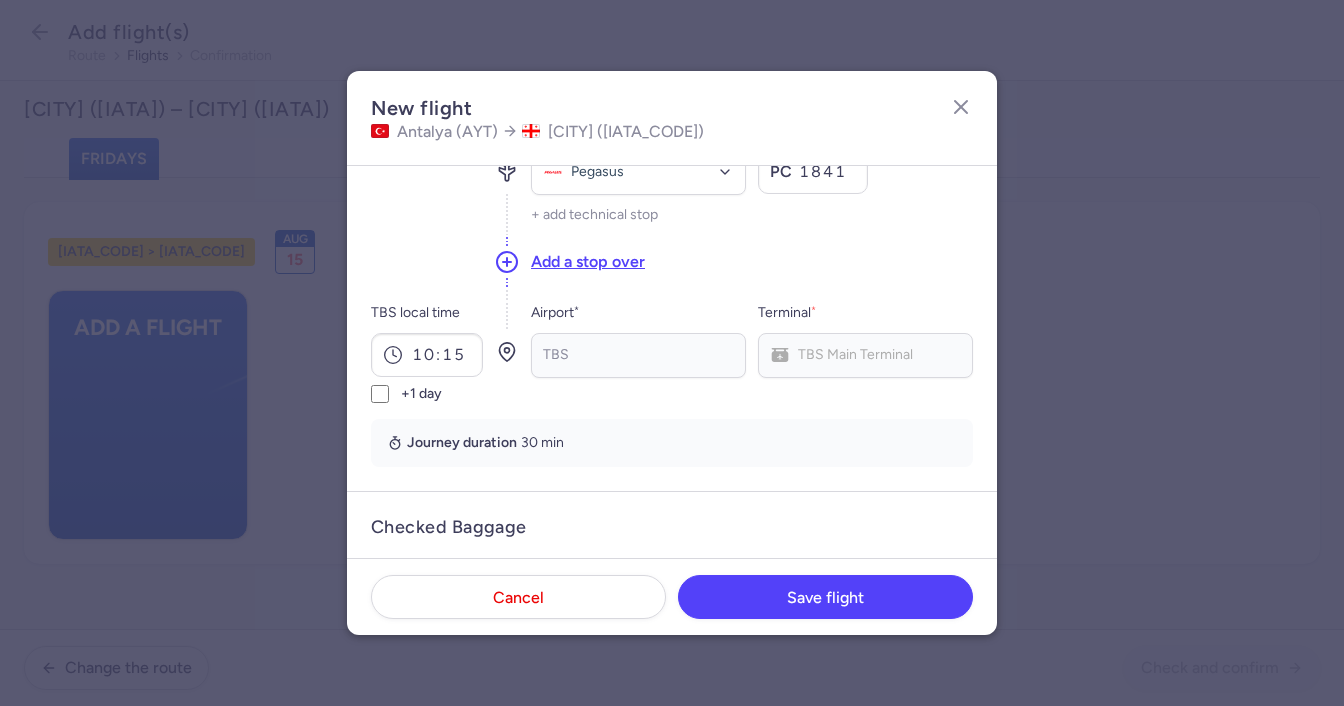 scroll, scrollTop: 0, scrollLeft: 0, axis: both 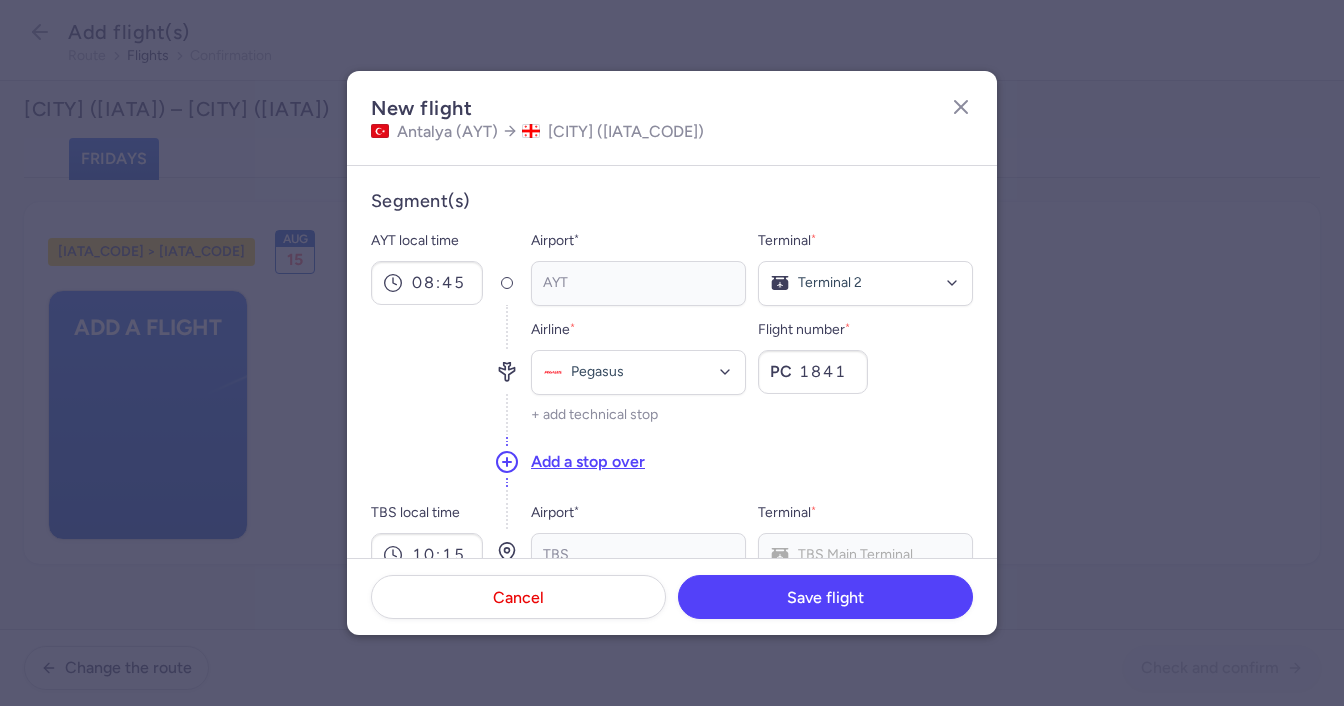 type on "150" 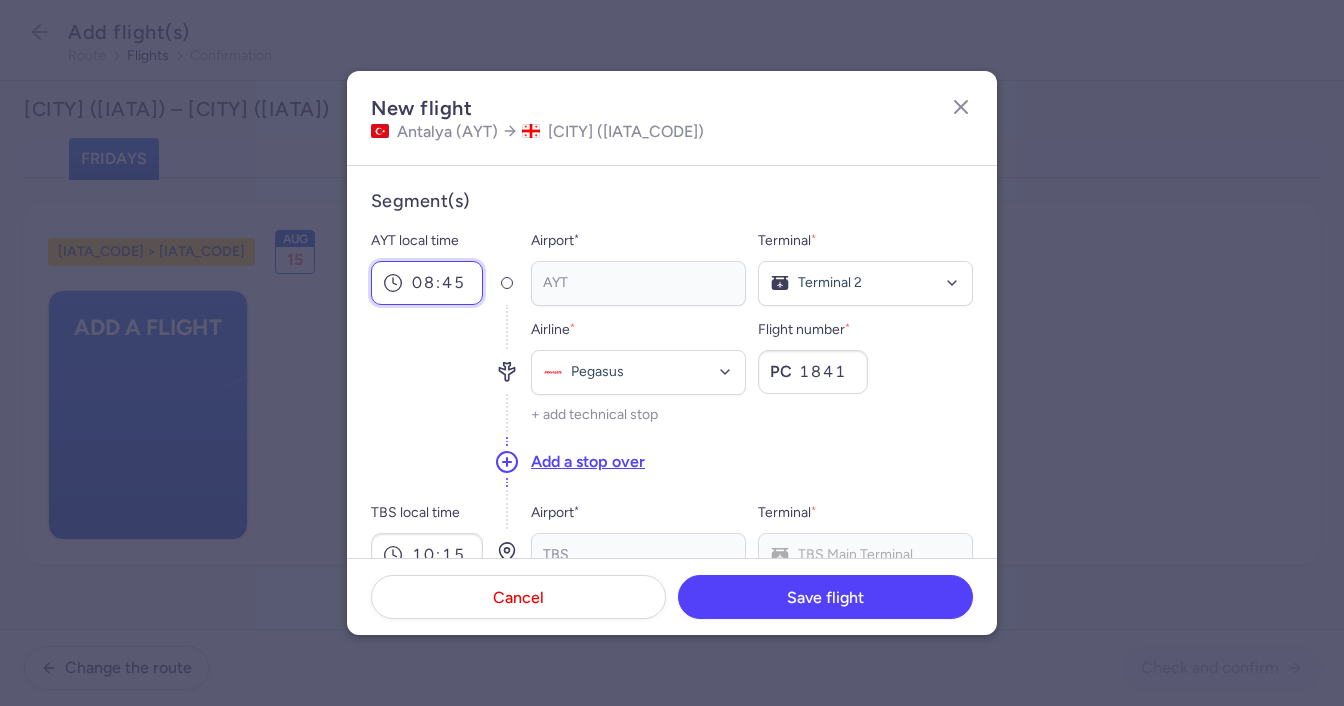 drag, startPoint x: 464, startPoint y: 287, endPoint x: 64, endPoint y: 317, distance: 401.1234 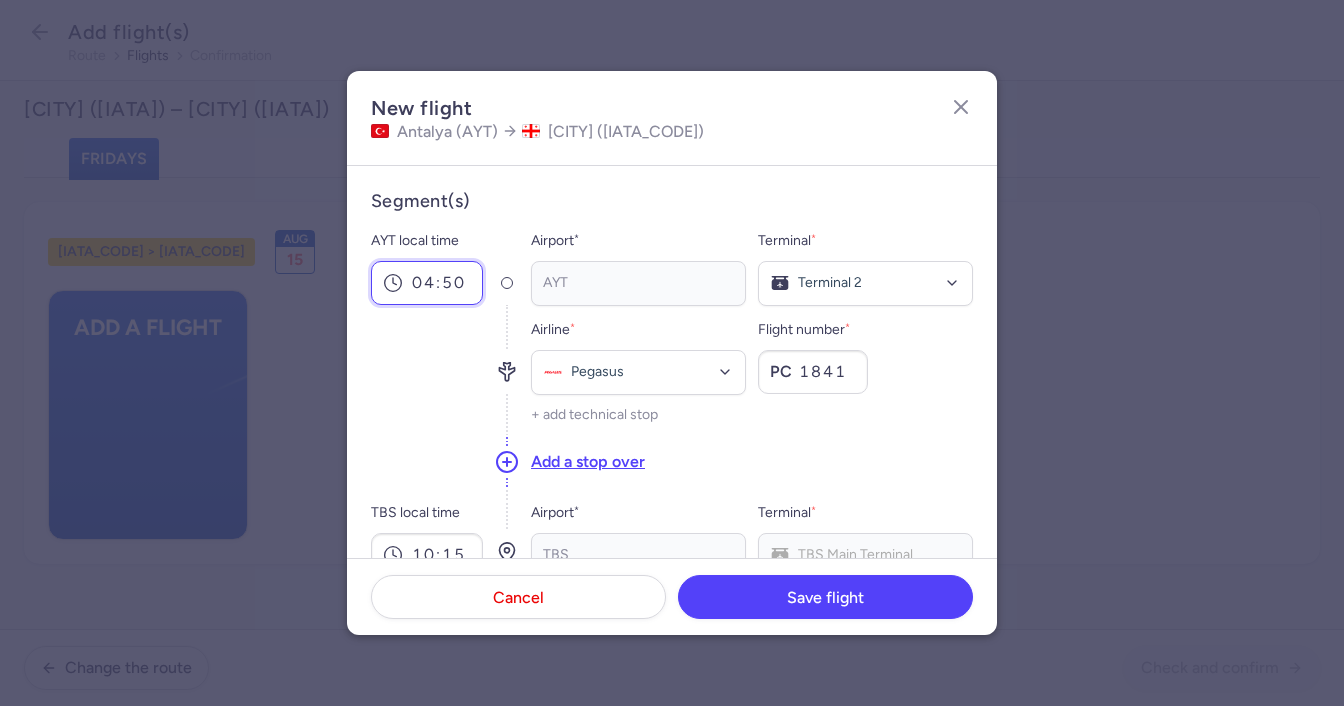 scroll, scrollTop: 100, scrollLeft: 0, axis: vertical 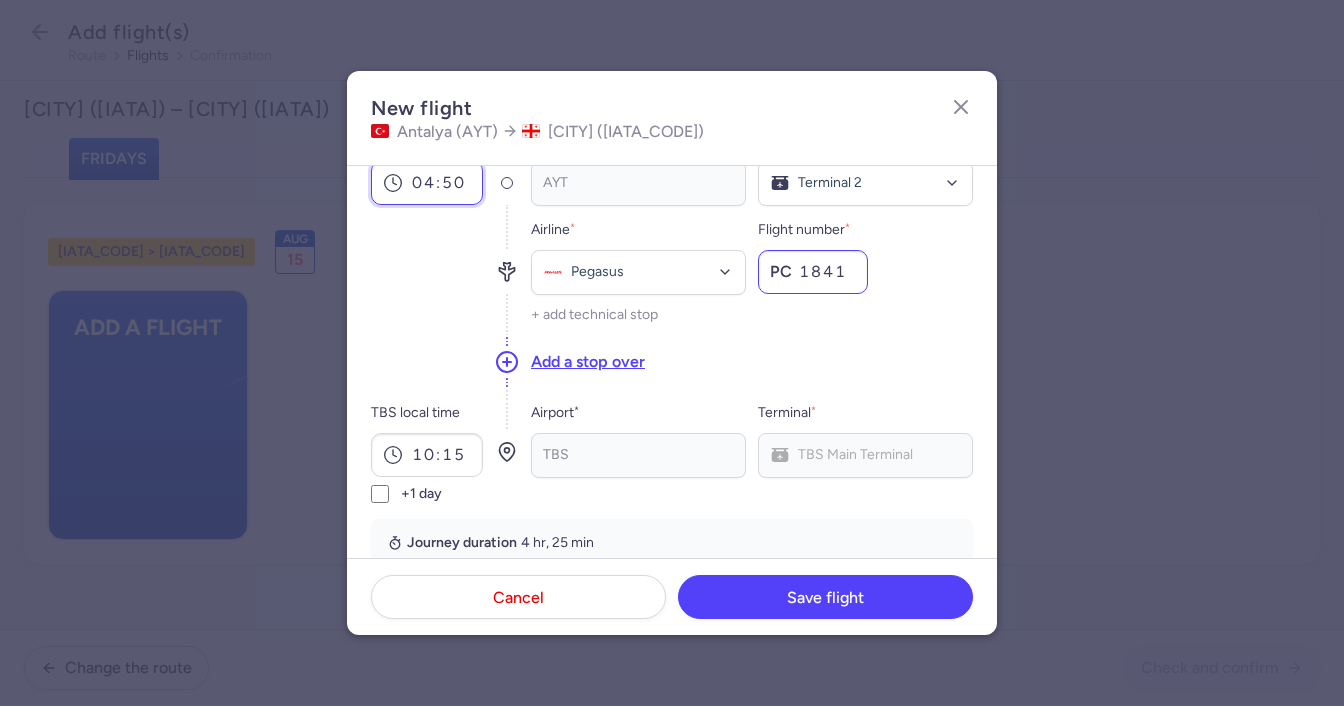 type on "04:50" 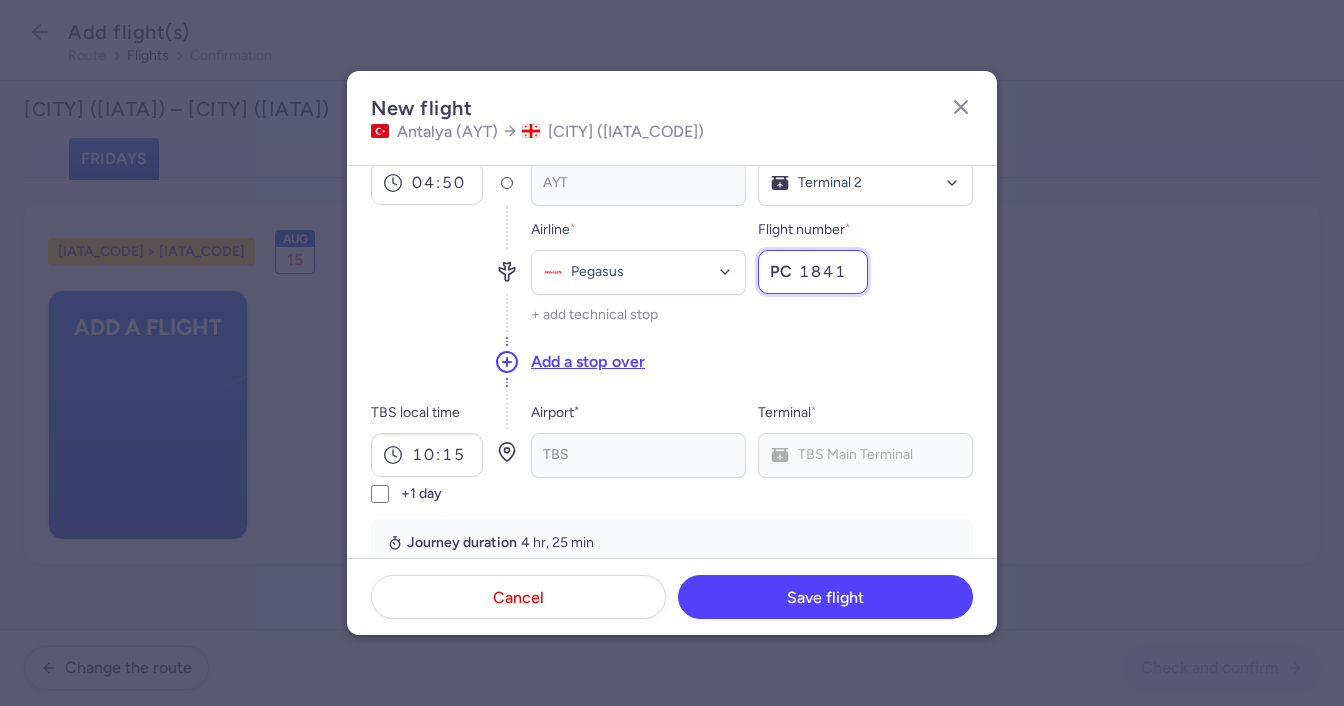 click on "1841" at bounding box center [813, 272] 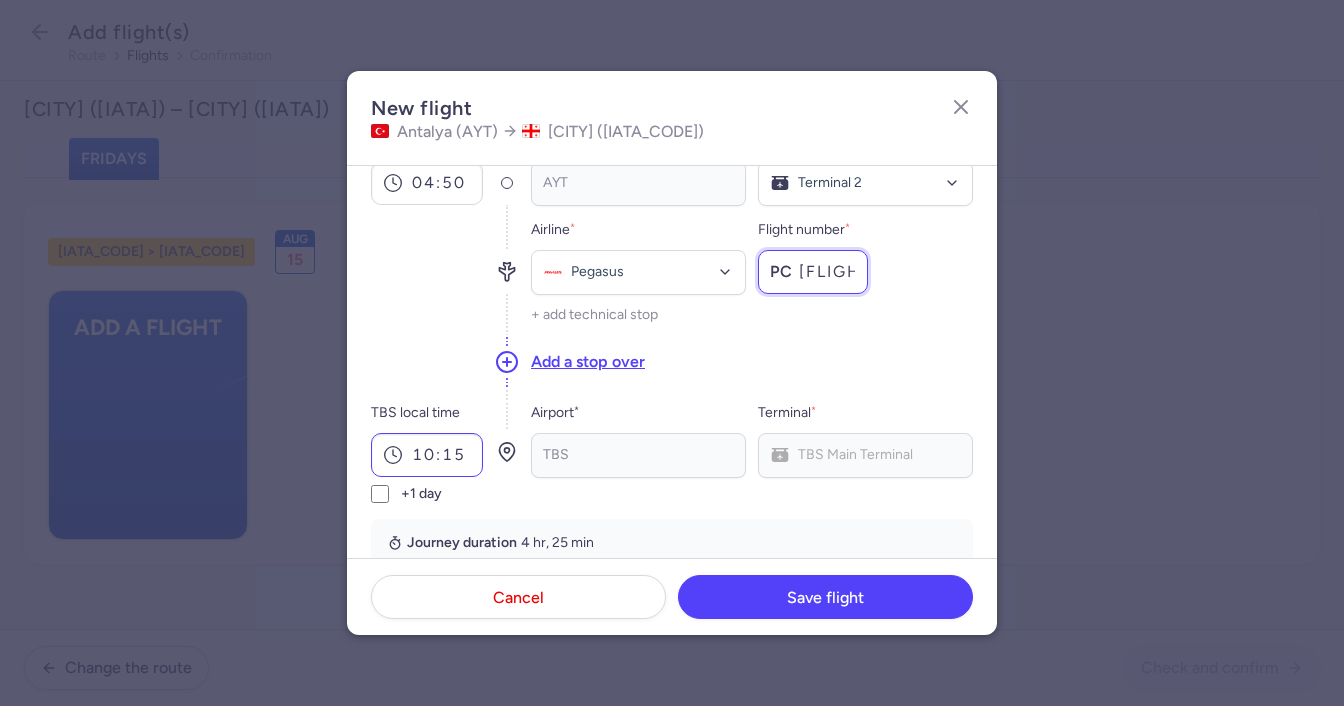 type on "[FLIGHT_NUMBER]" 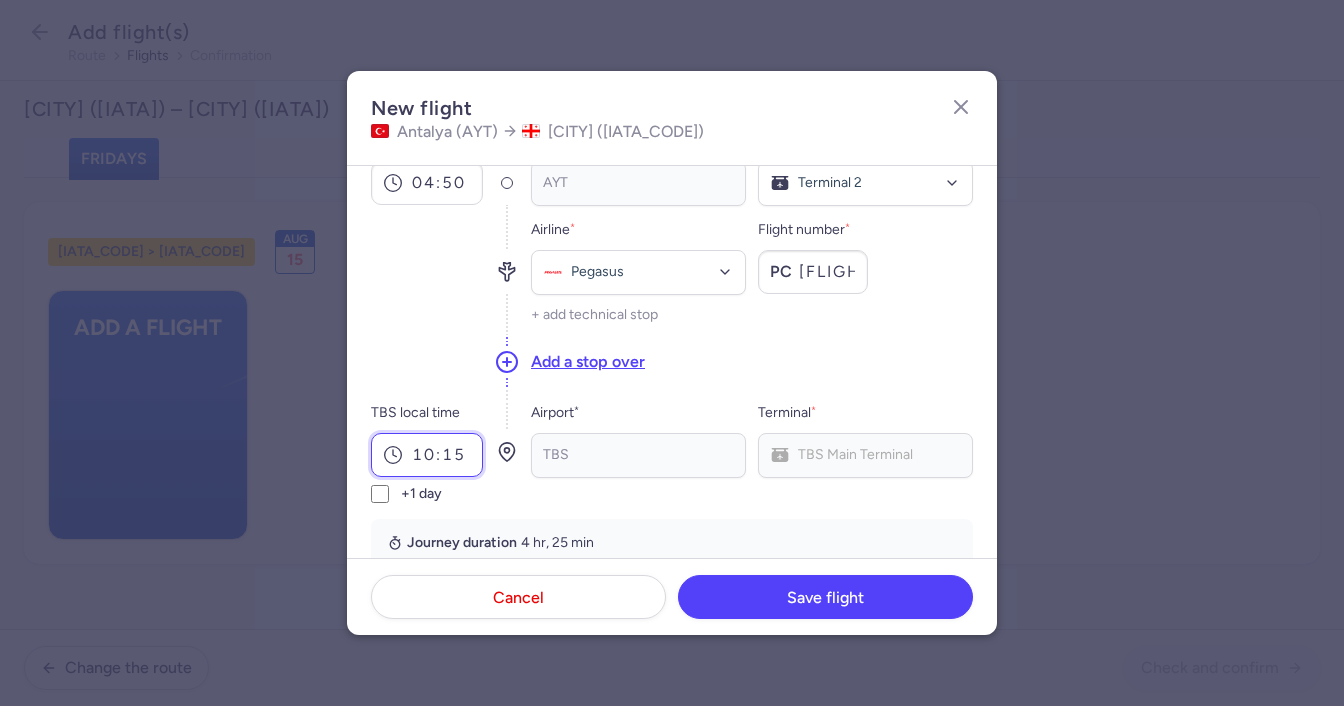 click on "10:15" at bounding box center [427, 455] 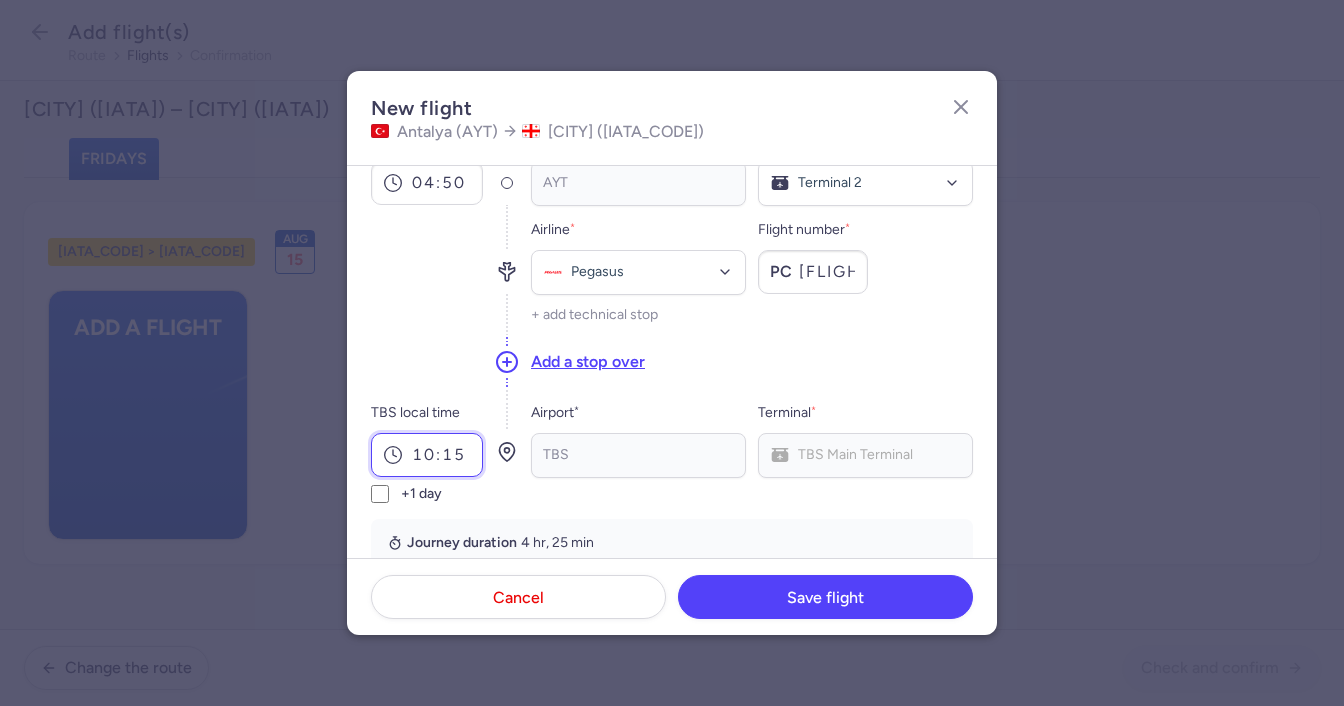 drag, startPoint x: 416, startPoint y: 456, endPoint x: 623, endPoint y: 468, distance: 207.34753 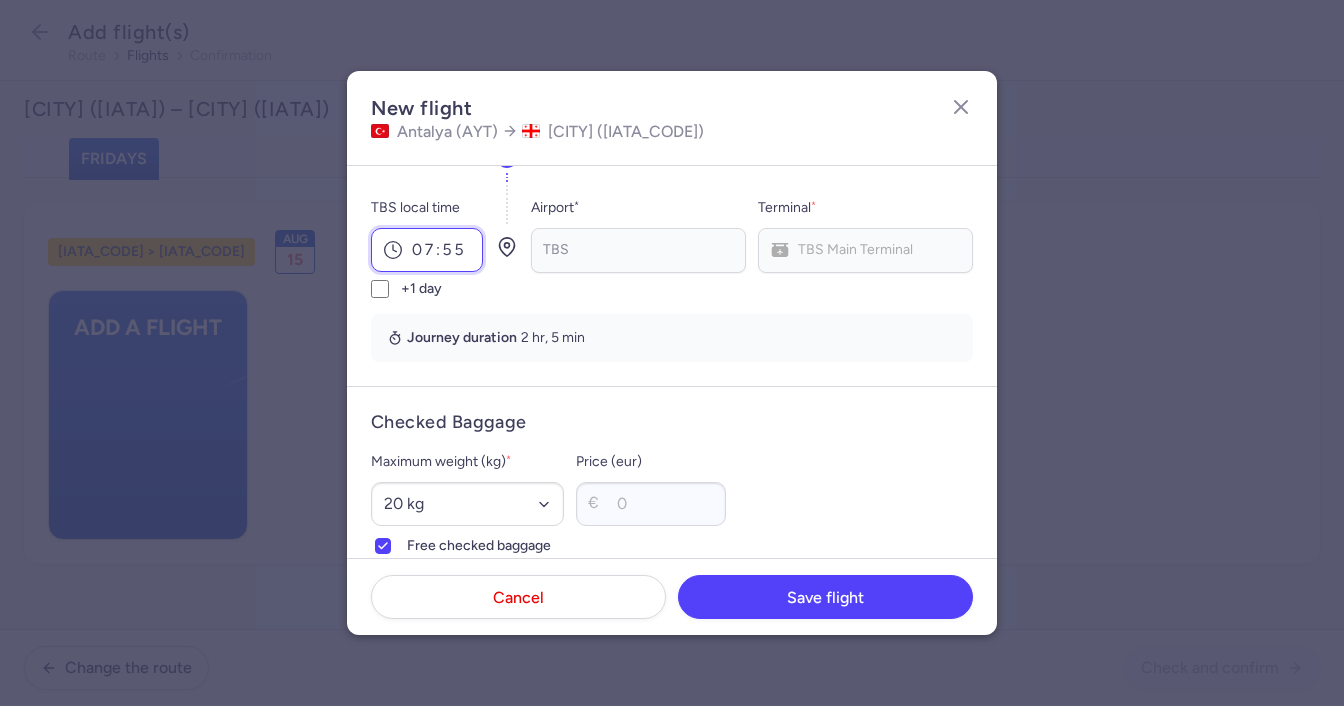 scroll, scrollTop: 205, scrollLeft: 0, axis: vertical 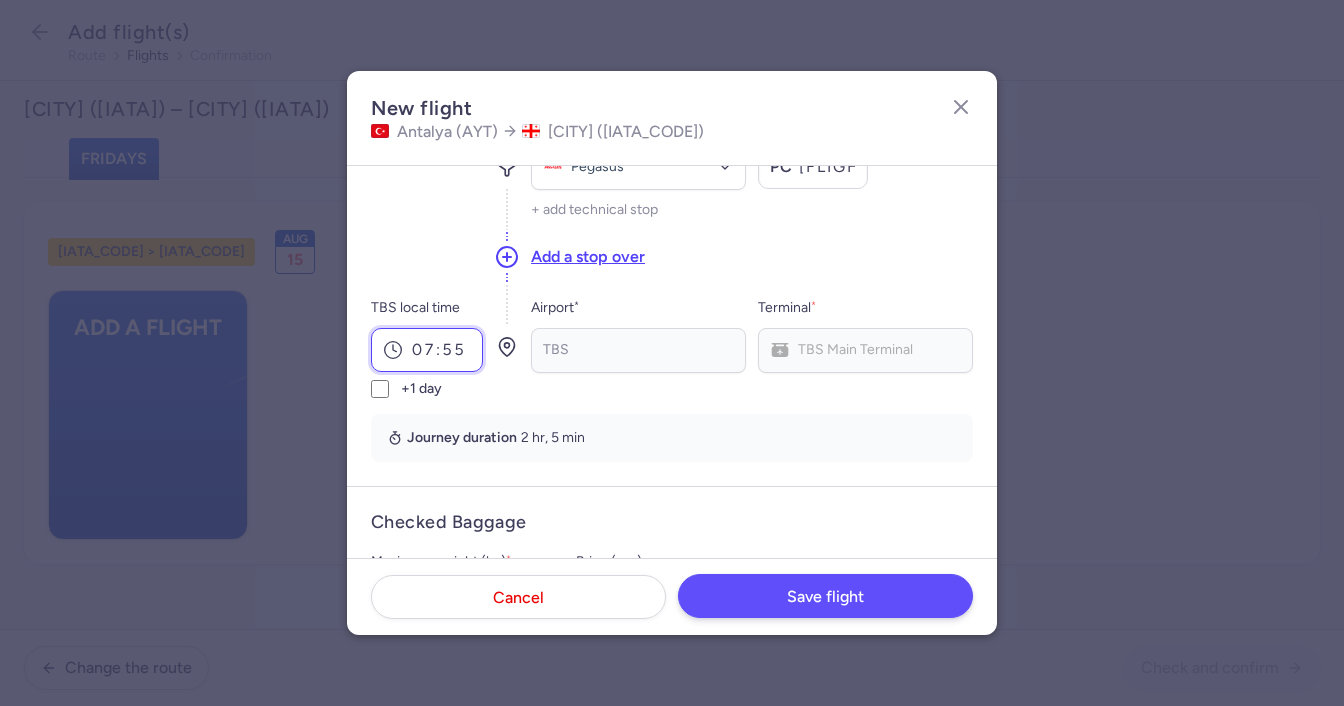 type on "07:55" 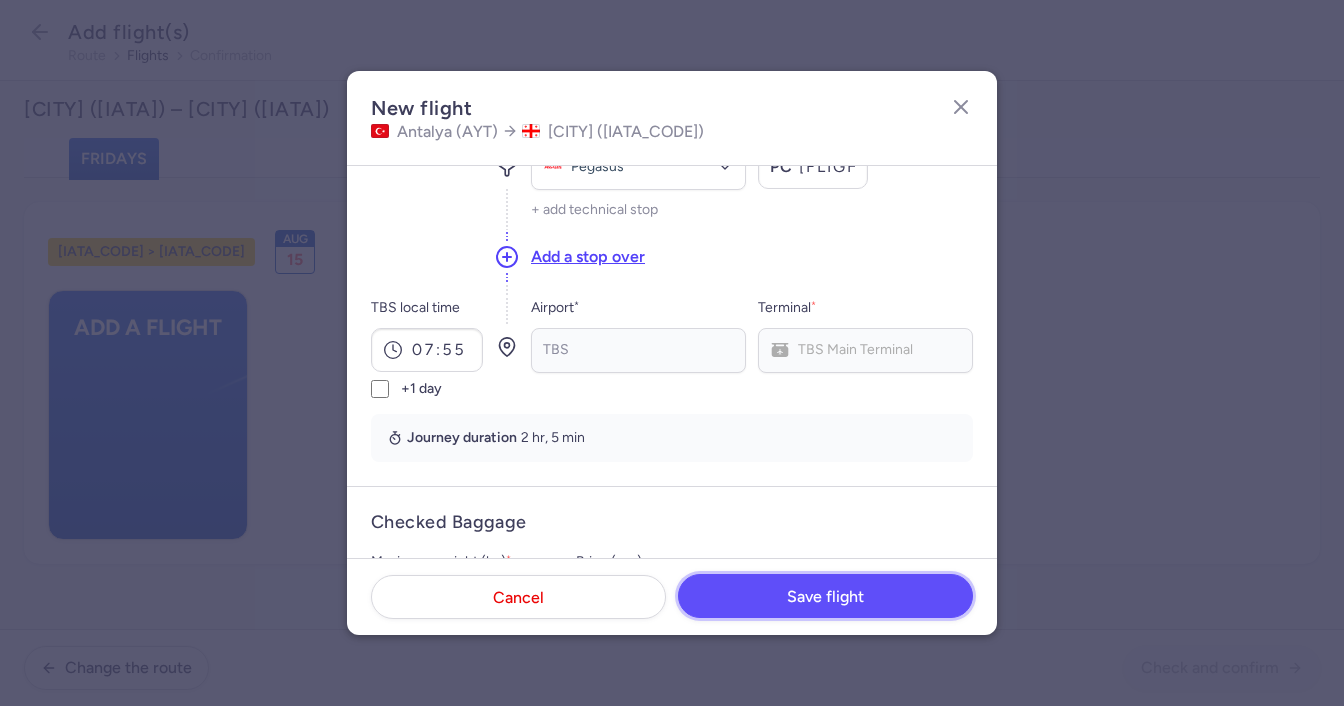 click on "Save flight" at bounding box center [825, 597] 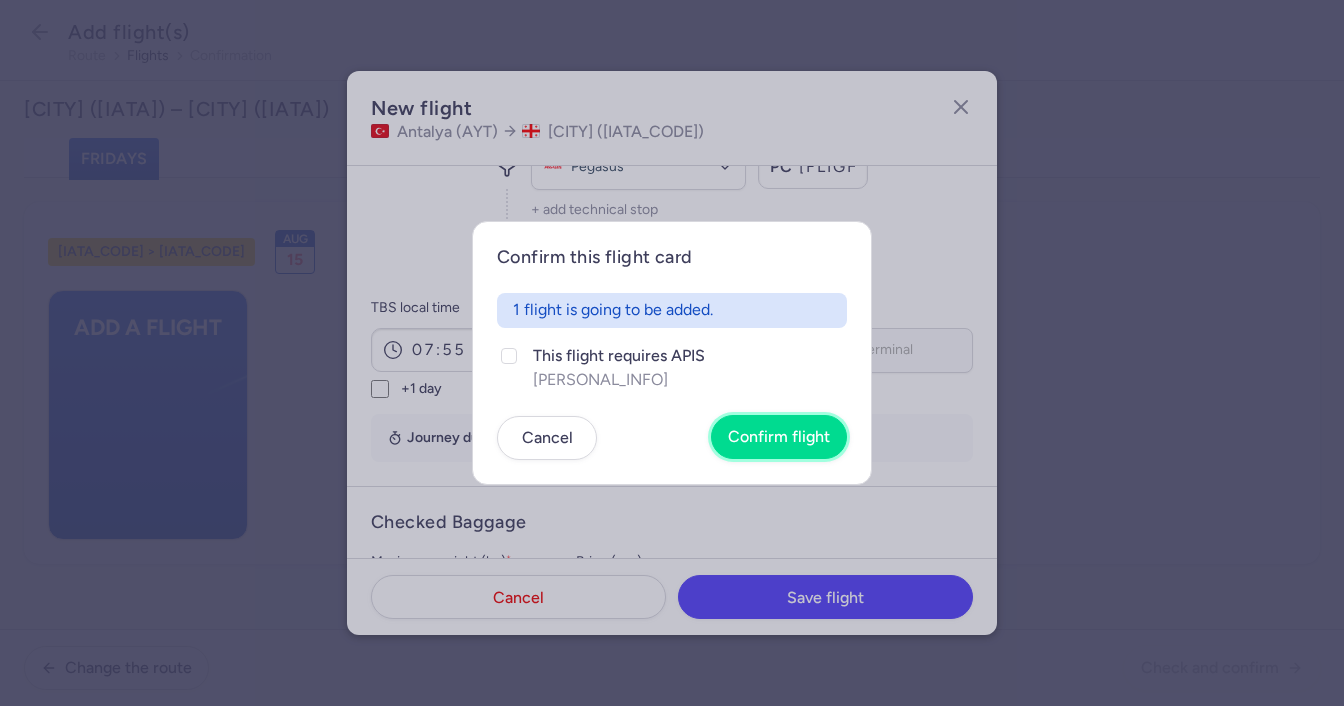 click on "Confirm flight" at bounding box center [779, 437] 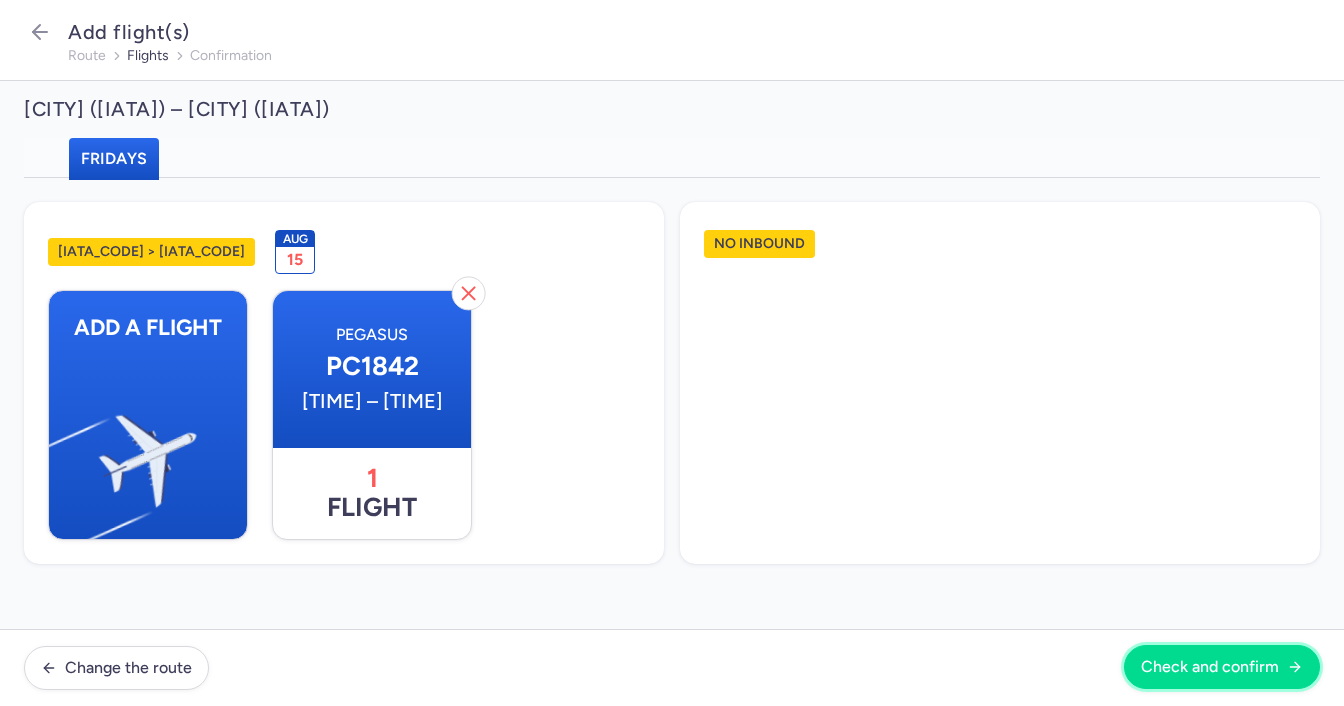 click on "Check and confirm" at bounding box center (1222, 667) 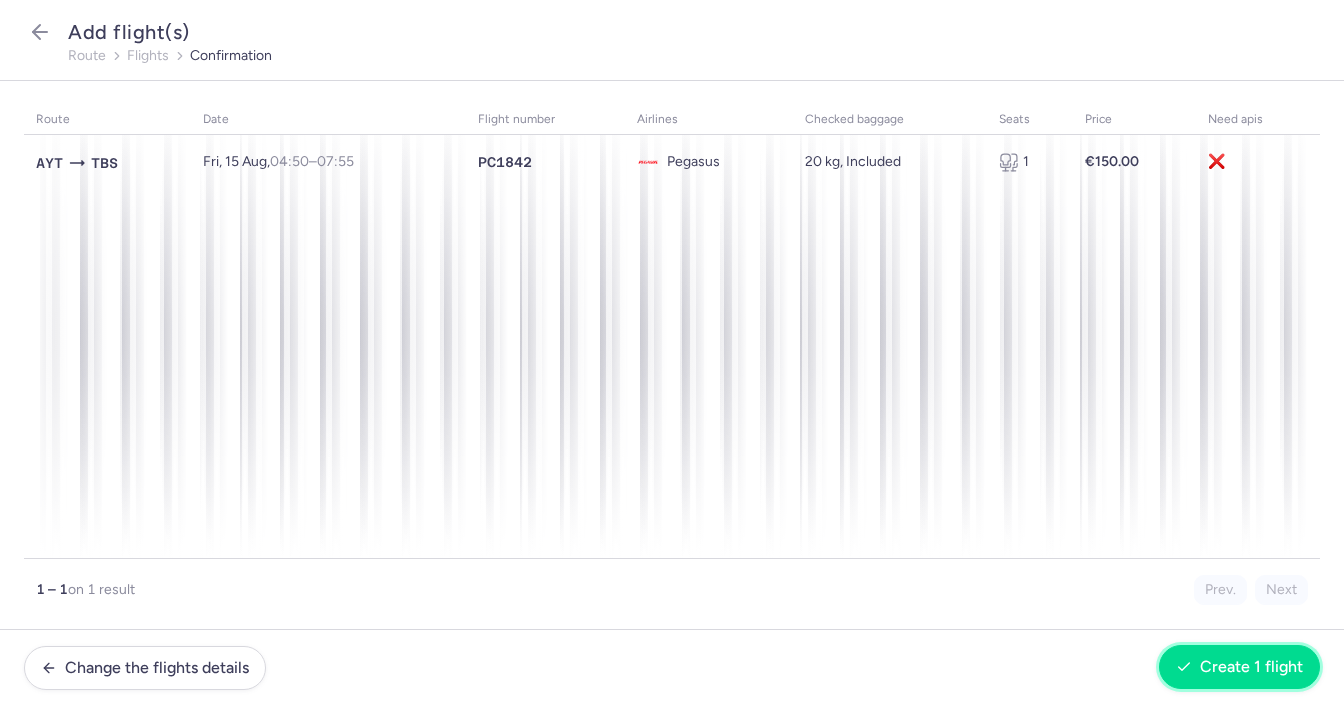 click on "Create 1 flight" at bounding box center (1251, 667) 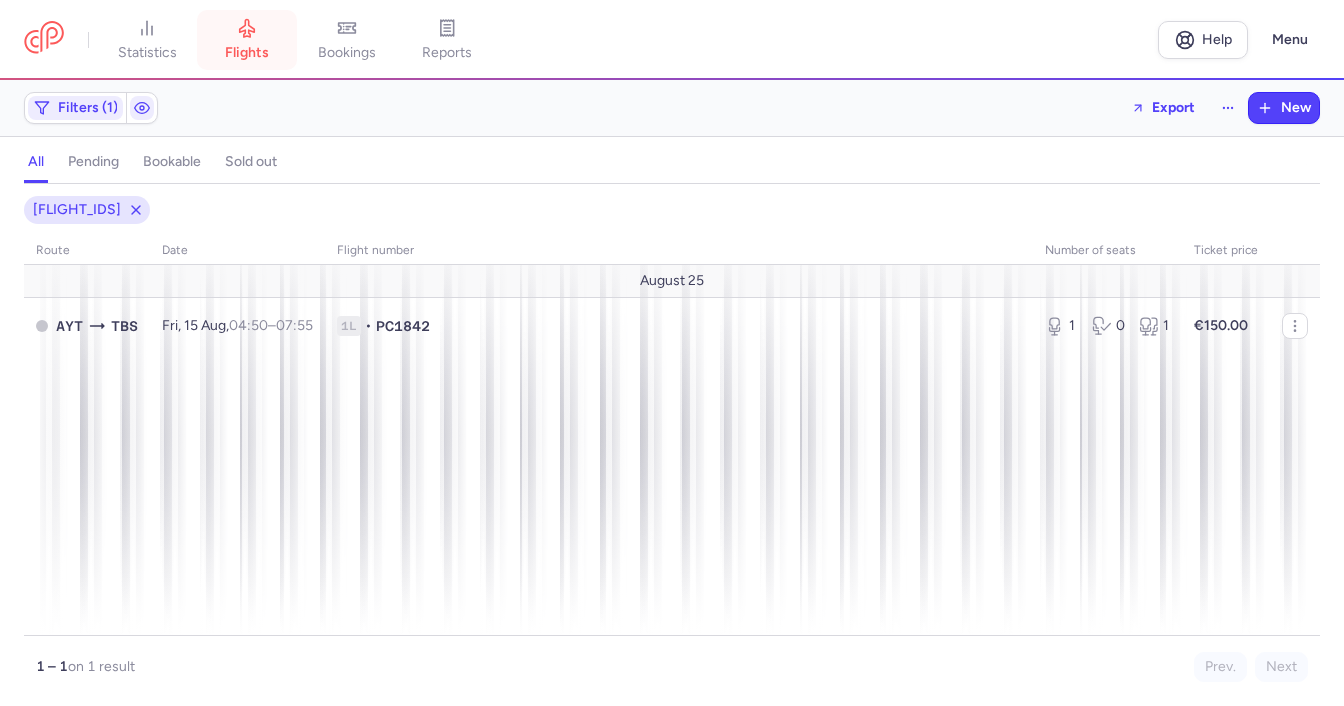 click on "flights" at bounding box center (247, 40) 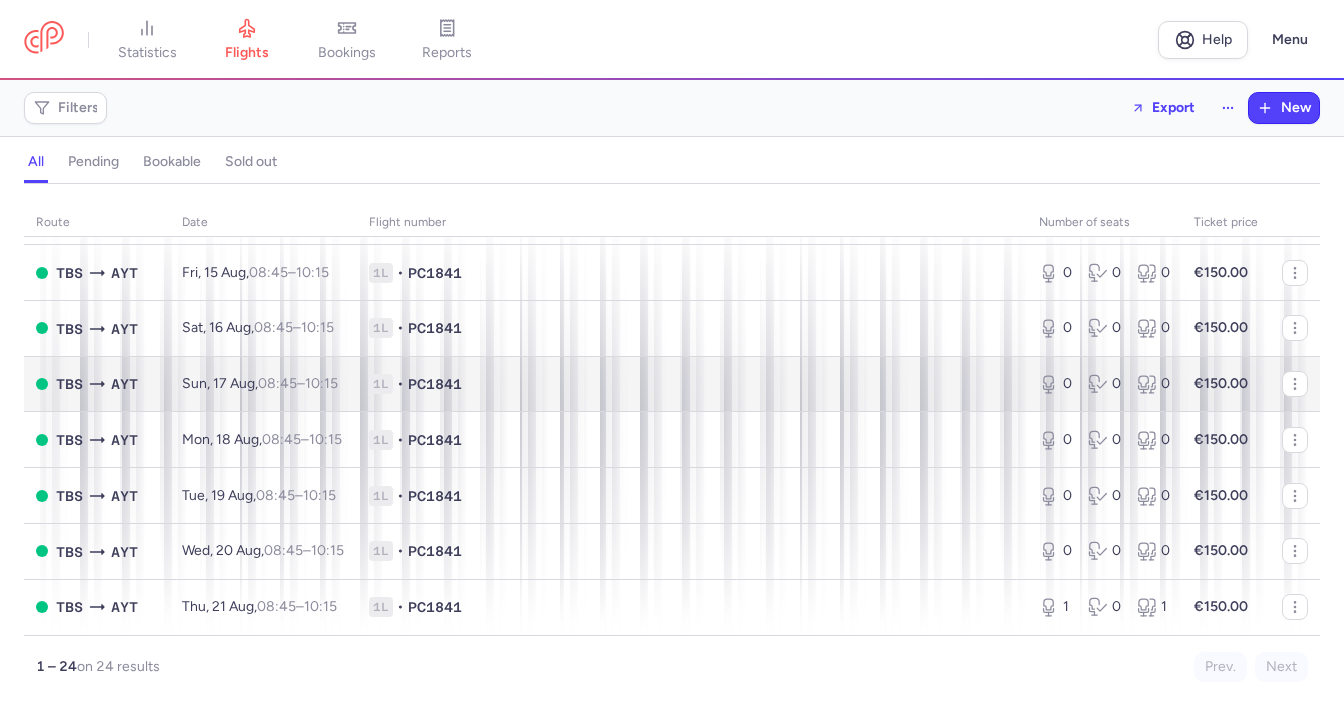 scroll, scrollTop: 903, scrollLeft: 0, axis: vertical 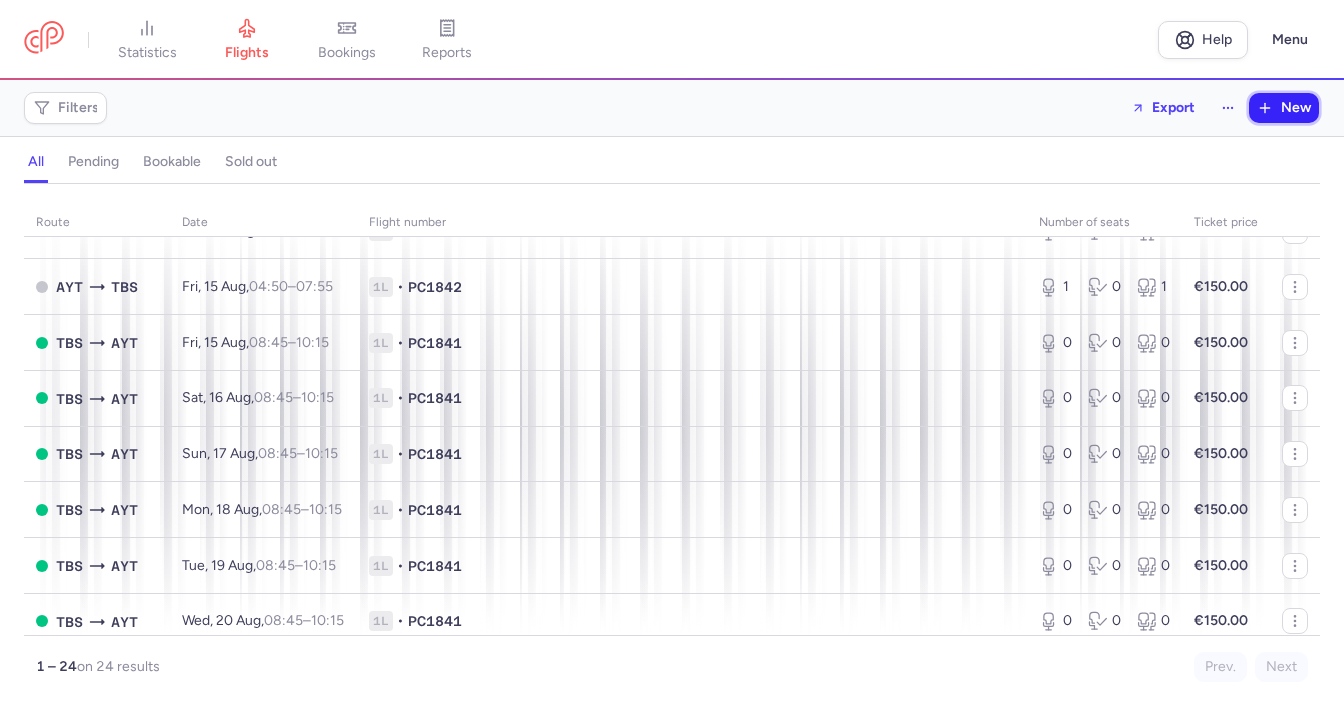 click 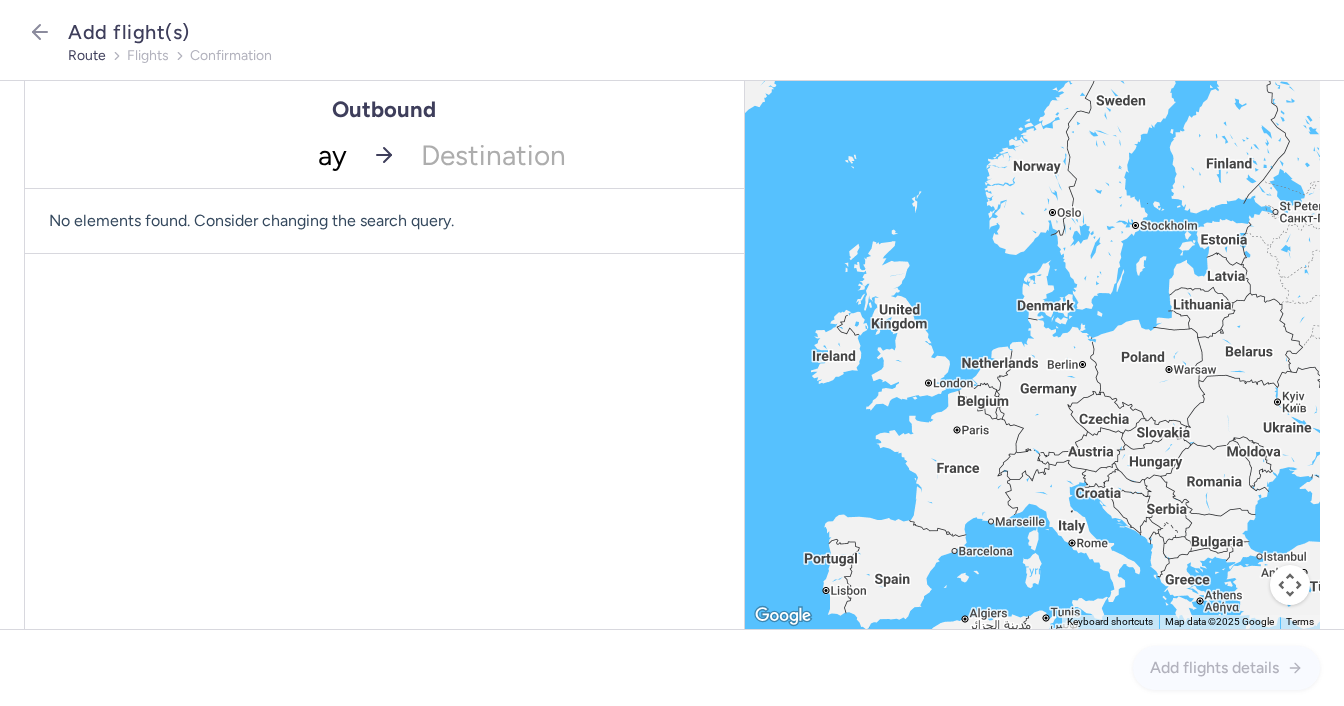 type on "ayt" 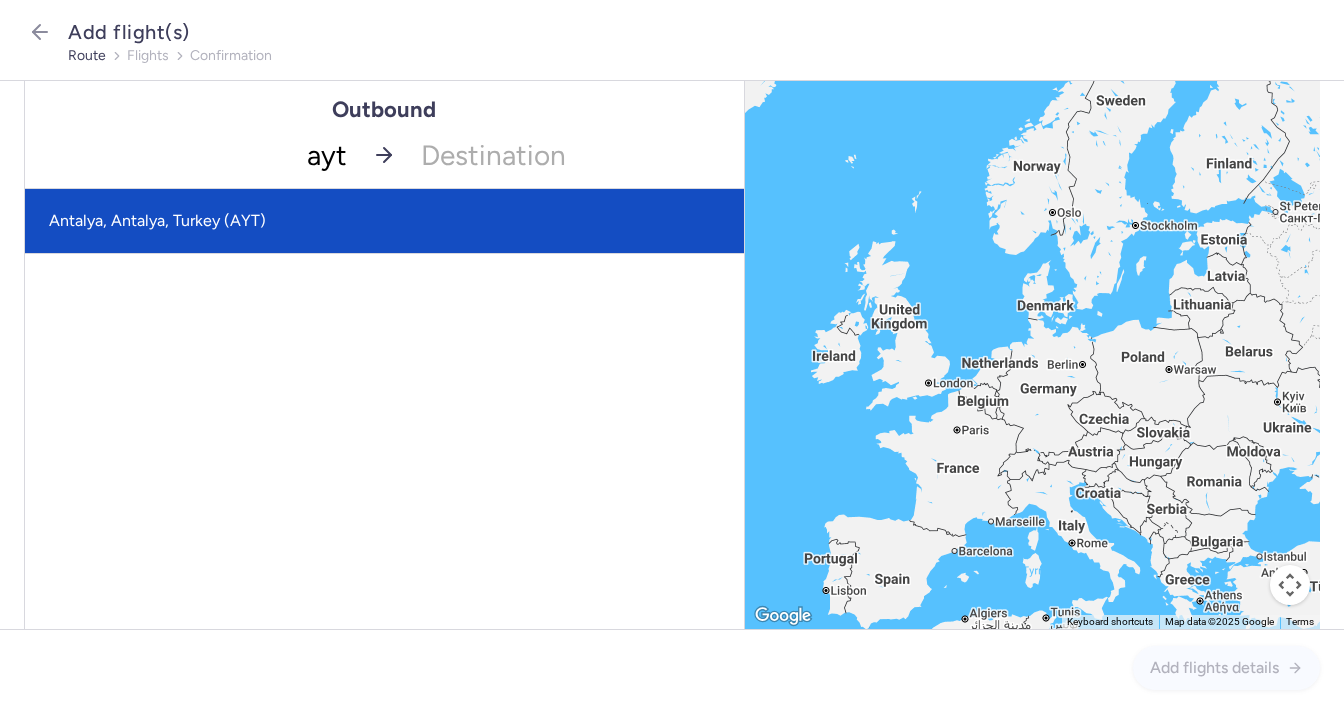 click on "Antalya, Antalya, Turkey (AYT)" at bounding box center [384, 221] 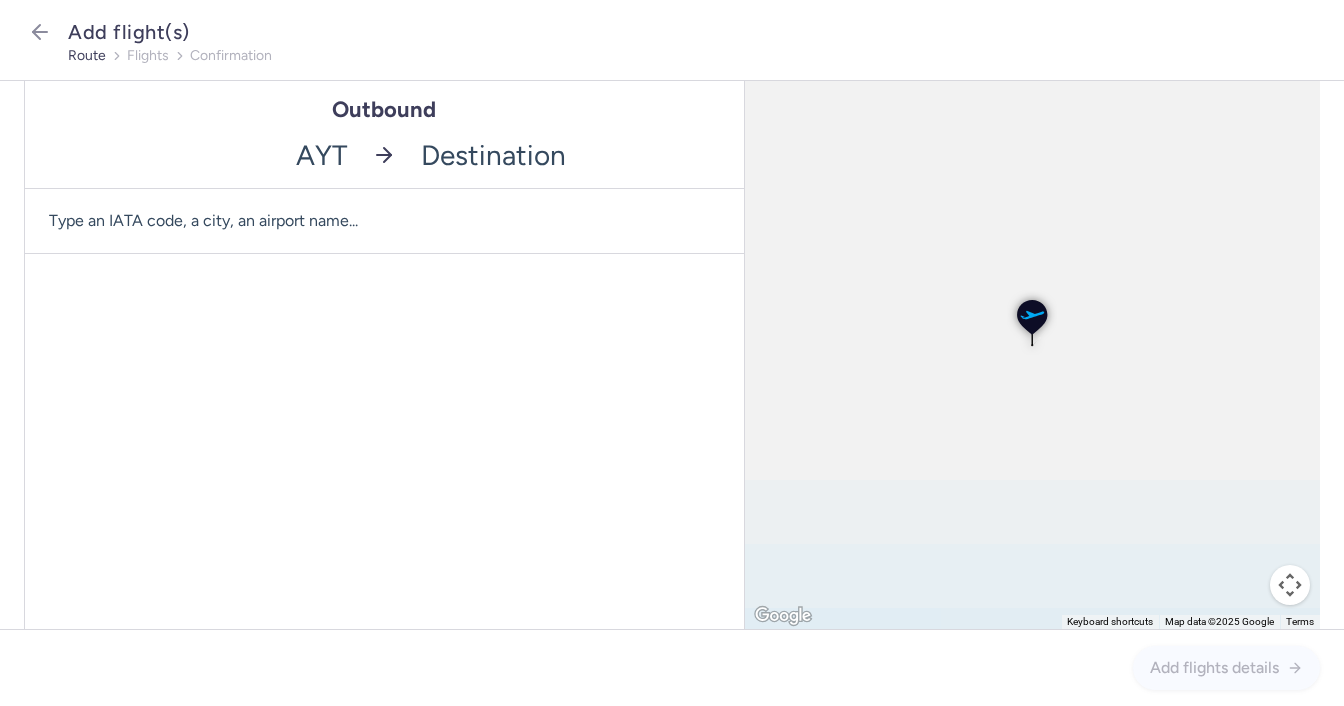 click 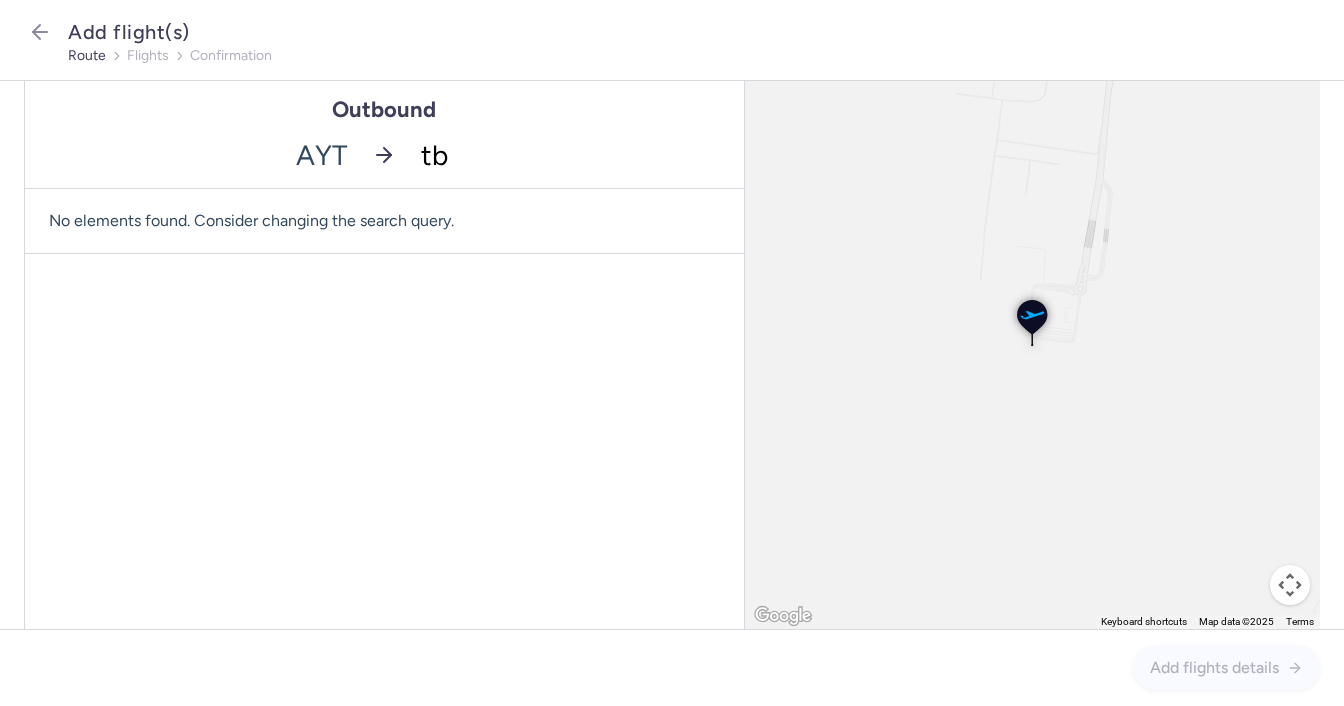 type on "tbs" 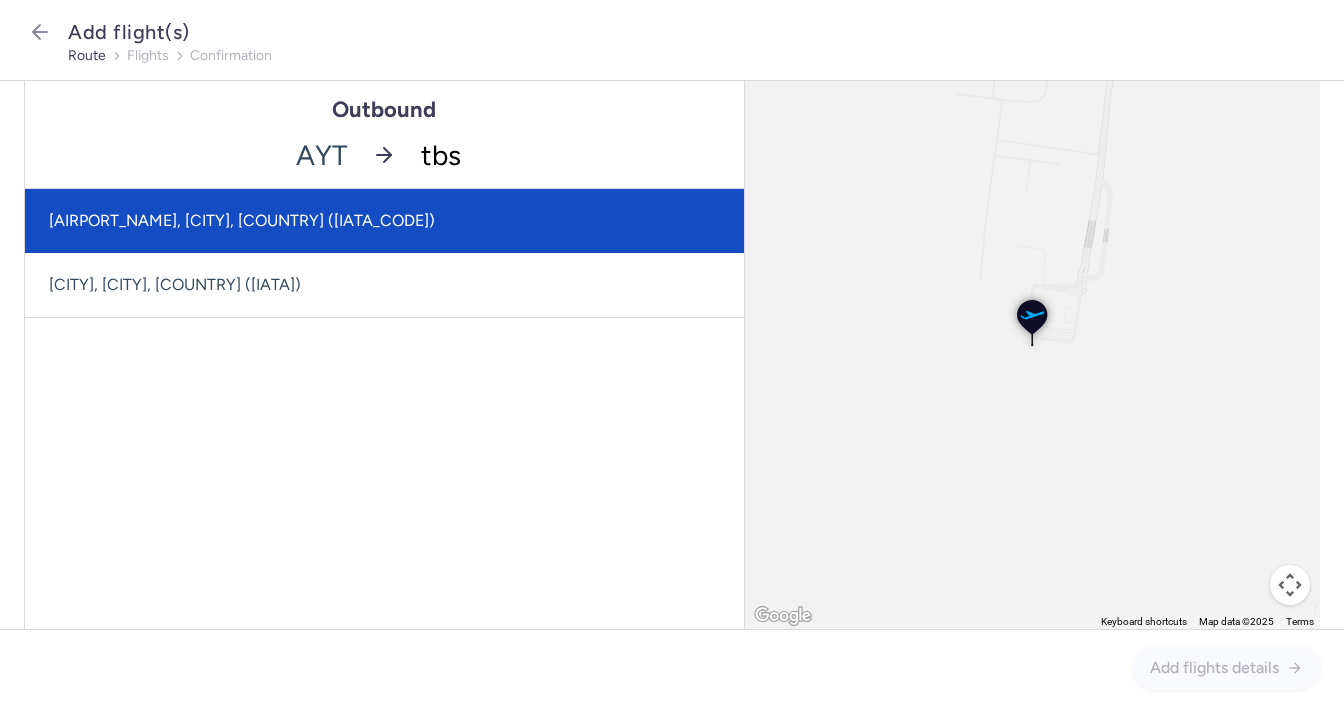 click on "[AIRPORT_NAME], [CITY], [COUNTRY] ([IATA_CODE])" 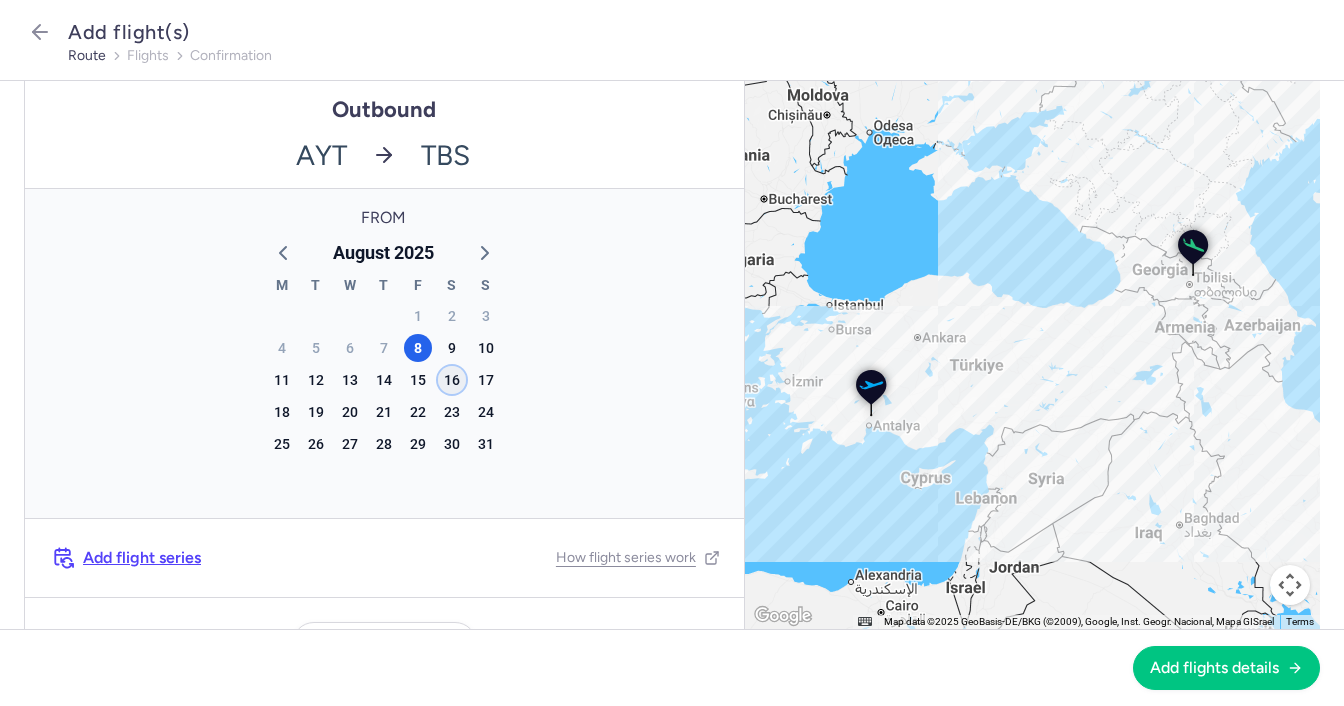 click on "16" 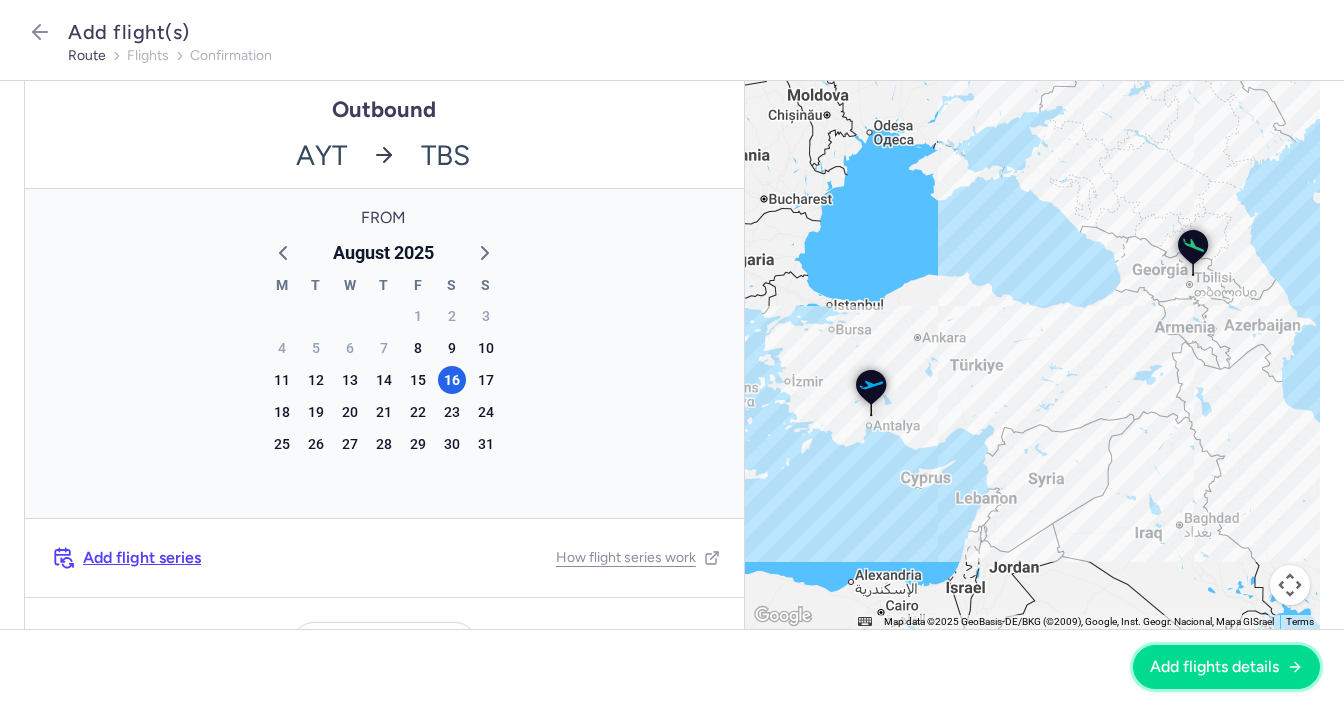 click on "Add flights details" at bounding box center (1214, 667) 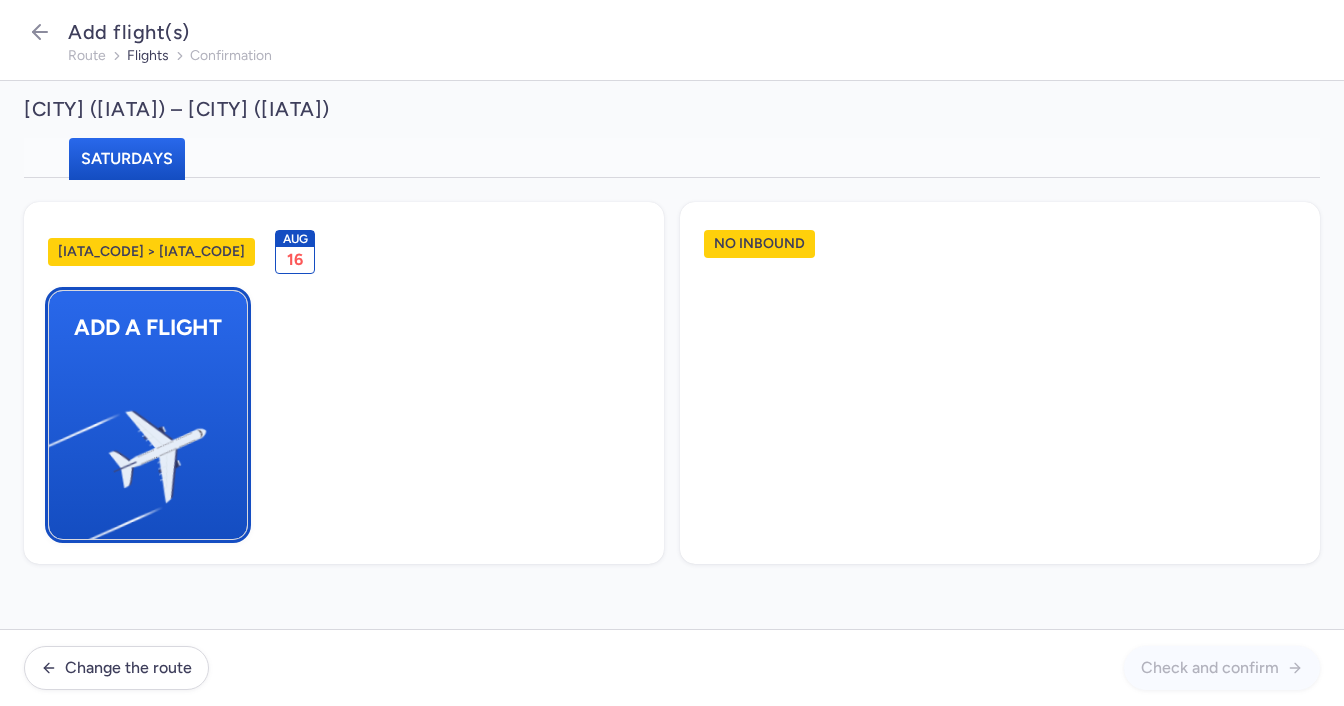 click at bounding box center (59, 448) 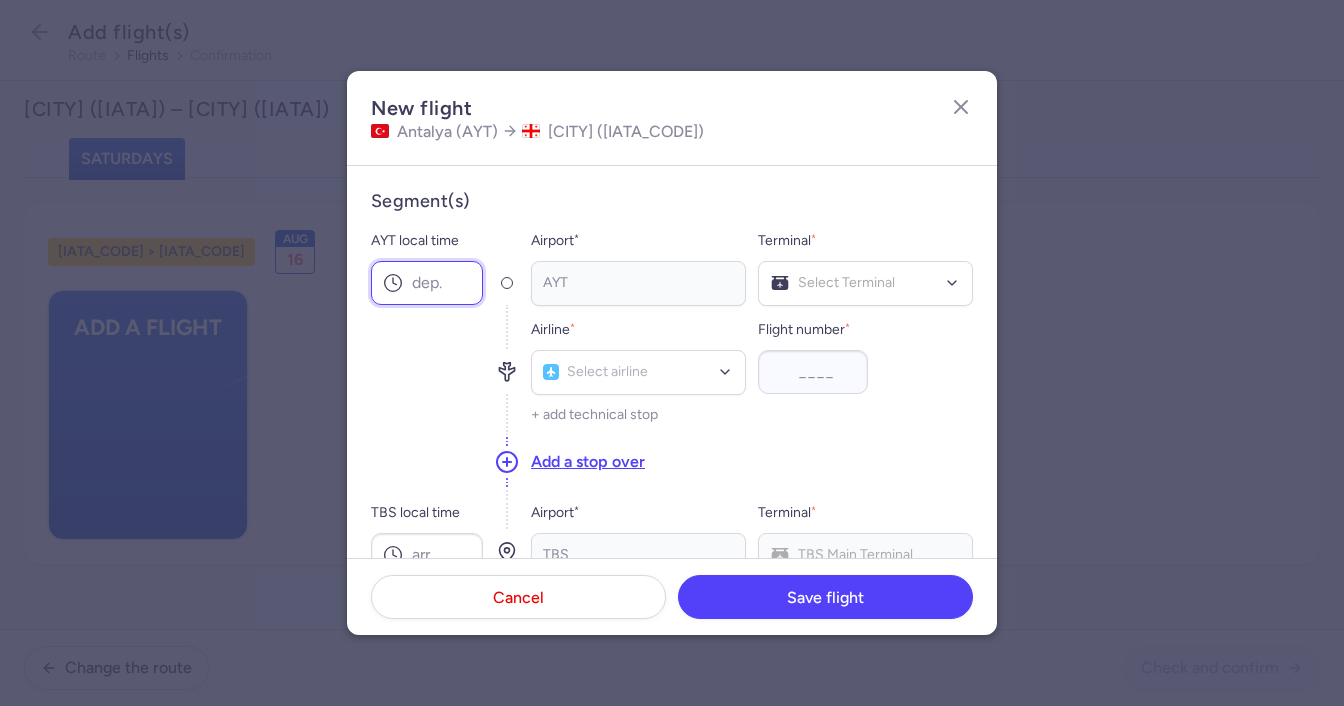 click on "AYT local time" at bounding box center (427, 283) 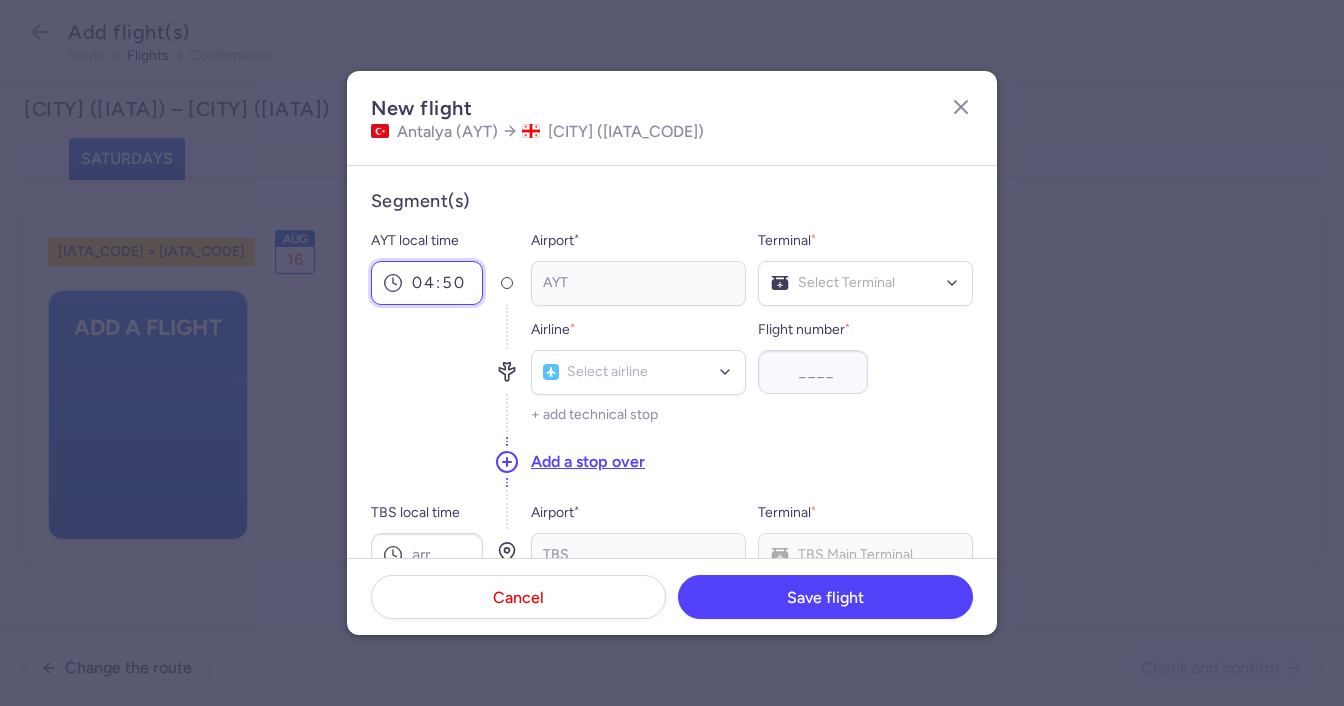 type on "04:50" 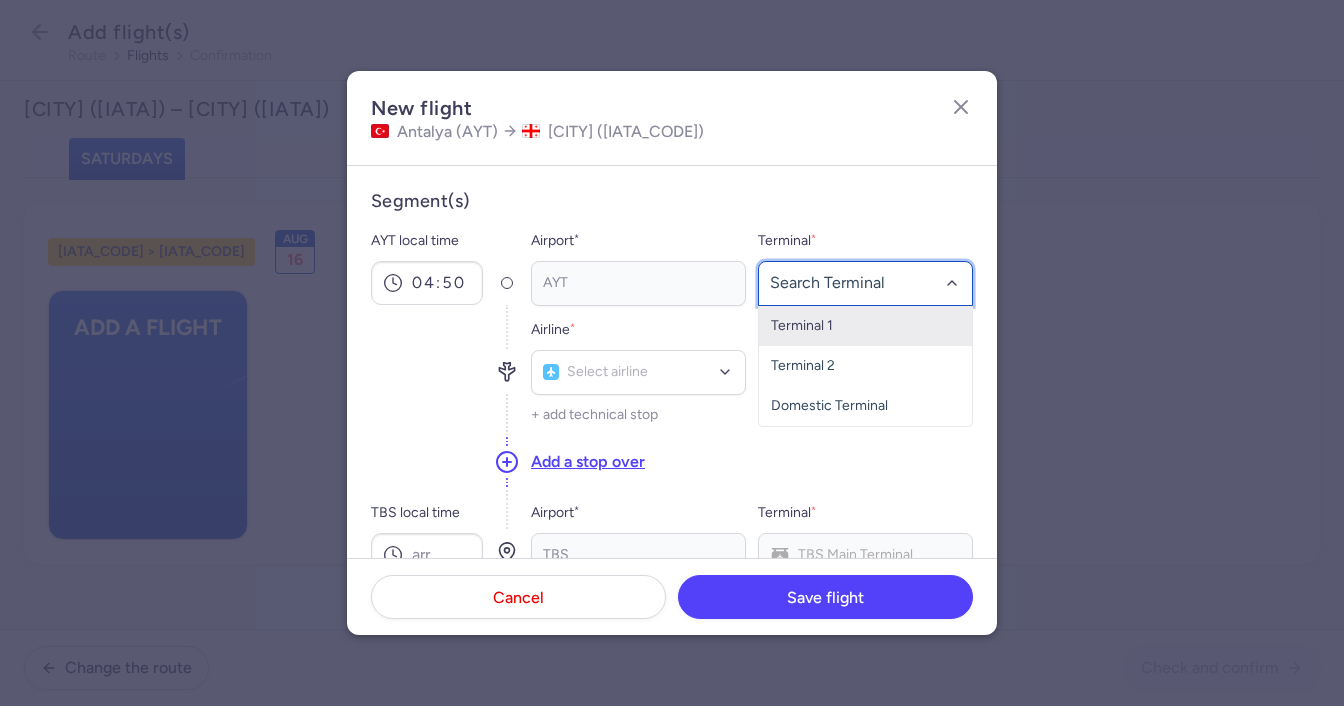 click 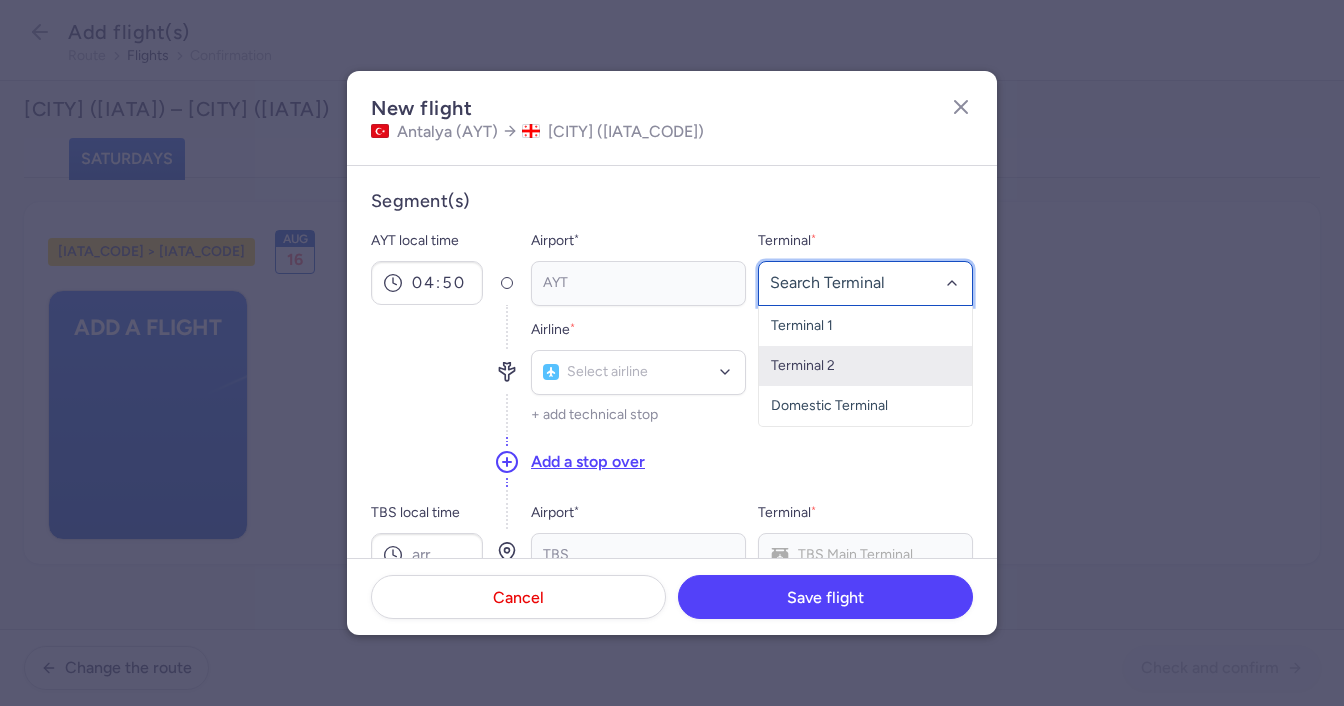 click on "Terminal 2" at bounding box center (865, 366) 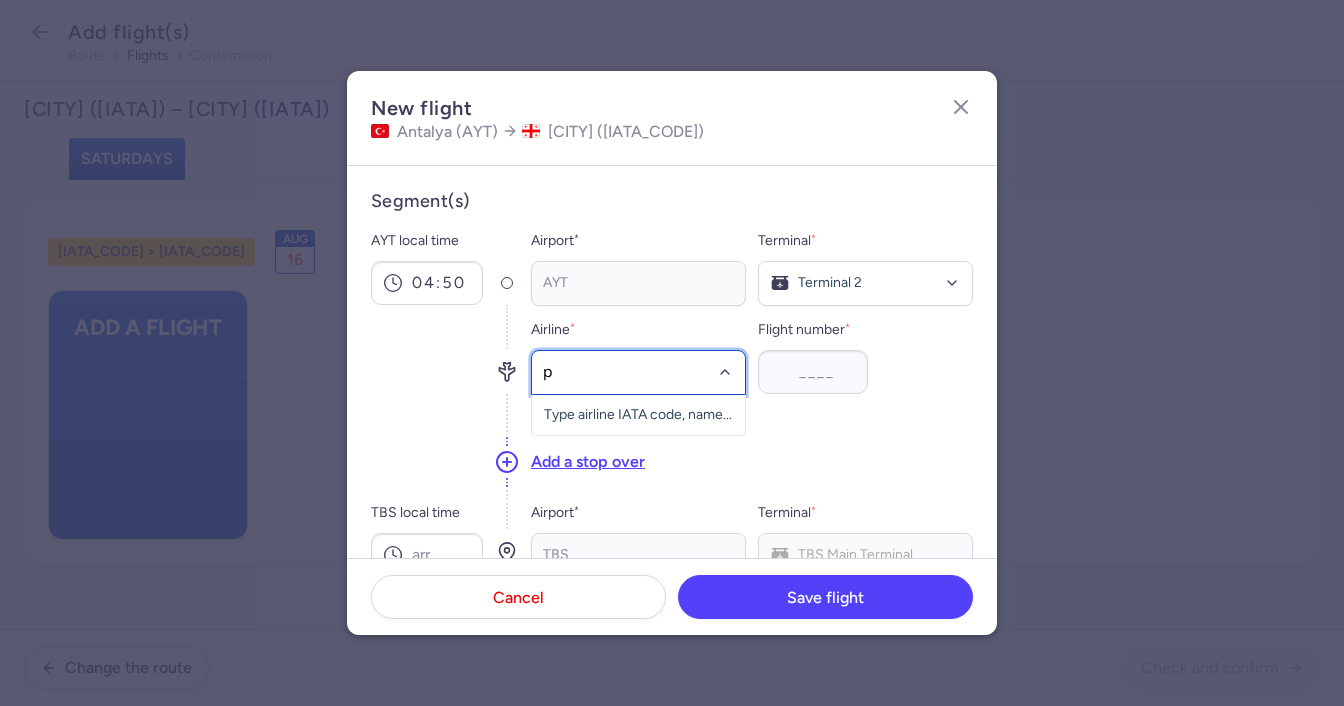 type on "pc" 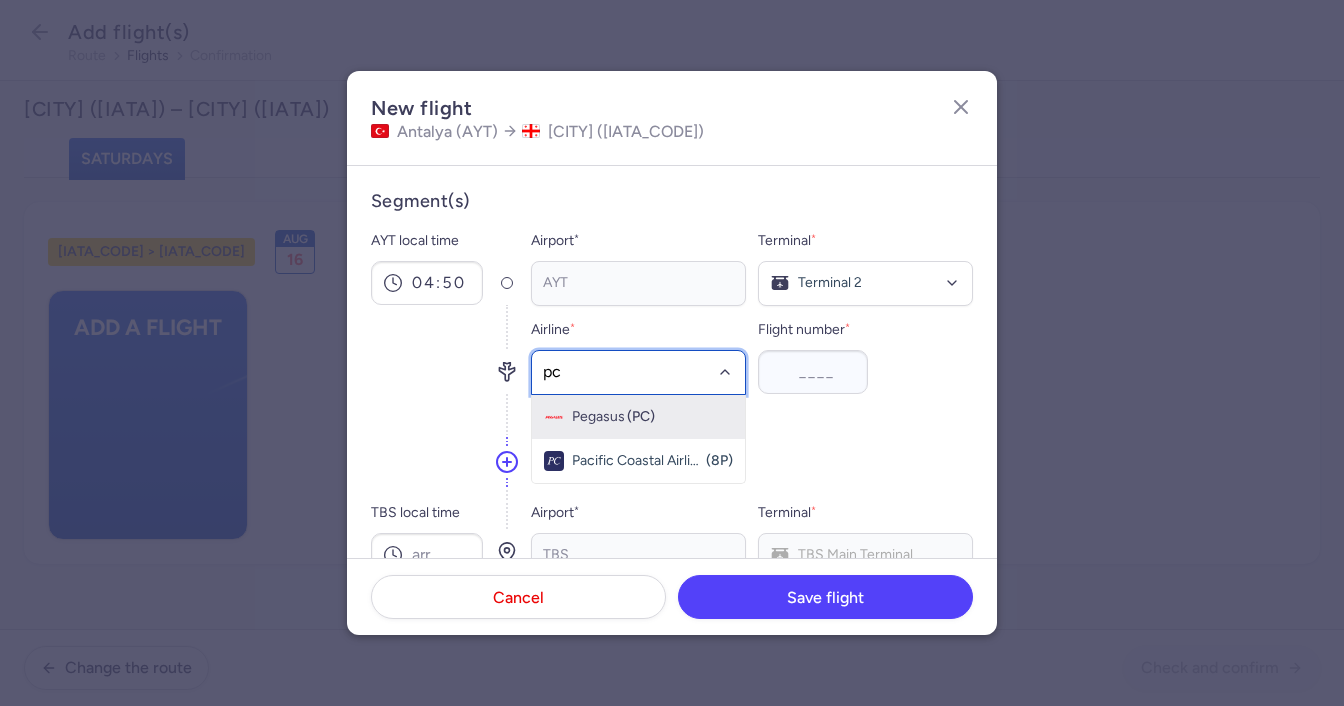 drag, startPoint x: 648, startPoint y: 421, endPoint x: 776, endPoint y: 407, distance: 128.76335 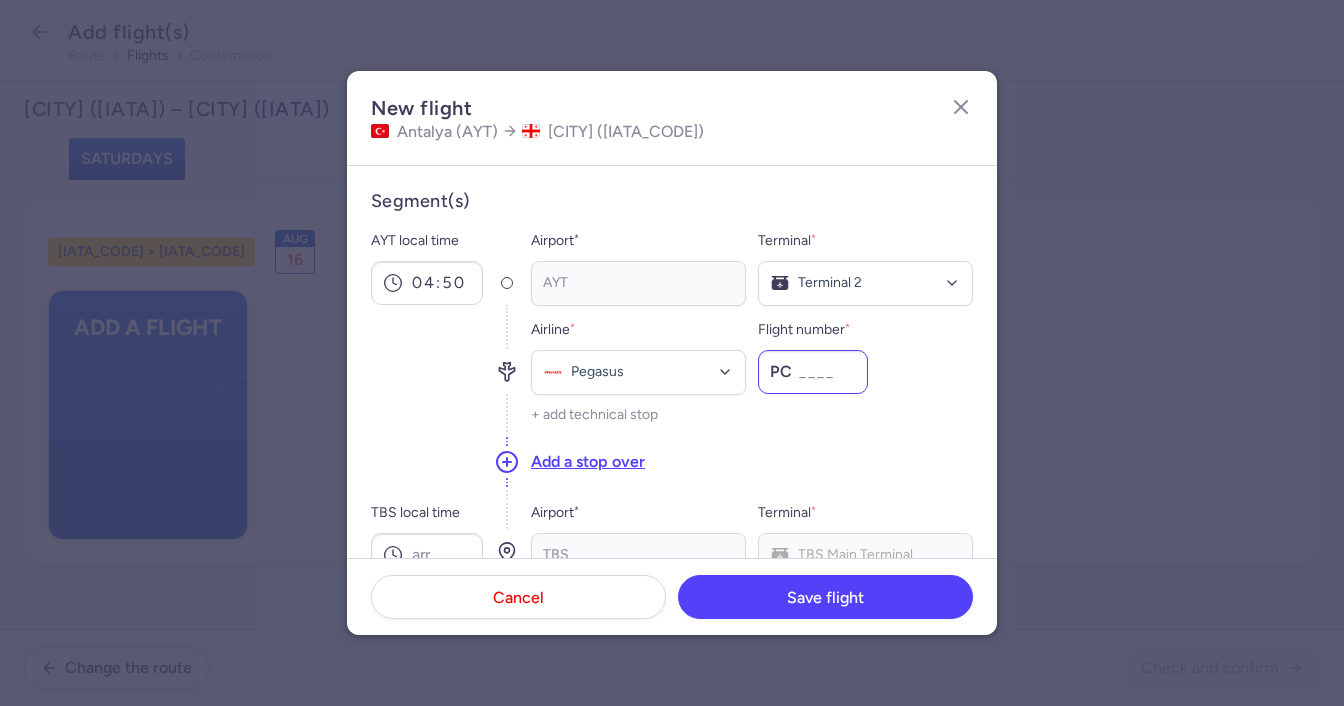 click on "[FLIGHT_NUMBER] *" at bounding box center [813, 372] 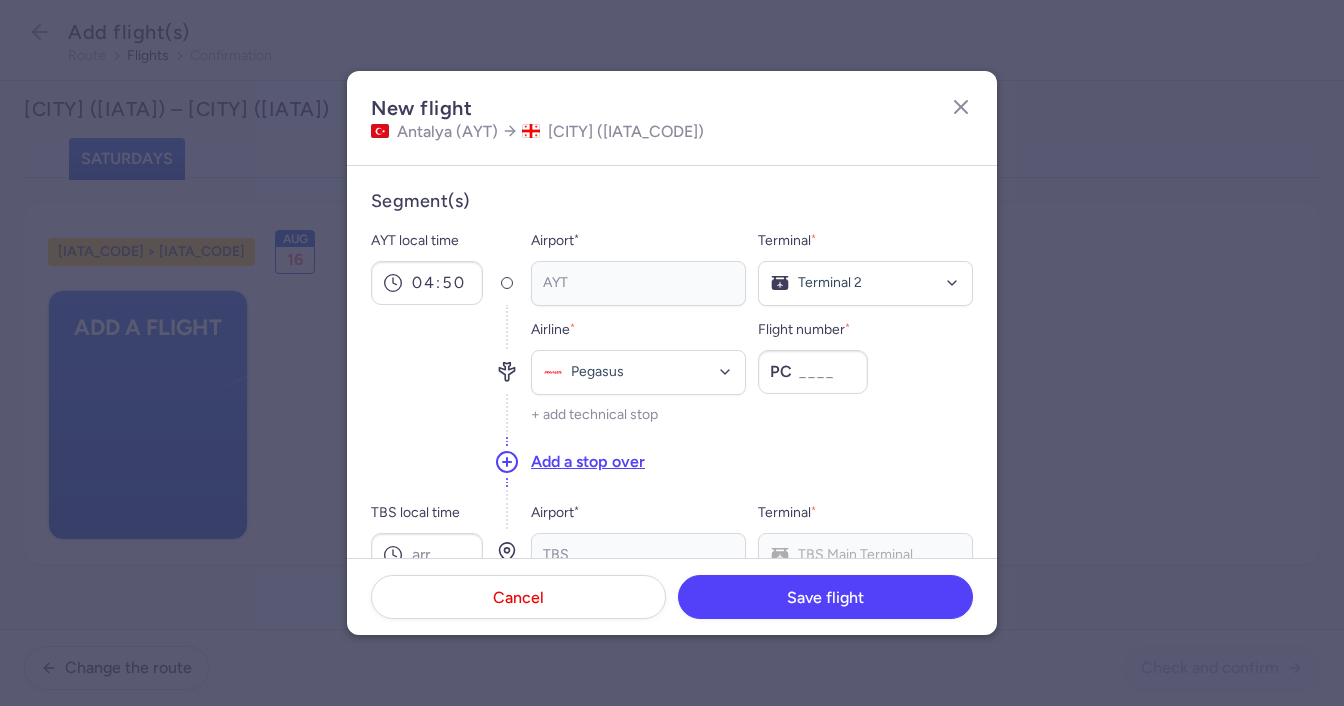 type on "[FLIGHT_NUMBER]" 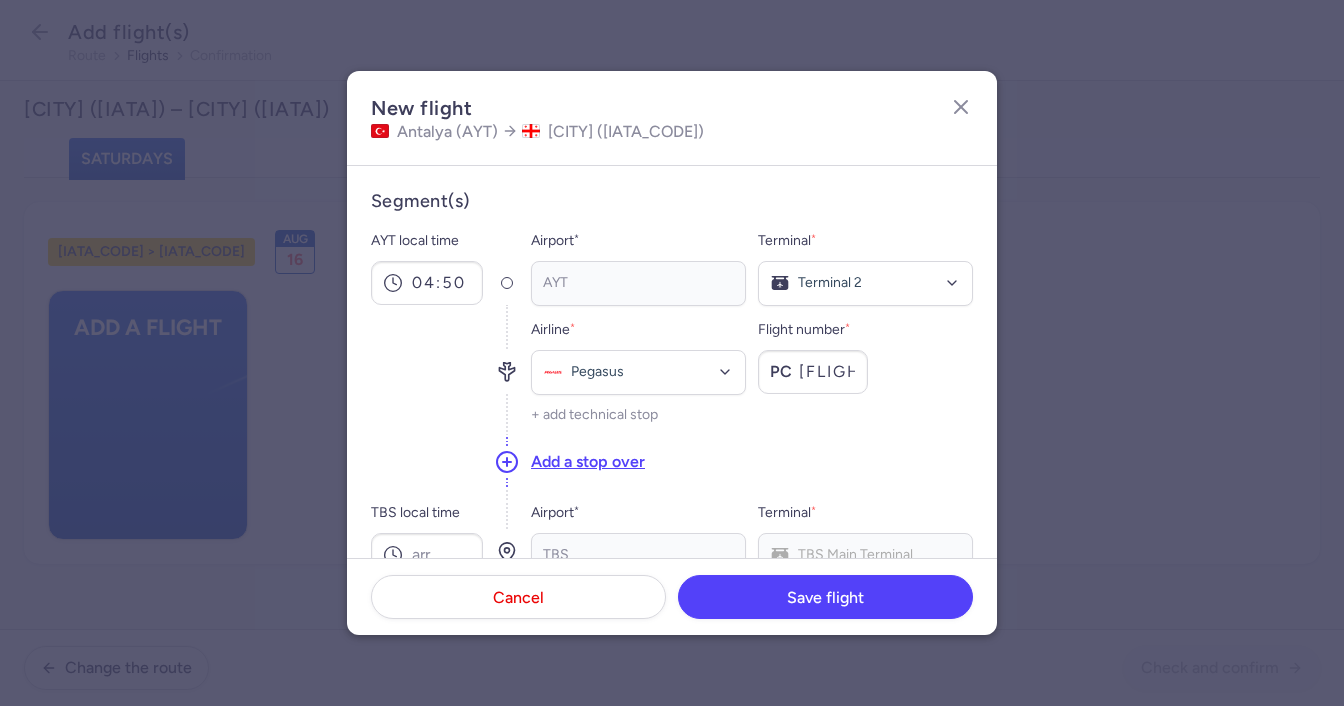 scroll, scrollTop: 100, scrollLeft: 0, axis: vertical 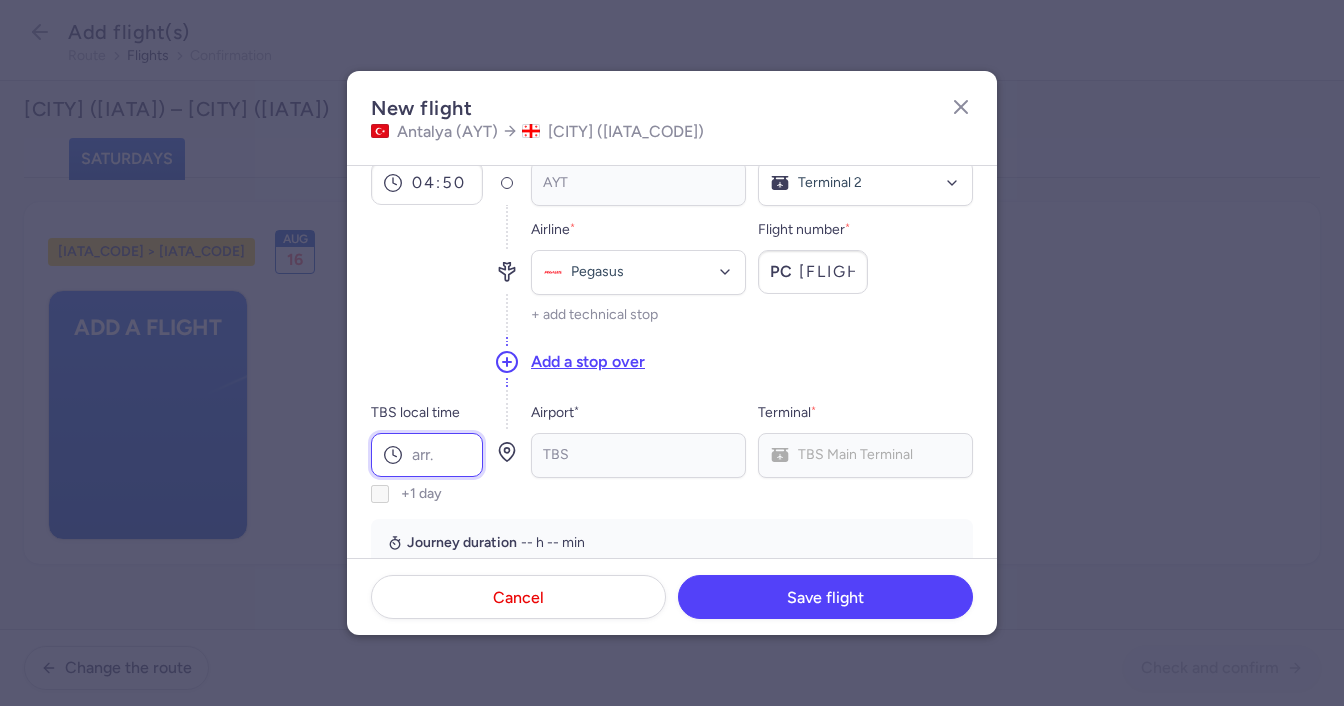 click on "TBS local time" at bounding box center [427, 455] 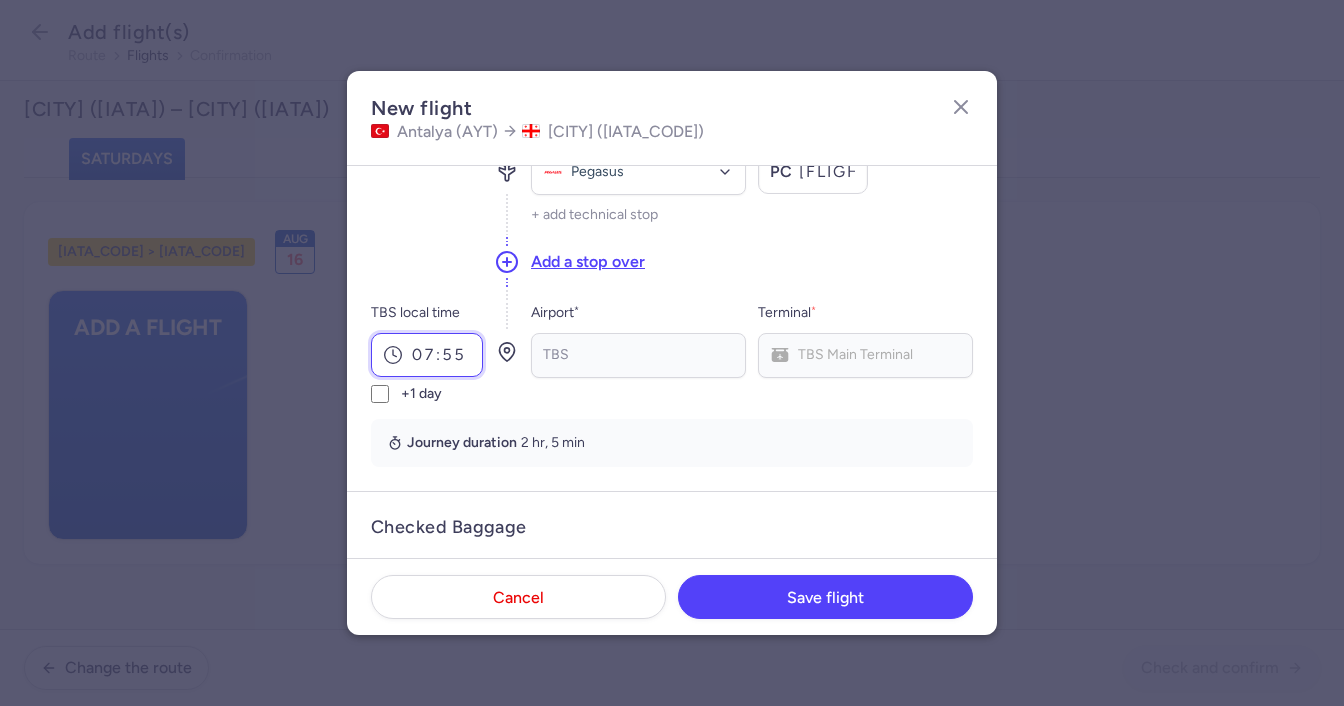 scroll, scrollTop: 300, scrollLeft: 0, axis: vertical 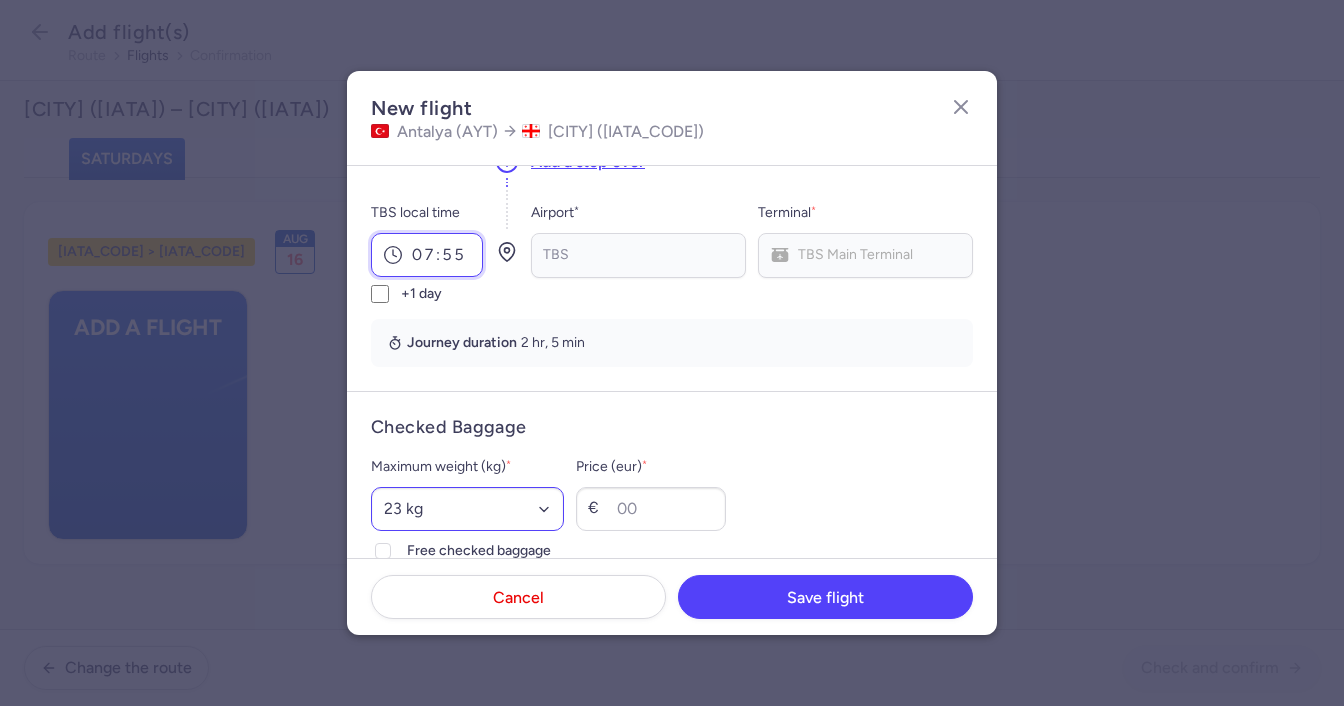 type on "07:55" 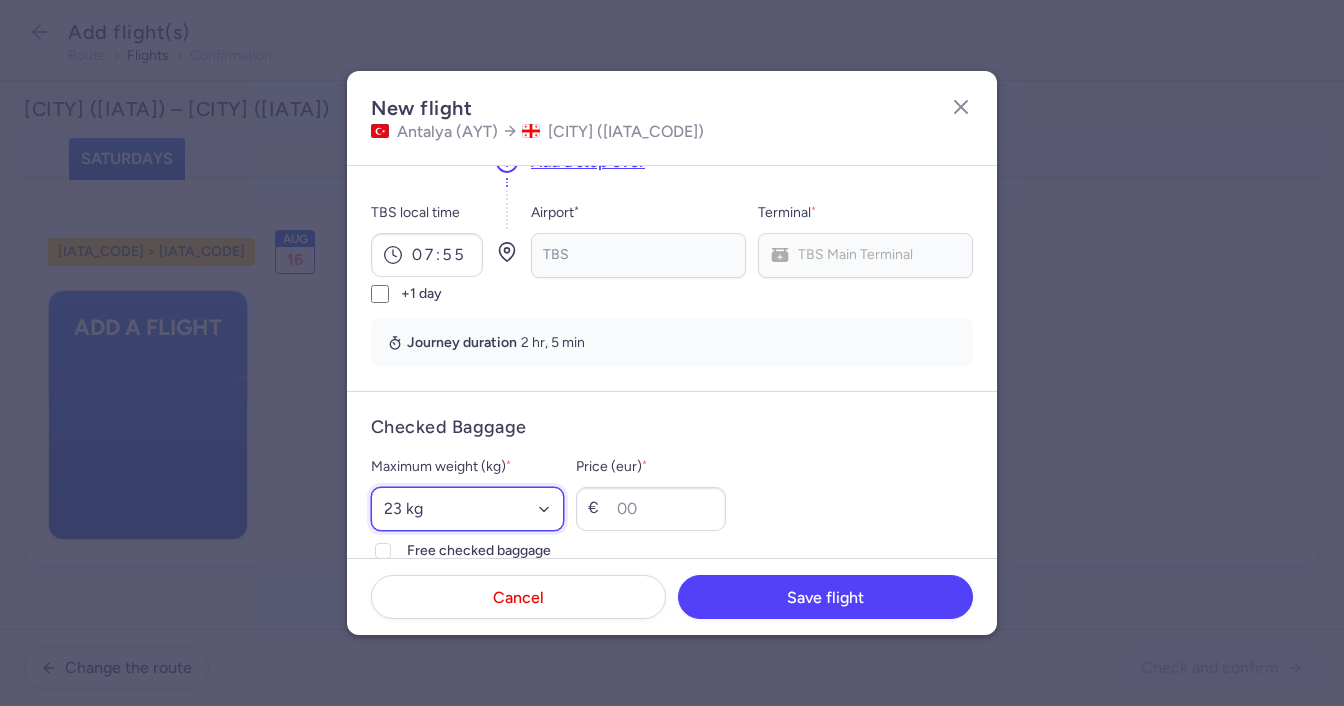 click on "[SELECT_OPTION] [WEIGHT] [WEIGHT] [WEIGHT] [WEIGHT] [WEIGHT] [WEIGHT] [WEIGHT] [WEIGHT] [WEIGHT] [WEIGHT] [WEIGHT] [WEIGHT] [WEIGHT] [WEIGHT] [WEIGHT] [WEIGHT] [WEIGHT] [WEIGHT]" at bounding box center [467, 509] 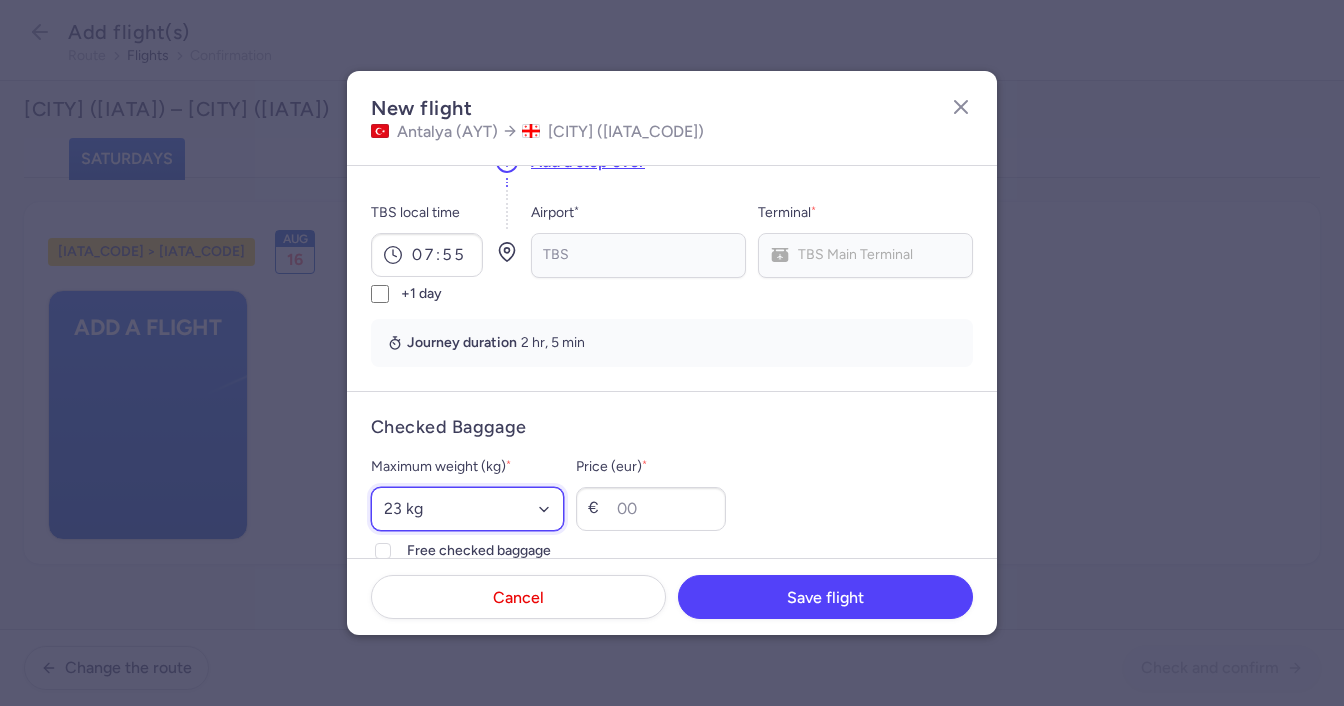 select on "20" 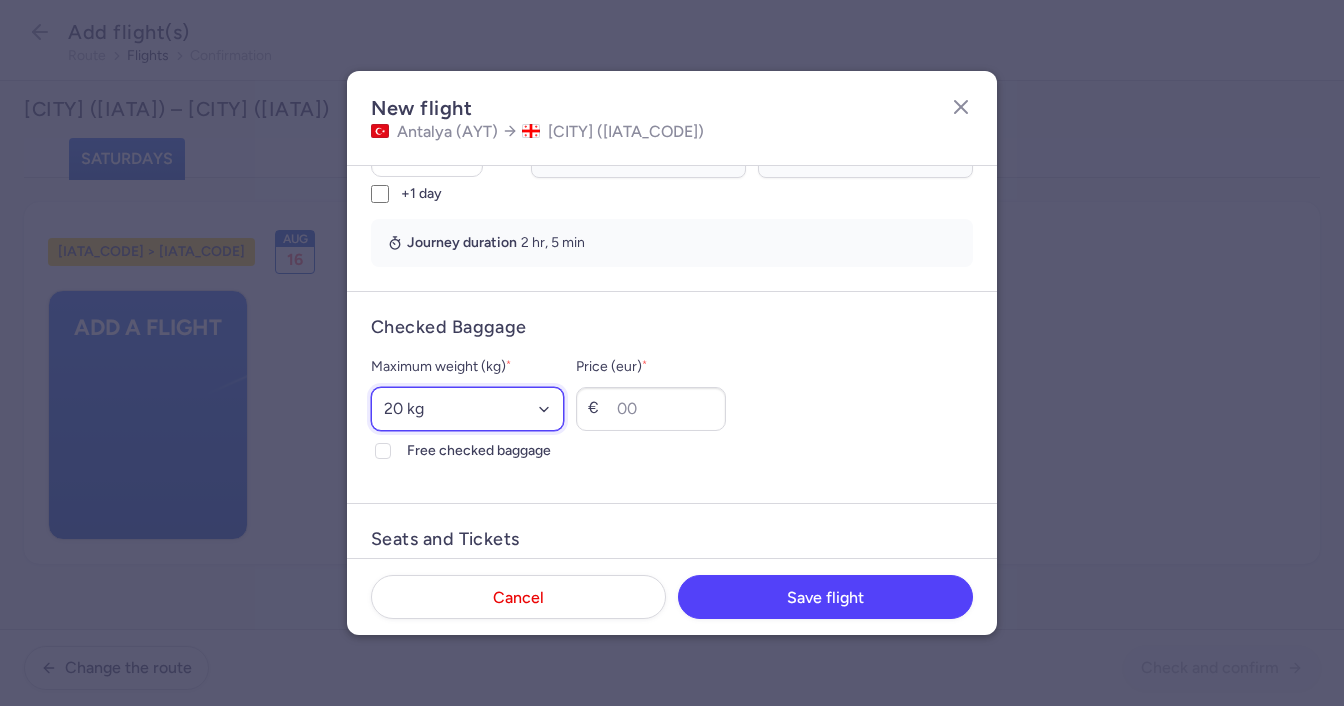 scroll, scrollTop: 500, scrollLeft: 0, axis: vertical 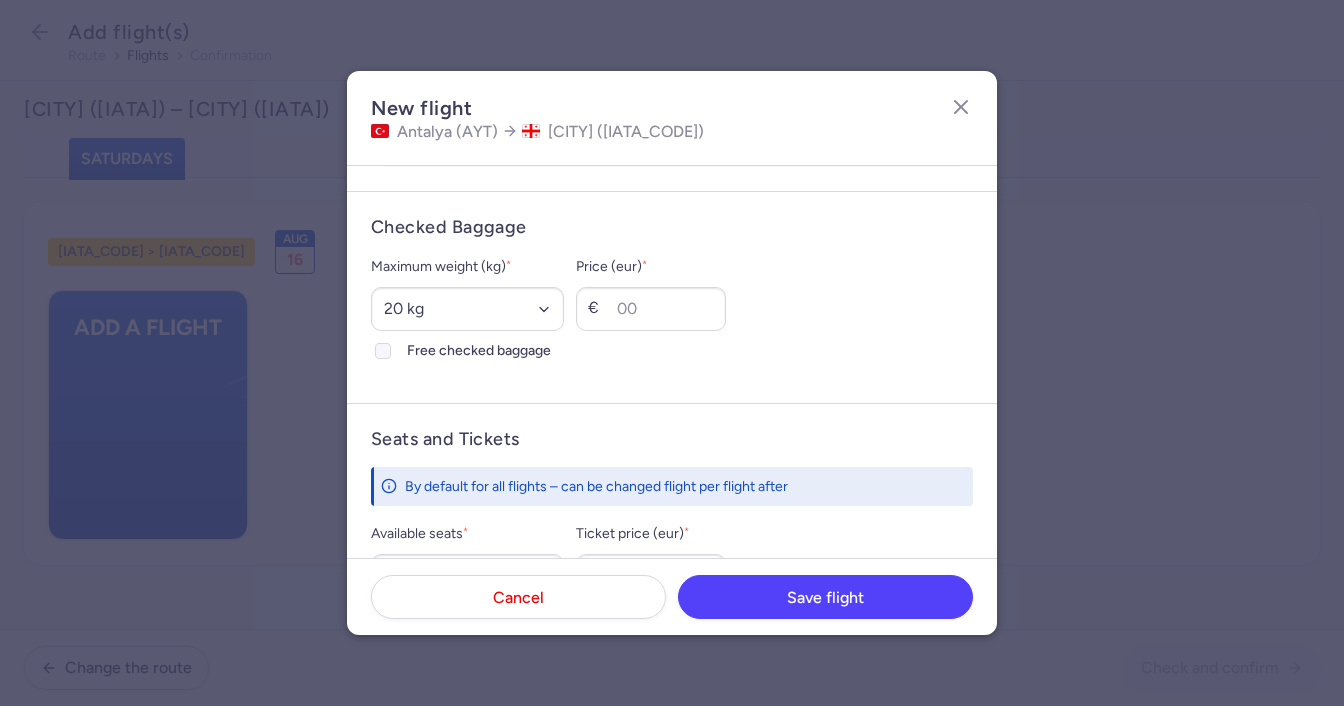 click on "Free checked baggage" 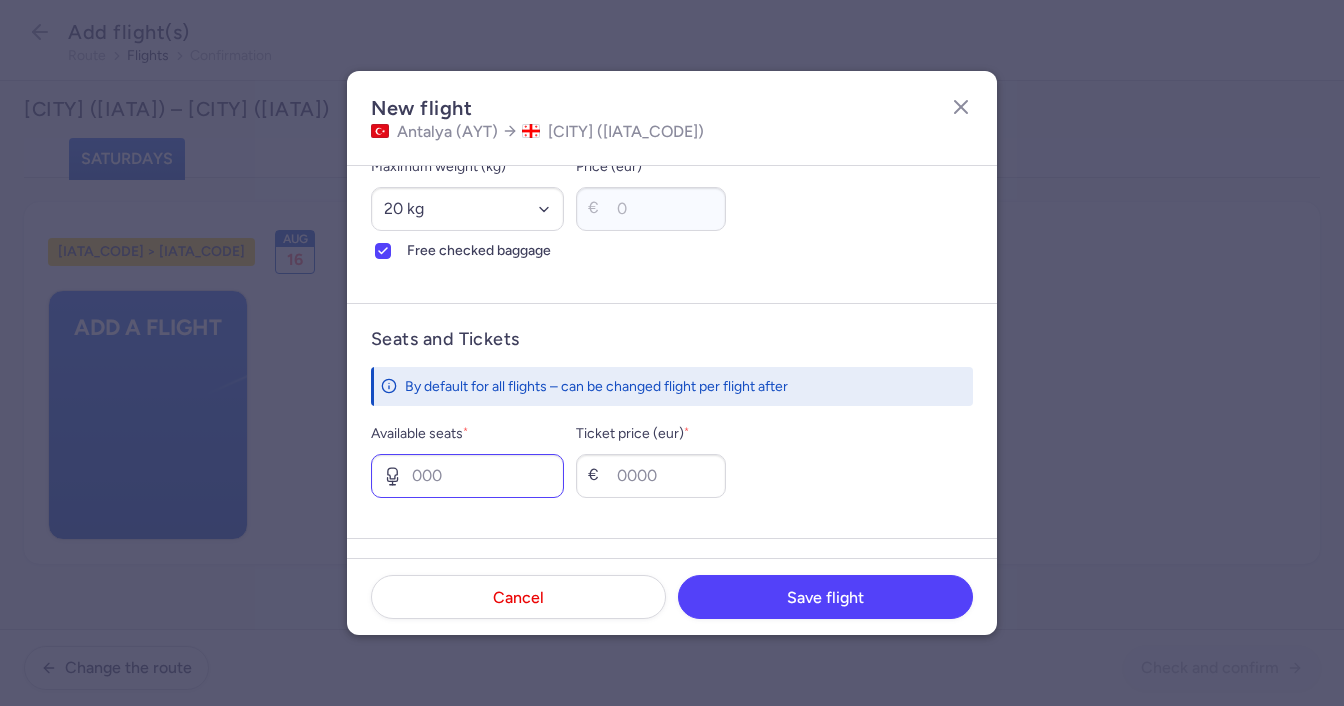 scroll, scrollTop: 700, scrollLeft: 0, axis: vertical 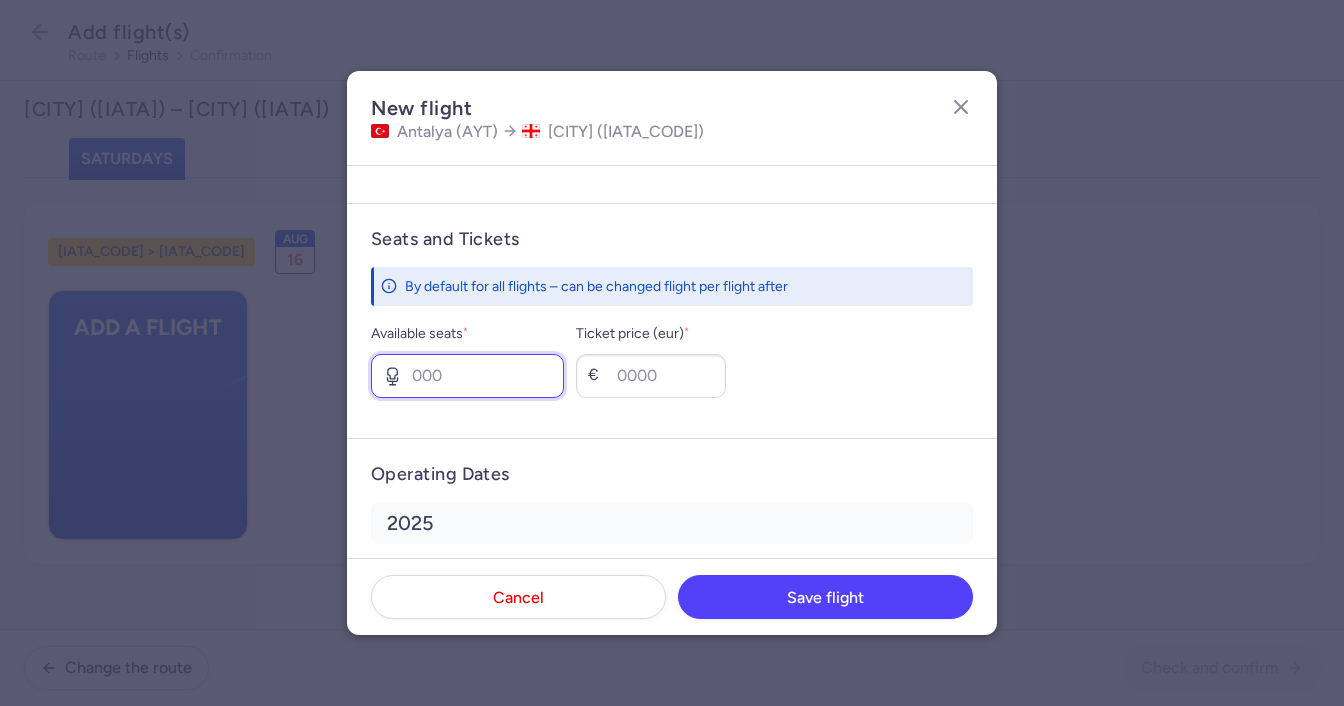 click on "Available seats  *" at bounding box center (467, 376) 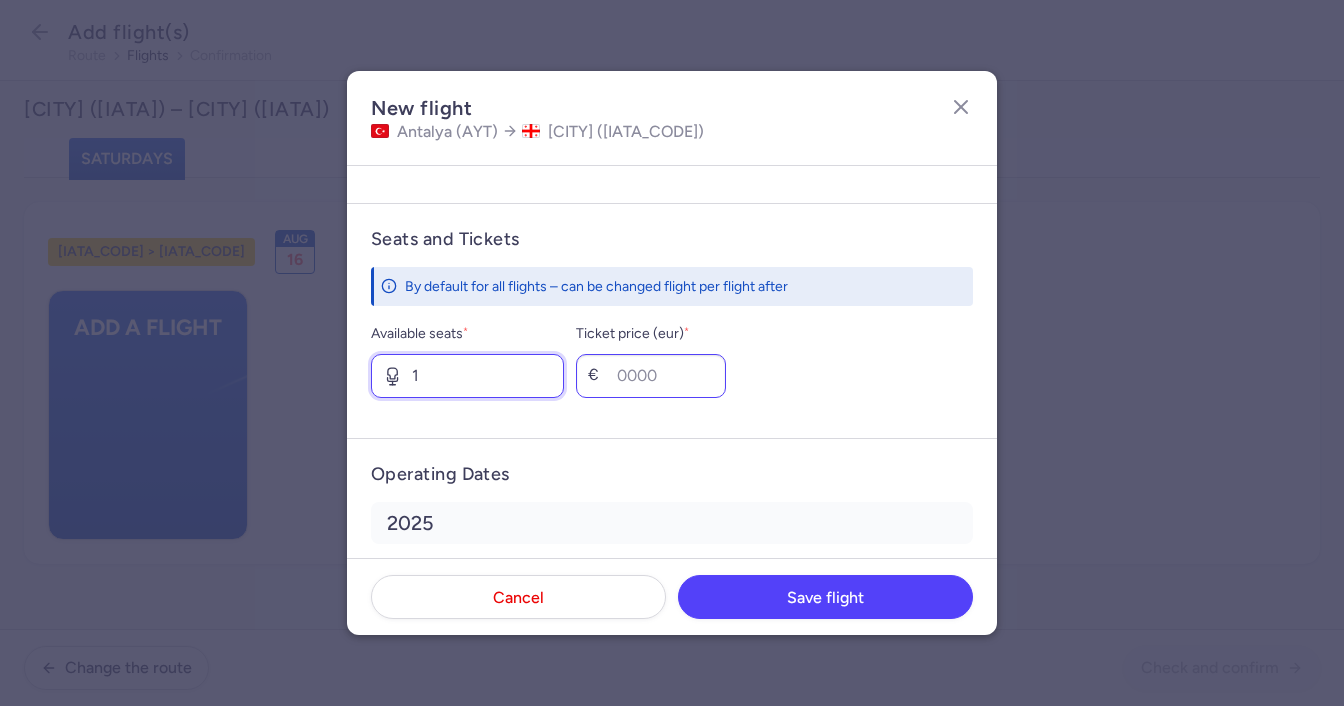 type on "1" 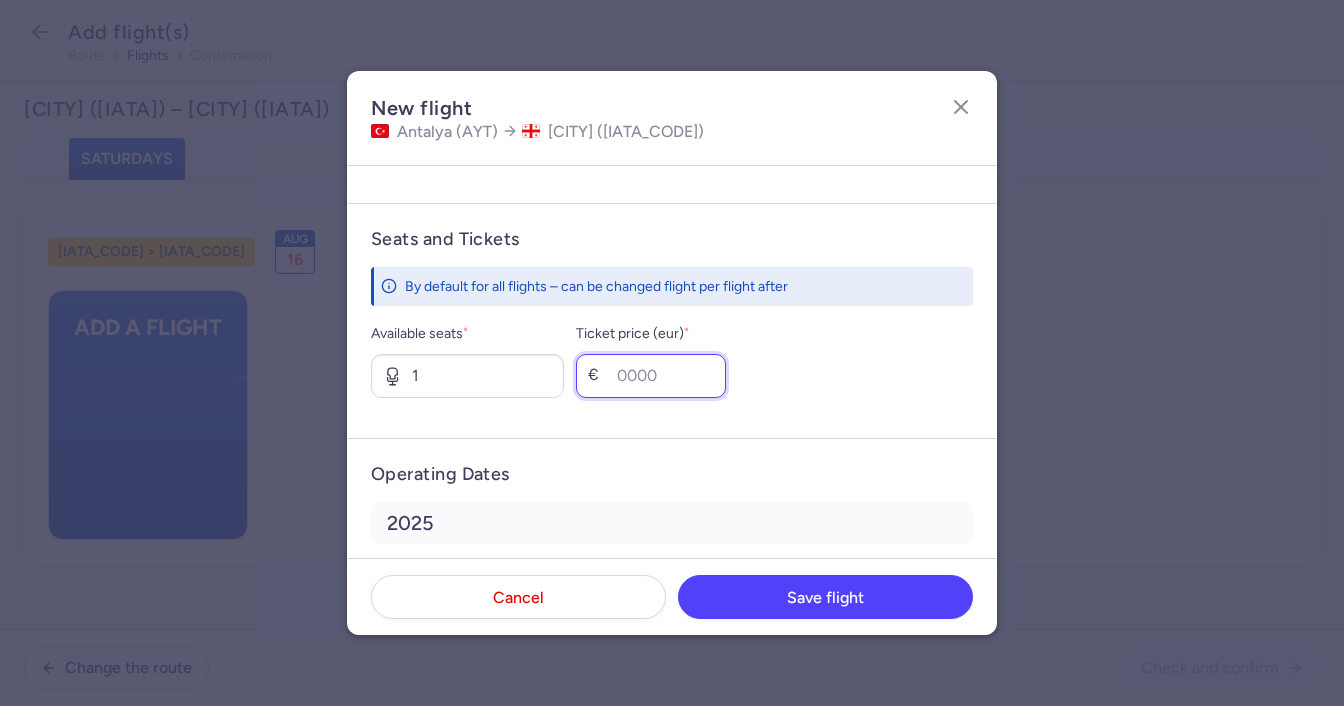 click on "Ticket price (eur)  *" at bounding box center (651, 376) 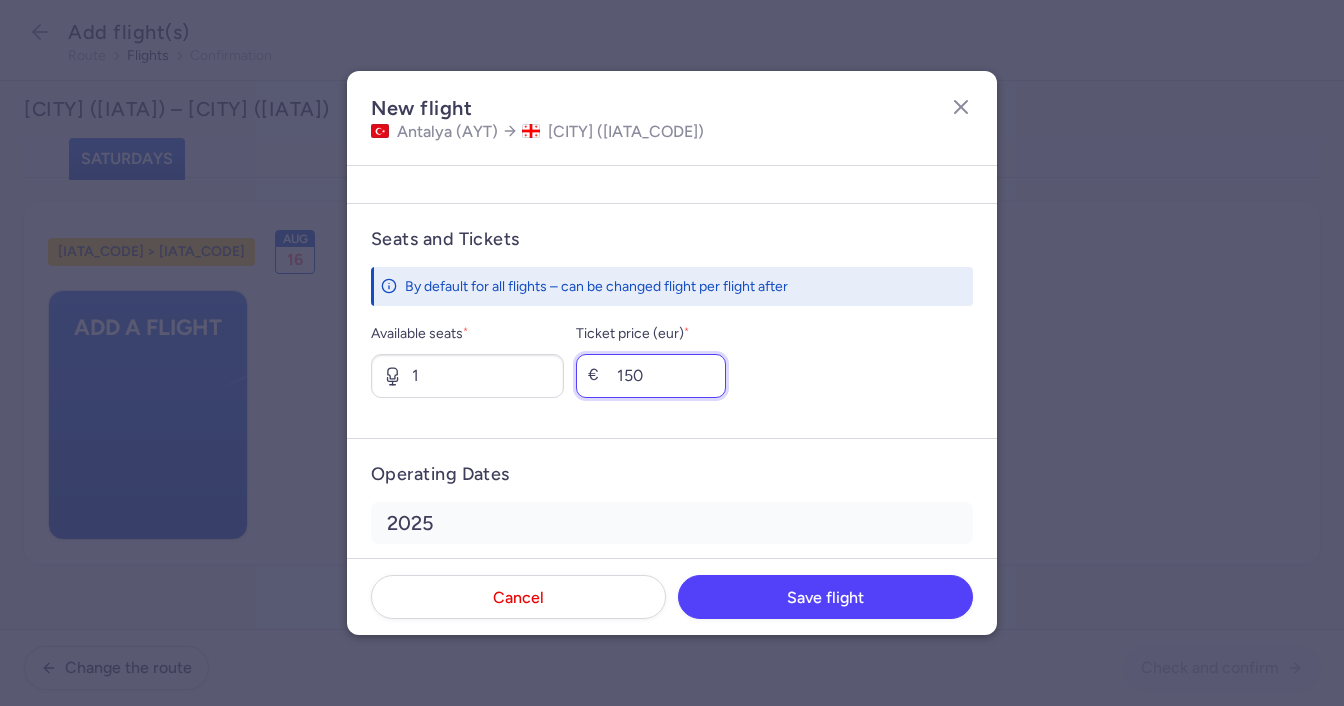scroll, scrollTop: 805, scrollLeft: 0, axis: vertical 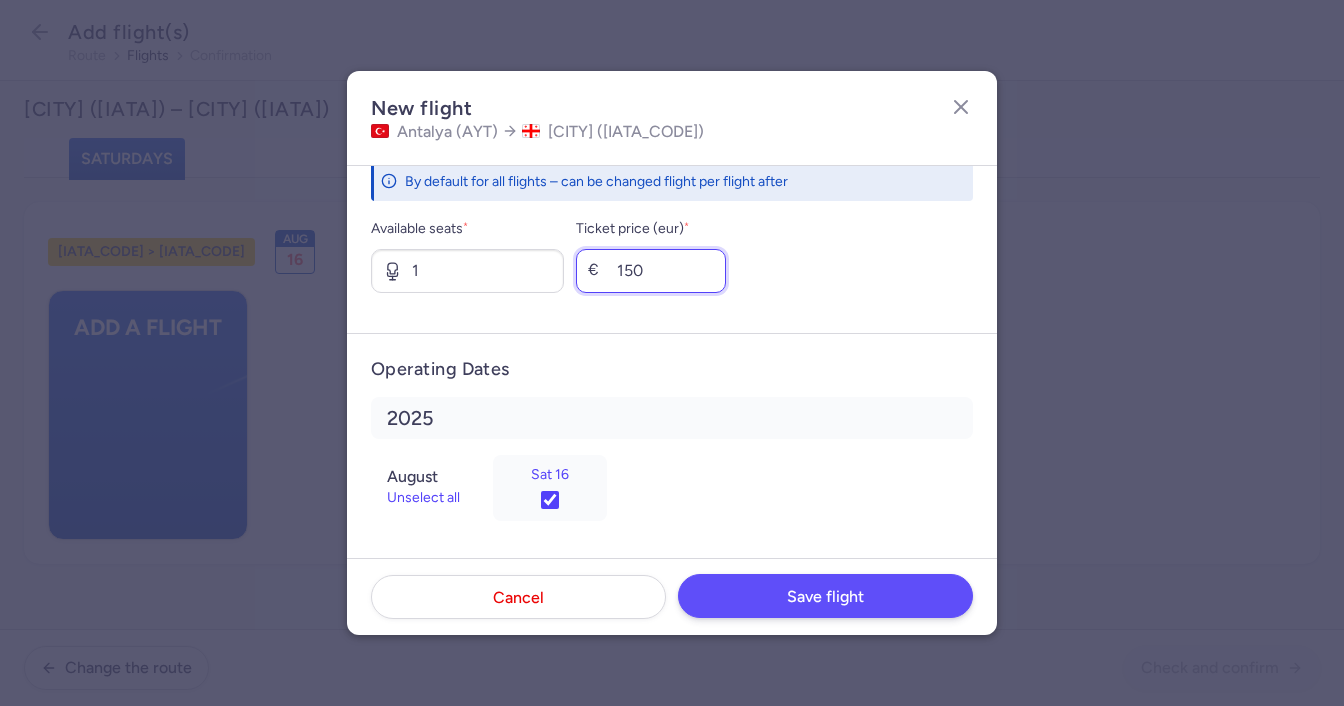 type on "150" 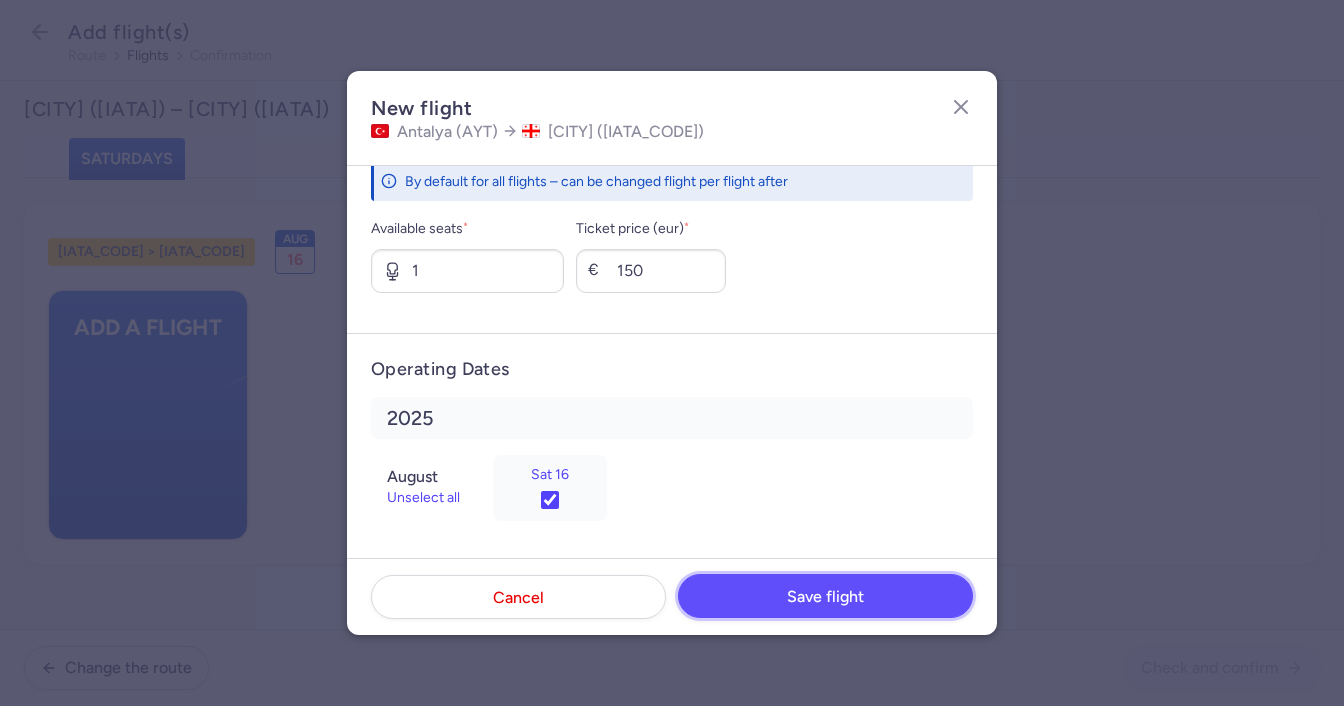 click on "Save flight" at bounding box center [825, 596] 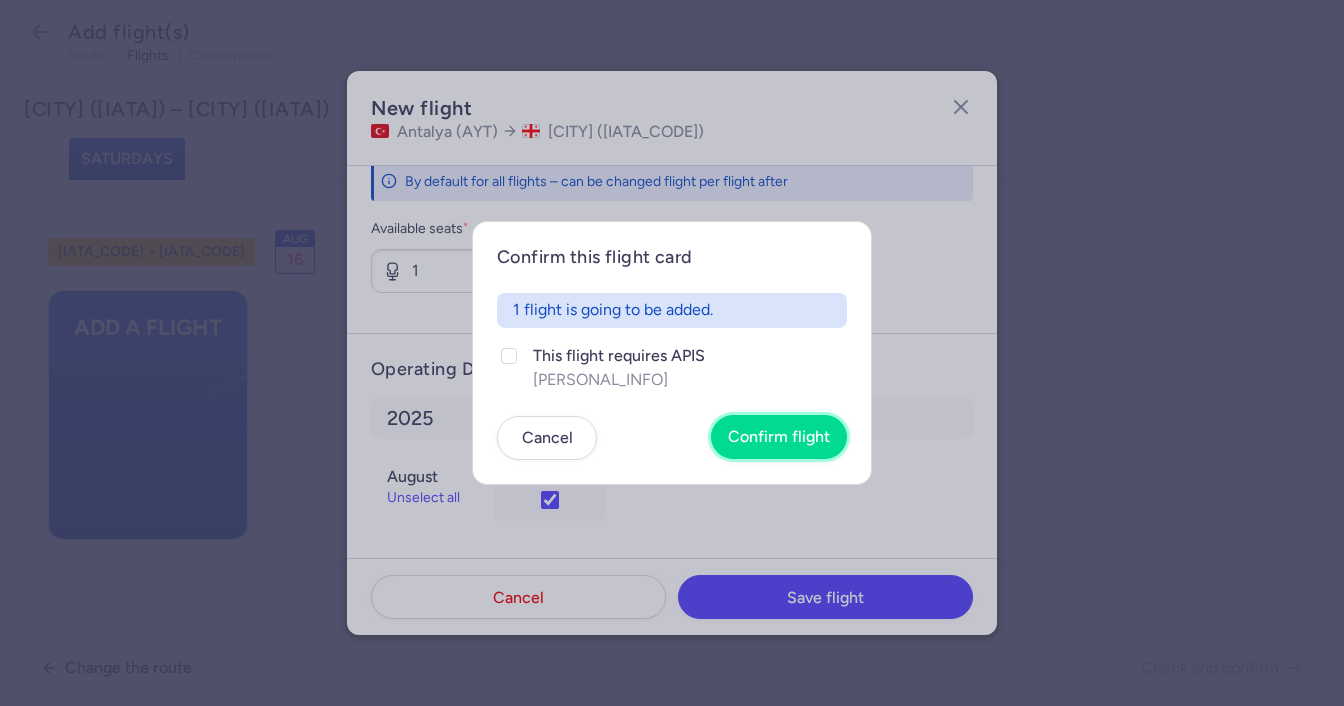 click on "Confirm flight" at bounding box center (779, 437) 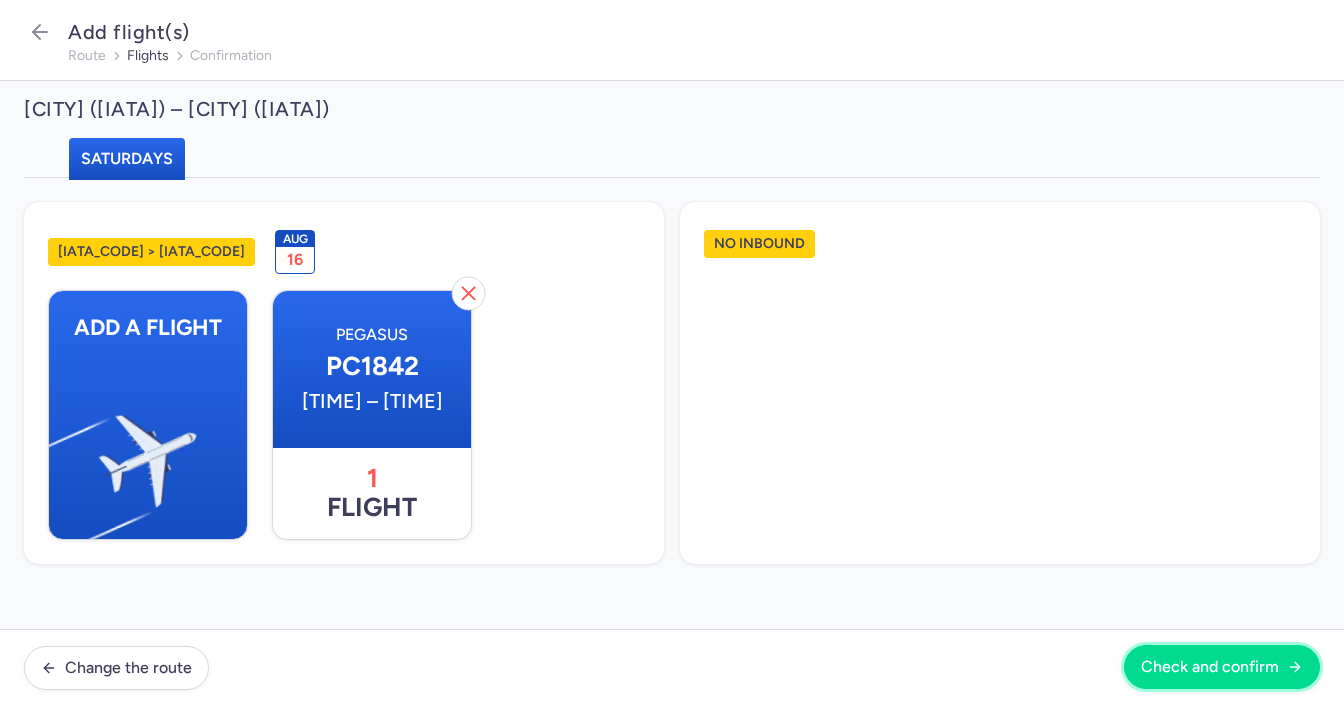 click on "Check and confirm" at bounding box center [1210, 667] 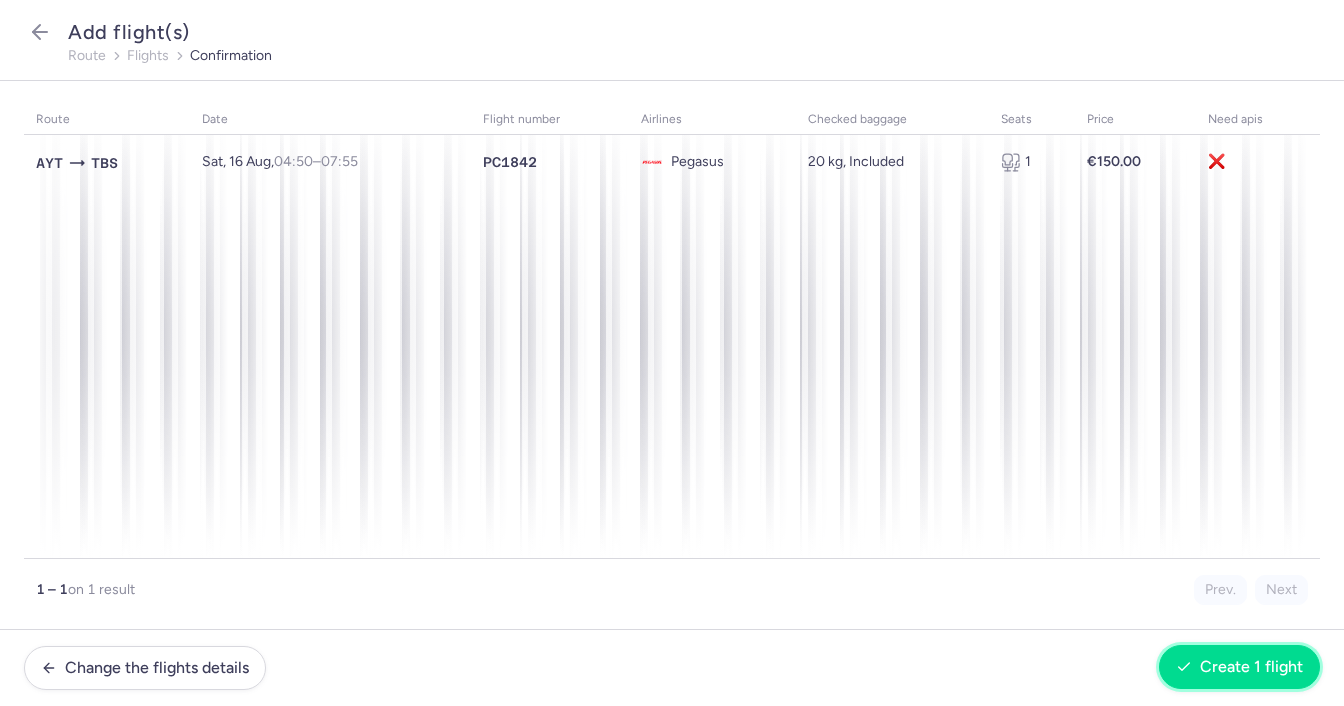 click on "Create 1 flight" at bounding box center (1239, 667) 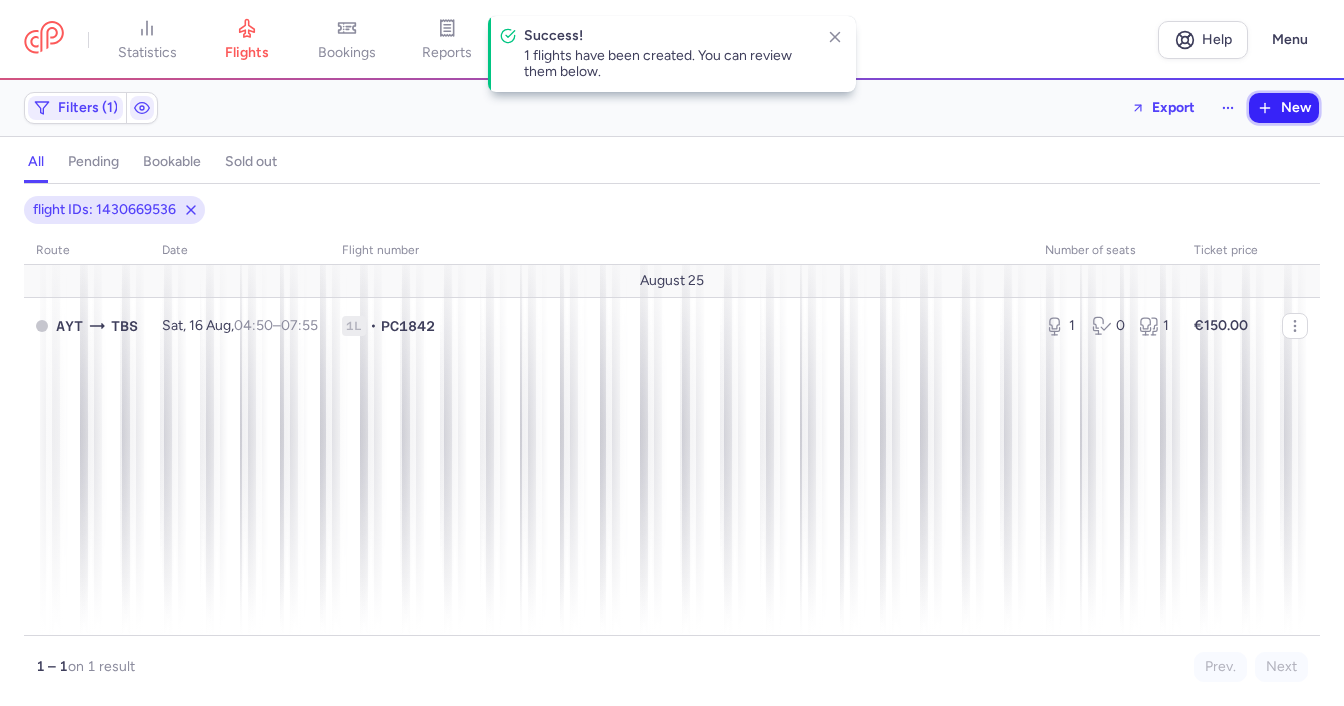 click 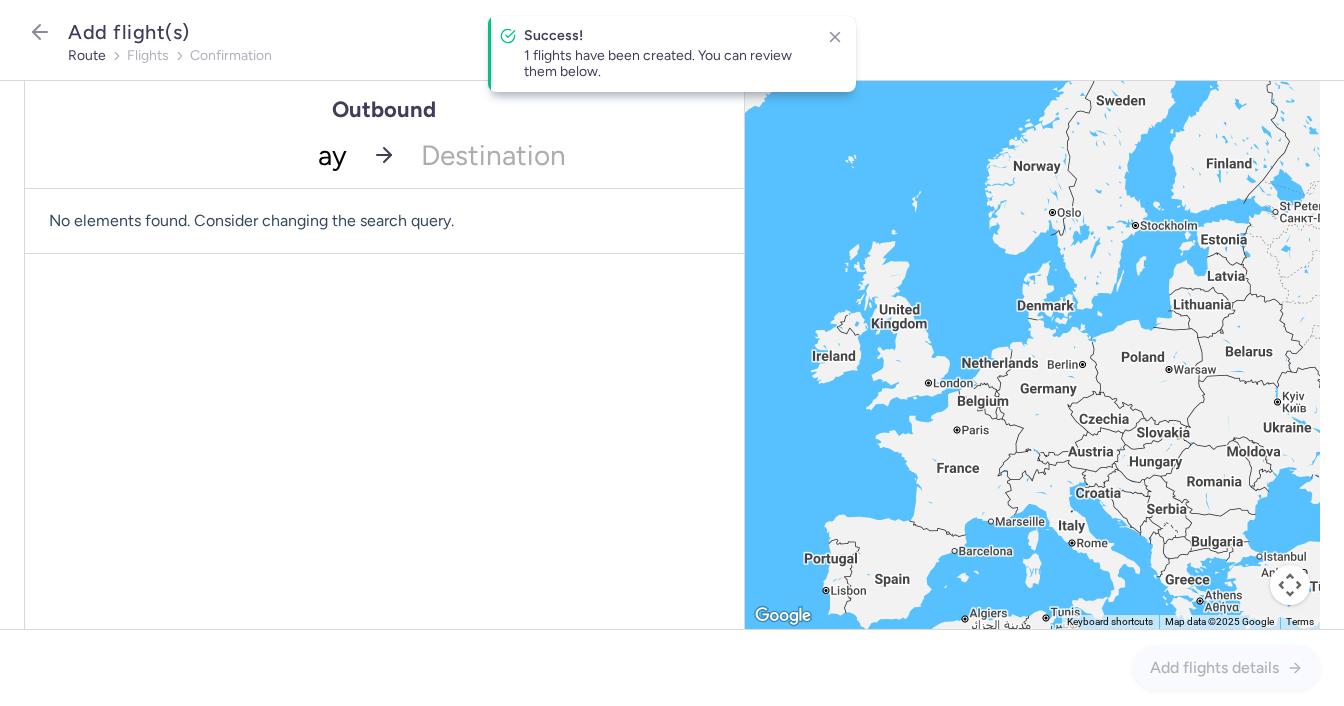 type on "ayt" 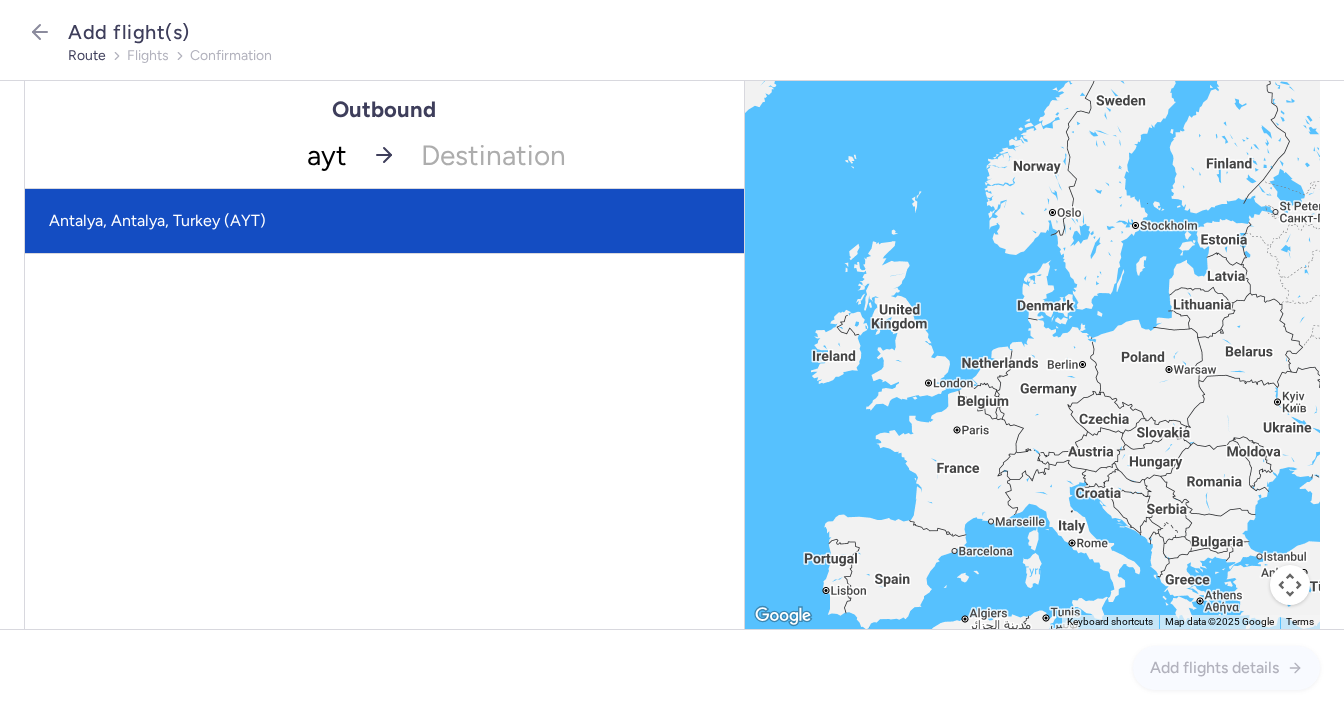 click on "Antalya, Antalya, Turkey (AYT)" at bounding box center (384, 221) 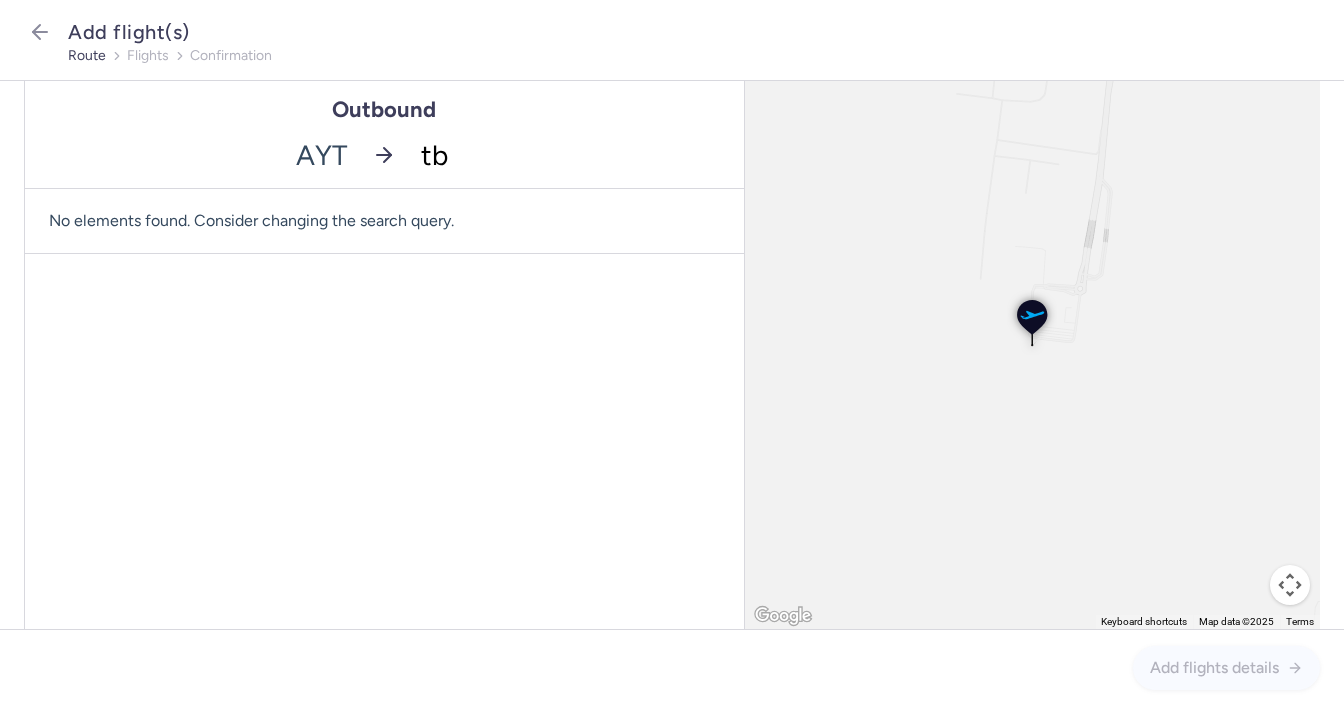 type on "tbs" 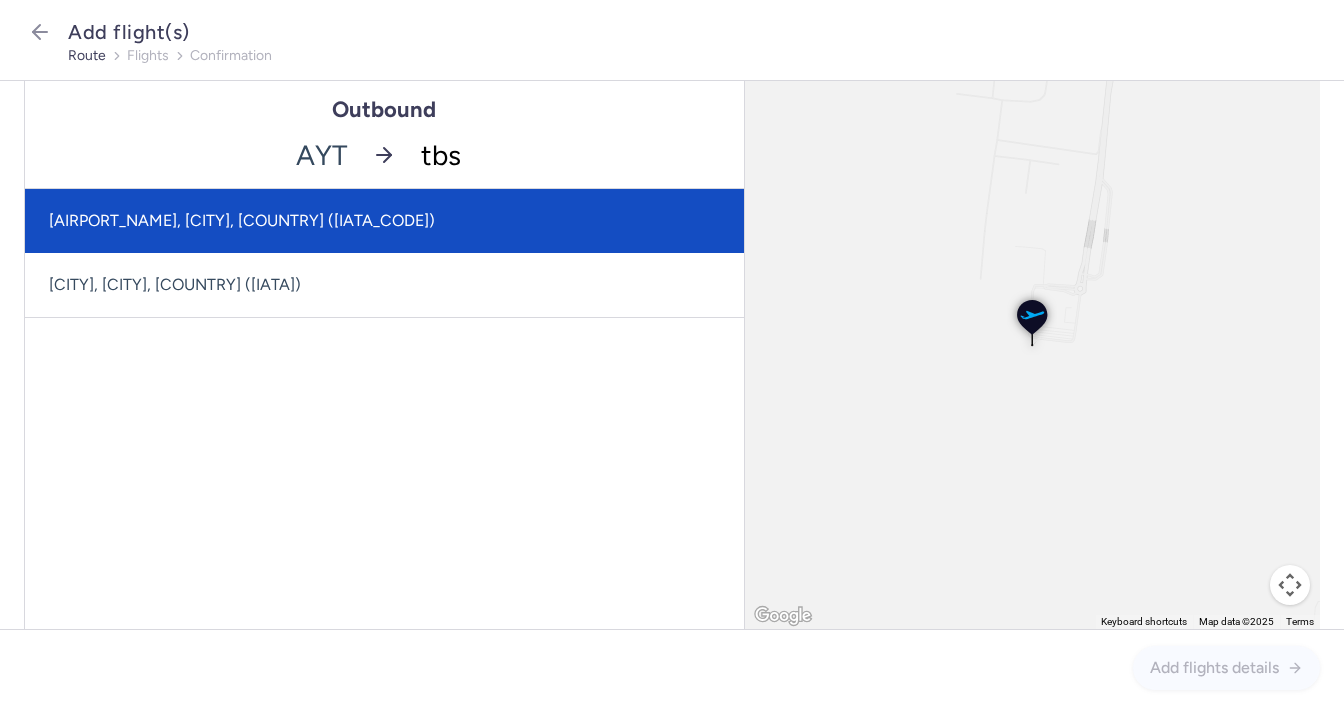 click on "[AIRPORT_NAME], [CITY], [COUNTRY] ([IATA_CODE])" at bounding box center [384, 221] 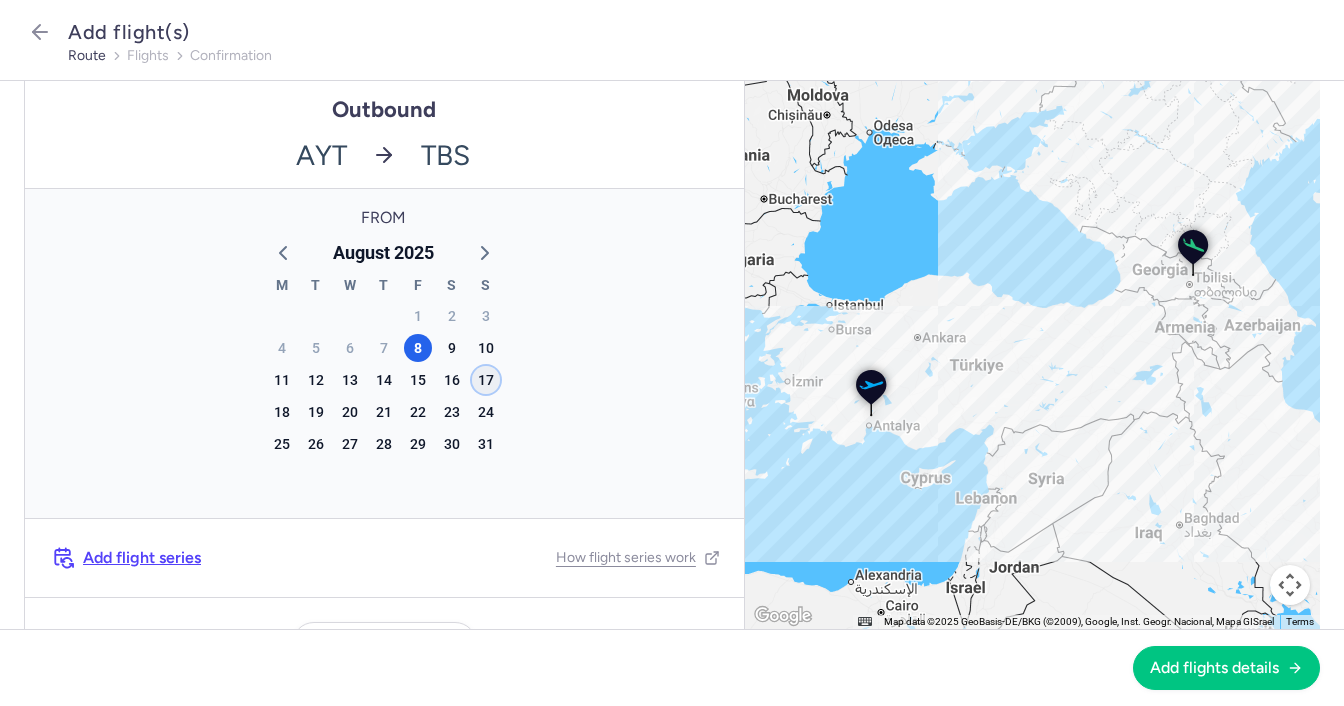 click on "17" 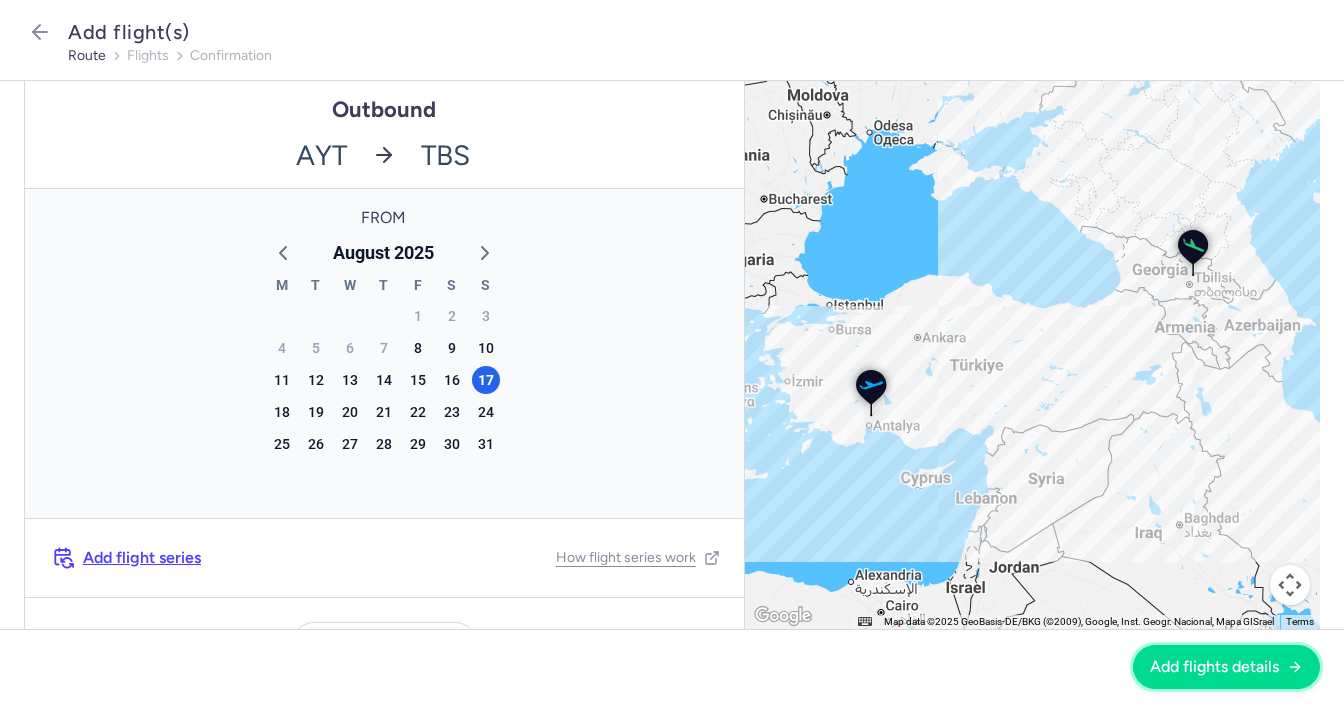 click on "Add flights details" at bounding box center [1214, 667] 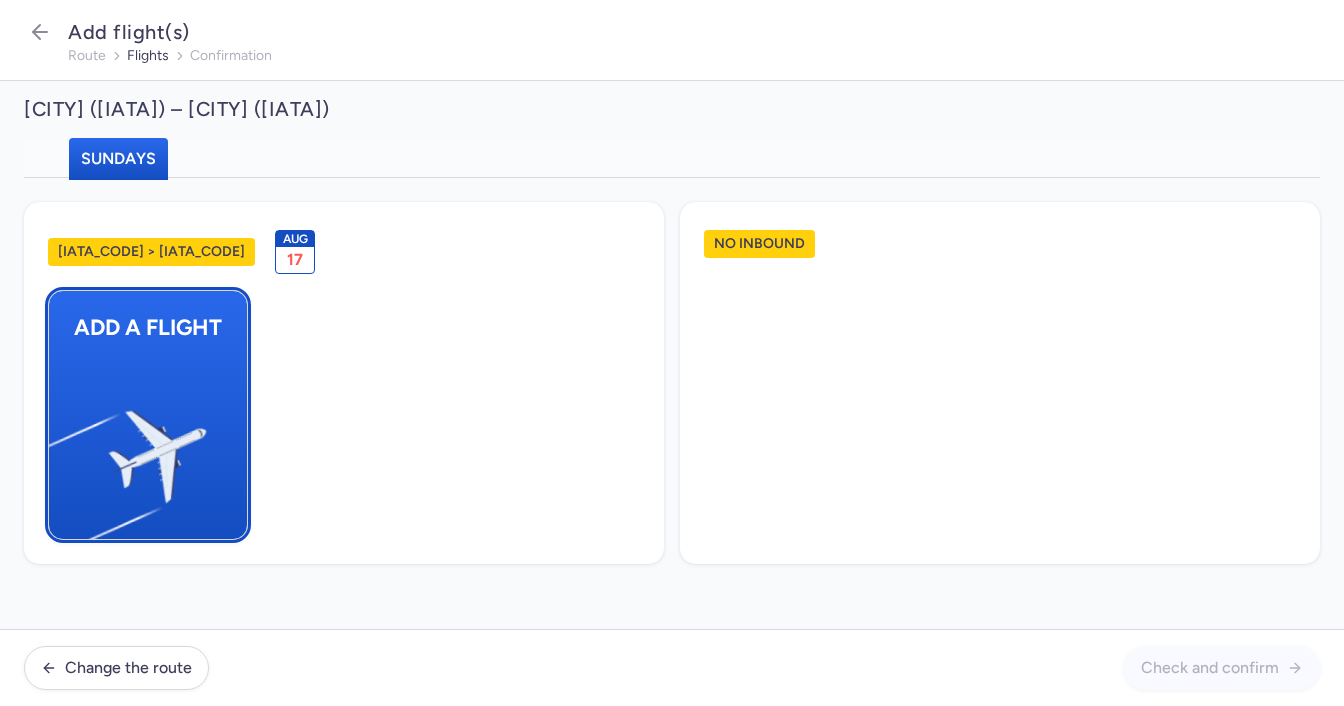 click at bounding box center [59, 448] 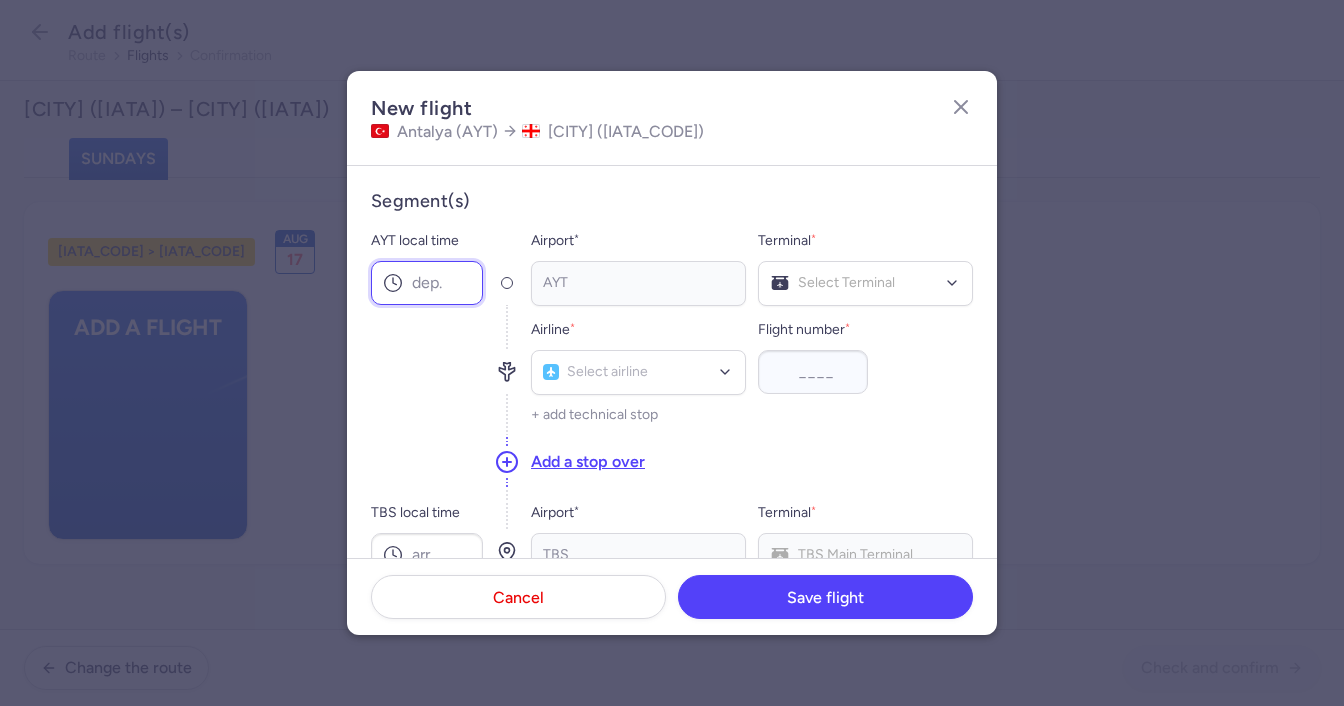 click on "AYT local time" at bounding box center [427, 283] 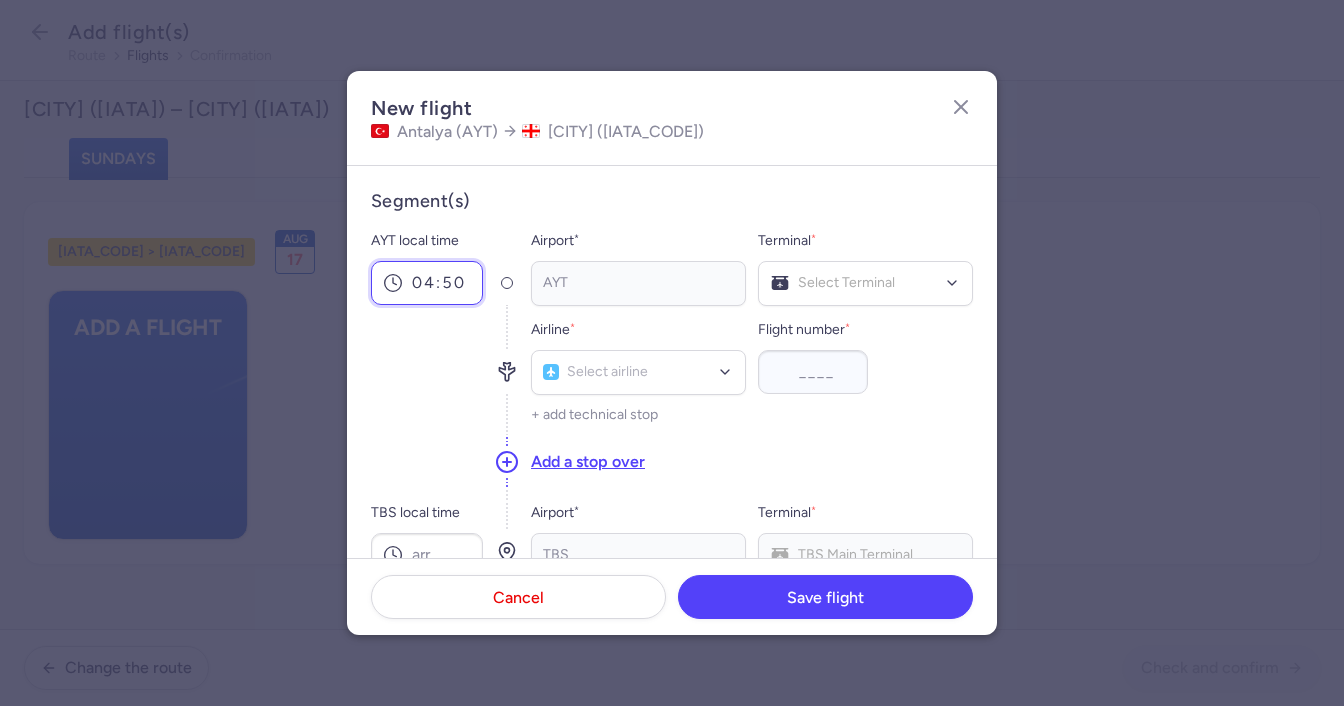 type on "04:50" 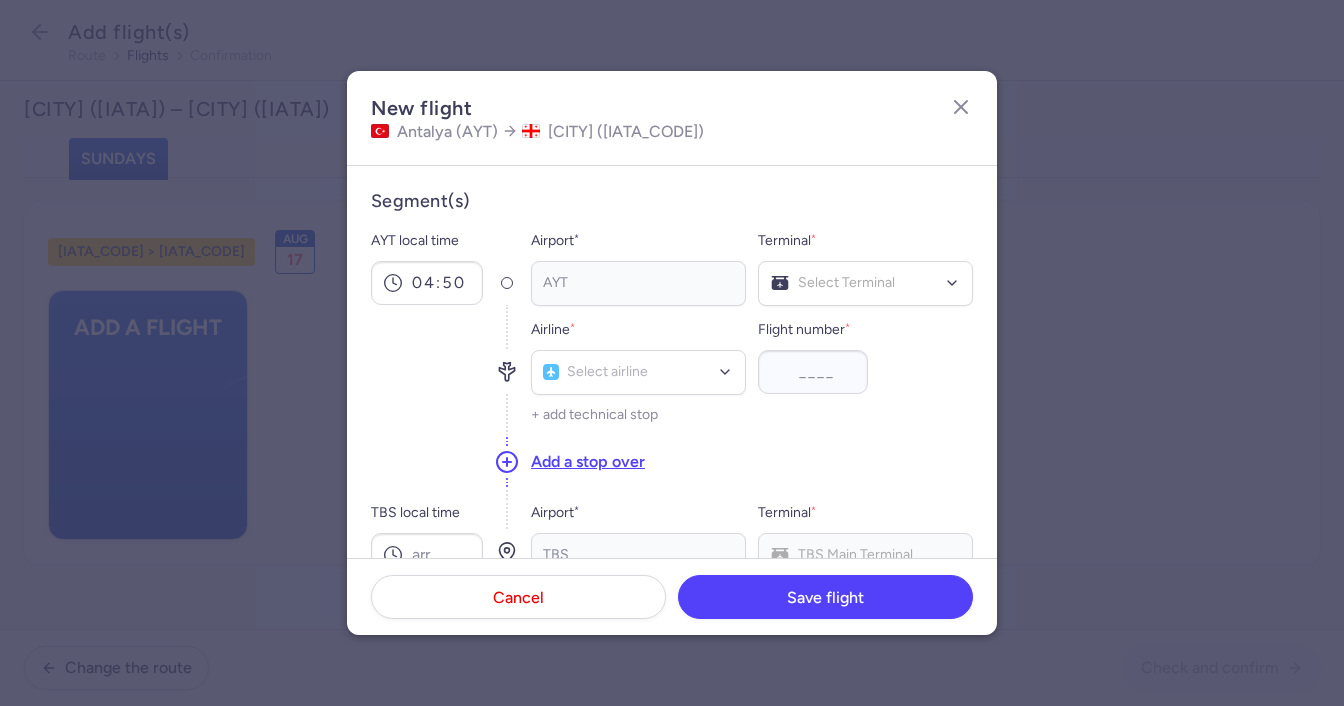click on "AYT No elements found. Consider changing the search query. Type an IATA code, a city, an airport name..." at bounding box center [638, 283] 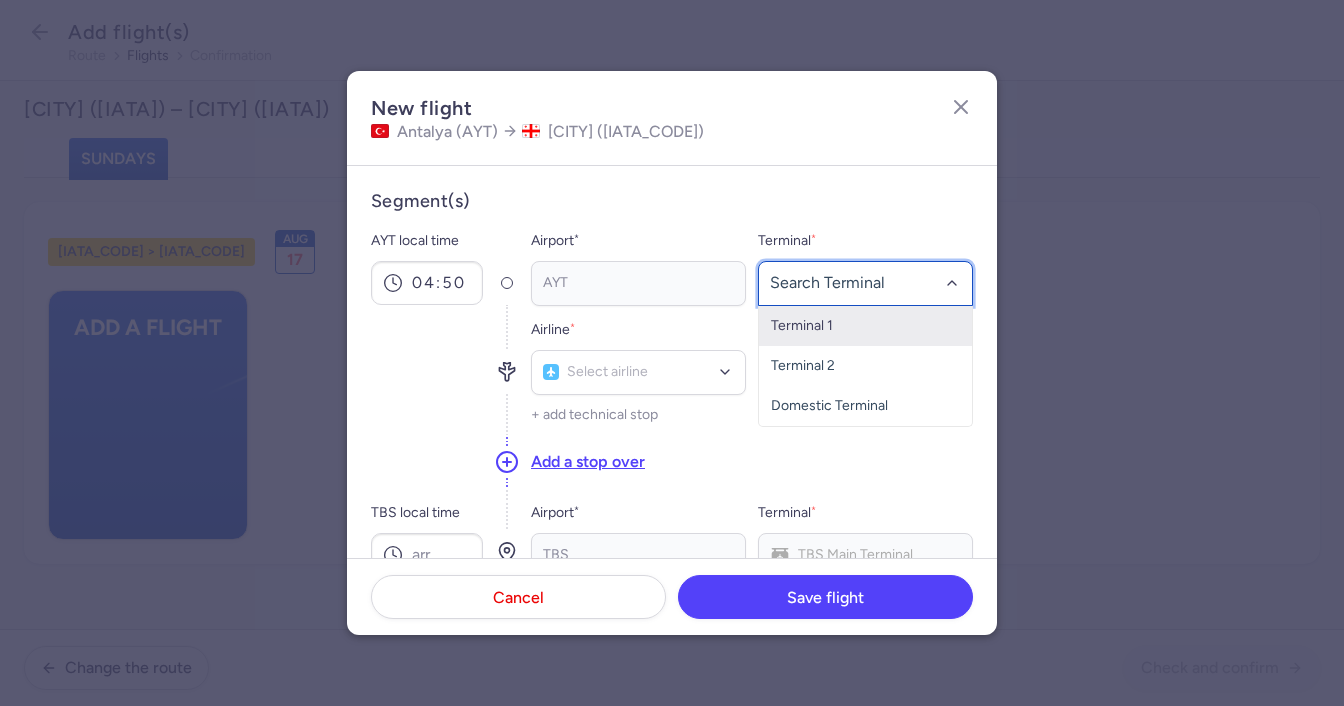 drag, startPoint x: 871, startPoint y: 295, endPoint x: 860, endPoint y: 294, distance: 11.045361 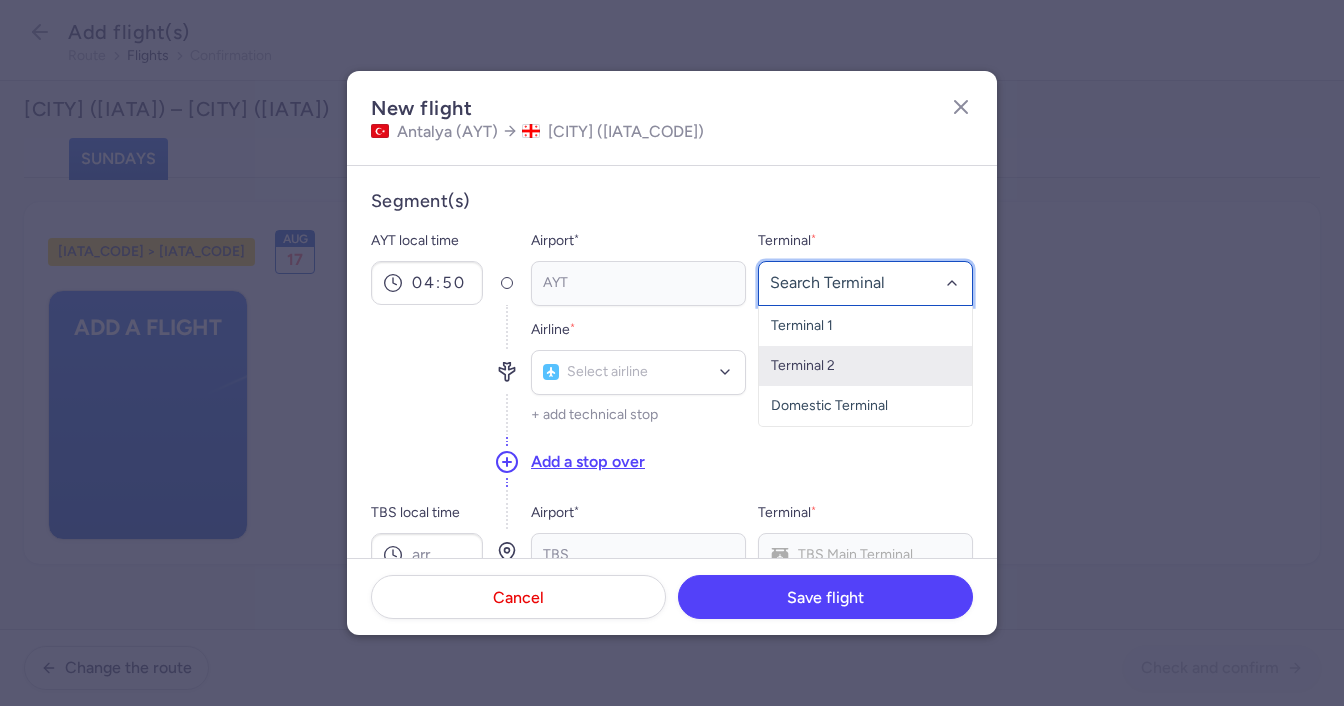 click on "Terminal 2" 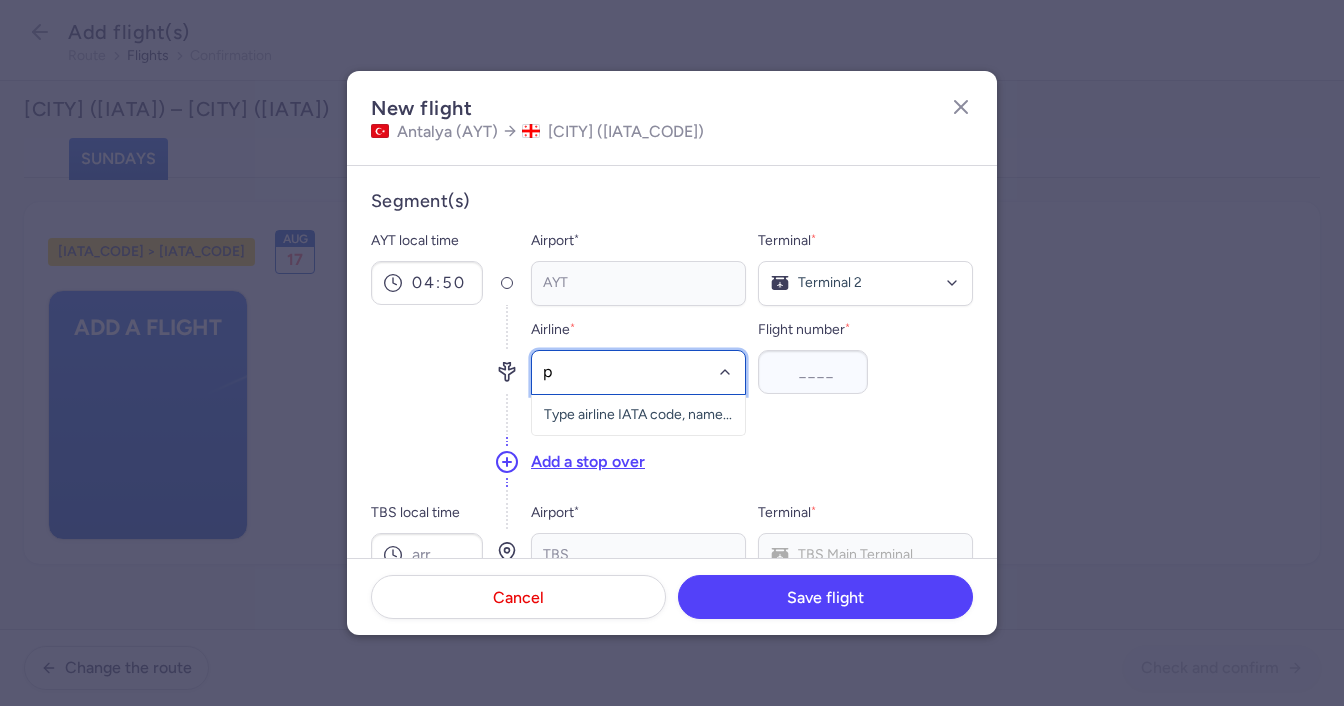 type on "pc" 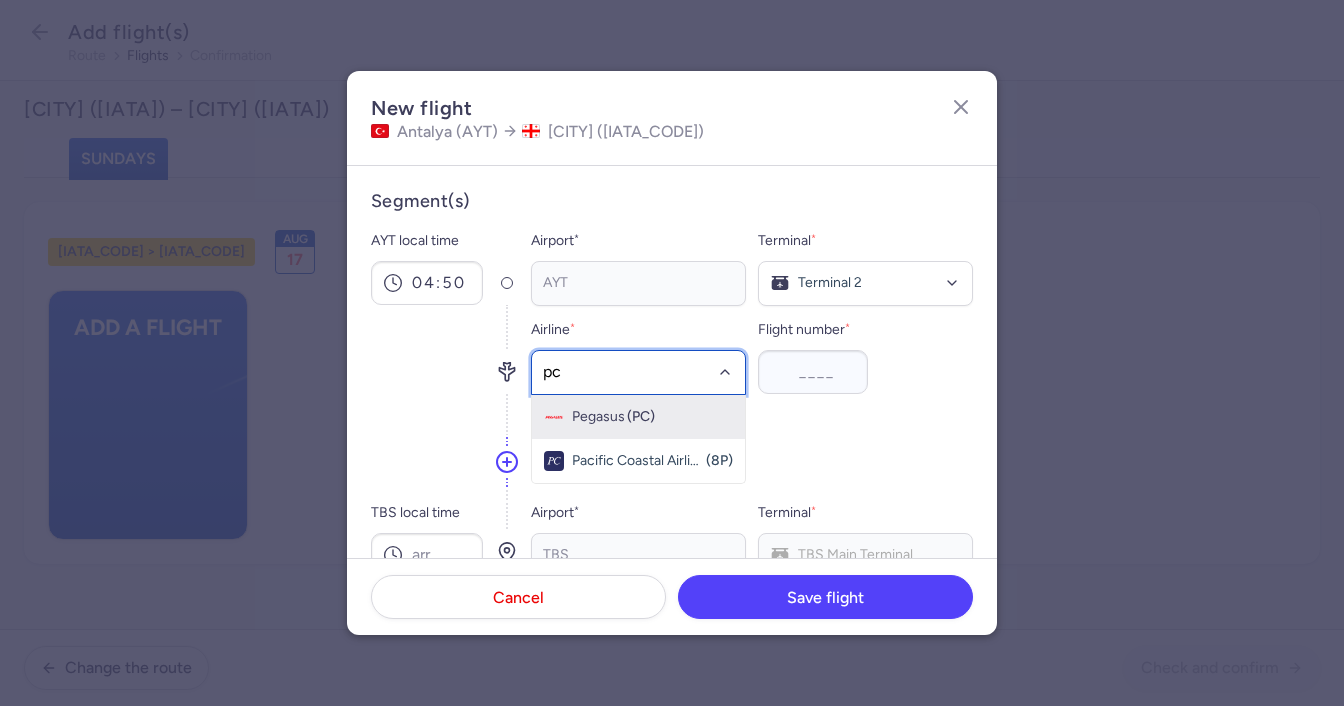 drag, startPoint x: 636, startPoint y: 425, endPoint x: 704, endPoint y: 413, distance: 69.050705 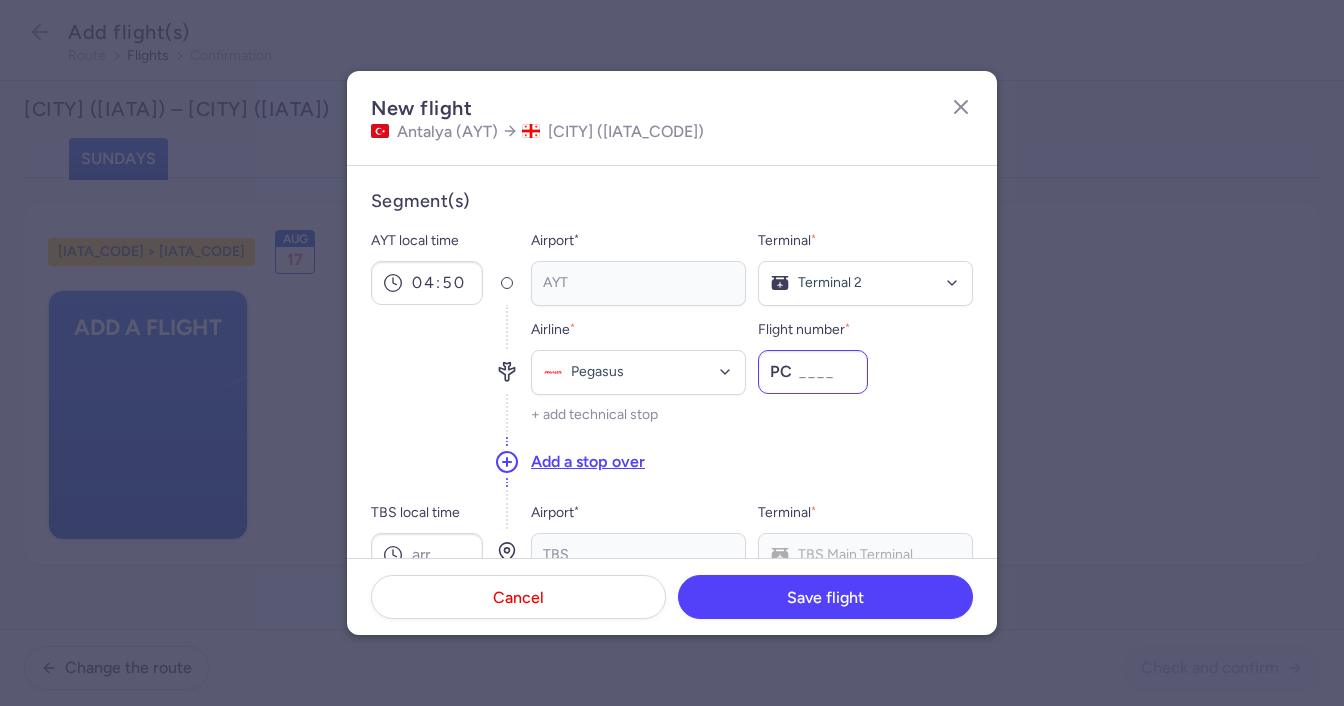 click on "[FLIGHT_NUMBER] *" at bounding box center [813, 372] 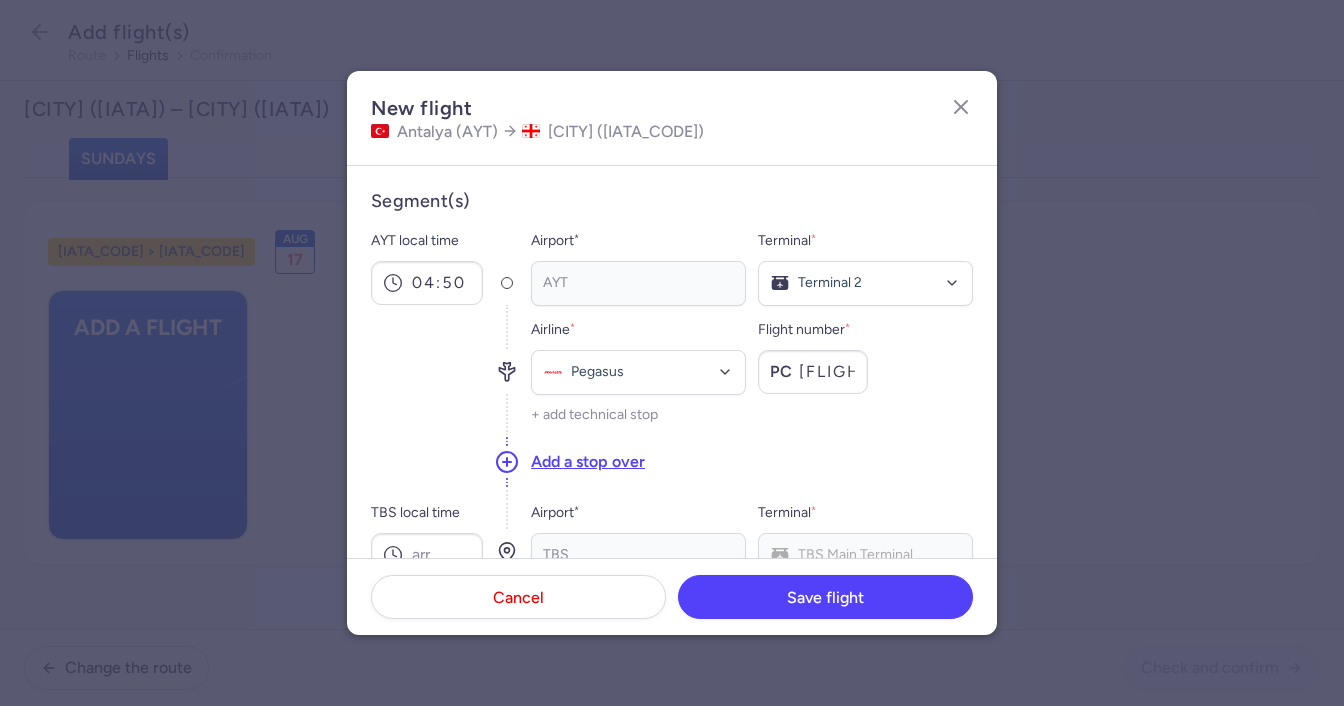 scroll, scrollTop: 100, scrollLeft: 0, axis: vertical 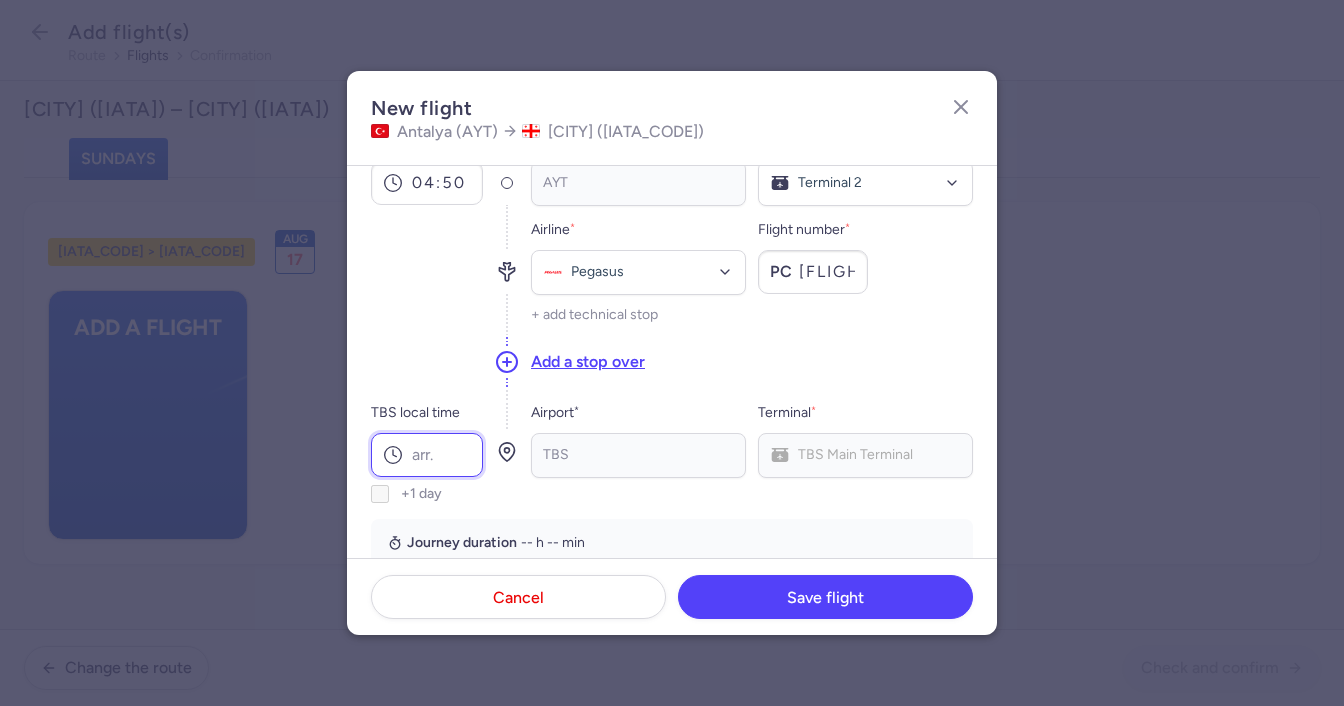 click on "TBS local time" at bounding box center (427, 455) 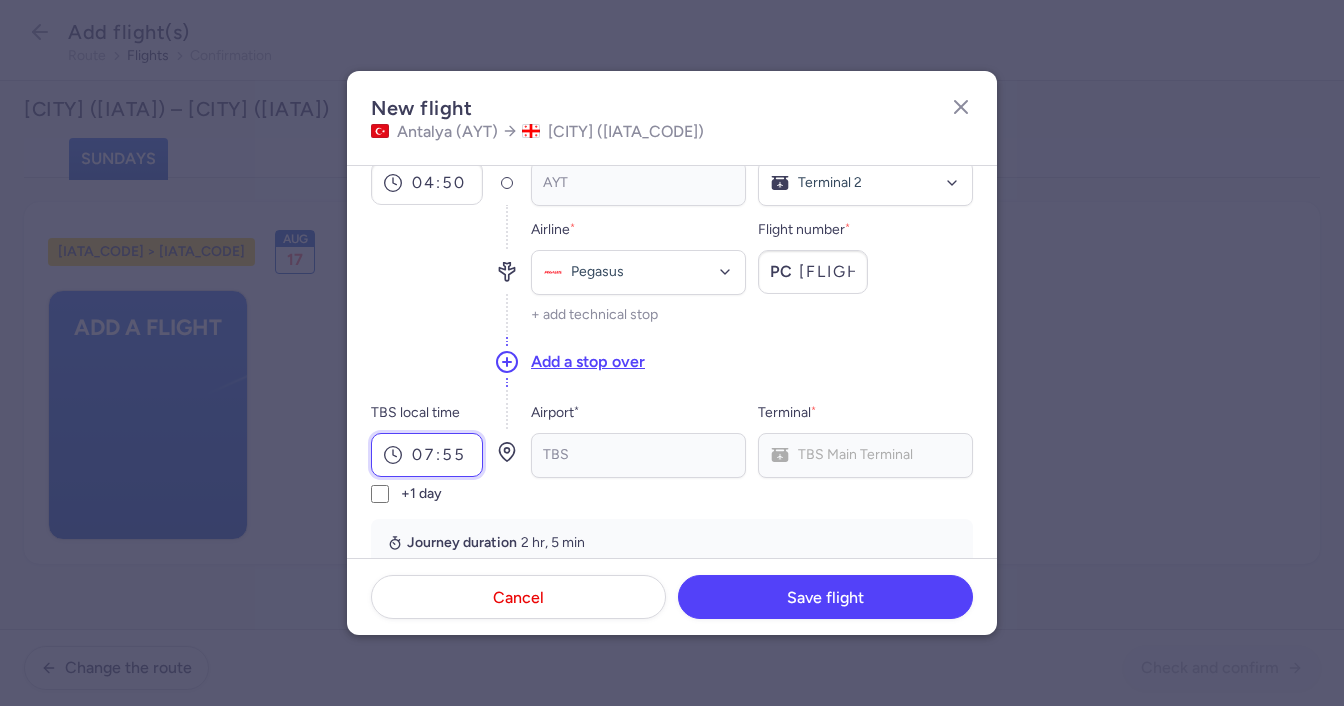 scroll, scrollTop: 300, scrollLeft: 0, axis: vertical 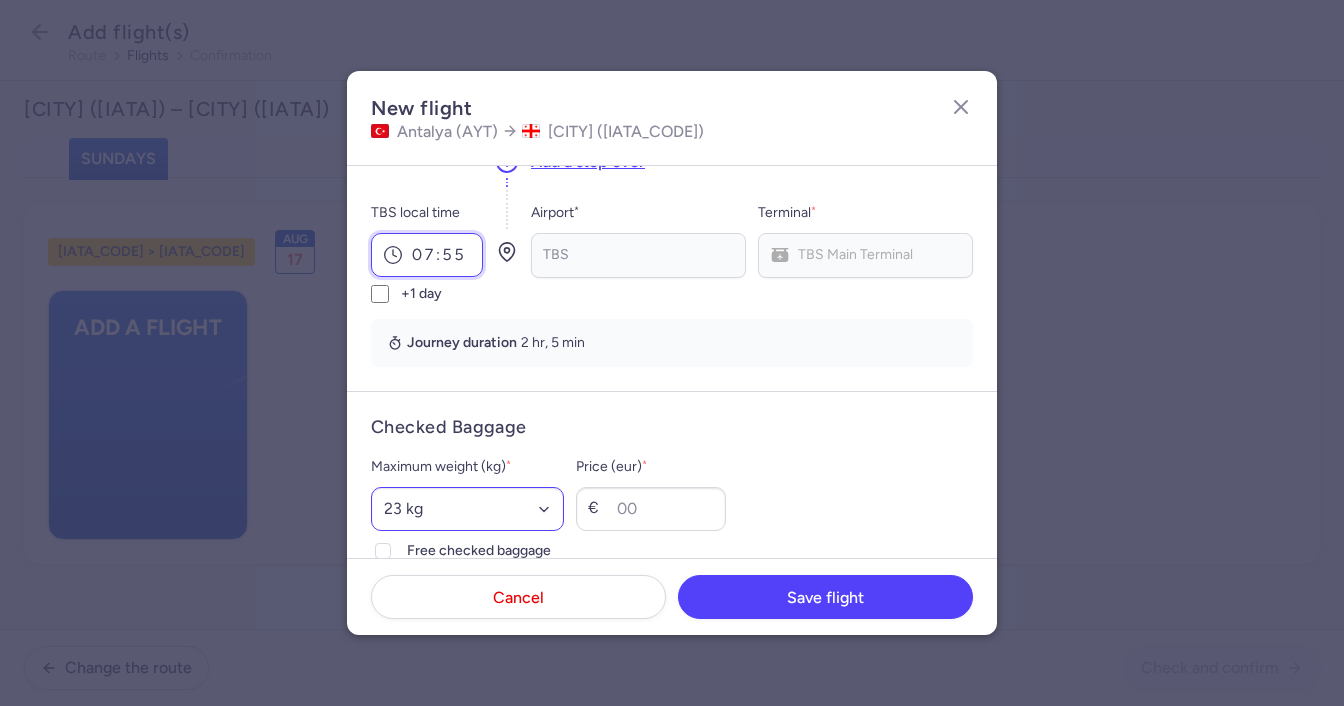type on "07:55" 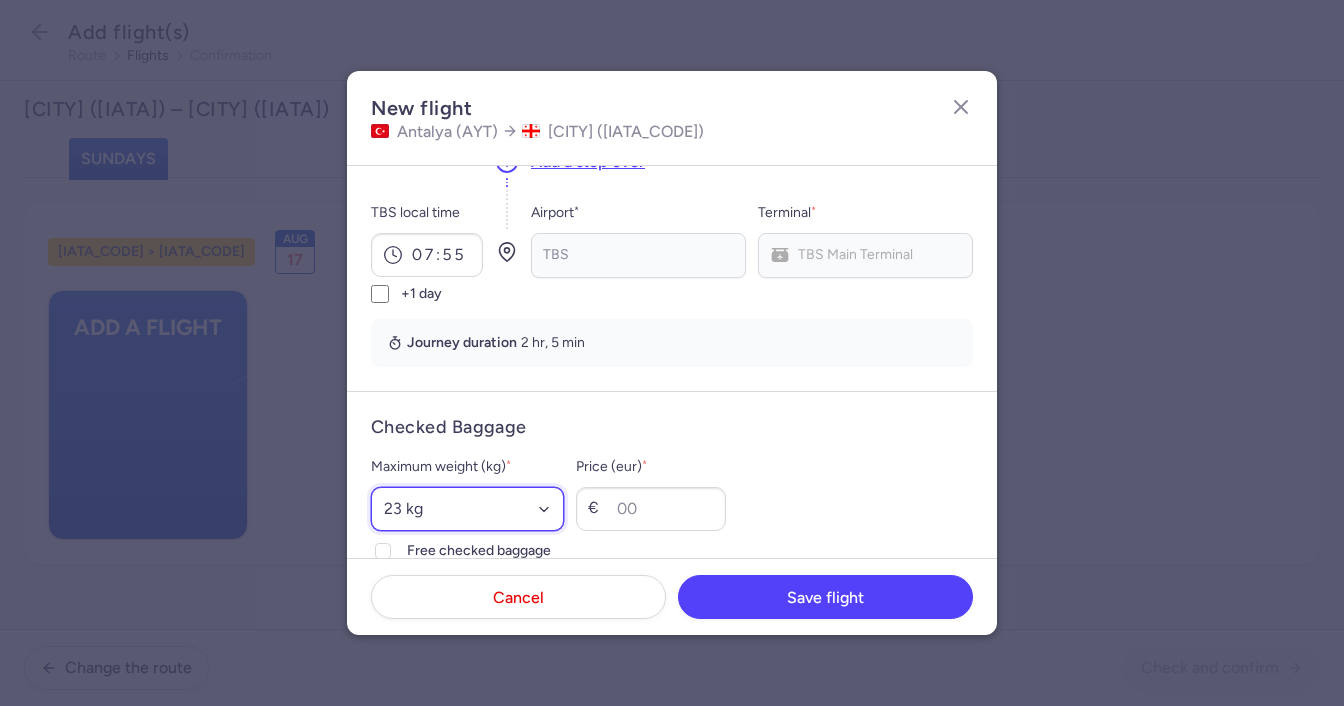 click on "[SELECT_OPTION] [WEIGHT] [WEIGHT] [WEIGHT] [WEIGHT] [WEIGHT] [WEIGHT] [WEIGHT] [WEIGHT] [WEIGHT] [WEIGHT] [WEIGHT] [WEIGHT] [WEIGHT] [WEIGHT] [WEIGHT] [WEIGHT] [WEIGHT] [WEIGHT]" at bounding box center [467, 509] 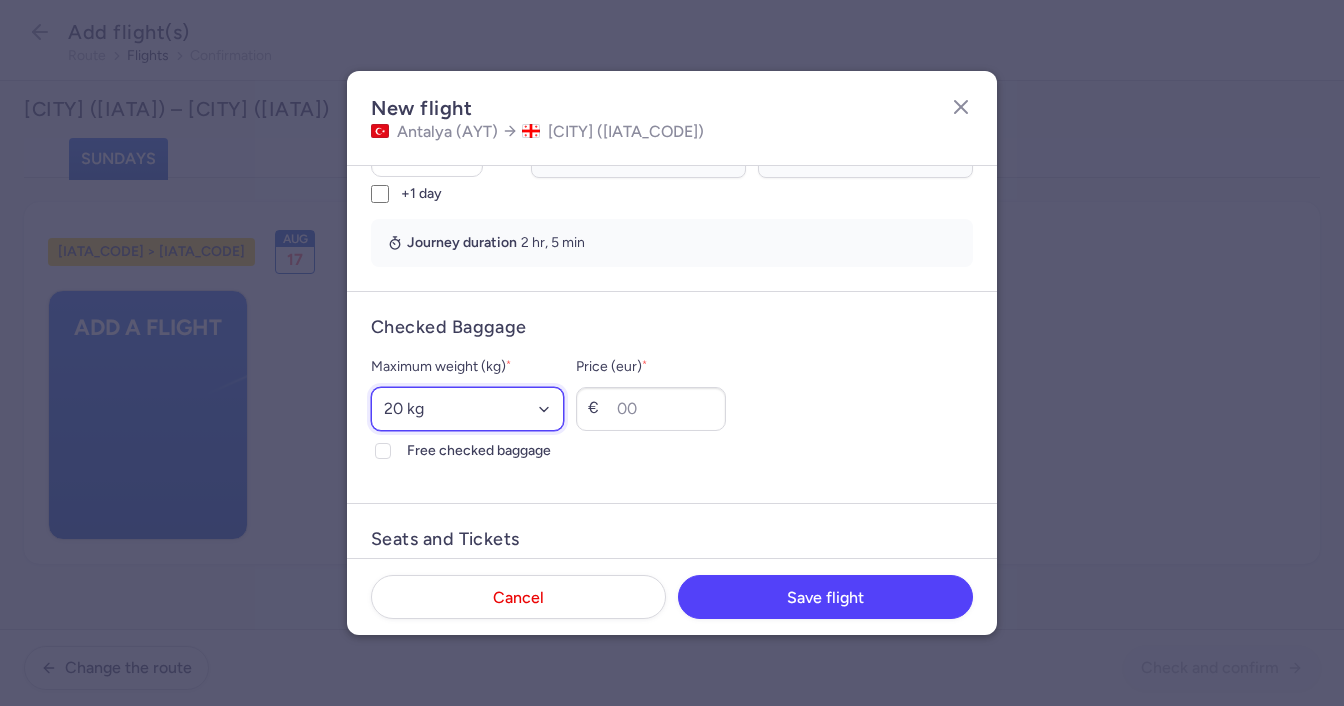 scroll, scrollTop: 500, scrollLeft: 0, axis: vertical 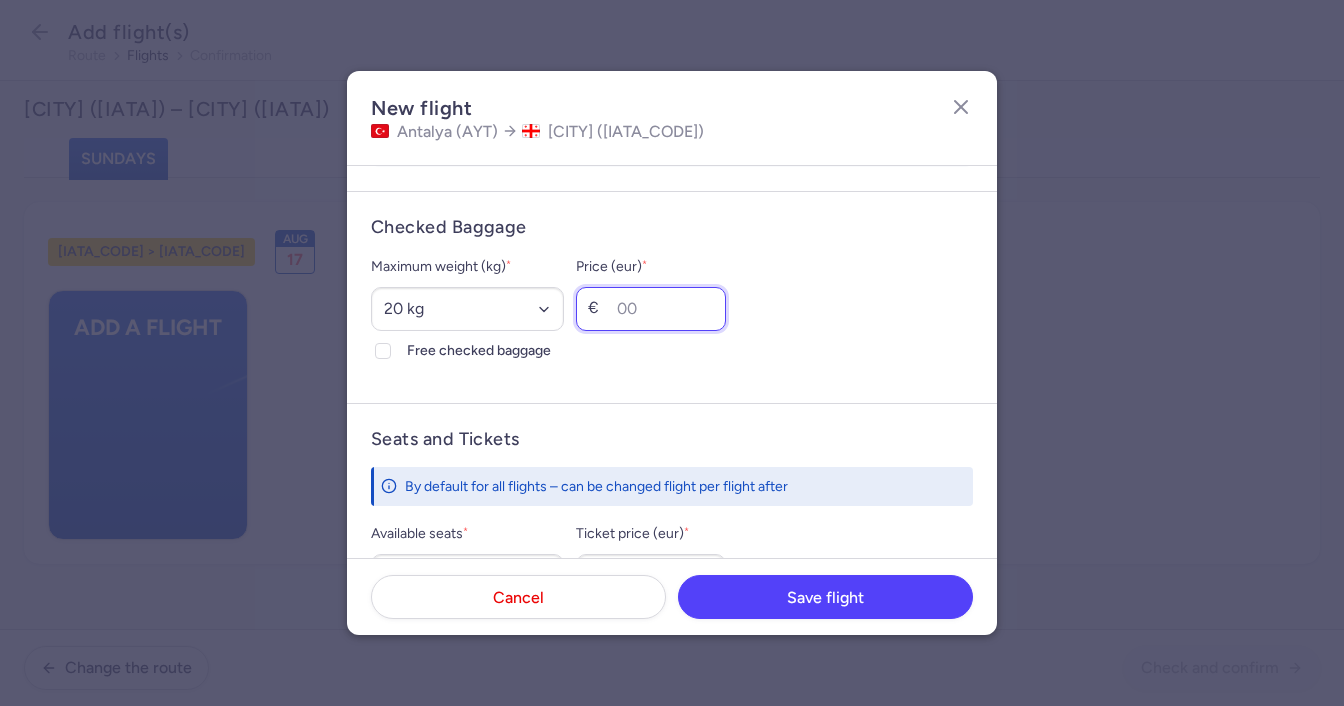 click on "Price (eur)  *" at bounding box center (651, 309) 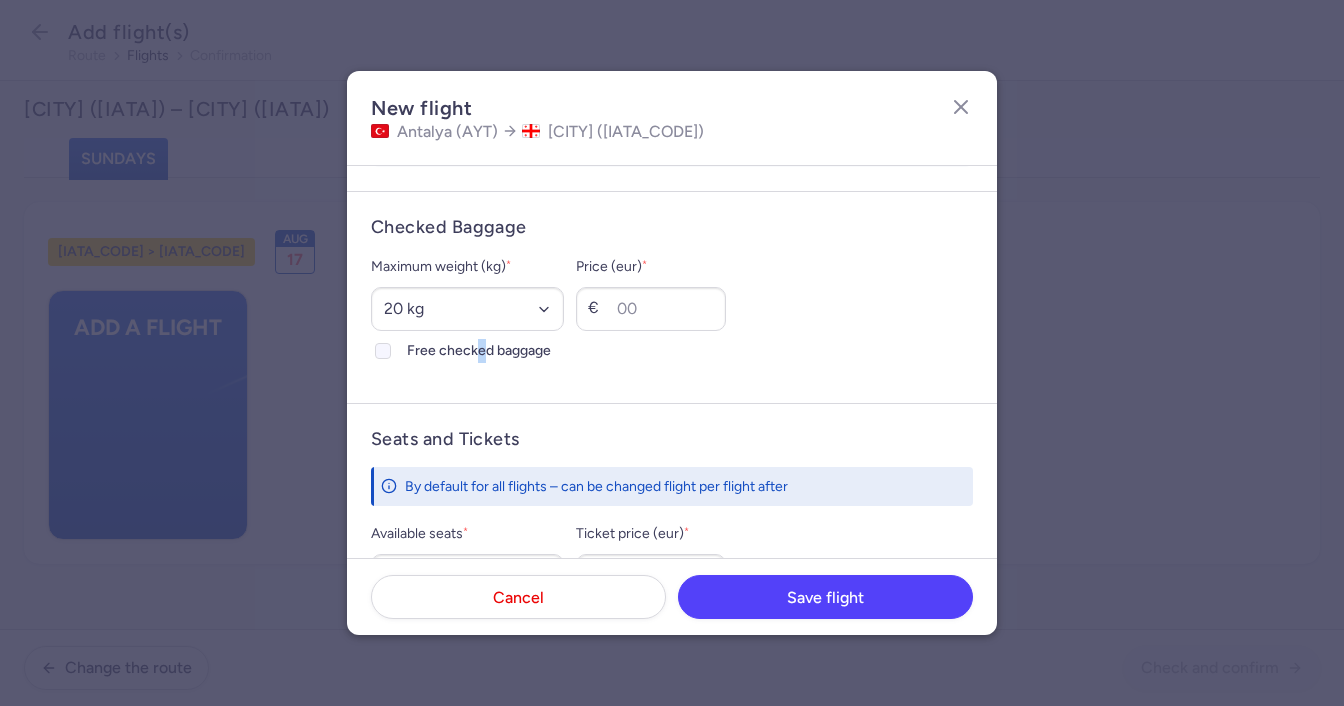 click on "Free checked baggage" 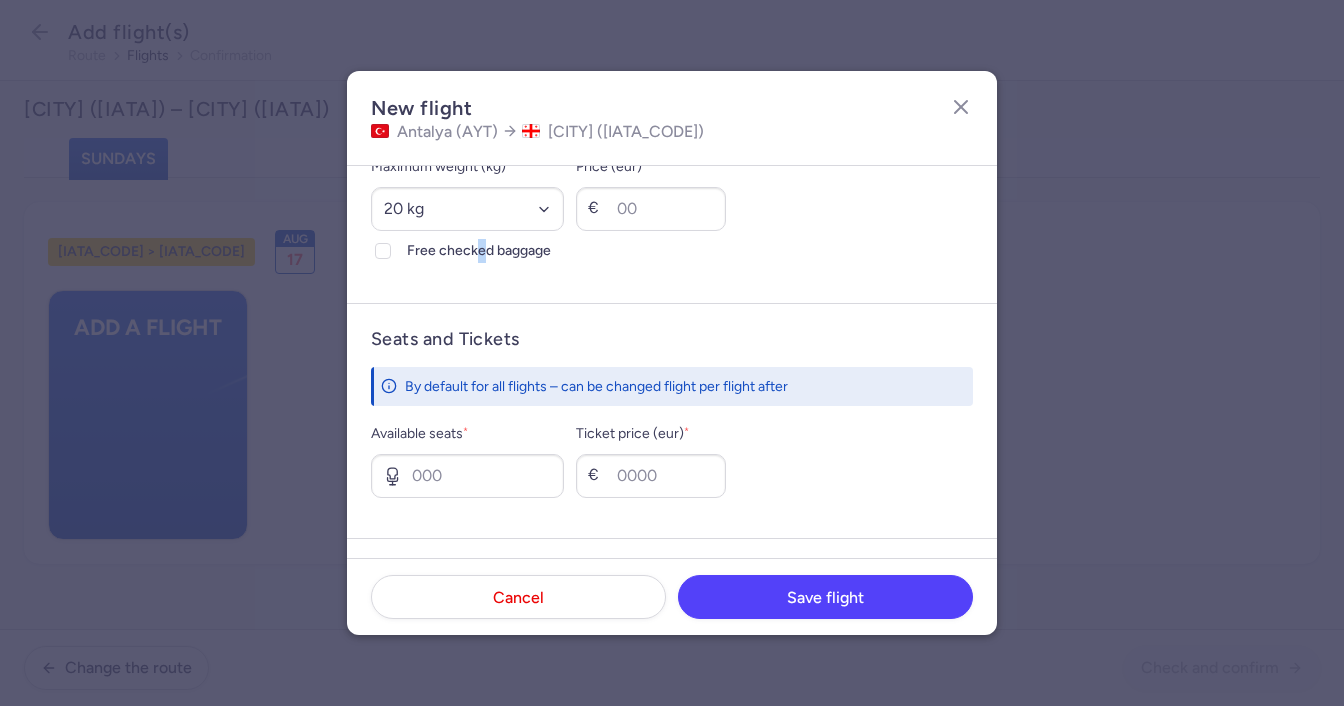 scroll, scrollTop: 500, scrollLeft: 0, axis: vertical 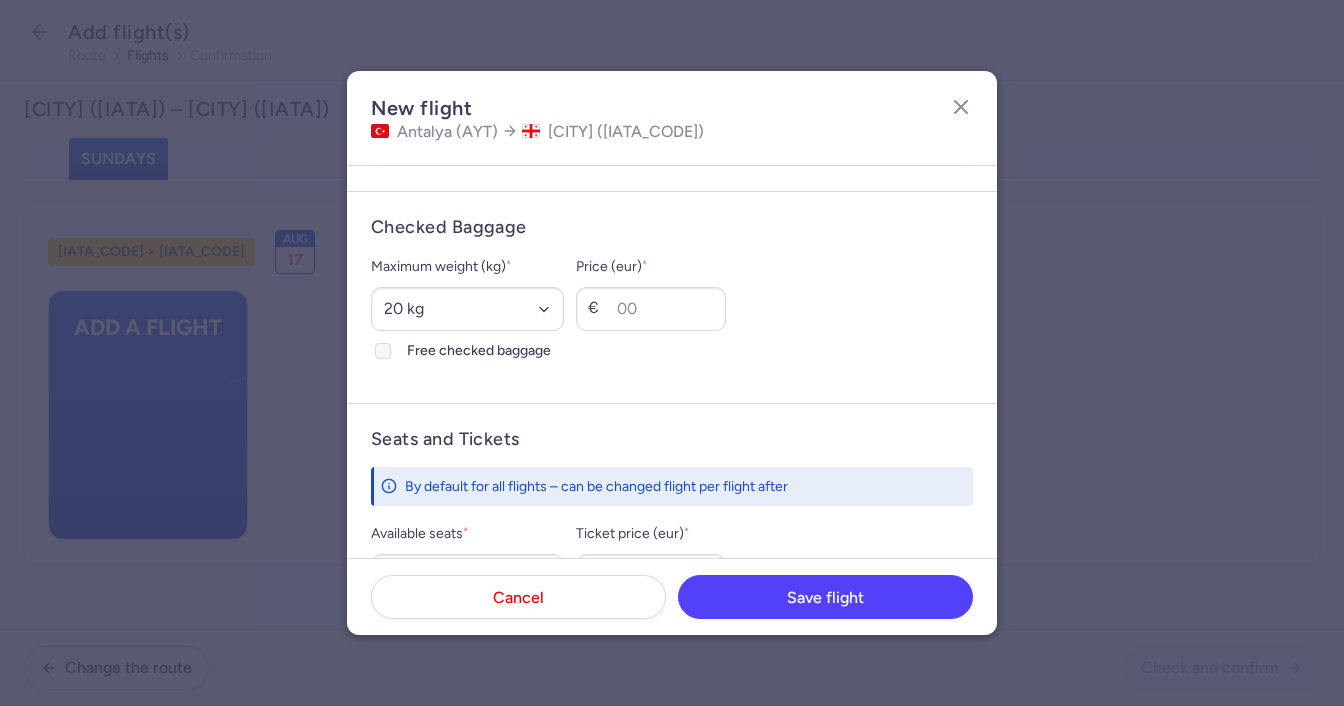 click 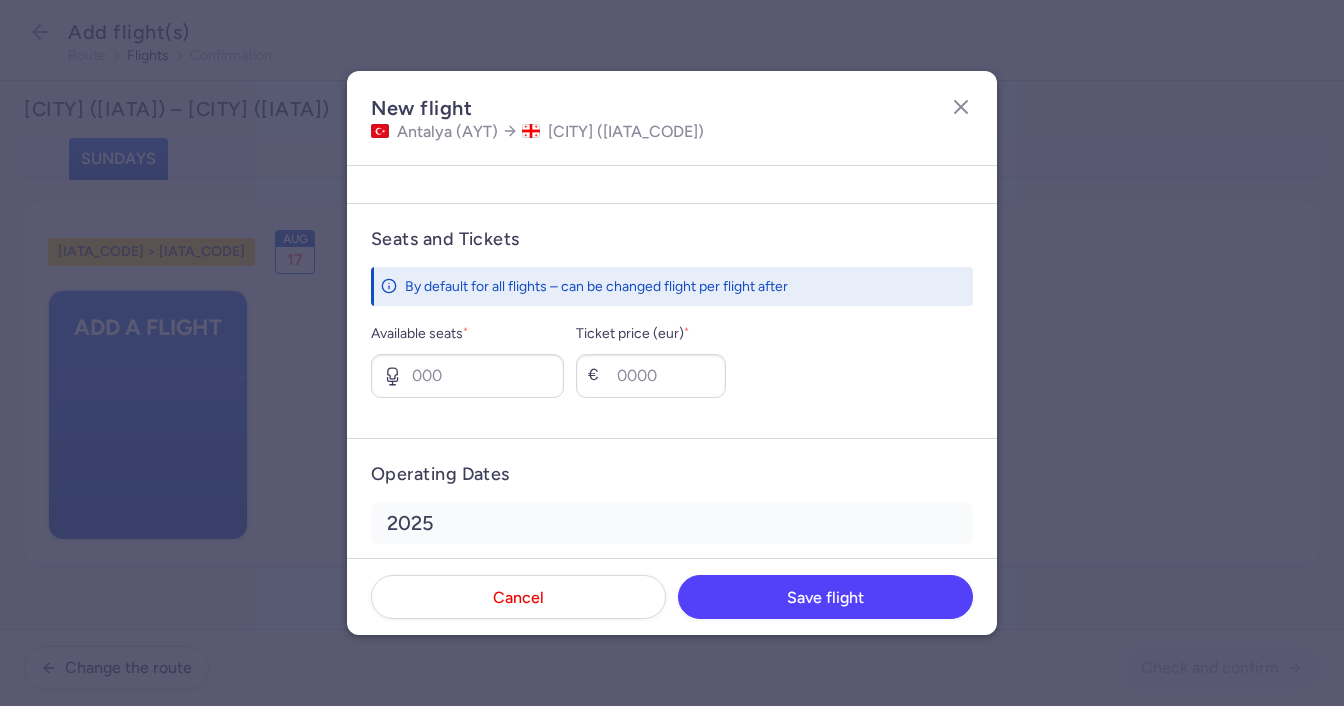 scroll, scrollTop: 800, scrollLeft: 0, axis: vertical 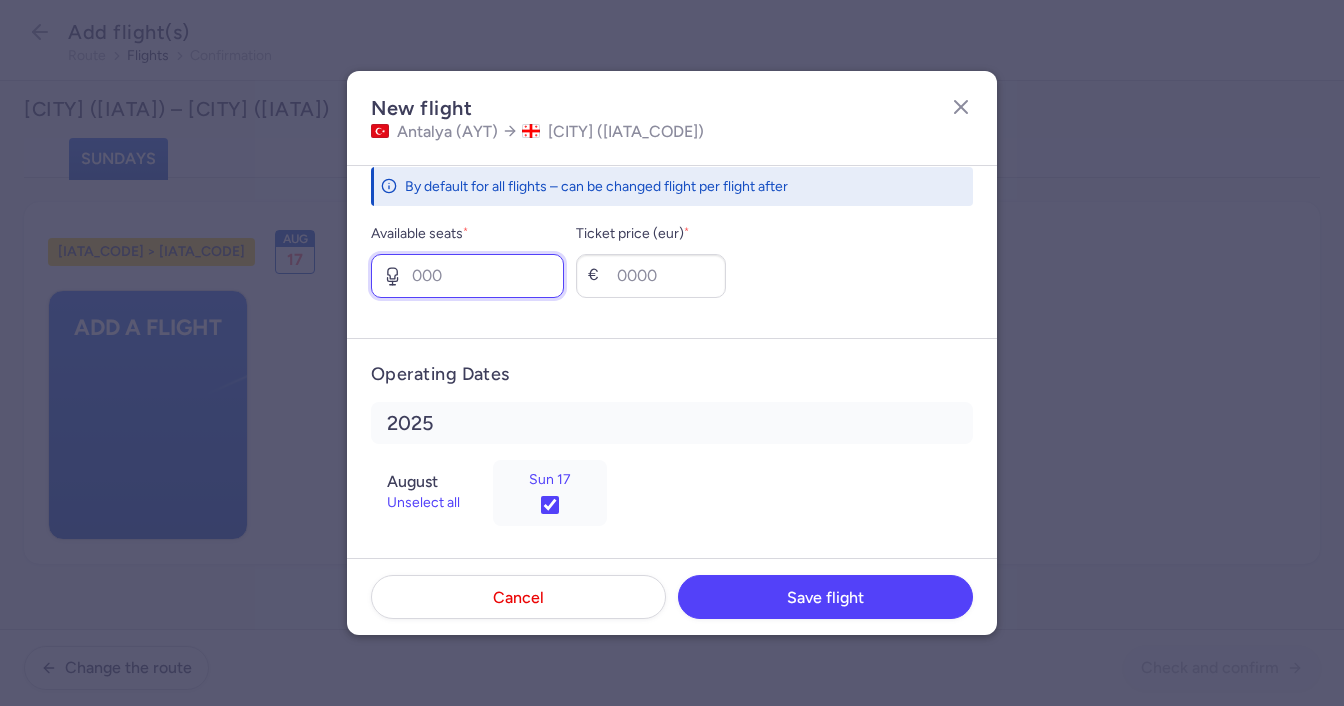 click on "Available seats  *" at bounding box center (467, 276) 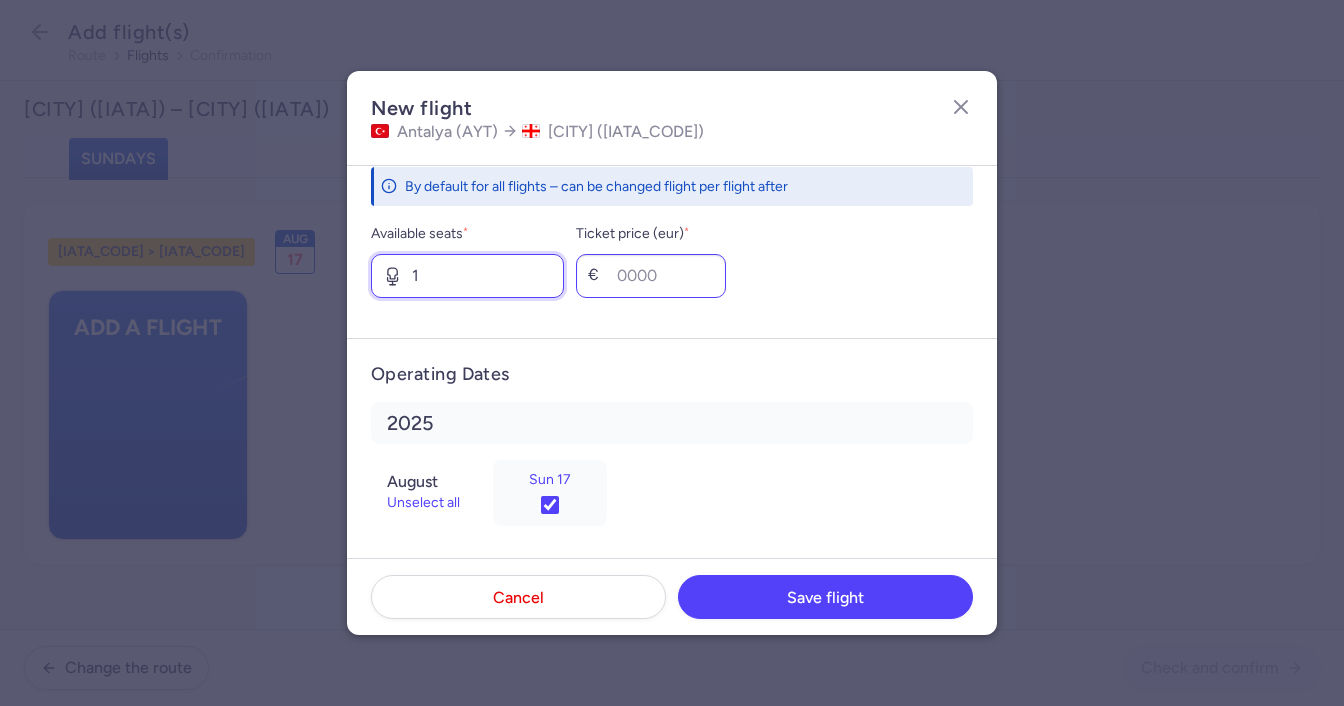 type on "1" 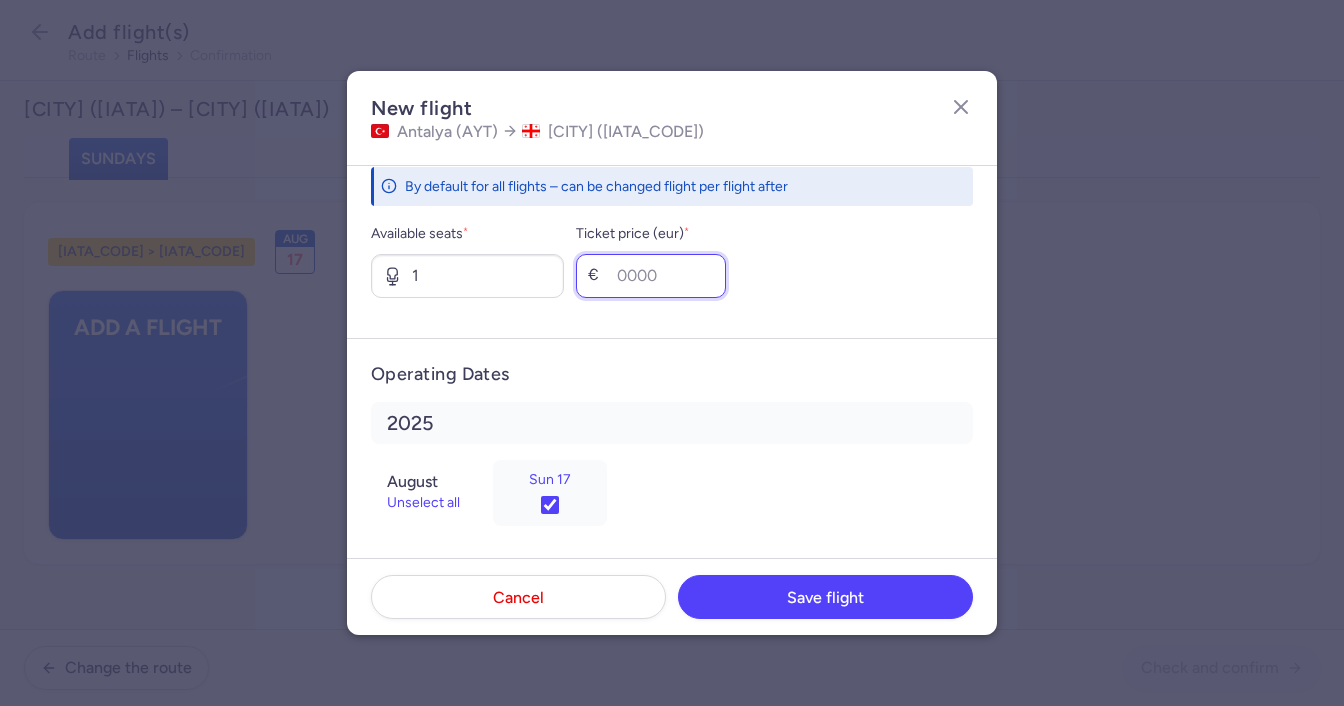 click on "Ticket price (eur)  *" at bounding box center (651, 276) 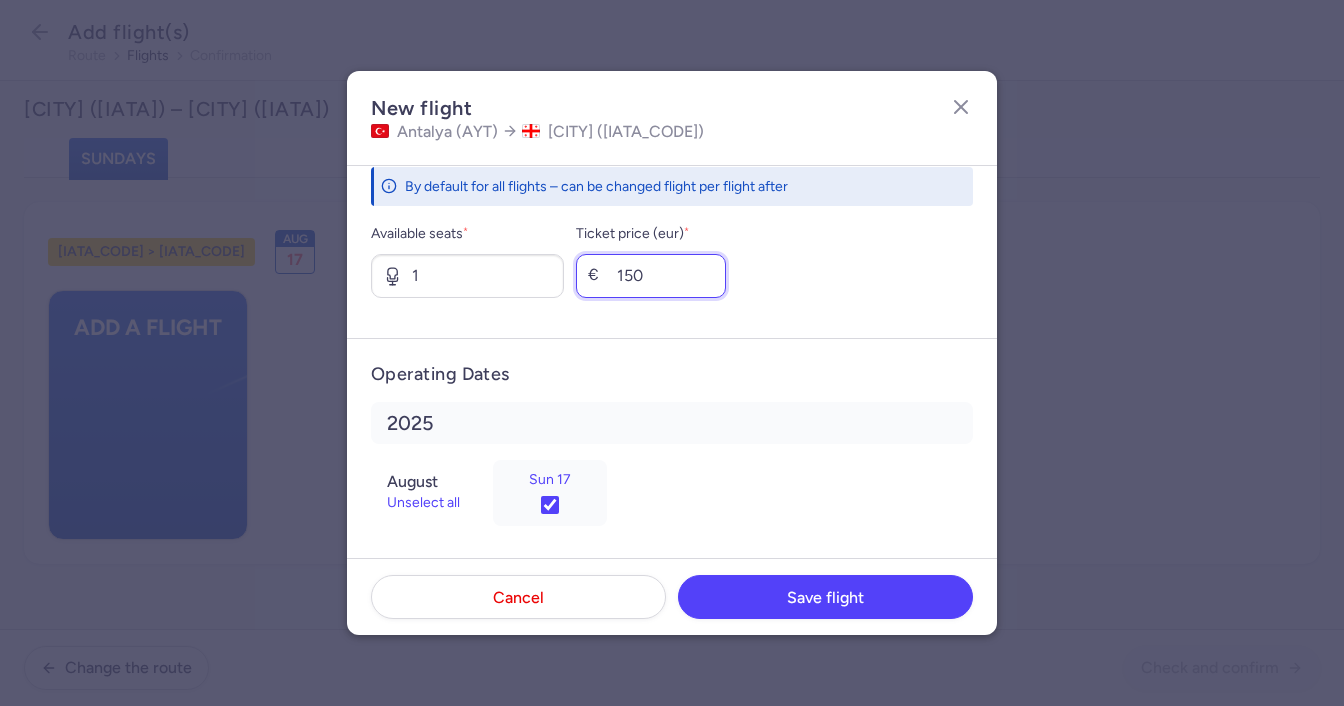 scroll, scrollTop: 805, scrollLeft: 0, axis: vertical 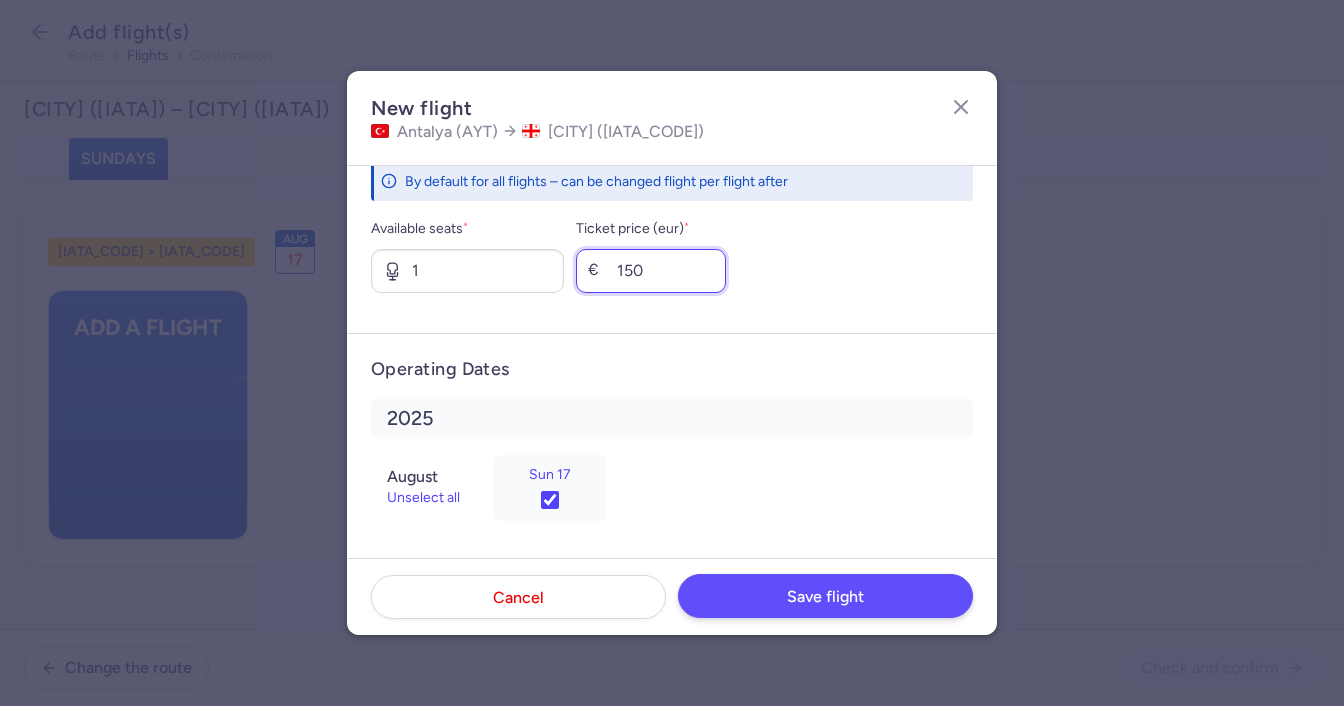 type on "150" 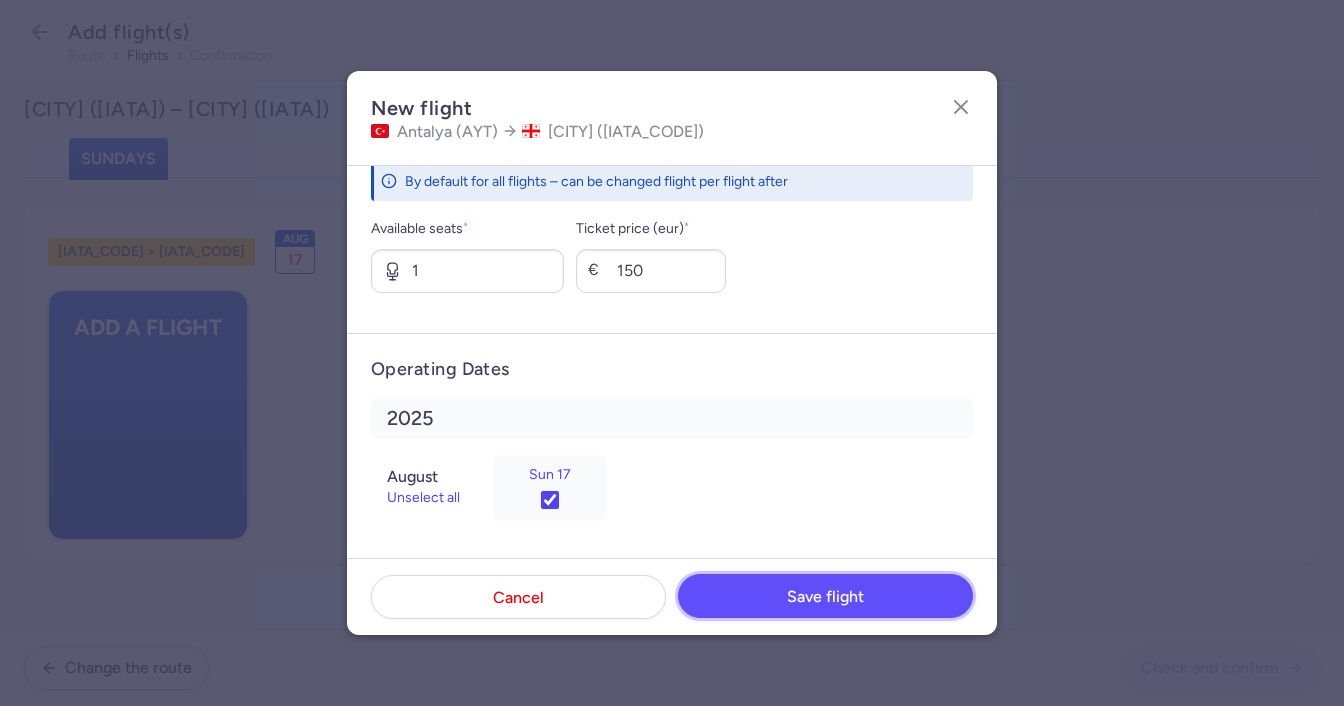 click on "Save flight" at bounding box center (825, 596) 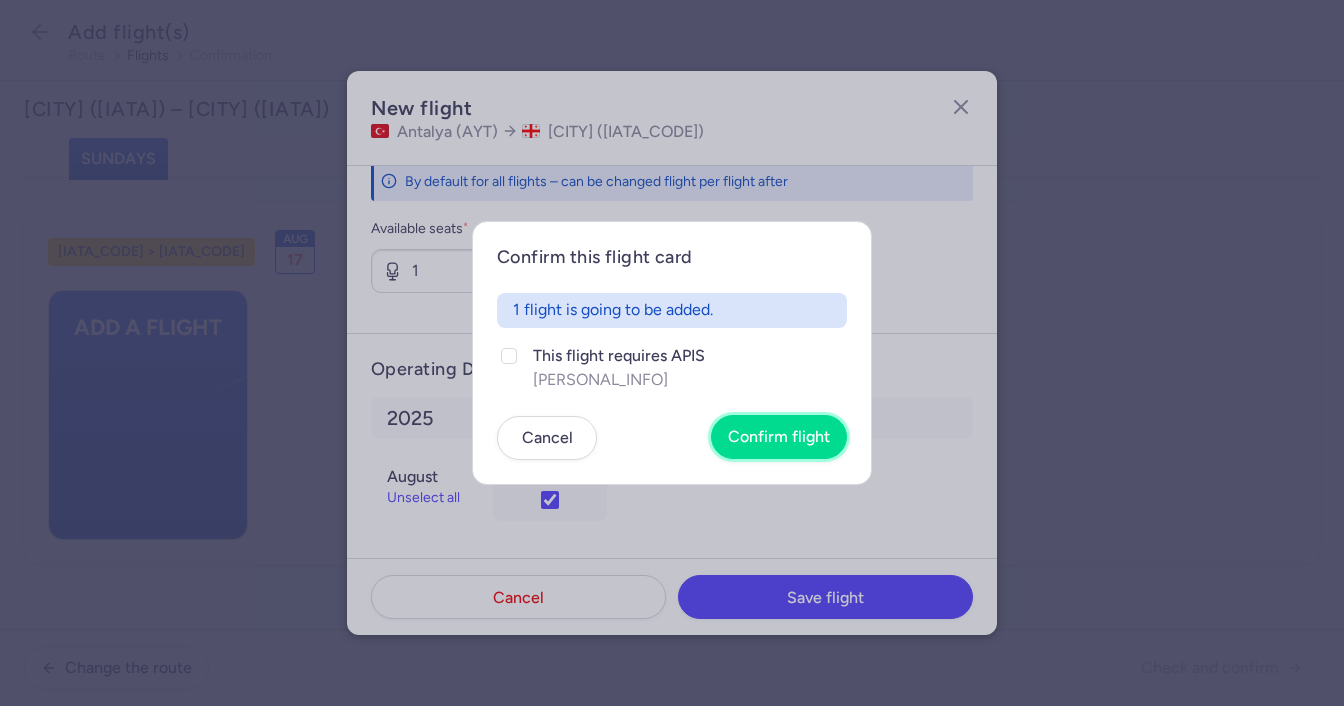 click on "Confirm flight" at bounding box center (779, 437) 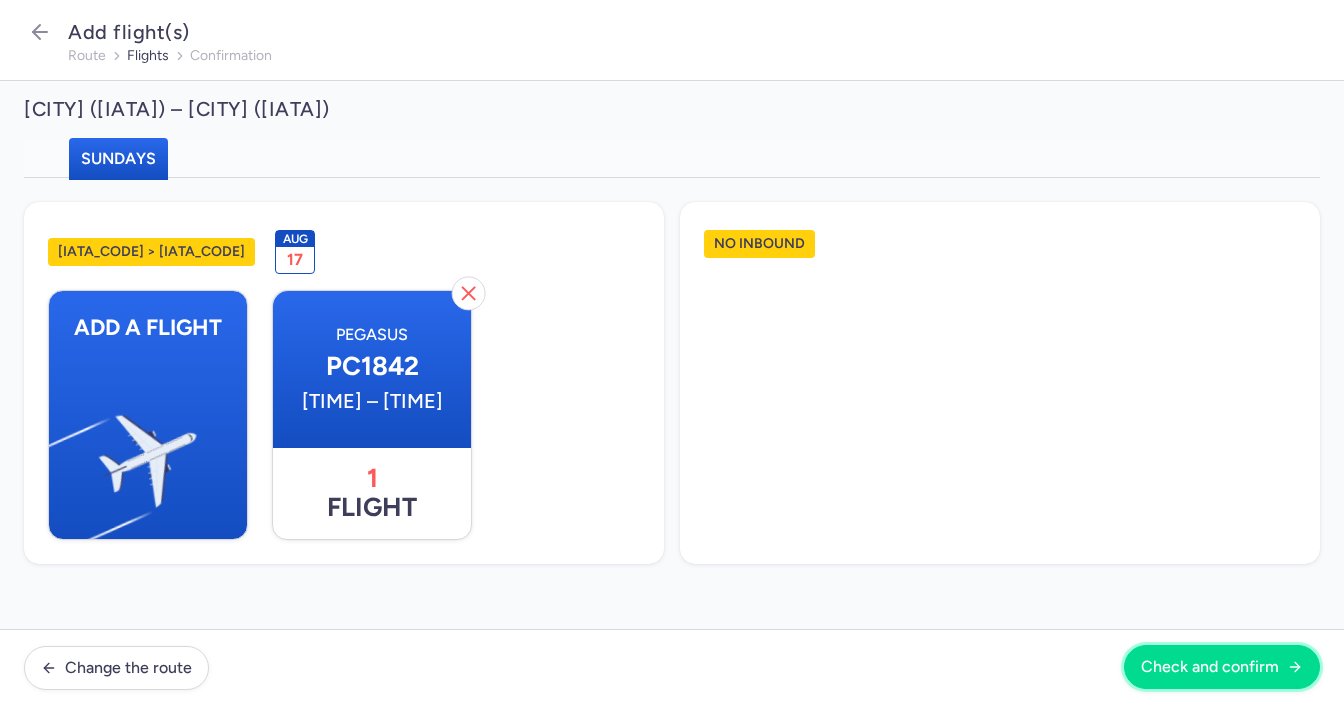 click on "Check and confirm" at bounding box center [1222, 667] 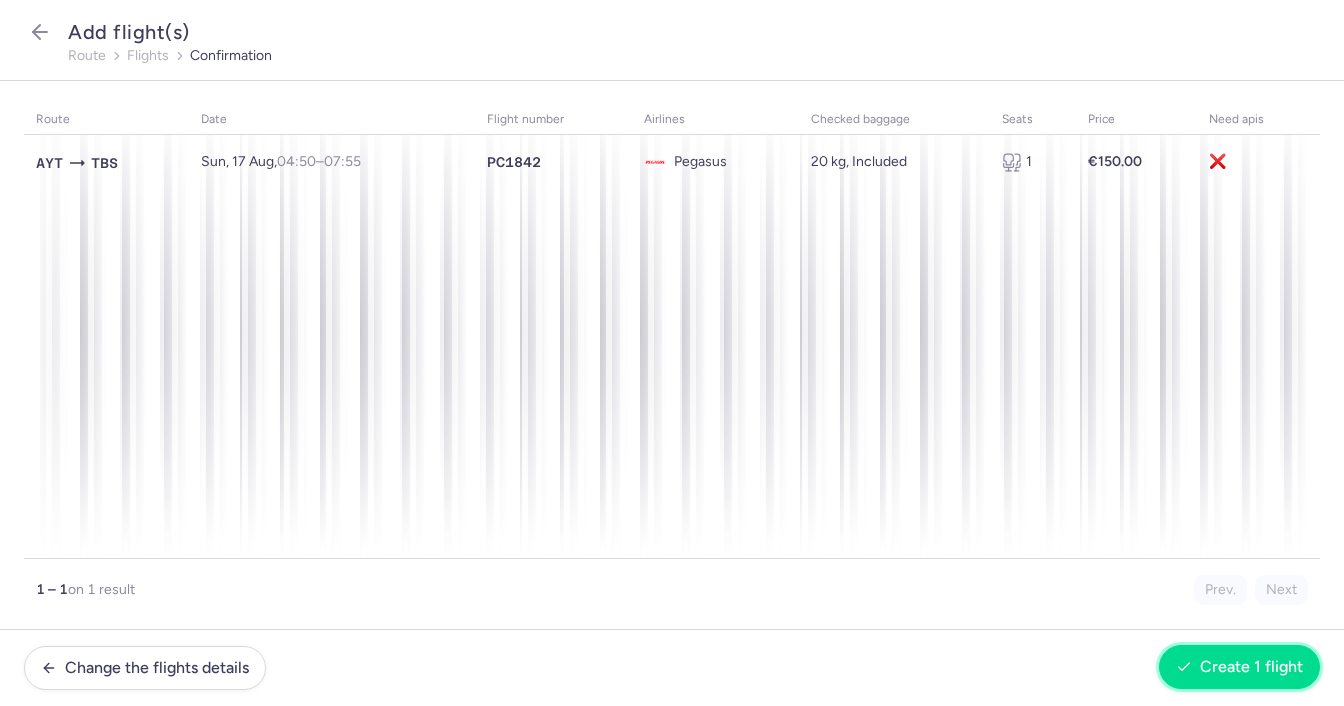 click on "Create 1 flight" at bounding box center (1251, 667) 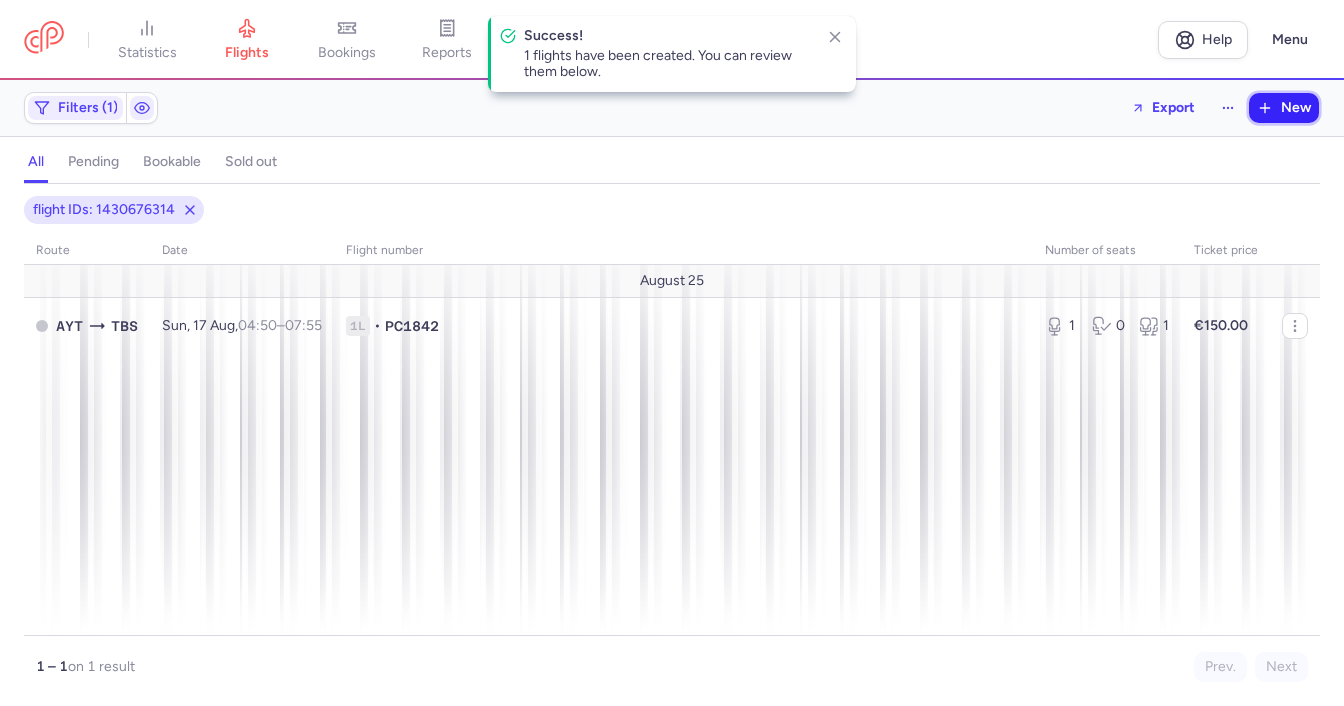 click 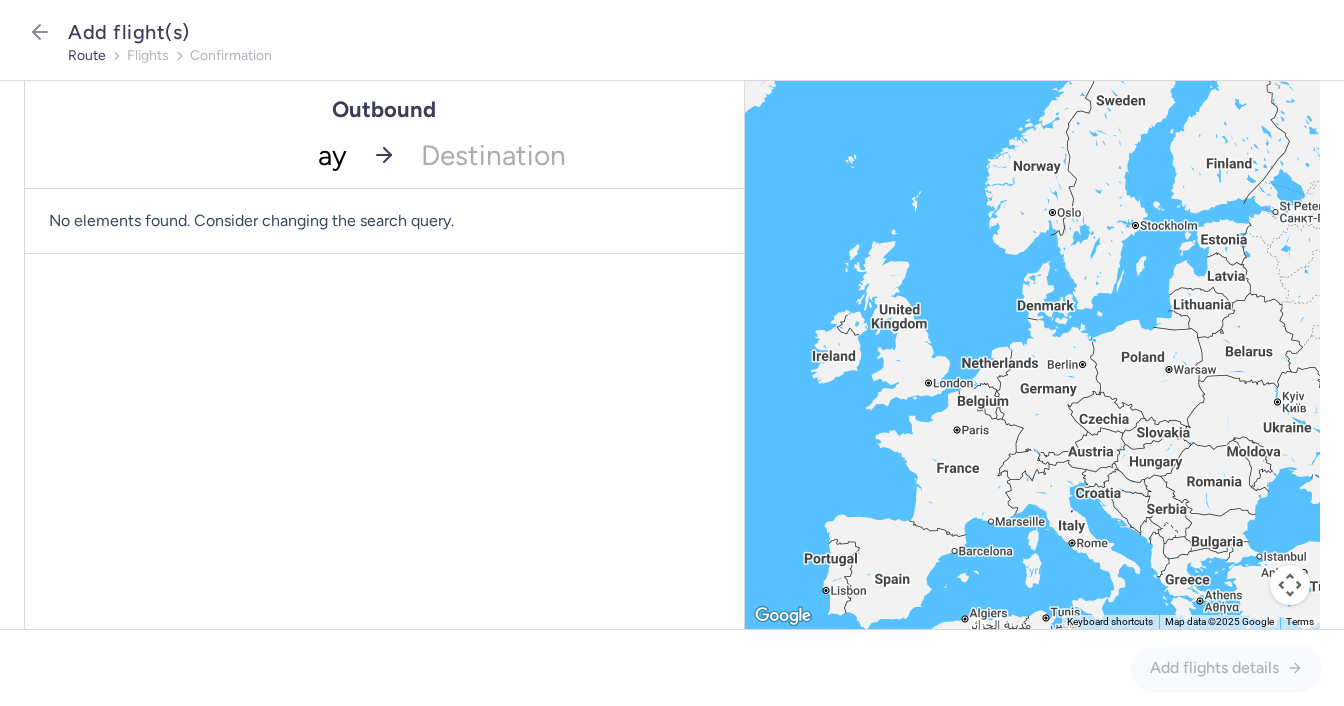 type on "ayt" 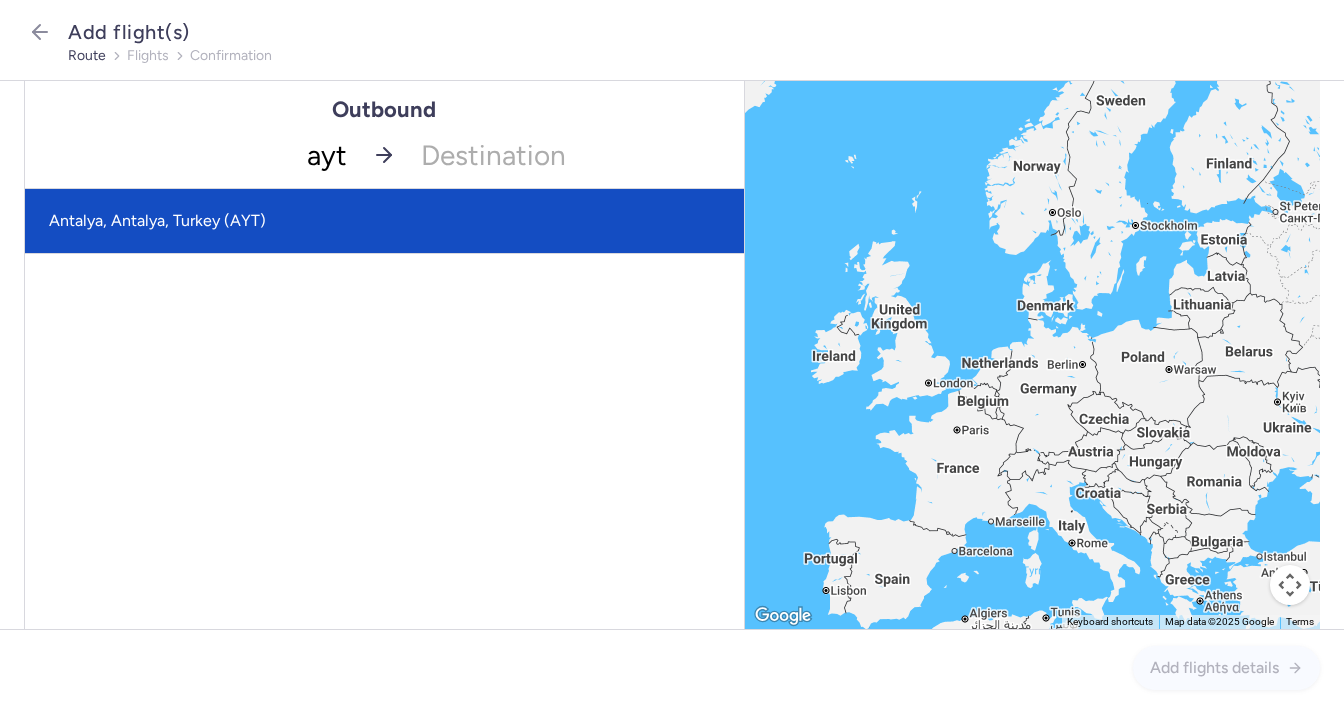 click on "Antalya, Antalya, Turkey (AYT)" 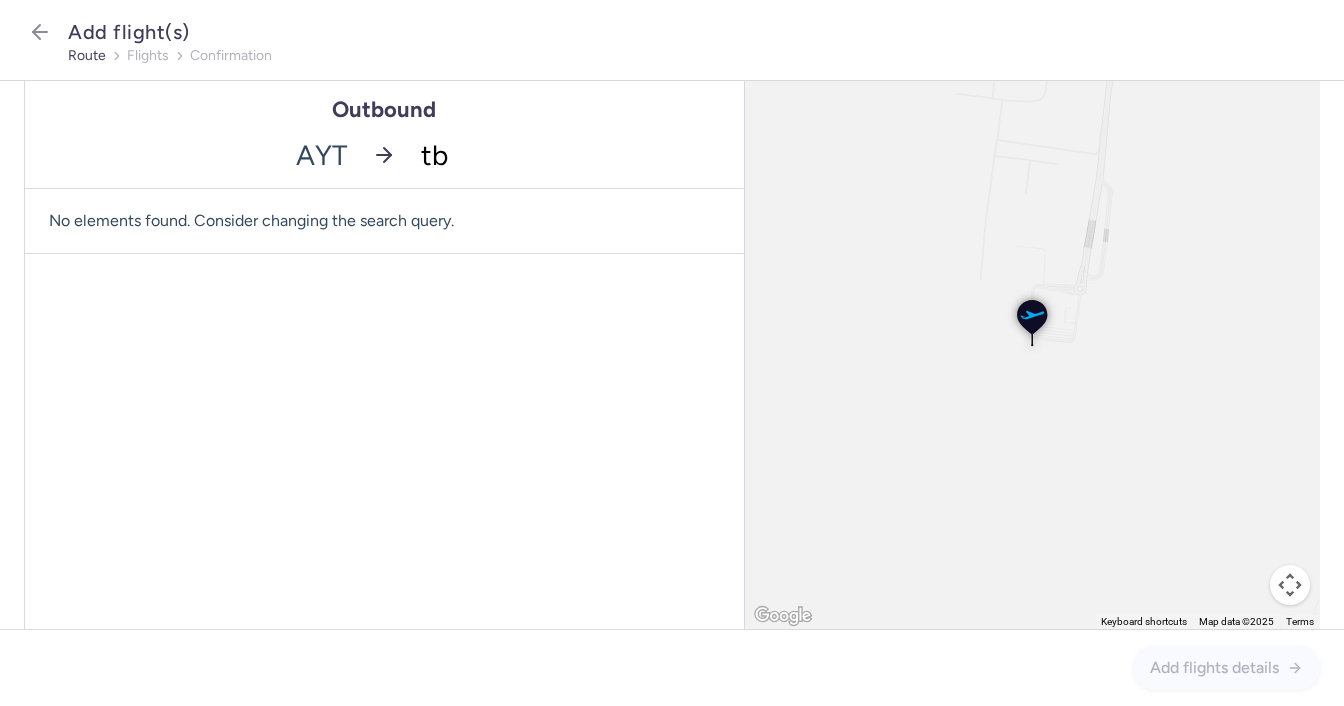type on "tbs" 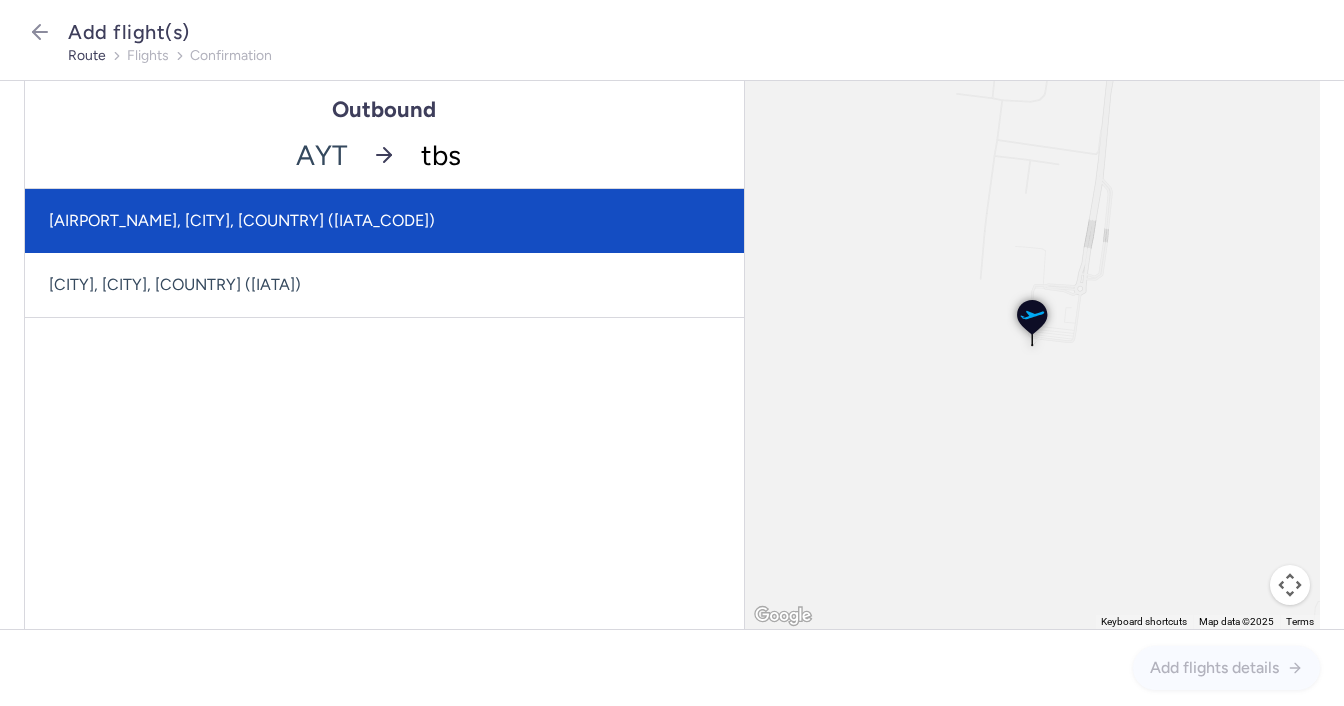 click on "[AIRPORT_NAME], [CITY], [COUNTRY] ([IATA_CODE])" 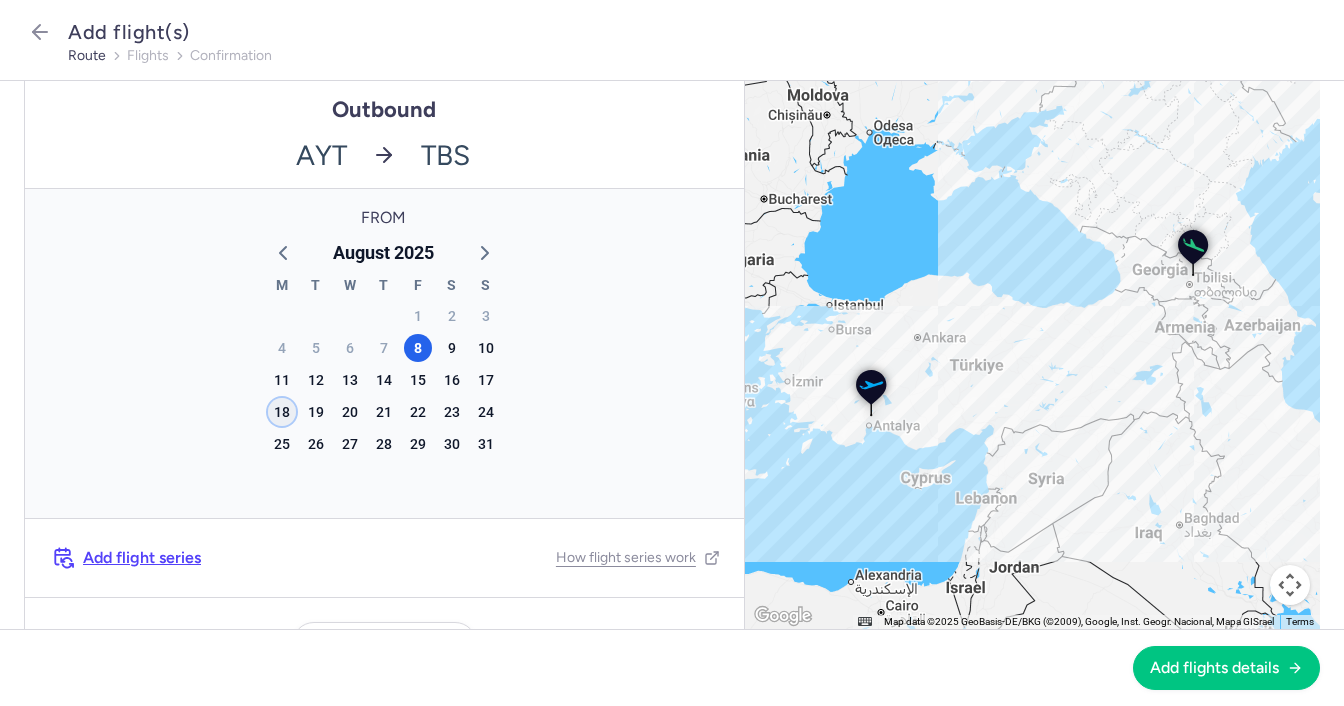 click on "18" 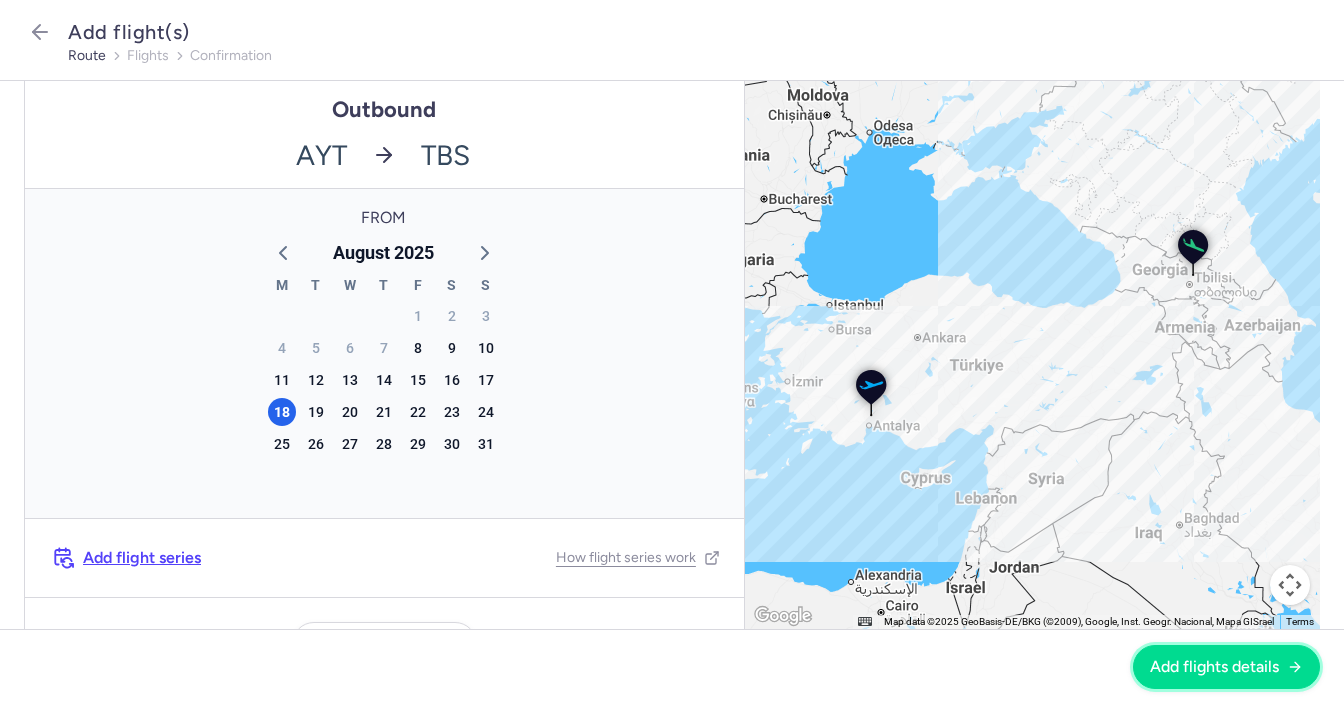 click on "Add flights details" at bounding box center (1214, 667) 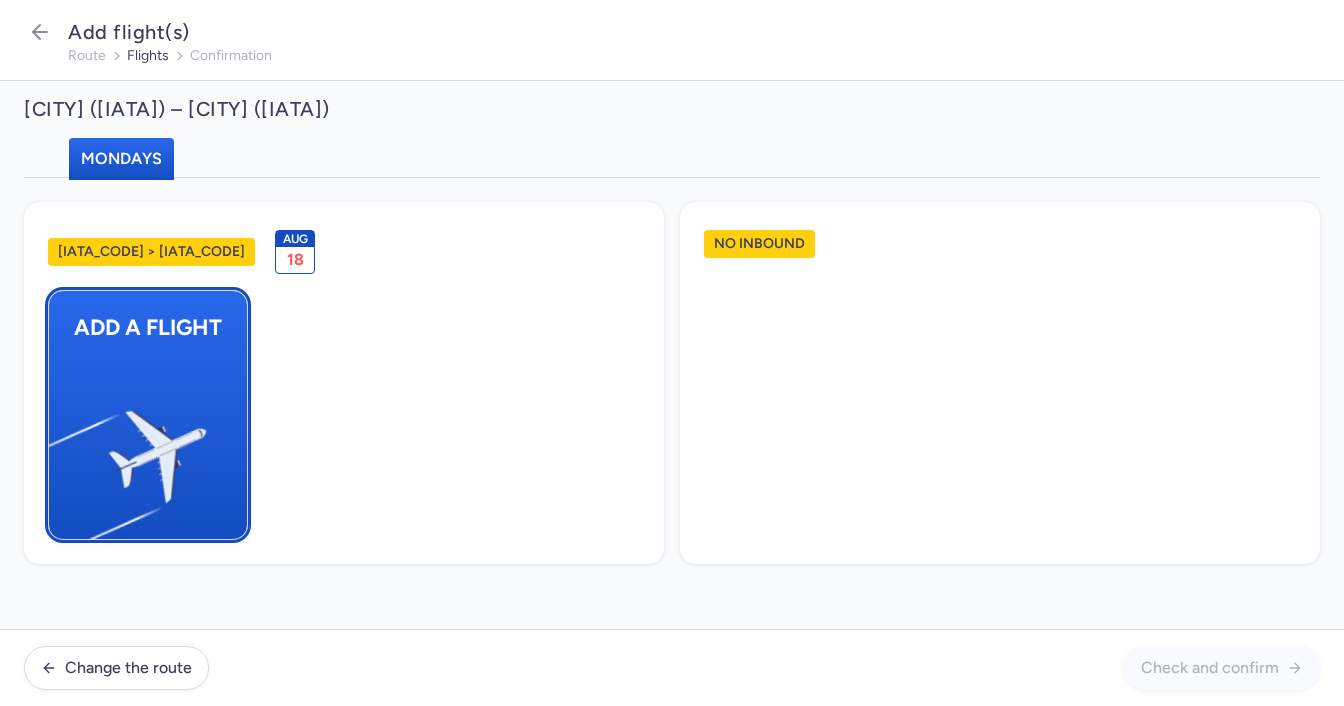 click at bounding box center (59, 448) 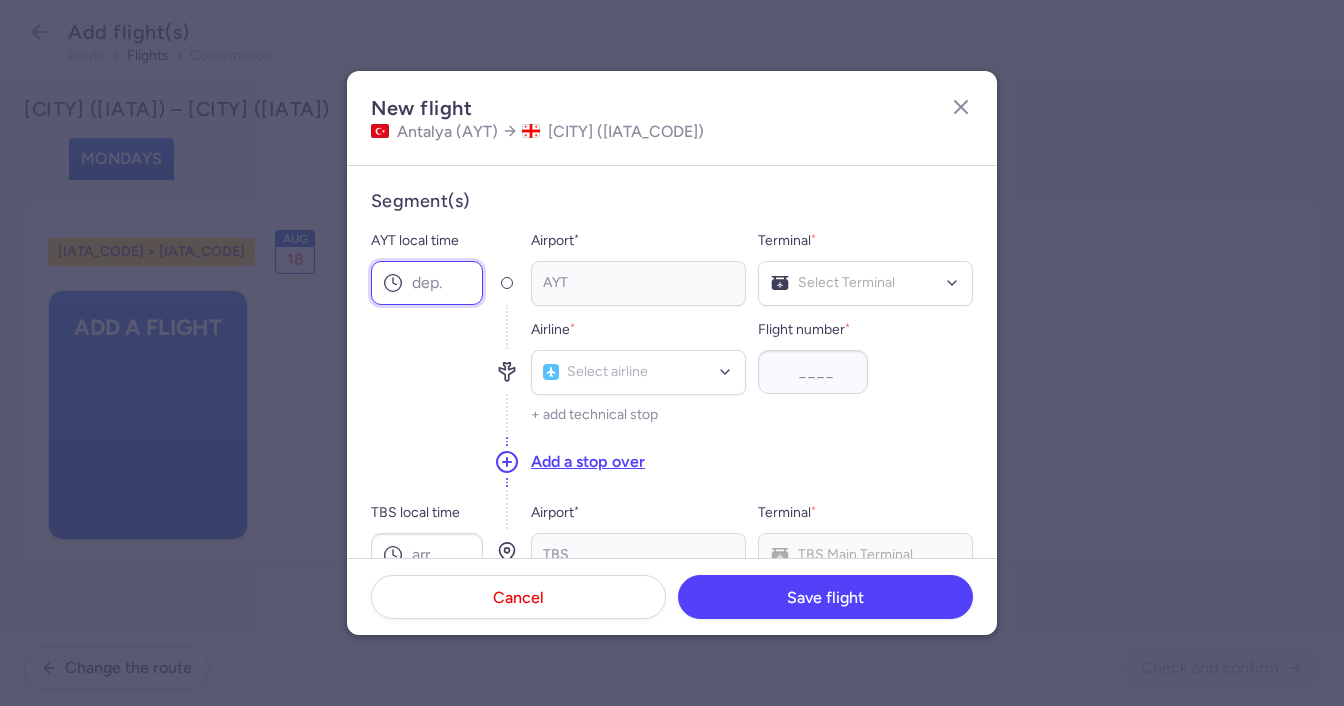 click on "AYT local time" at bounding box center (427, 283) 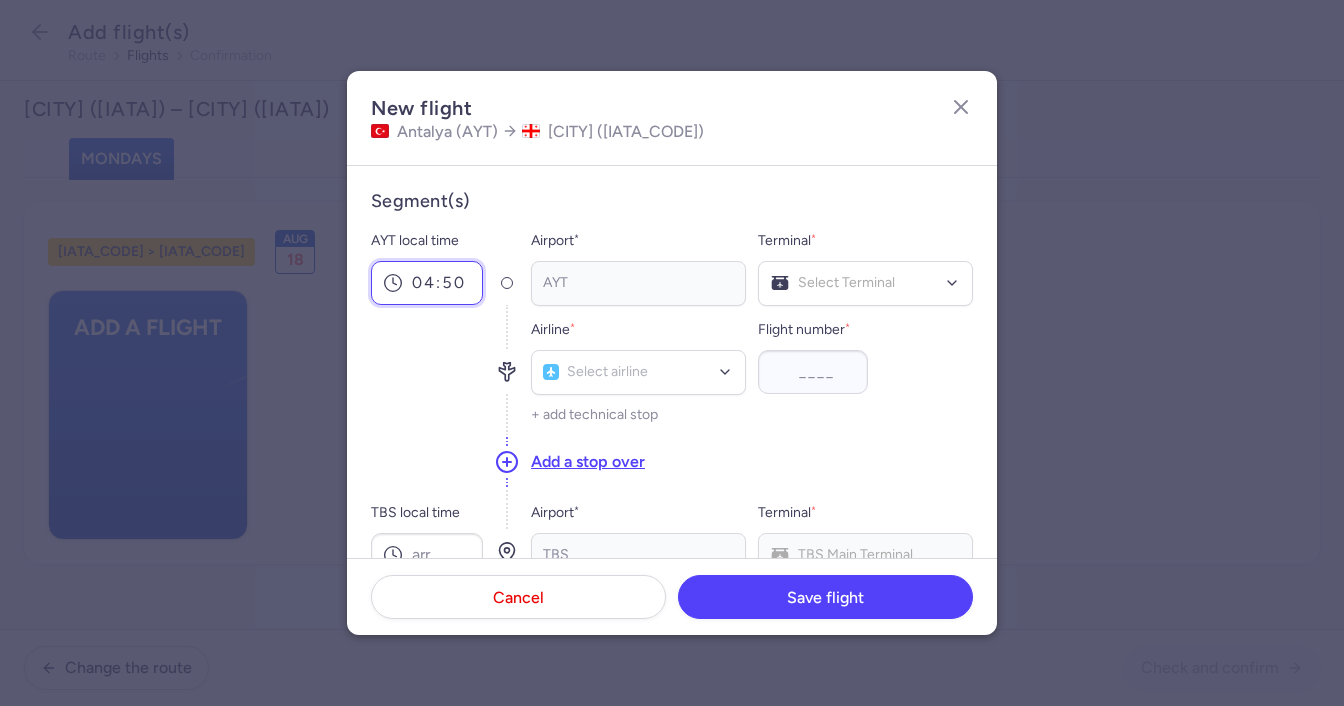 type on "04:50" 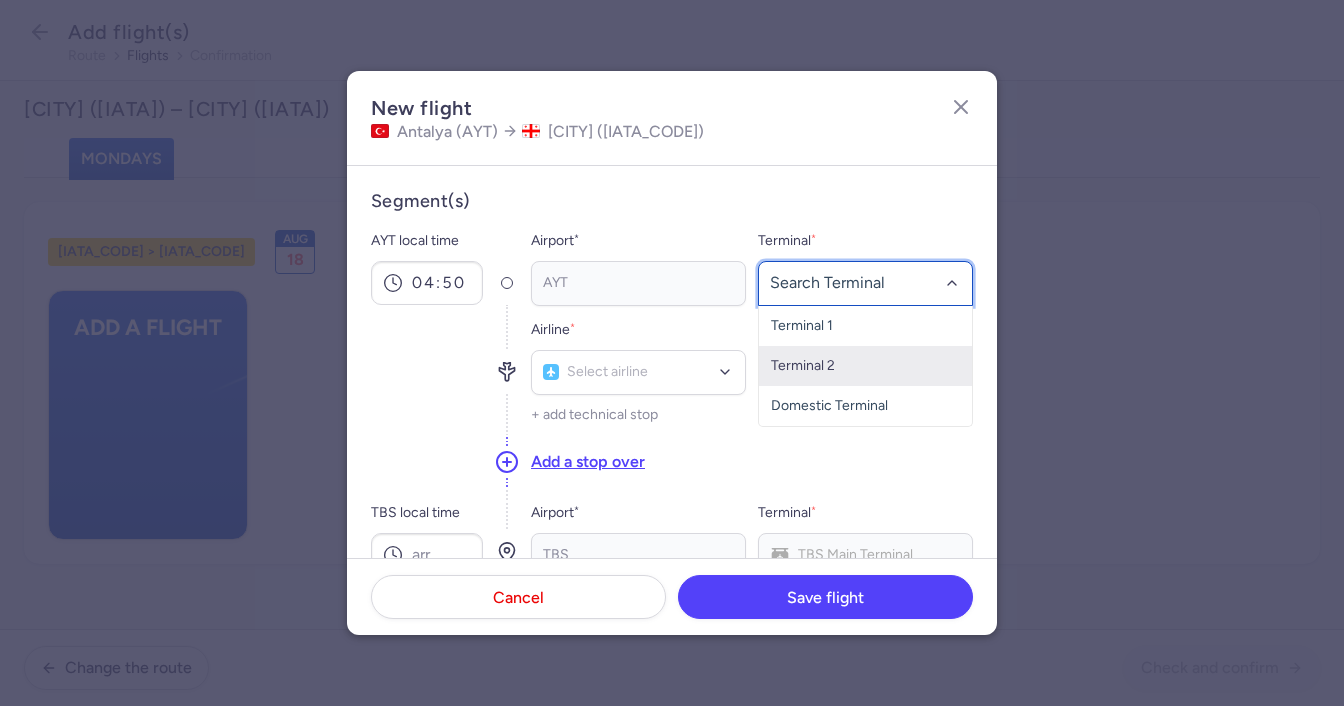 click on "Terminal 2" at bounding box center [865, 366] 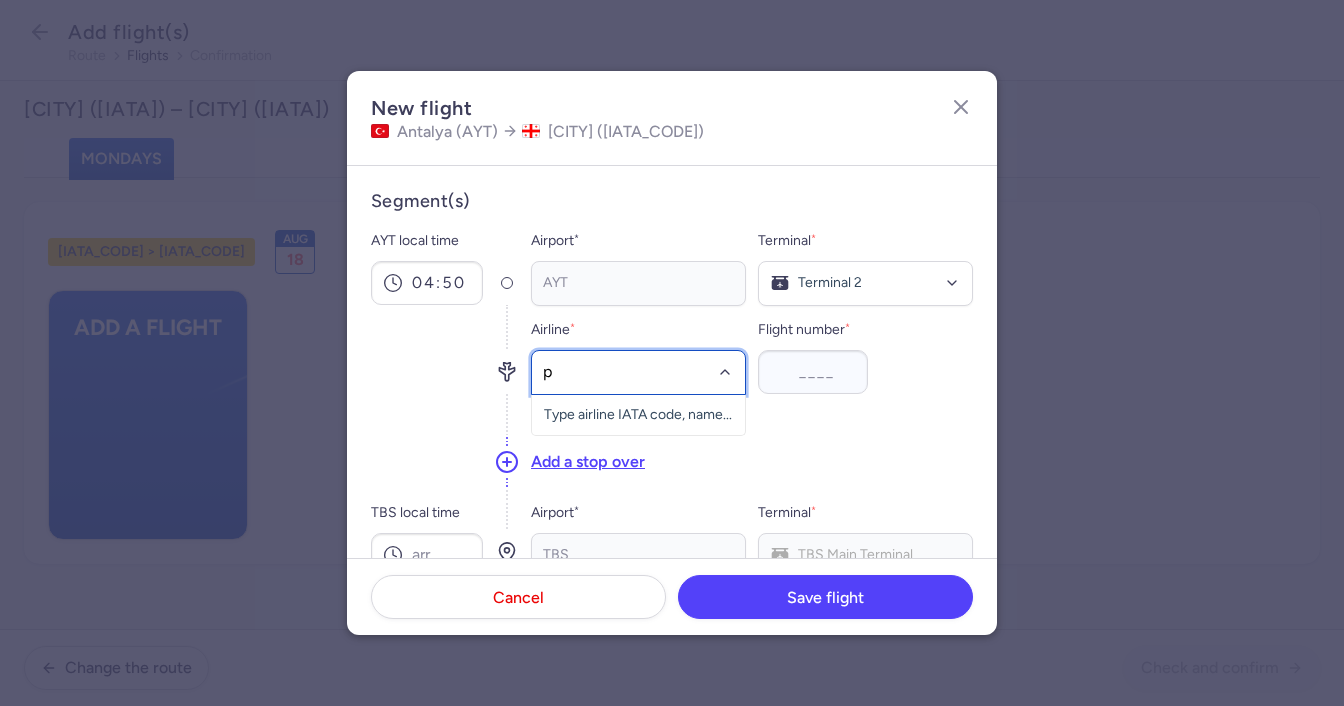 type on "pc" 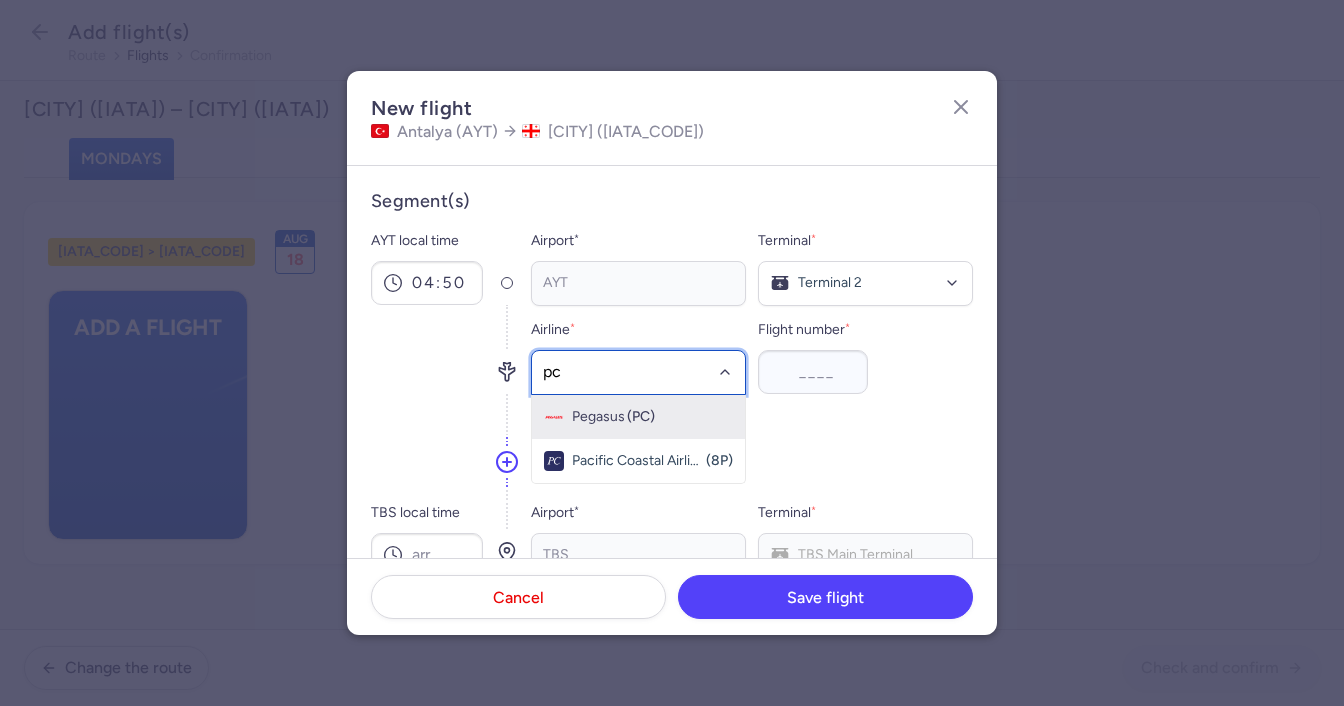 drag, startPoint x: 642, startPoint y: 416, endPoint x: 788, endPoint y: 397, distance: 147.23111 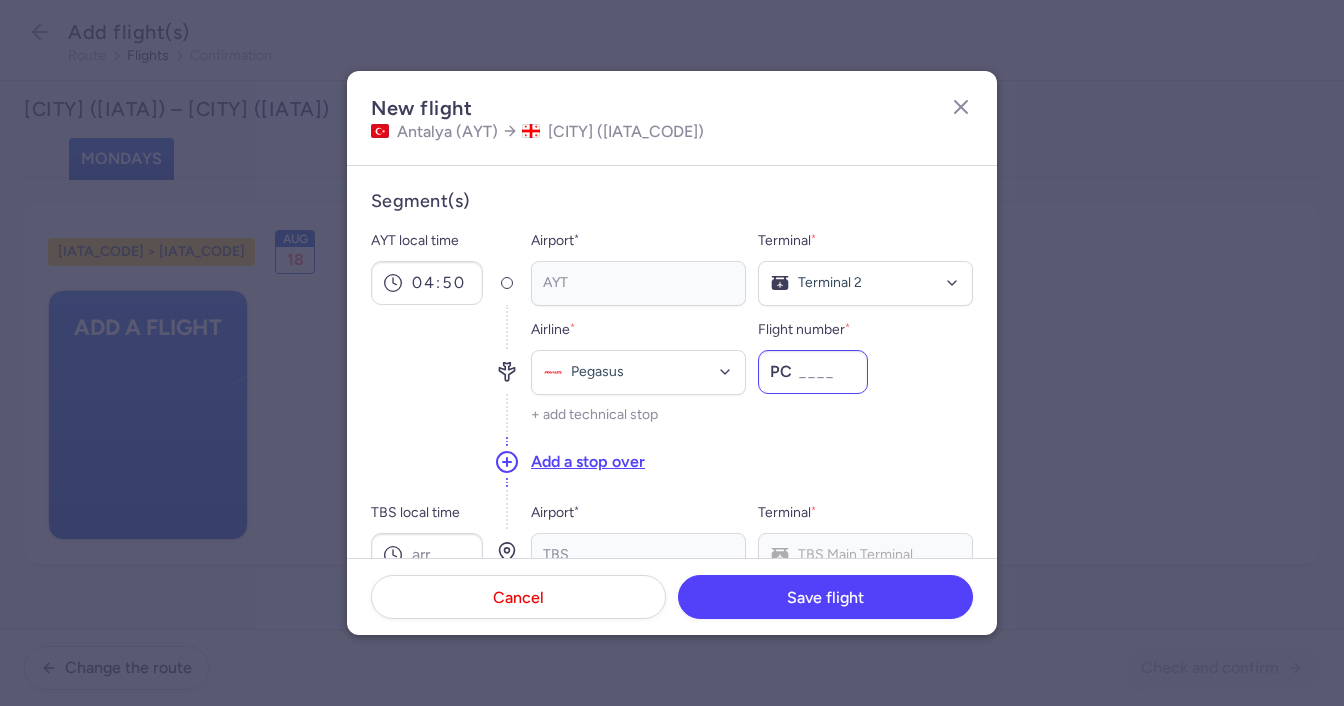 click on "[FLIGHT_NUMBER] *" at bounding box center (813, 372) 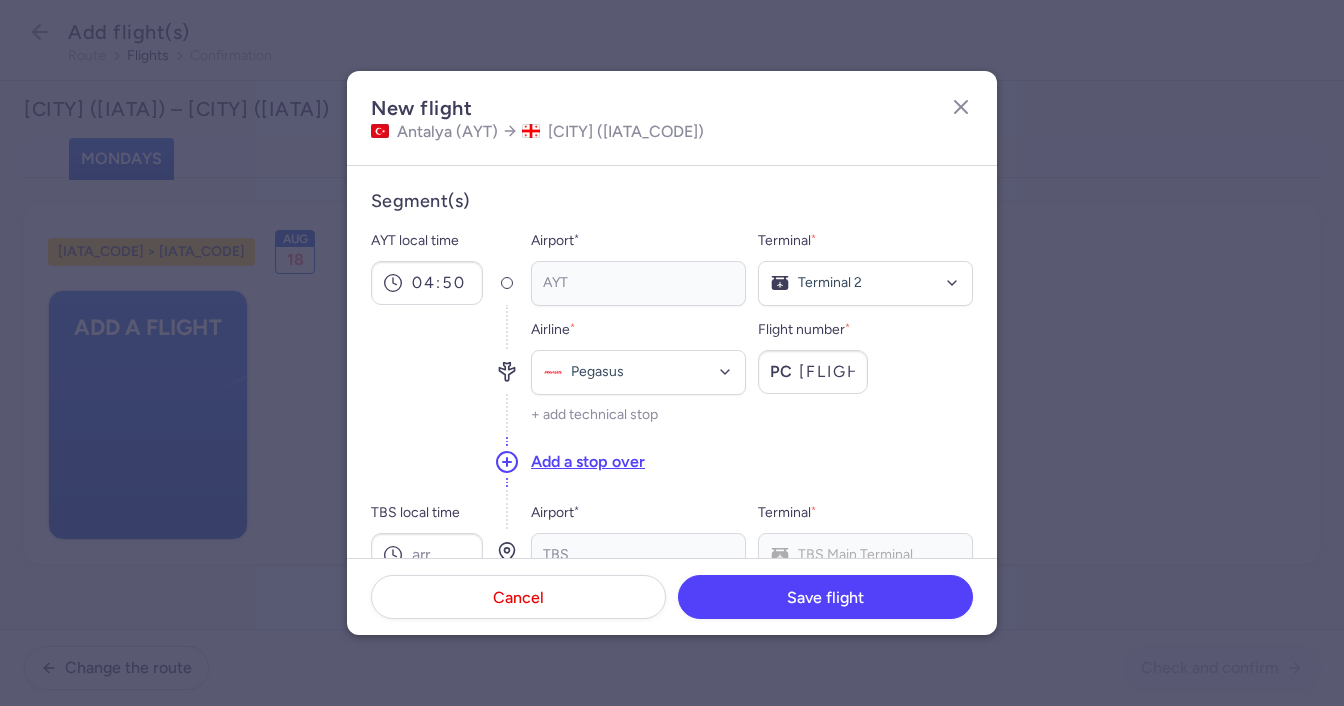 scroll, scrollTop: 100, scrollLeft: 0, axis: vertical 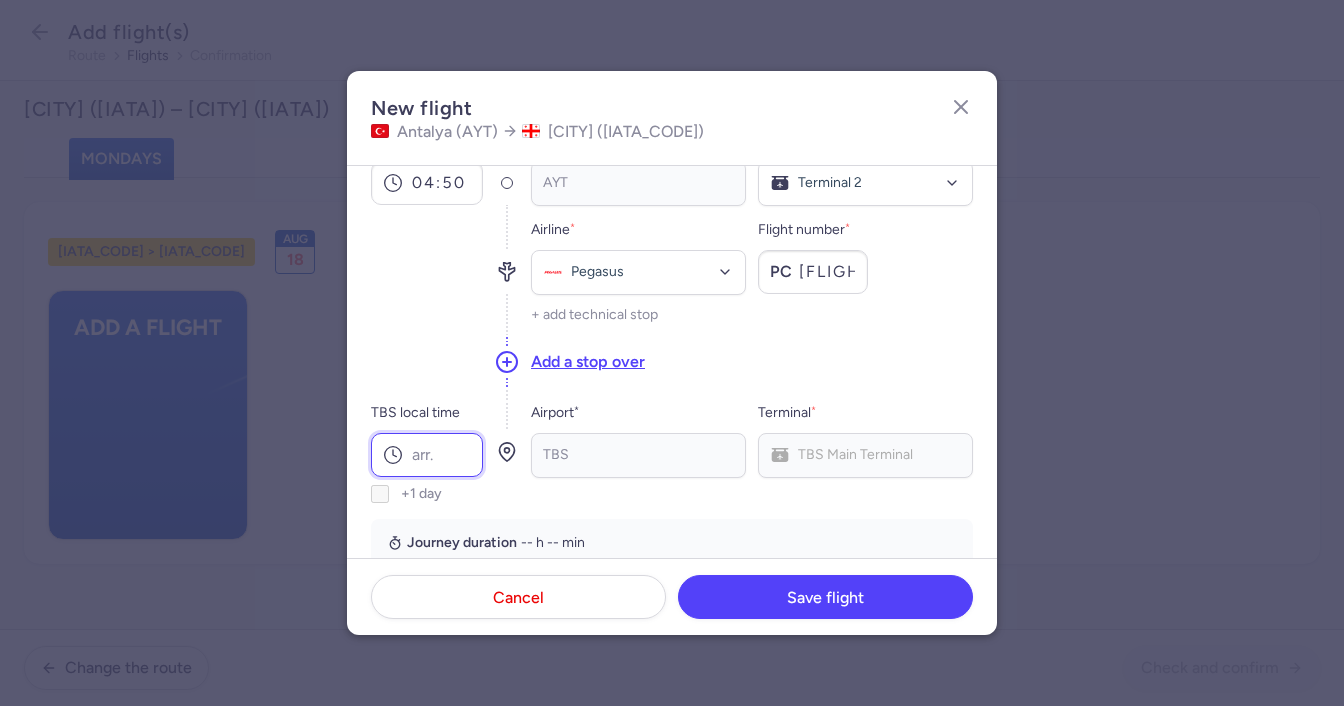 click on "TBS local time" at bounding box center [427, 455] 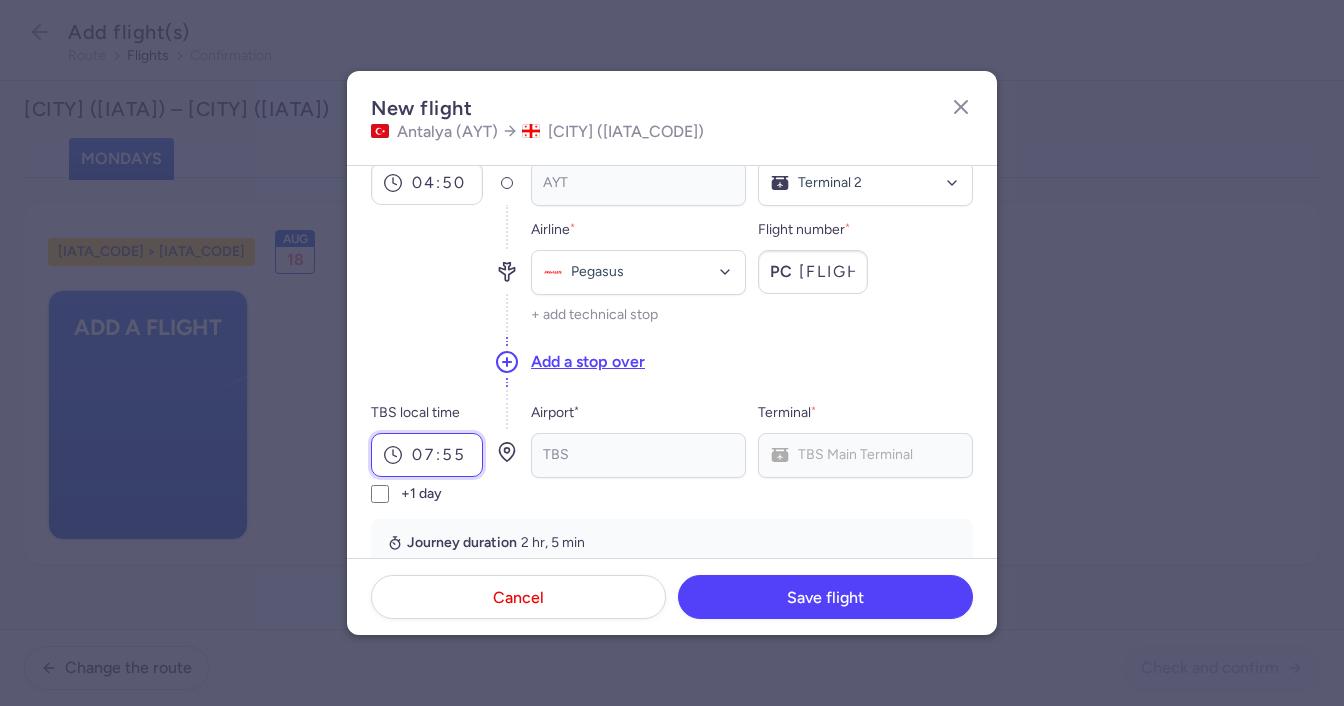 scroll, scrollTop: 300, scrollLeft: 0, axis: vertical 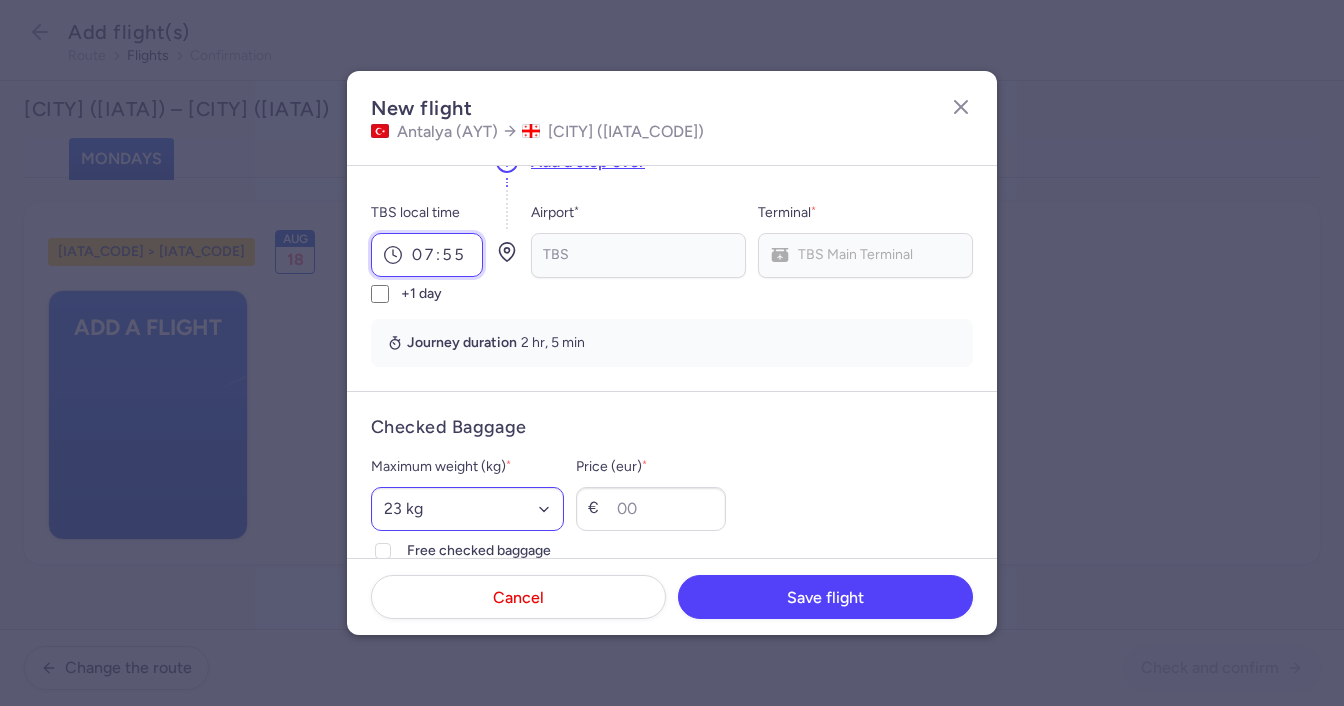 type on "07:55" 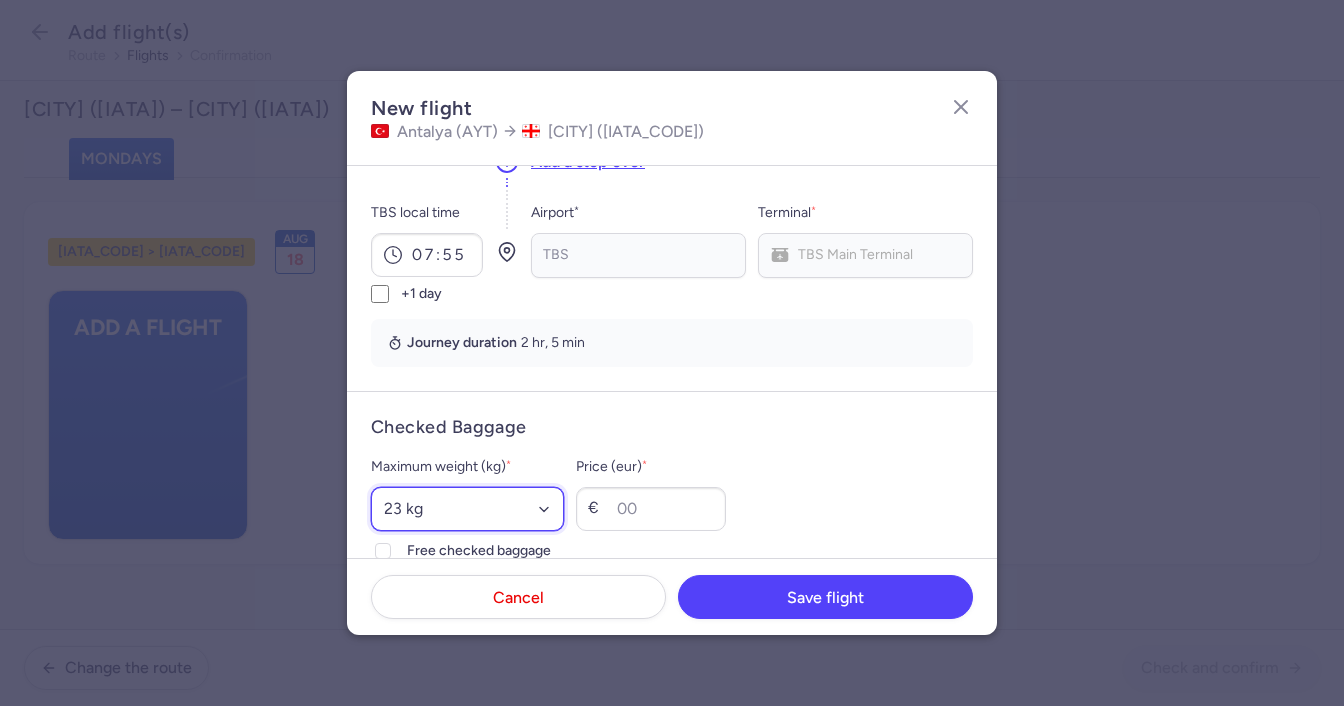 click on "[SELECT_OPTION] [WEIGHT] [WEIGHT] [WEIGHT] [WEIGHT] [WEIGHT] [WEIGHT] [WEIGHT] [WEIGHT] [WEIGHT] [WEIGHT] [WEIGHT] [WEIGHT] [WEIGHT] [WEIGHT] [WEIGHT] [WEIGHT] [WEIGHT] [WEIGHT]" at bounding box center [467, 509] 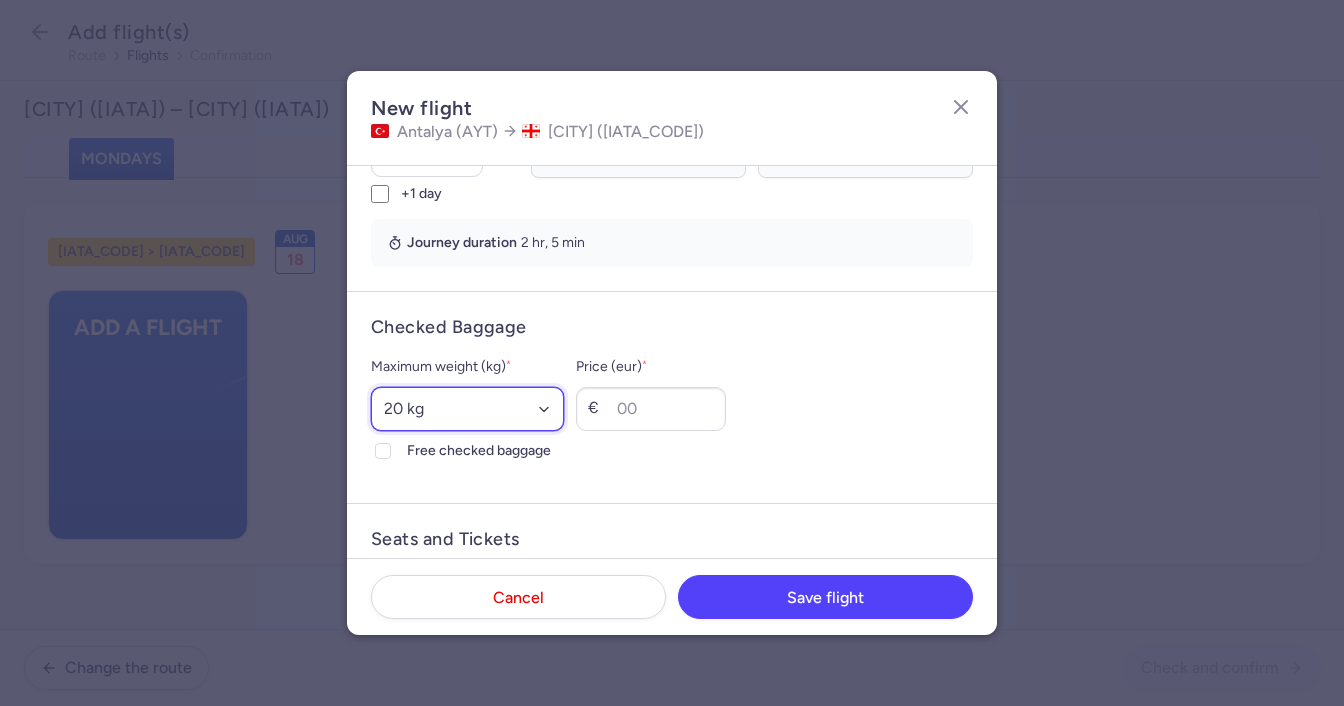 scroll, scrollTop: 500, scrollLeft: 0, axis: vertical 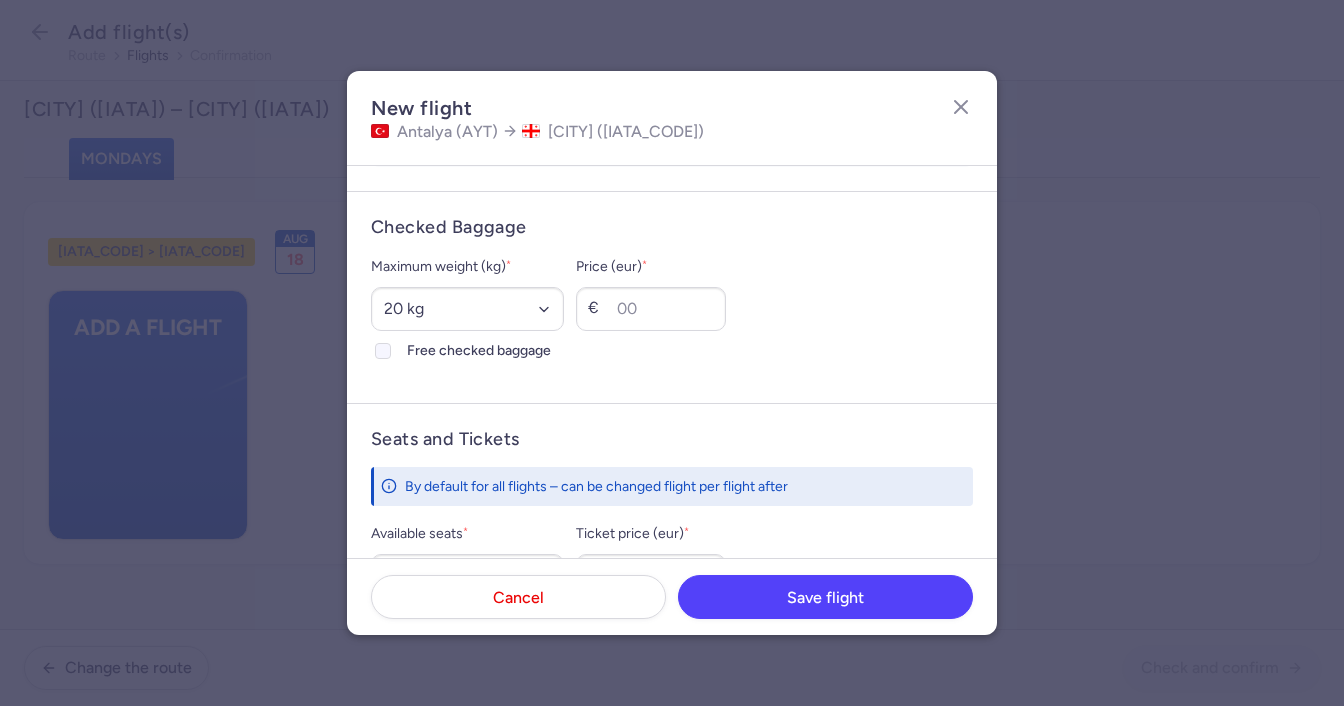 click on "Free checked baggage" 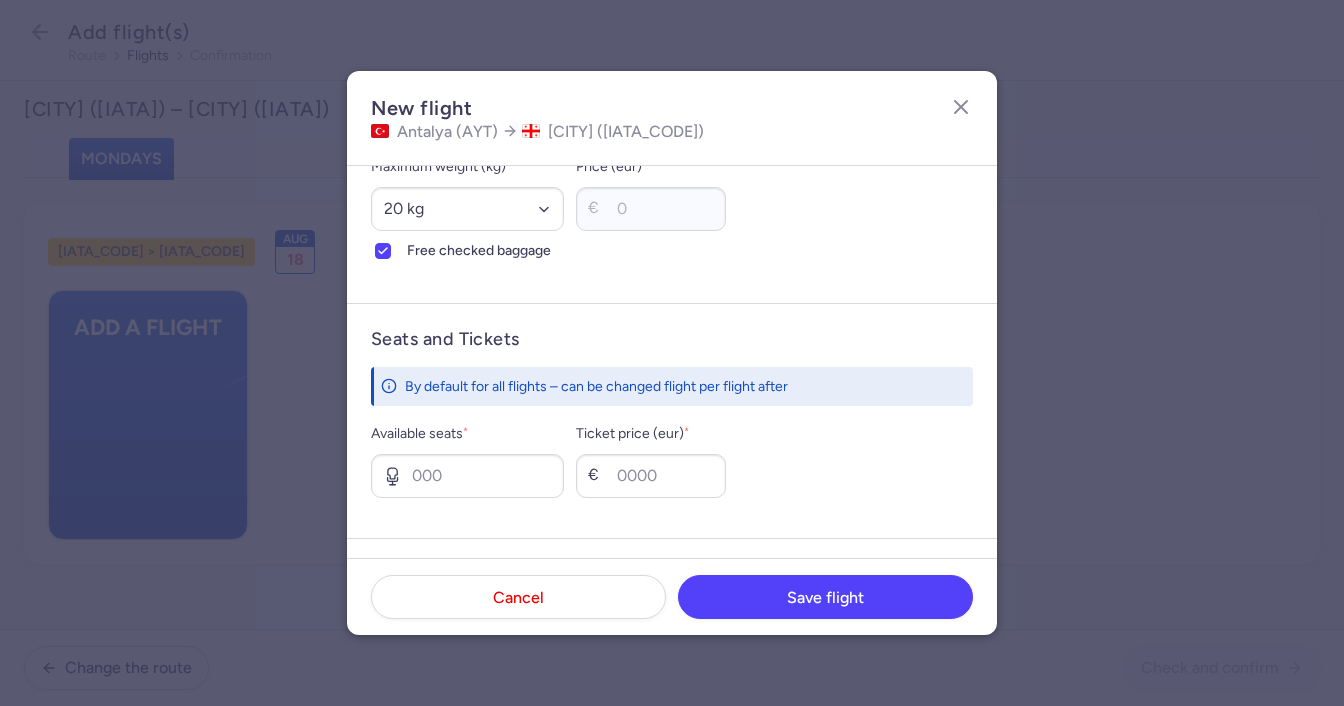 scroll, scrollTop: 700, scrollLeft: 0, axis: vertical 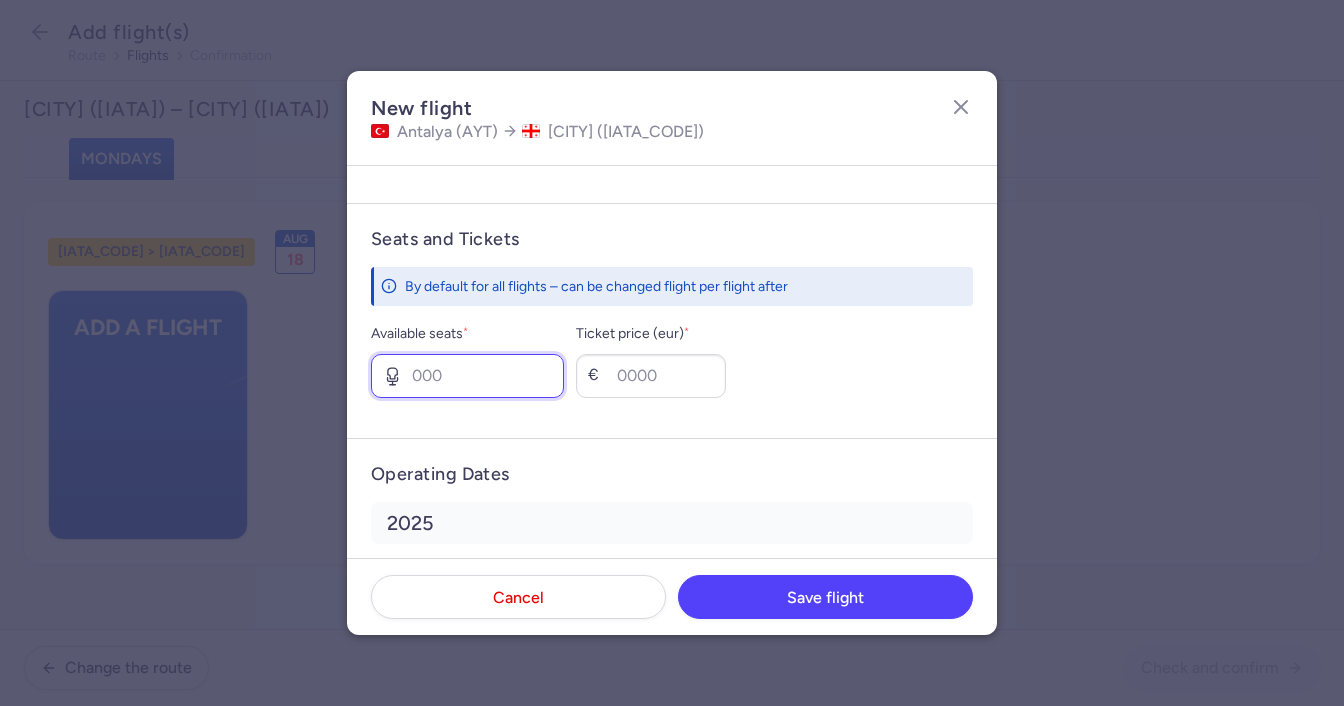 click on "Available seats  *" at bounding box center (467, 376) 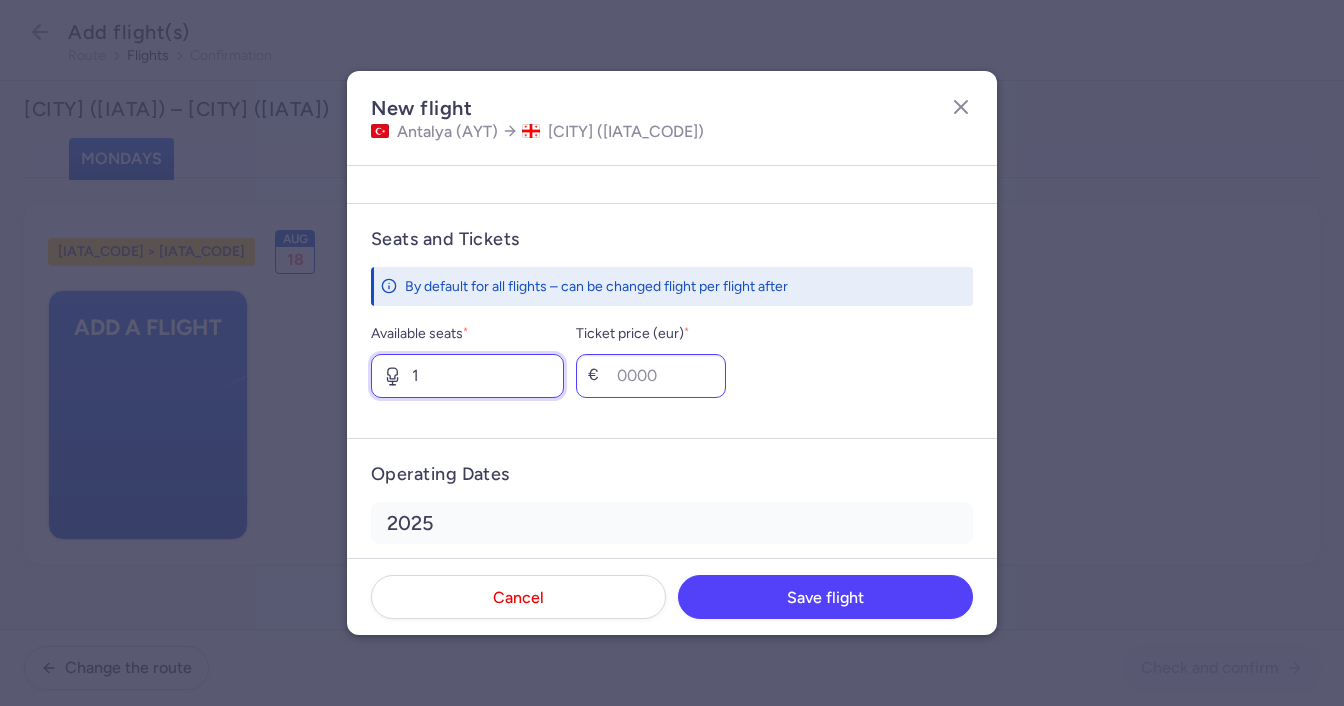 type on "1" 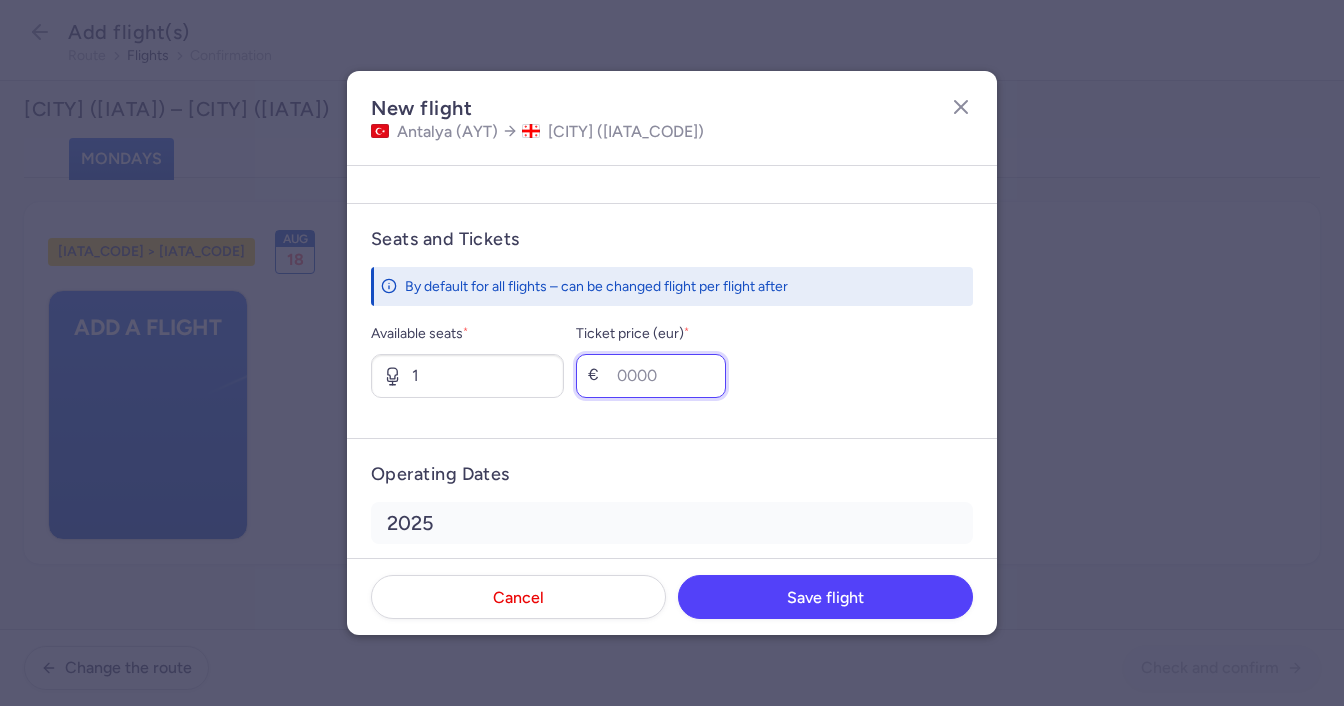 click on "Ticket price (eur)  *" at bounding box center [651, 376] 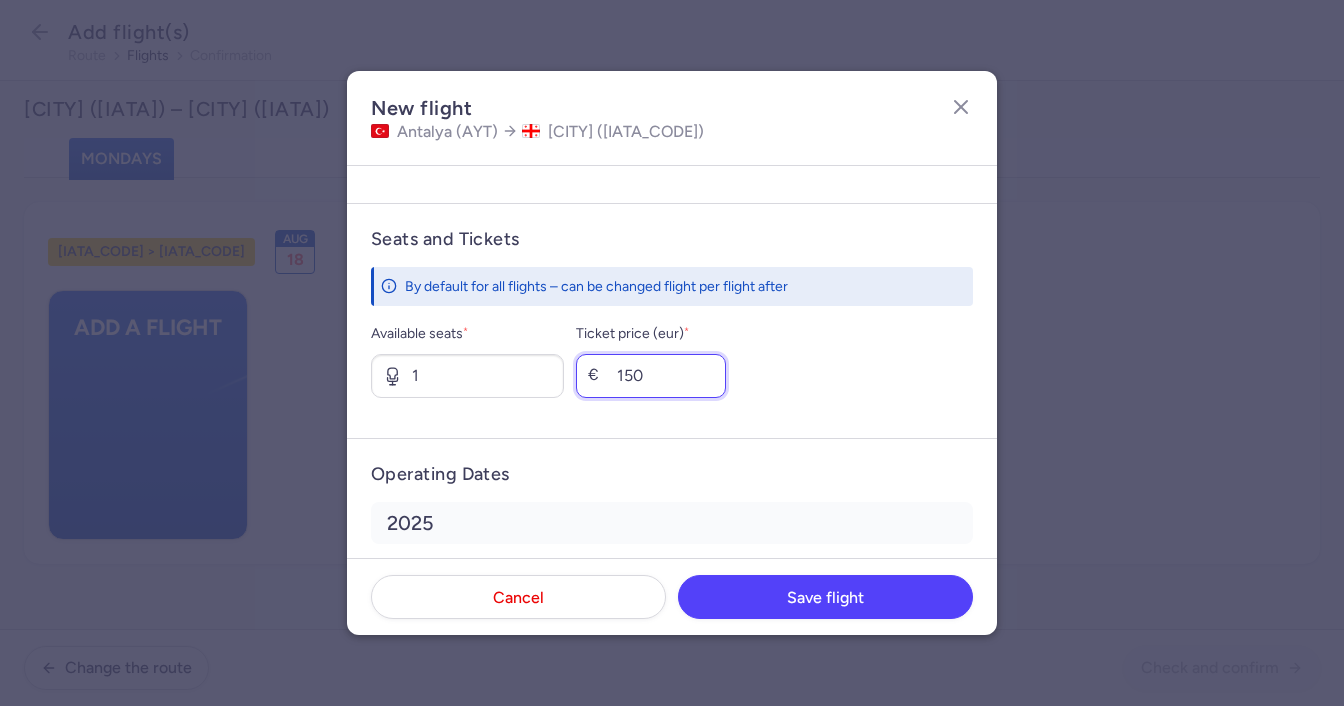 scroll, scrollTop: 805, scrollLeft: 0, axis: vertical 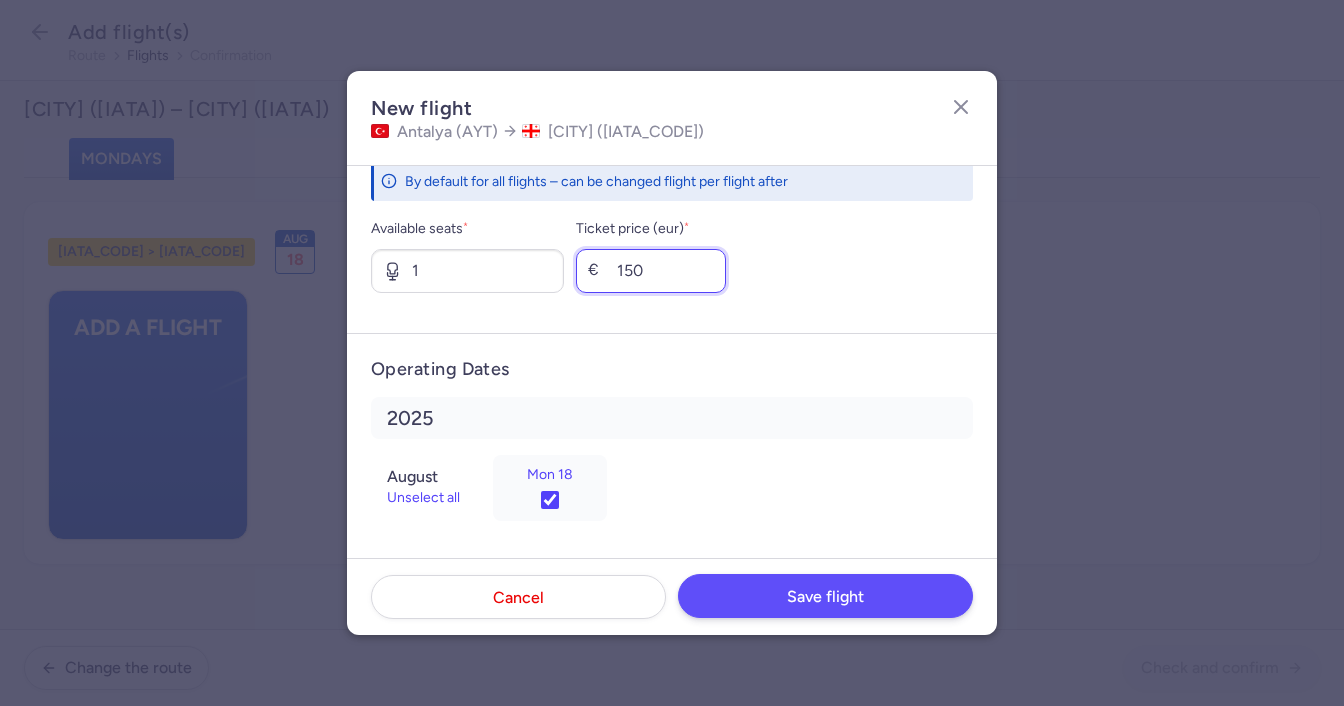 type on "150" 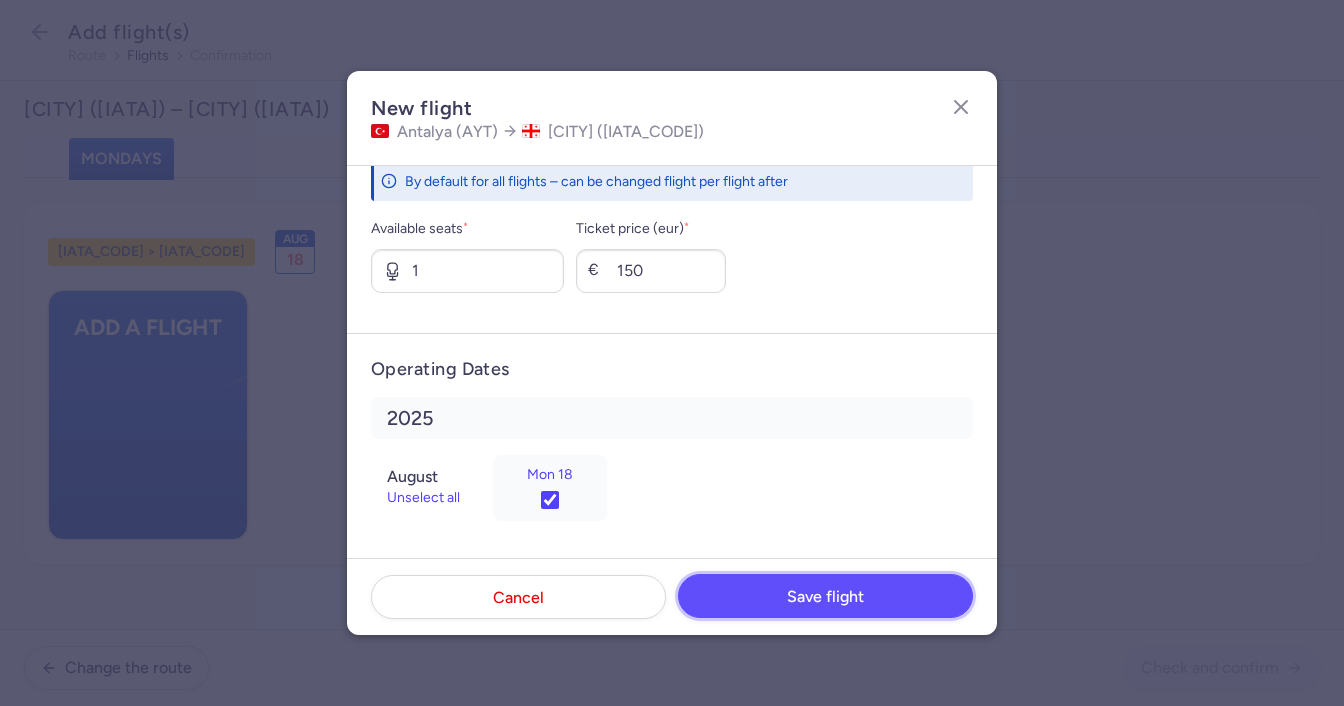 click on "Save flight" at bounding box center [825, 596] 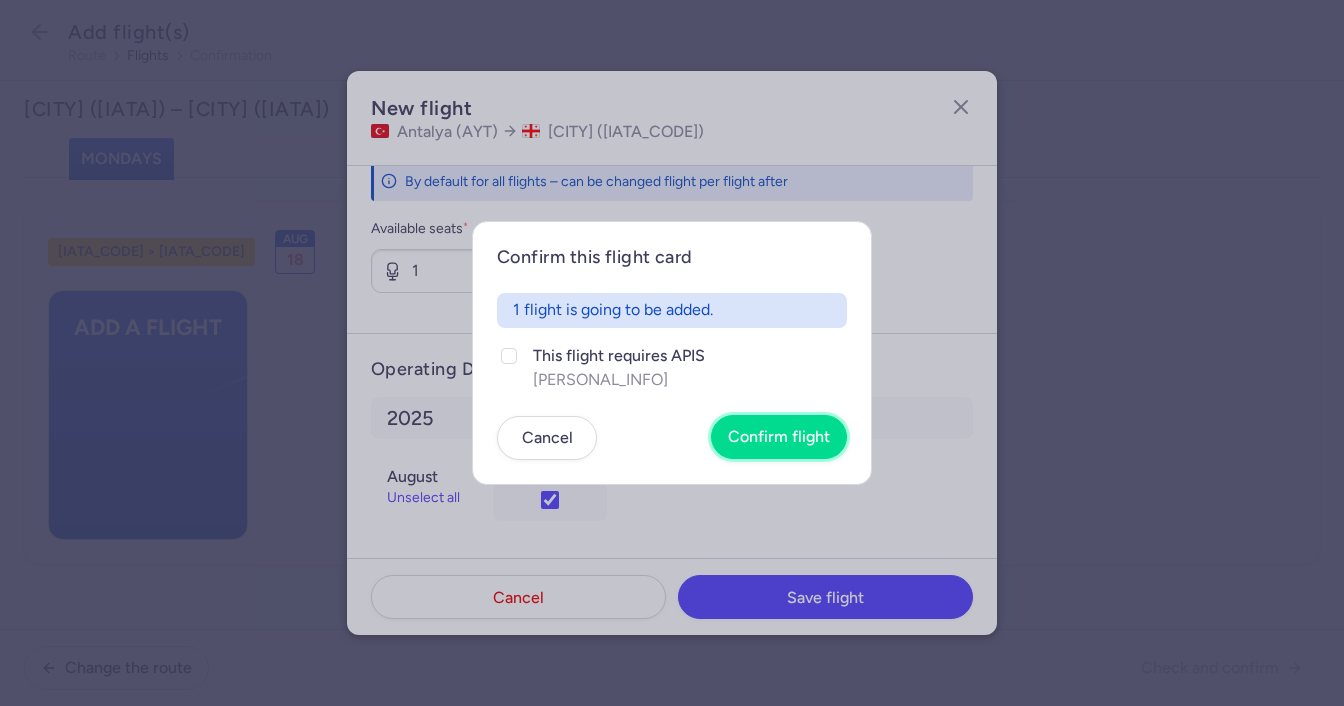 click on "Confirm flight" at bounding box center [779, 437] 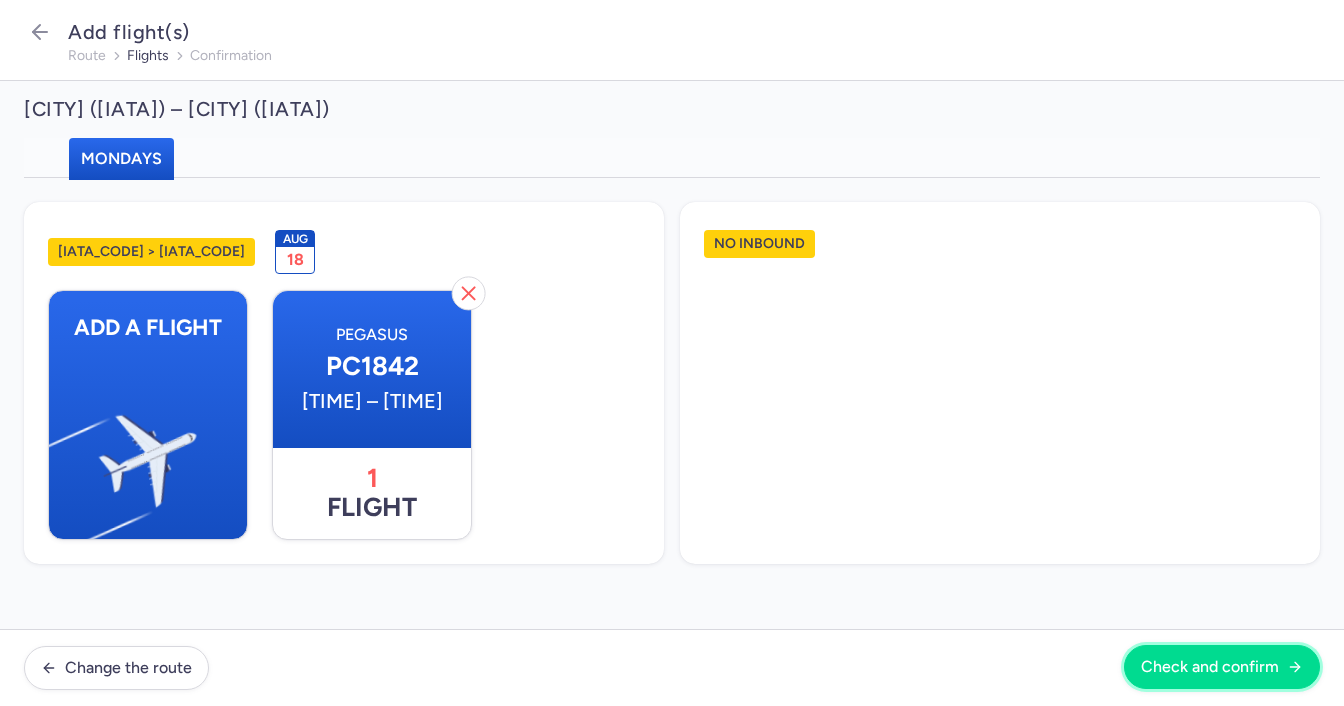 click on "Check and confirm" at bounding box center (1210, 667) 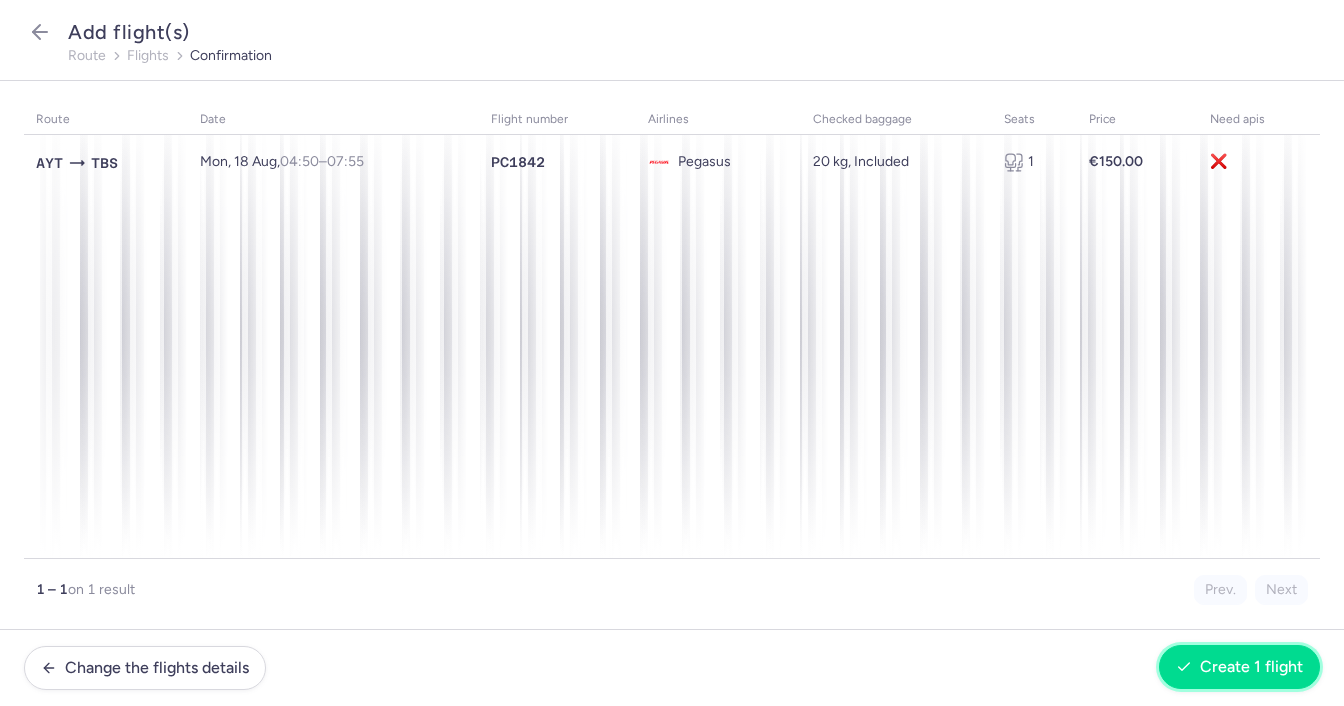 click on "Create 1 flight" at bounding box center [1251, 667] 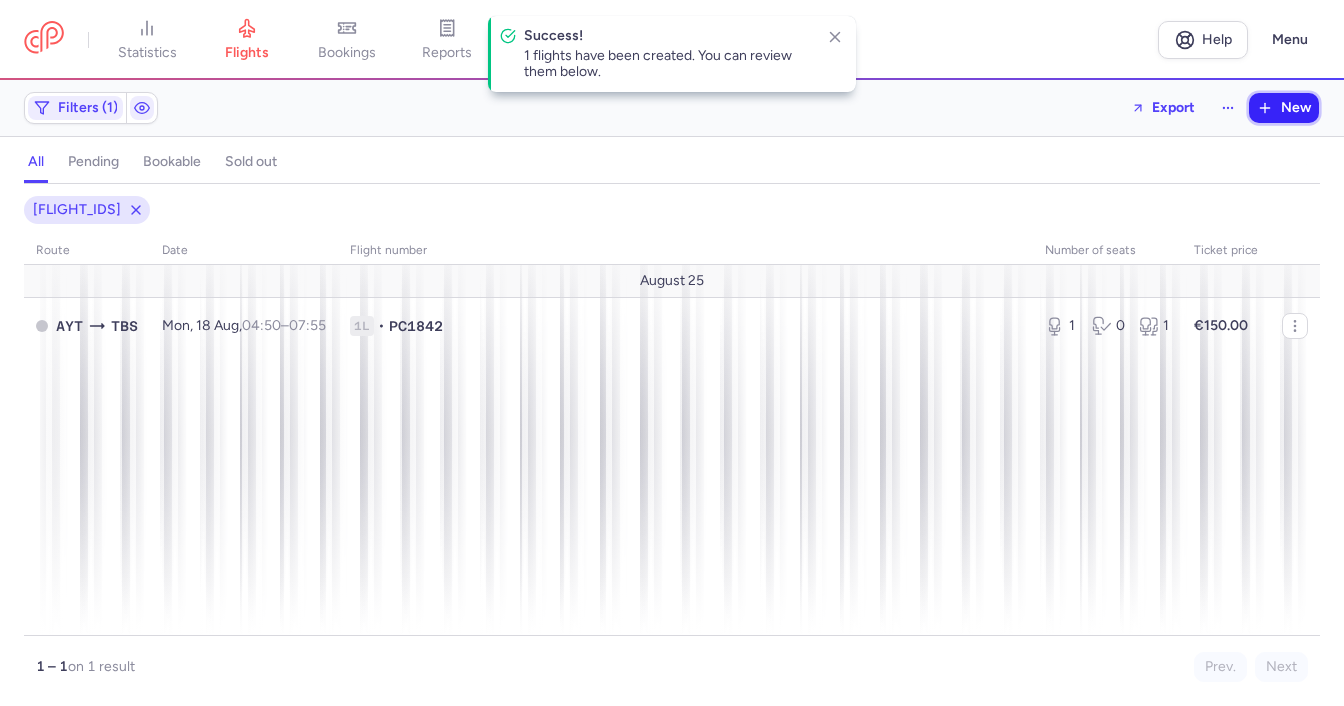 click on "New" at bounding box center [1296, 108] 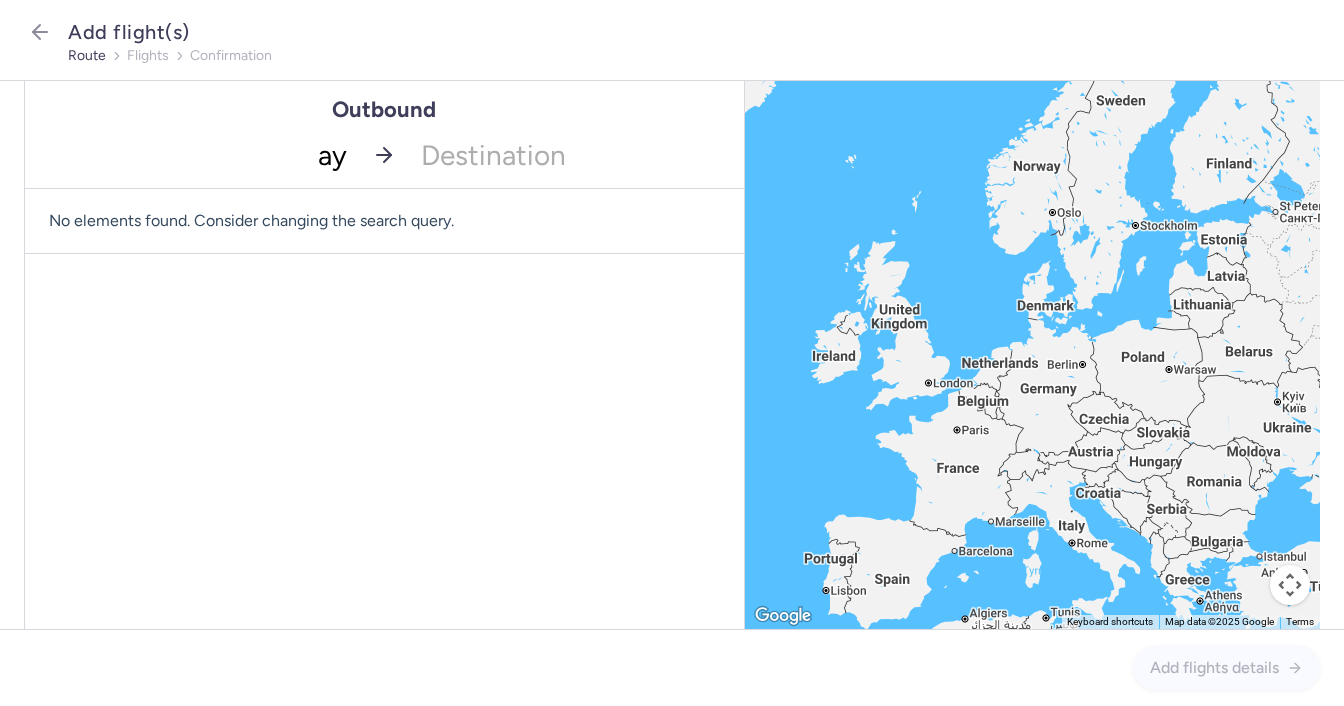 type on "ayt" 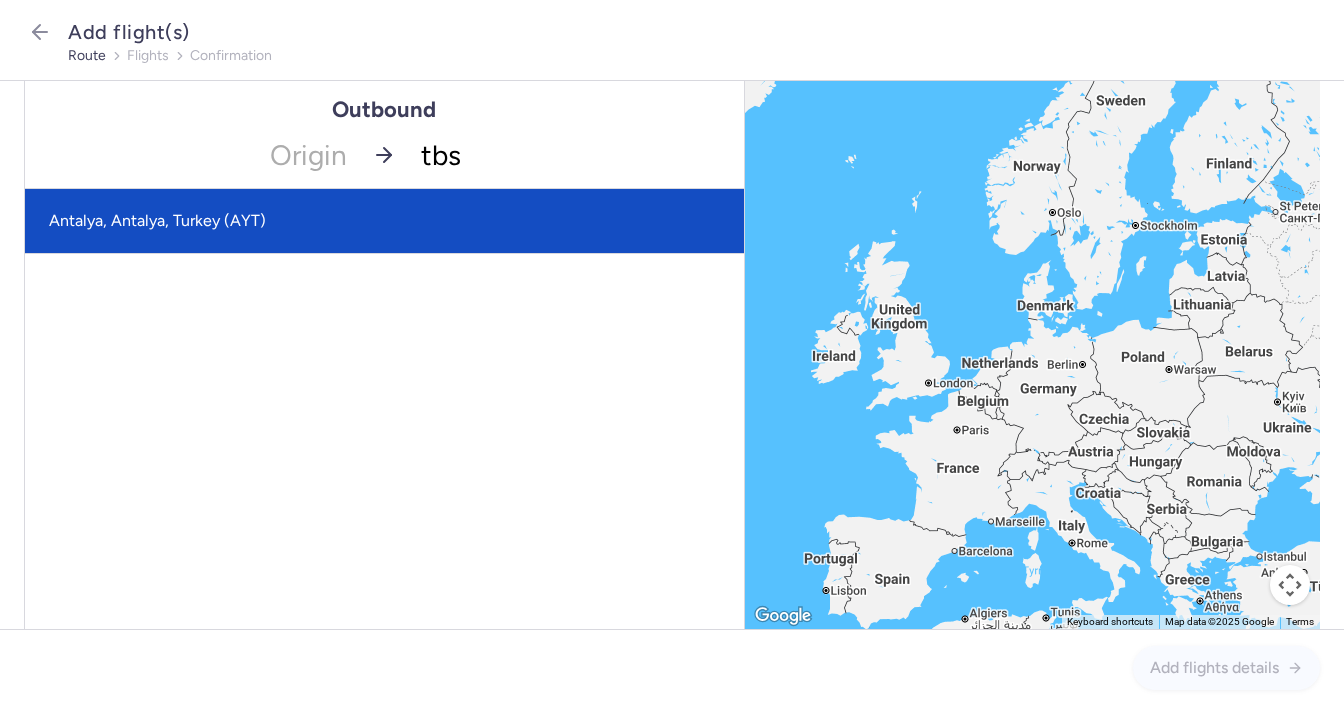 click on "Antalya, Antalya, Turkey (AYT)" at bounding box center [384, 221] 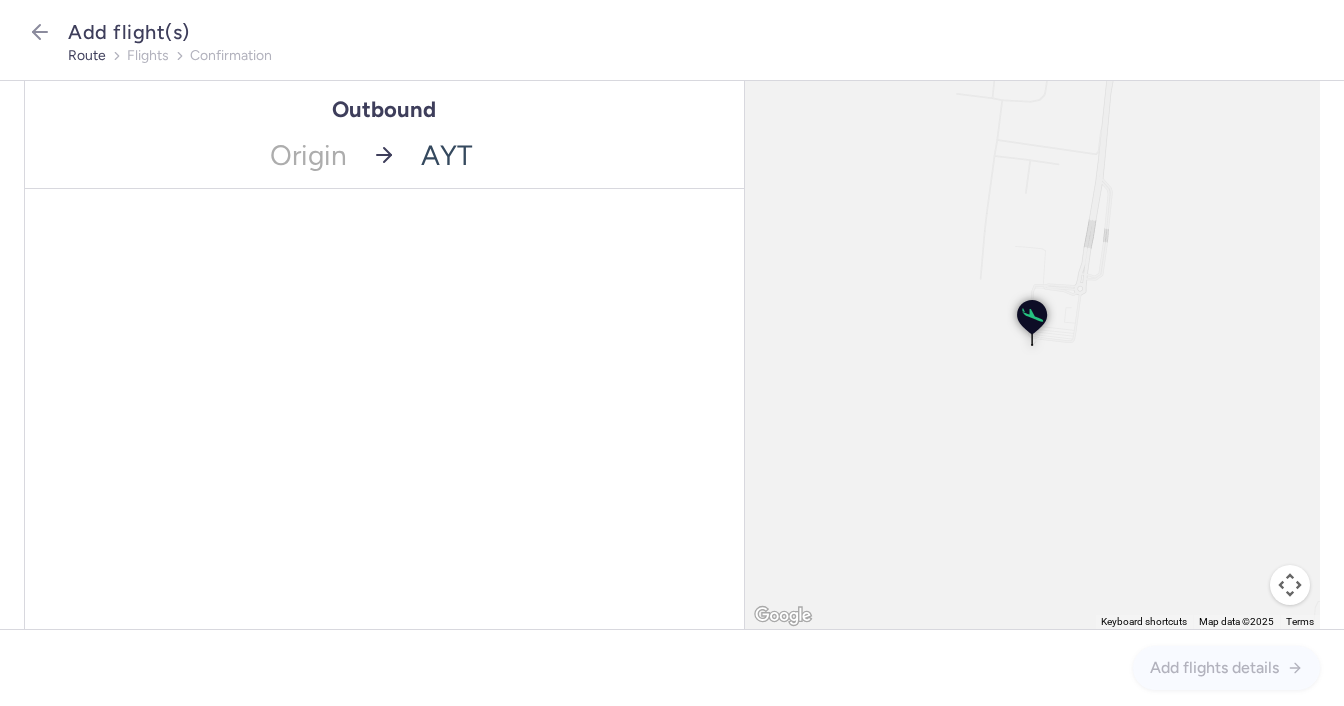 drag, startPoint x: 419, startPoint y: 157, endPoint x: 437, endPoint y: 165, distance: 19.697716 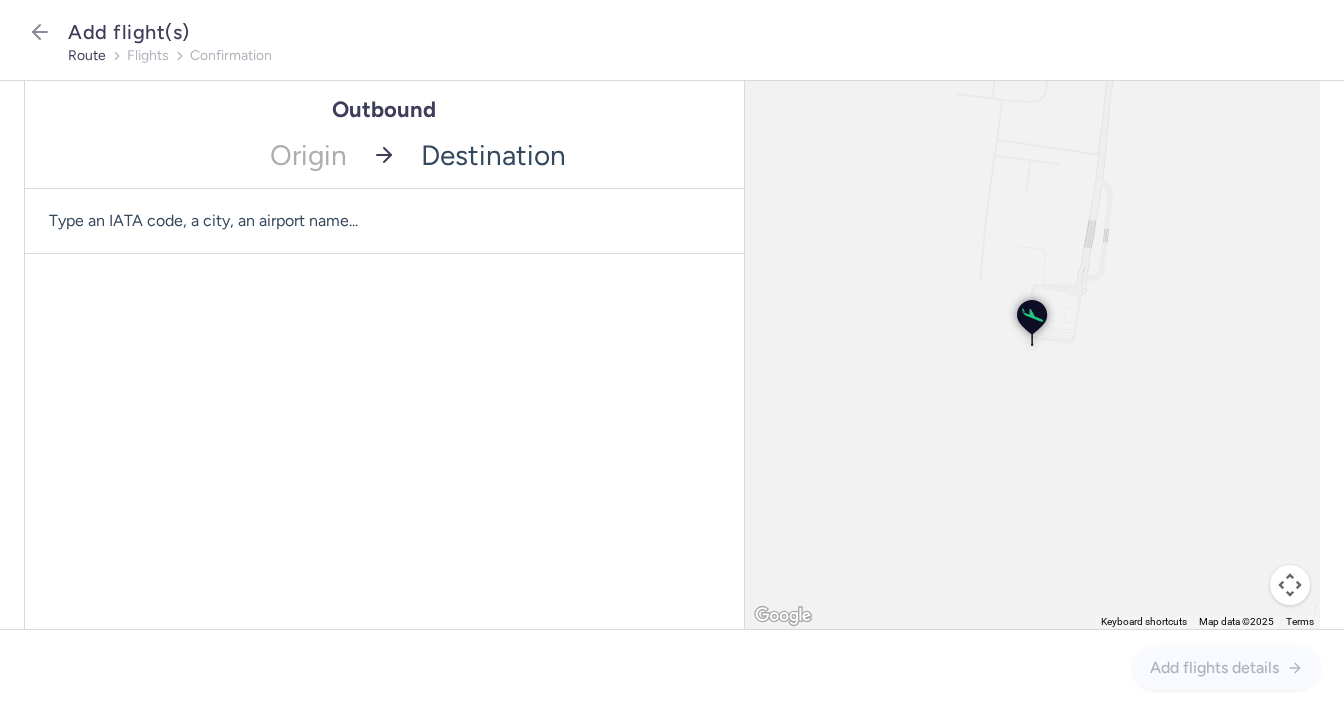 drag, startPoint x: 431, startPoint y: 436, endPoint x: 439, endPoint y: 405, distance: 32.01562 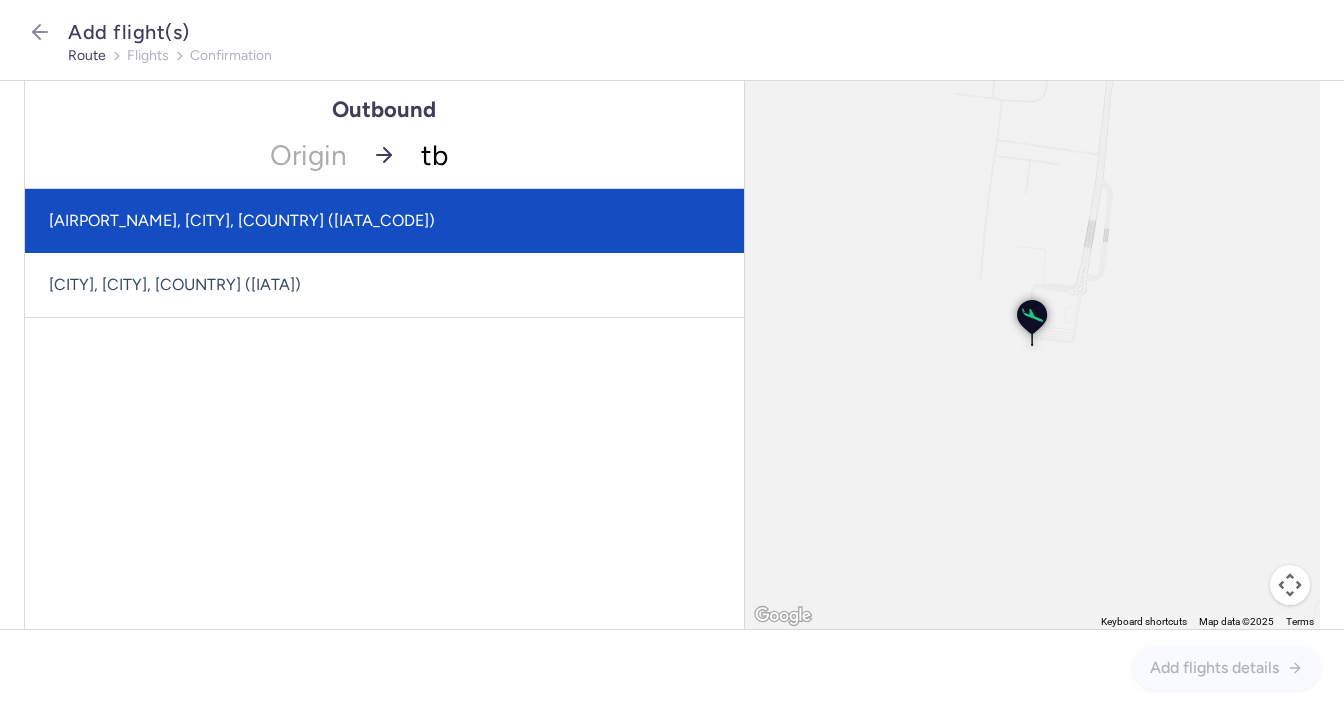 type on "tbs" 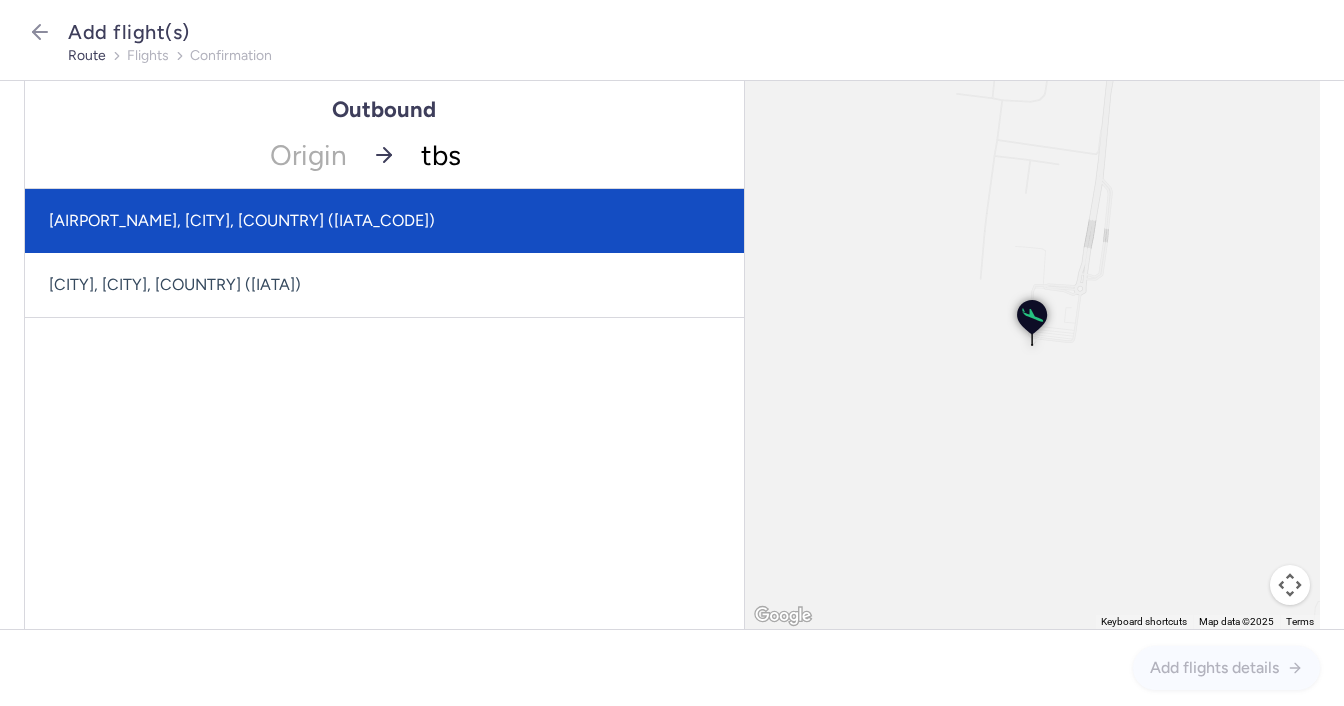click on "[AIRPORT_NAME], [CITY], [COUNTRY] ([IATA_CODE])" 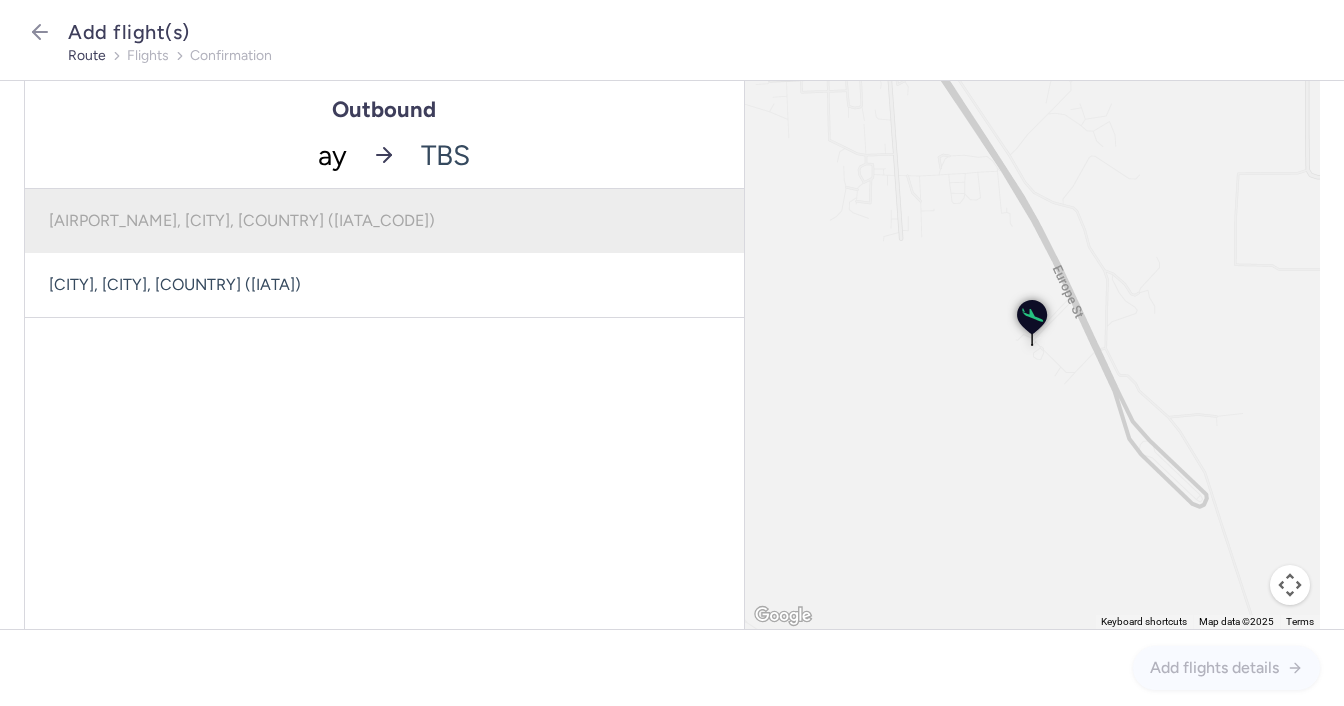 type on "ayt" 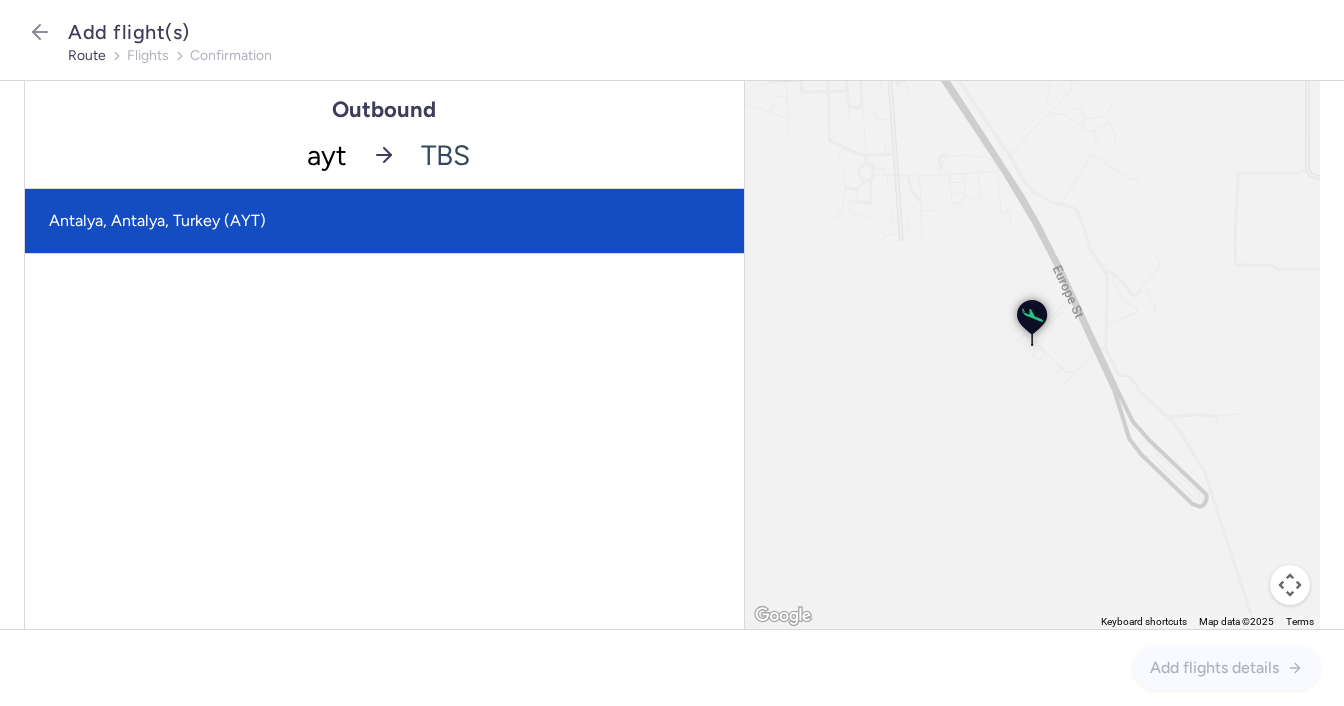 click on "Antalya, Antalya, Turkey (AYT)" 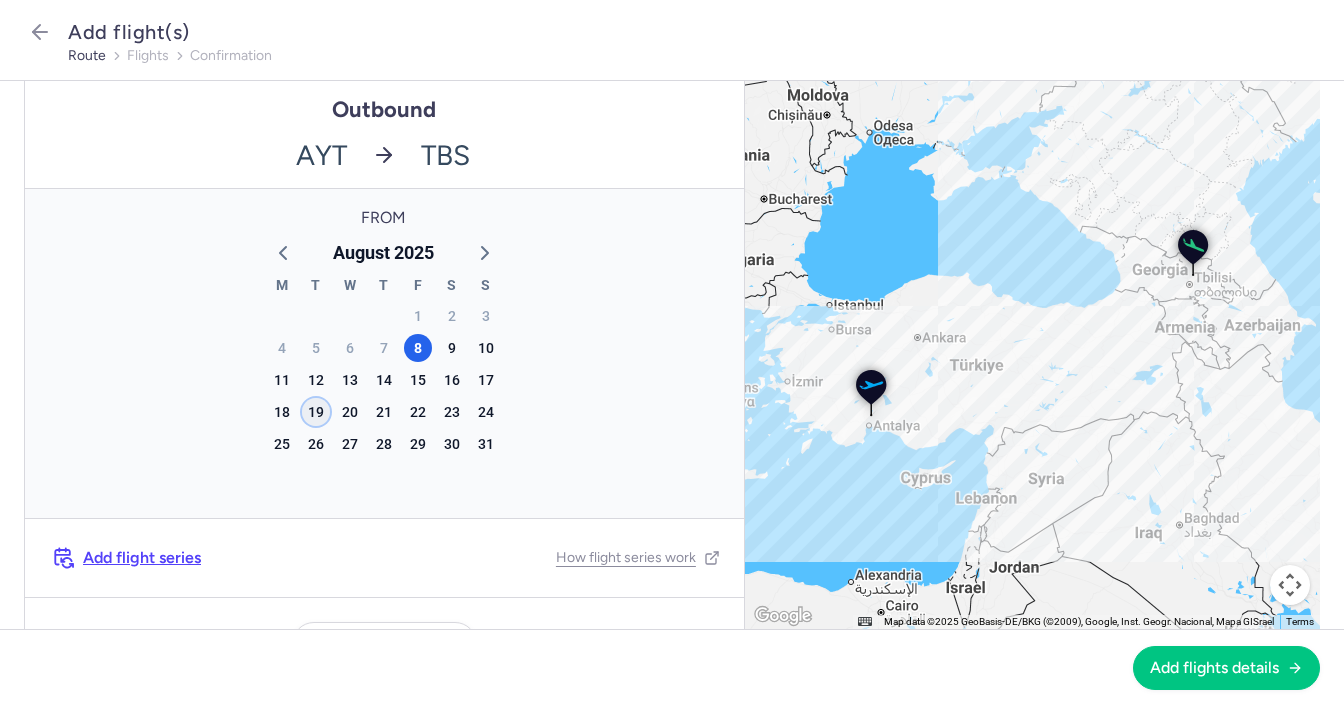 click on "19" 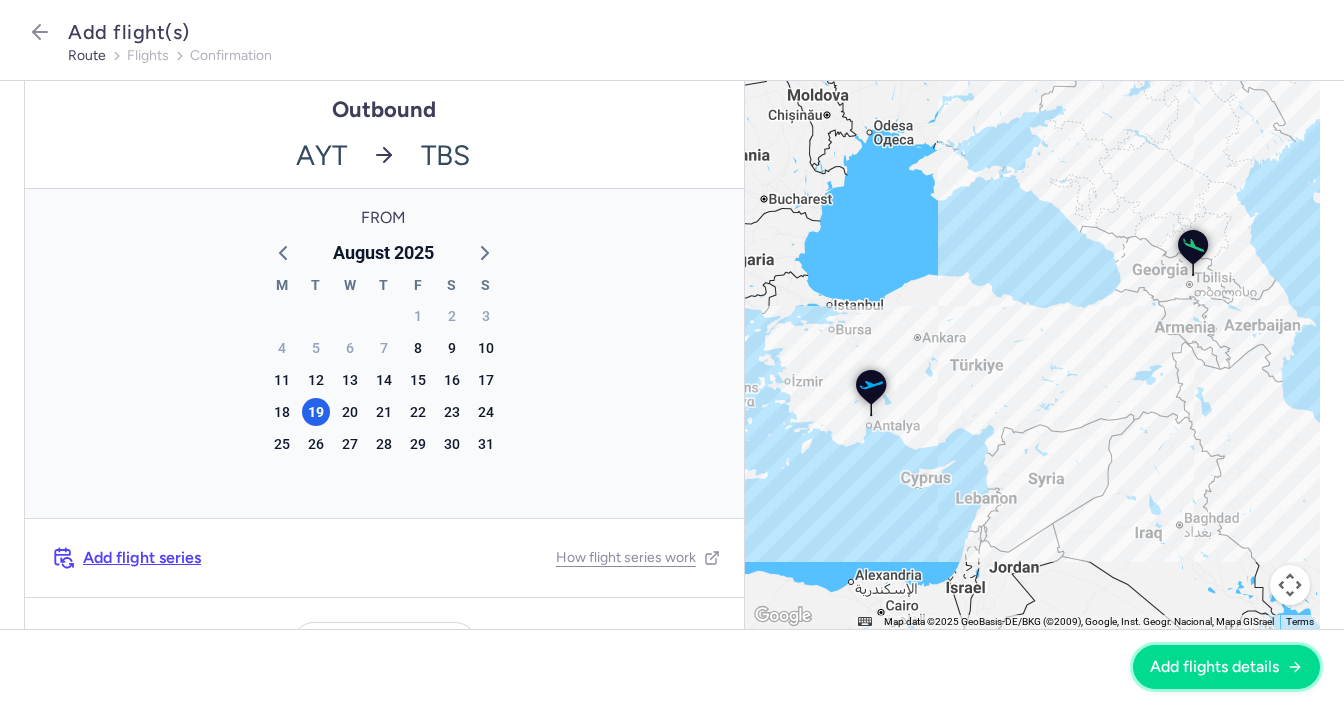 click on "Add flights details" at bounding box center [1226, 667] 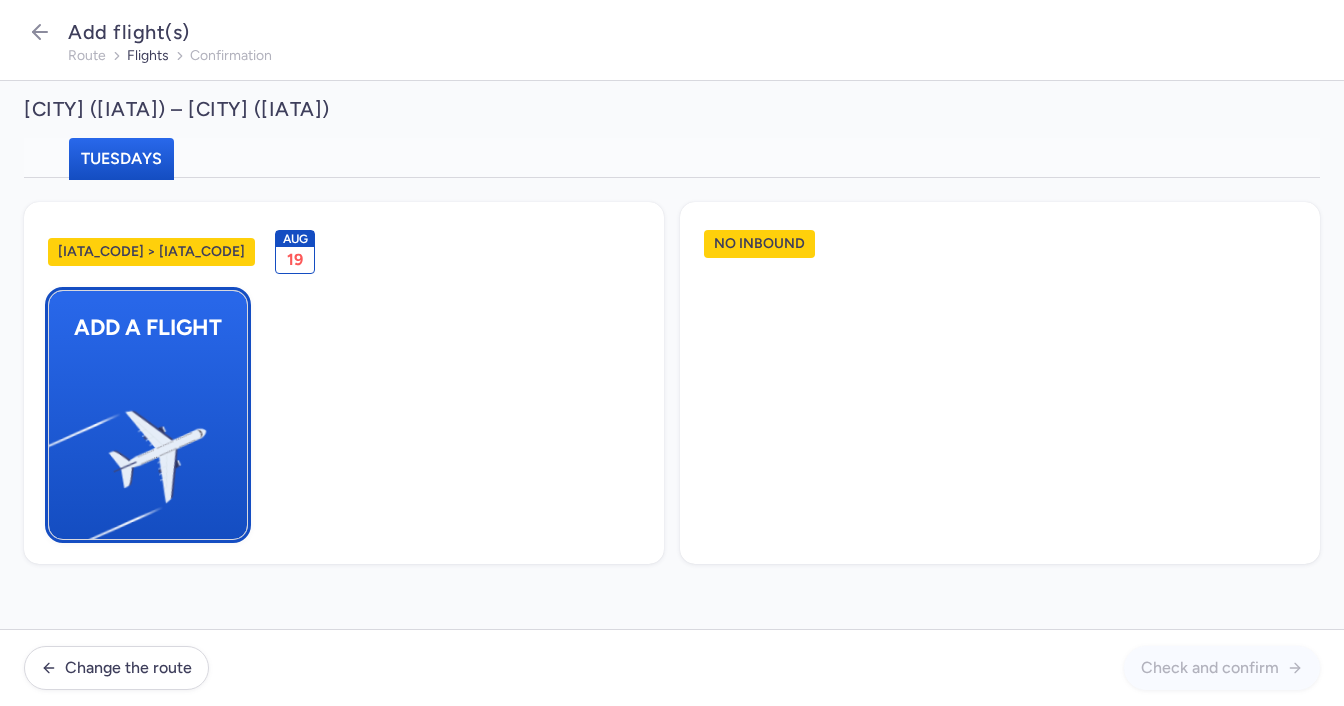 click at bounding box center (59, 448) 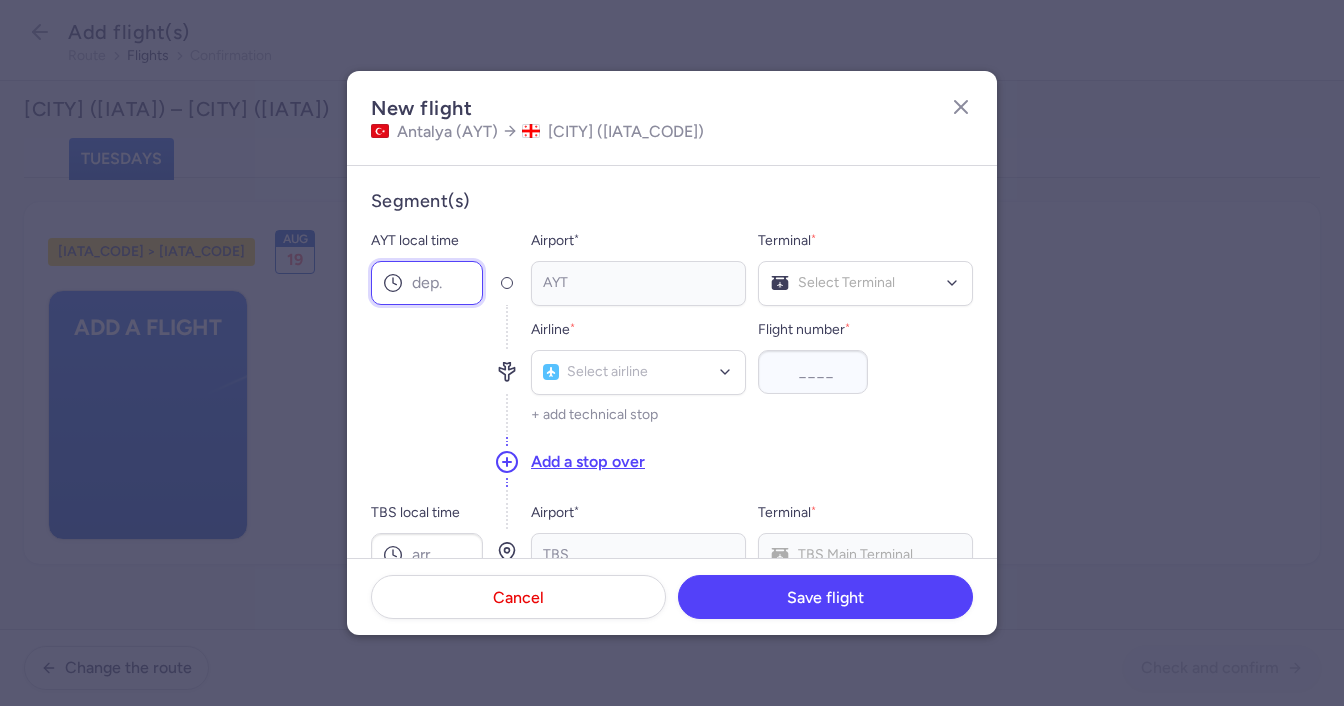 click on "AYT local time" at bounding box center (427, 283) 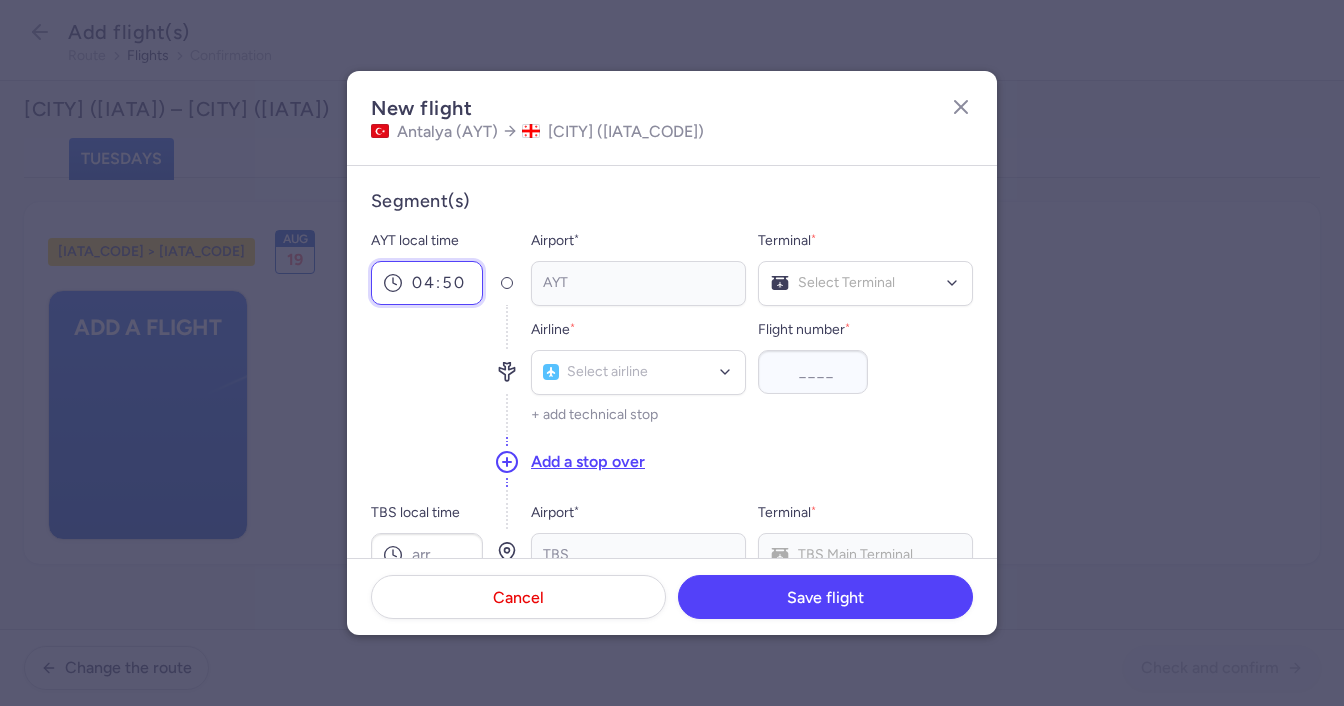 type on "04:50" 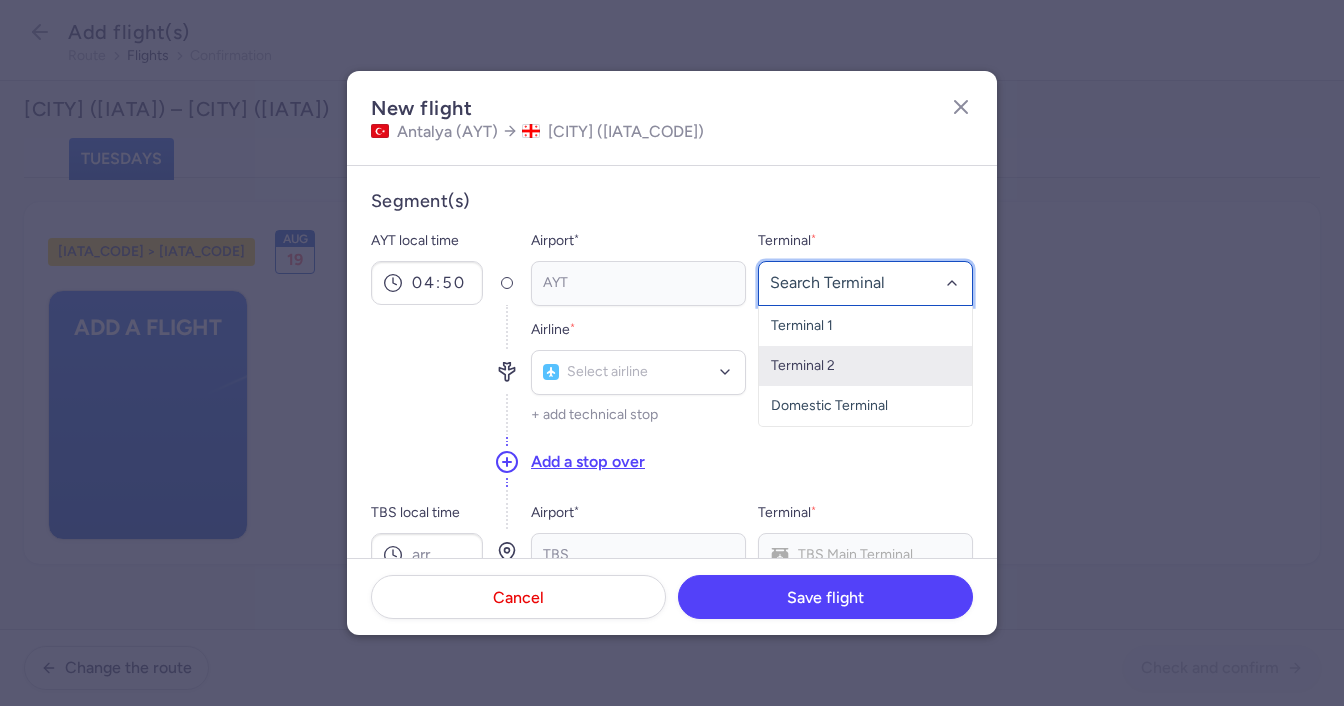 click on "Terminal 2" 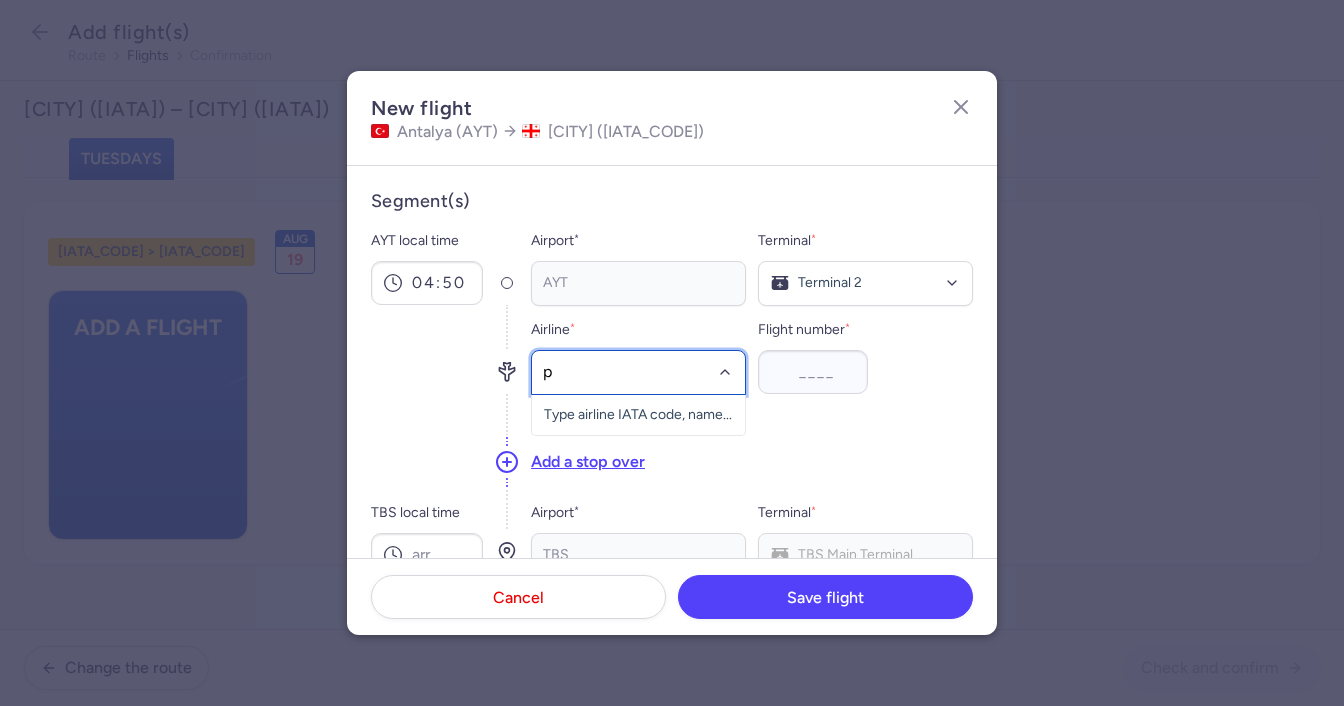 type on "pc" 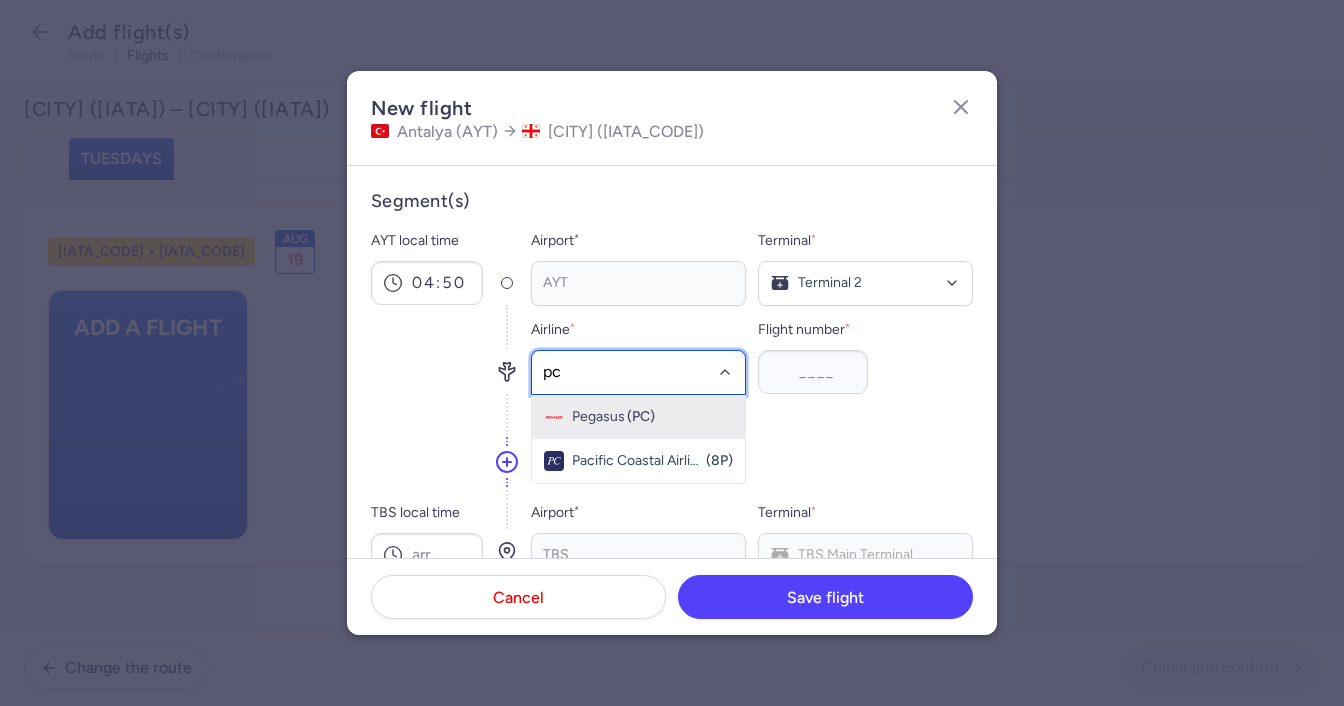 drag, startPoint x: 578, startPoint y: 426, endPoint x: 616, endPoint y: 416, distance: 39.293766 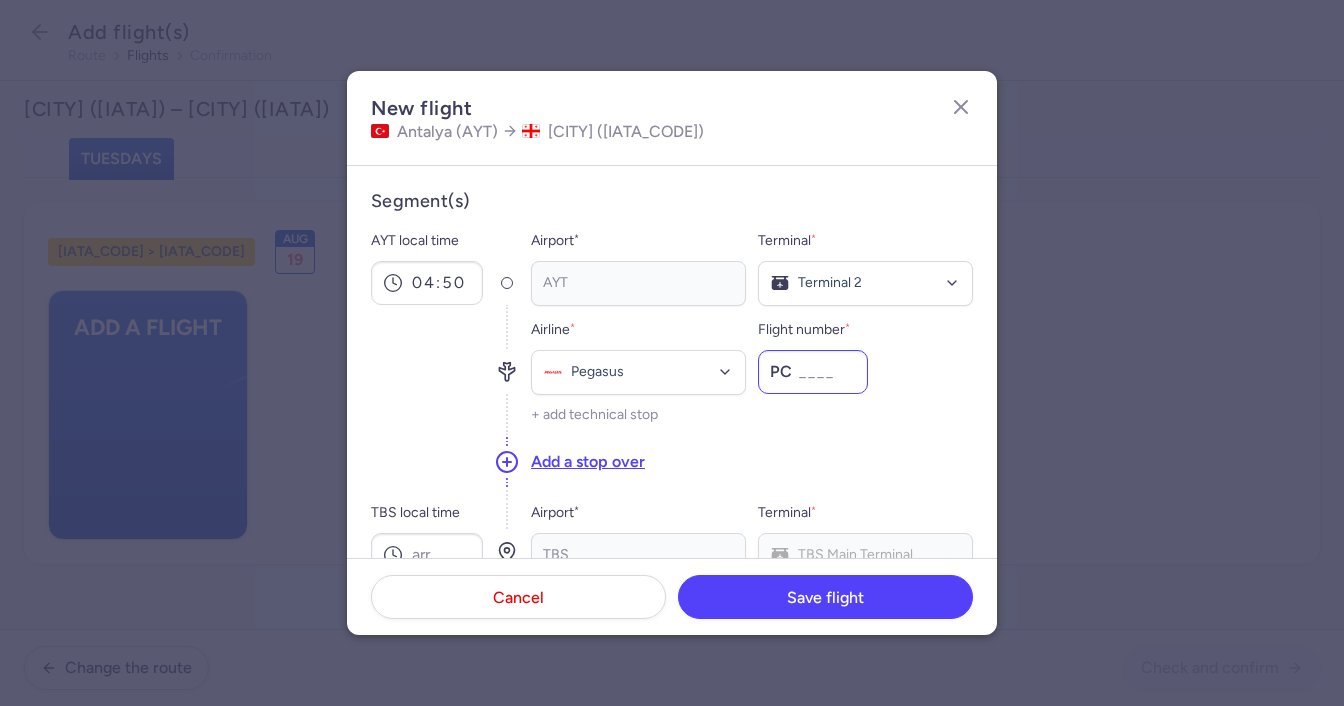 click on "[FLIGHT_NUMBER] *" at bounding box center (813, 372) 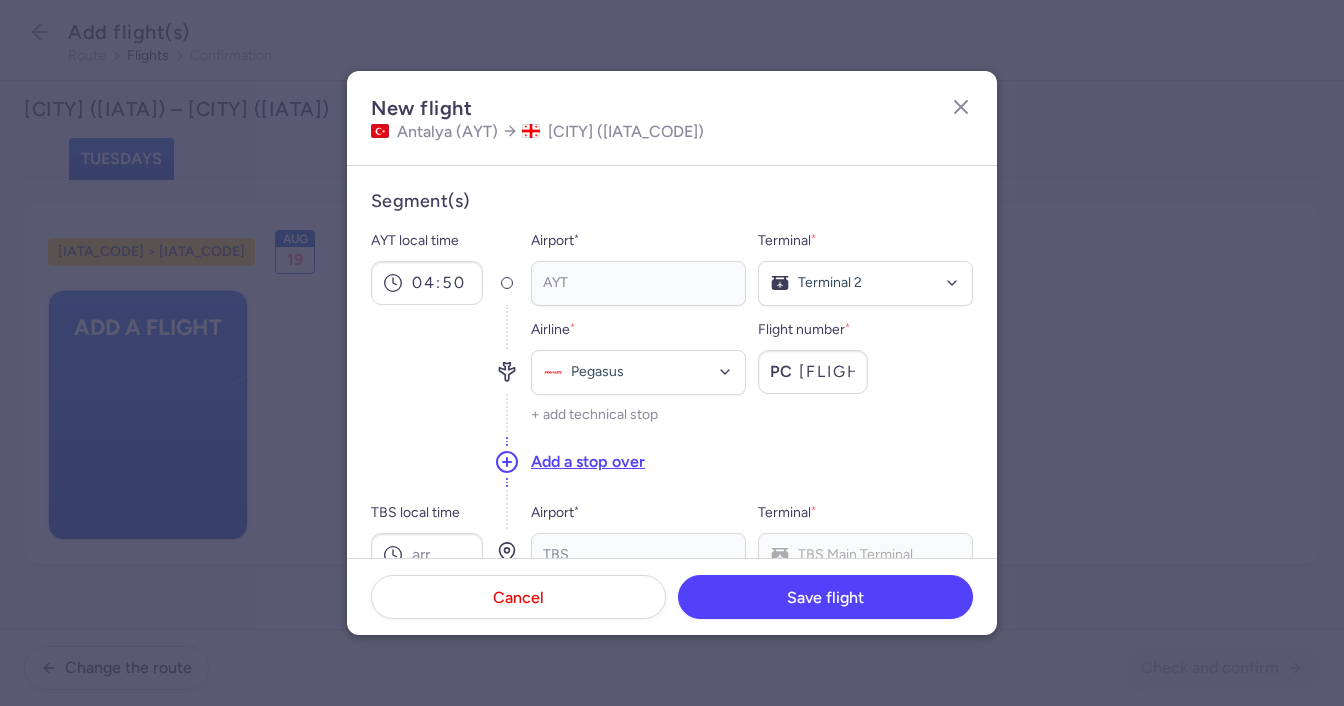 scroll, scrollTop: 200, scrollLeft: 0, axis: vertical 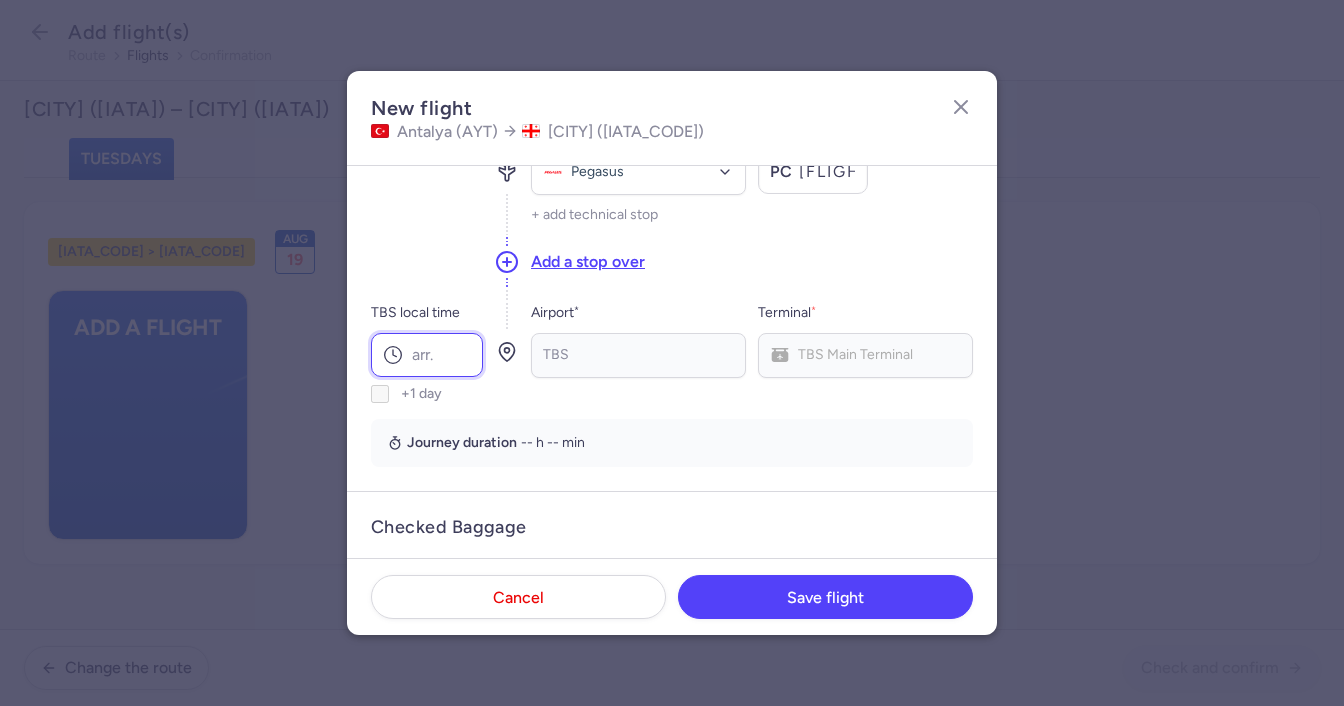 click on "TBS local time" at bounding box center [427, 355] 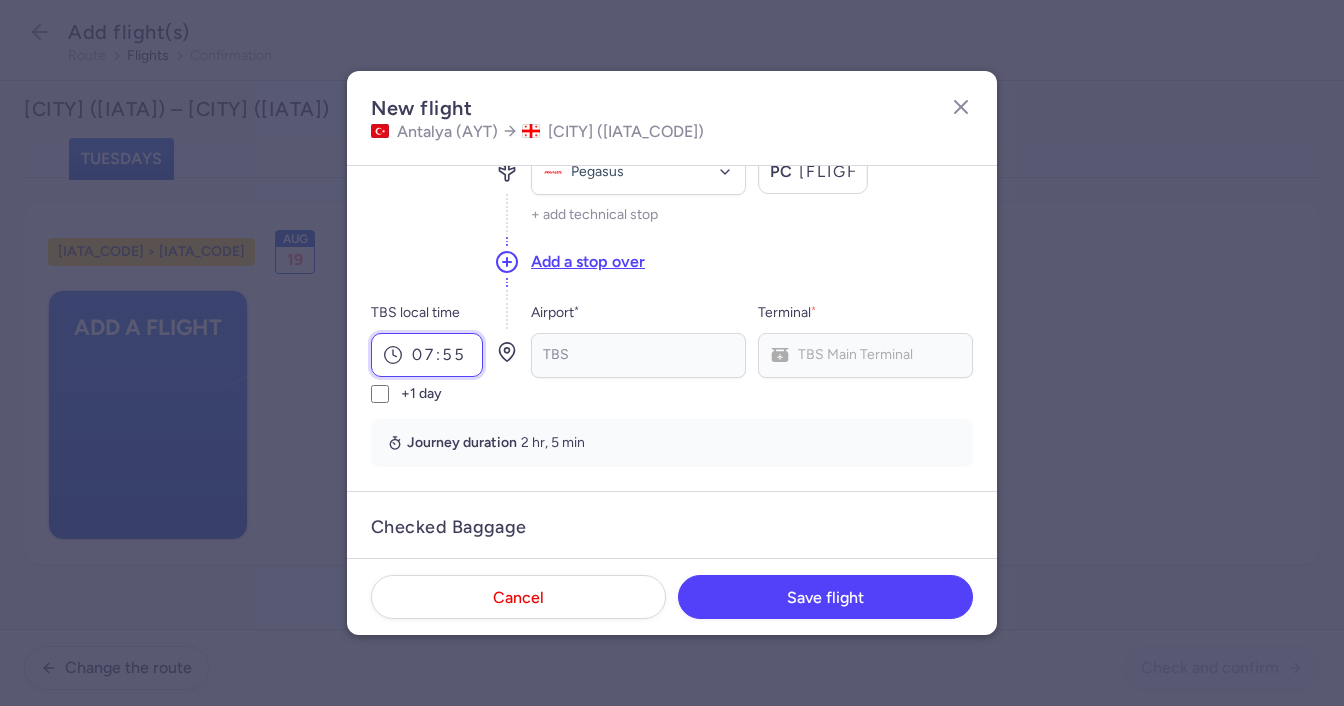 scroll, scrollTop: 400, scrollLeft: 0, axis: vertical 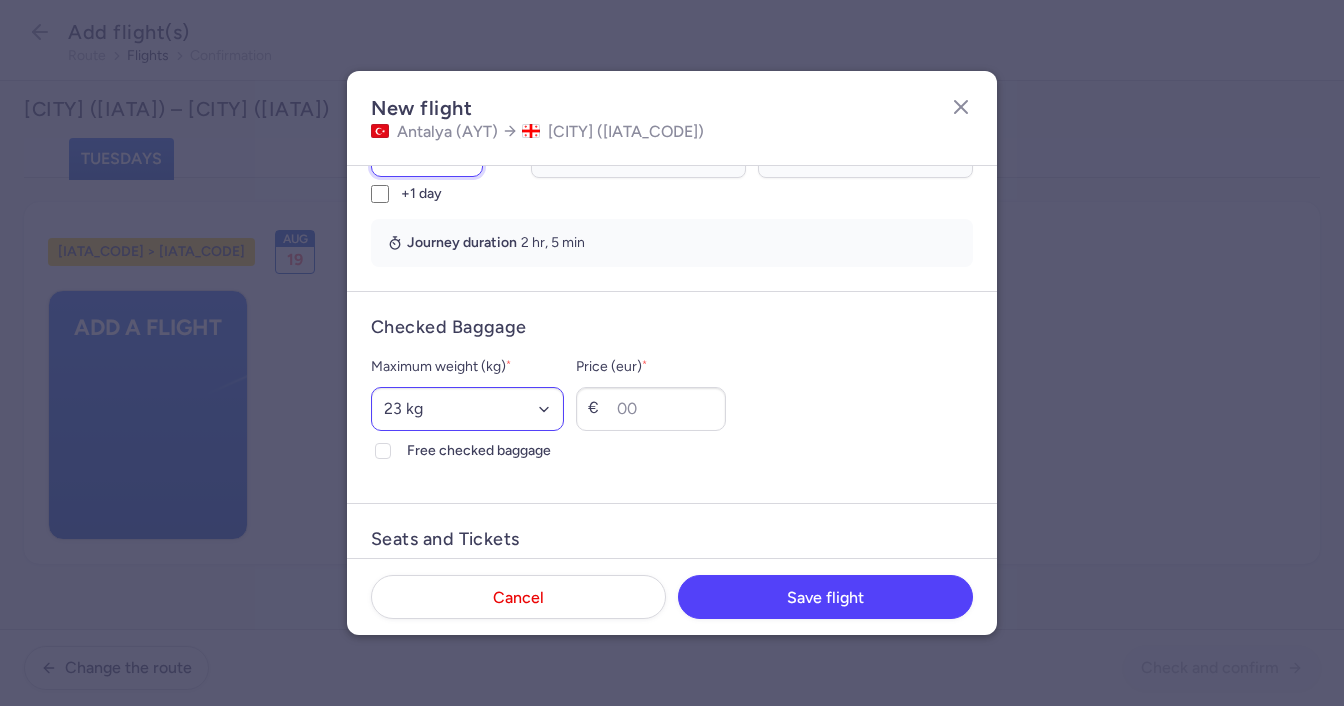 type on "07:55" 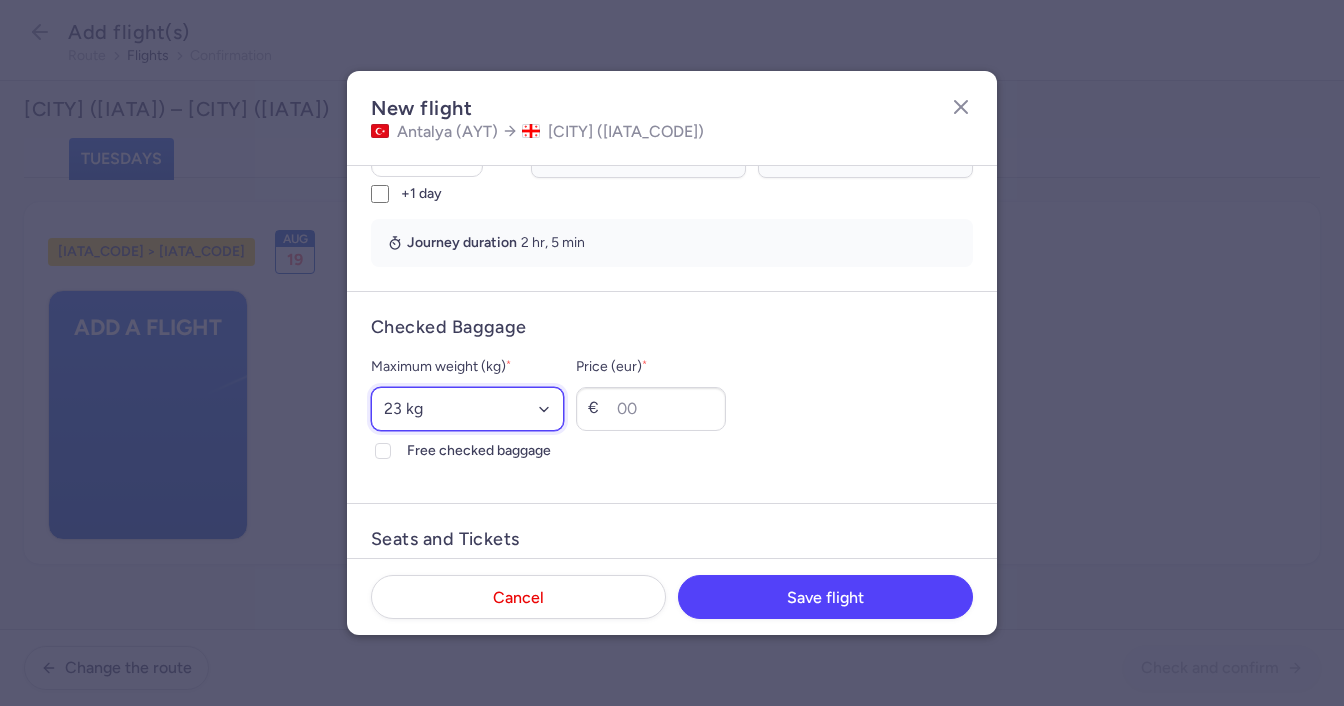click on "[SELECT_OPTION] [WEIGHT] [WEIGHT] [WEIGHT] [WEIGHT] [WEIGHT] [WEIGHT] [WEIGHT] [WEIGHT] [WEIGHT] [WEIGHT] [WEIGHT] [WEIGHT] [WEIGHT] [WEIGHT] [WEIGHT] [WEIGHT] [WEIGHT] [WEIGHT]" at bounding box center (467, 409) 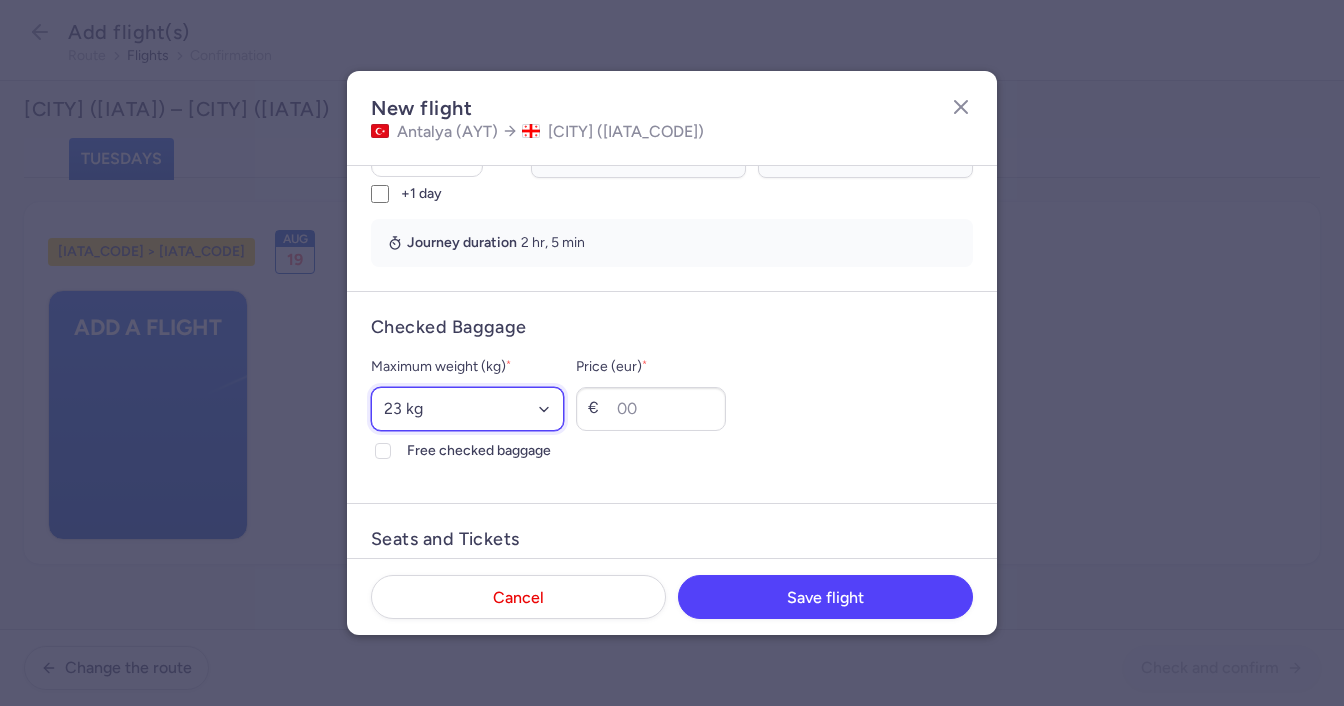 select on "20" 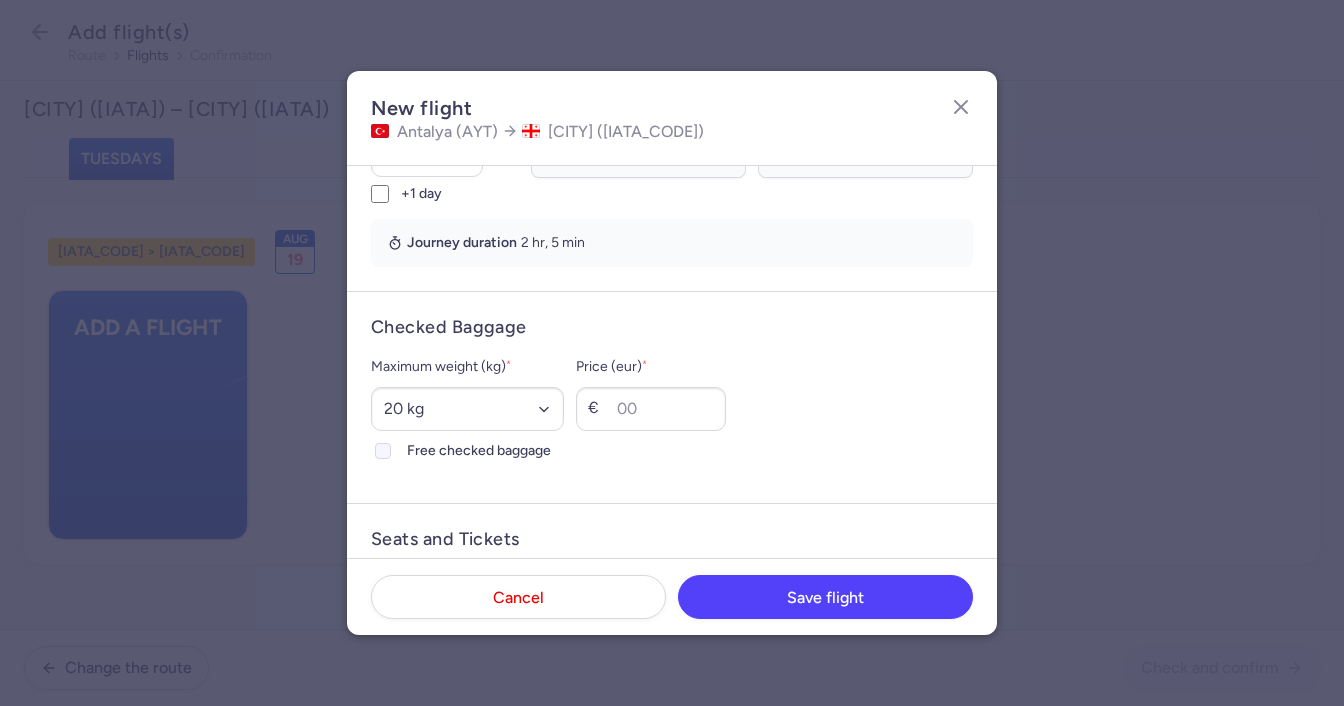 click on "Free checked baggage" 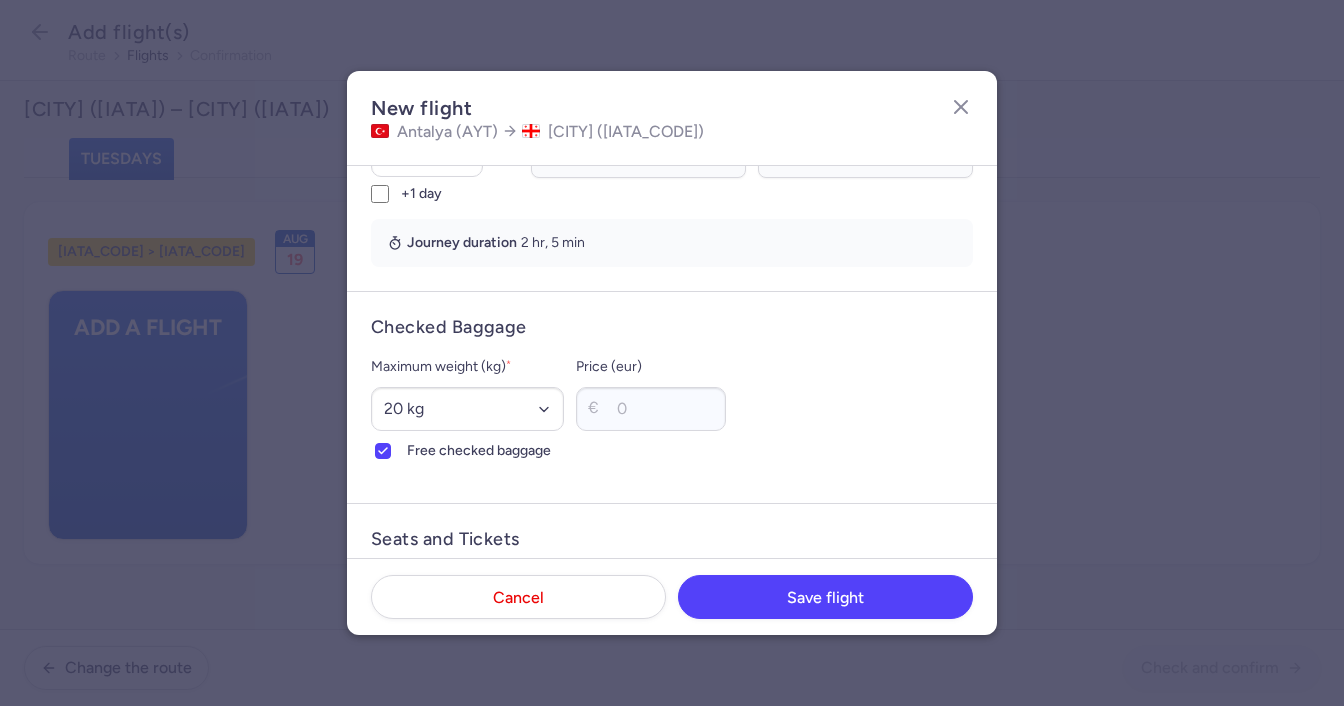 scroll, scrollTop: 600, scrollLeft: 0, axis: vertical 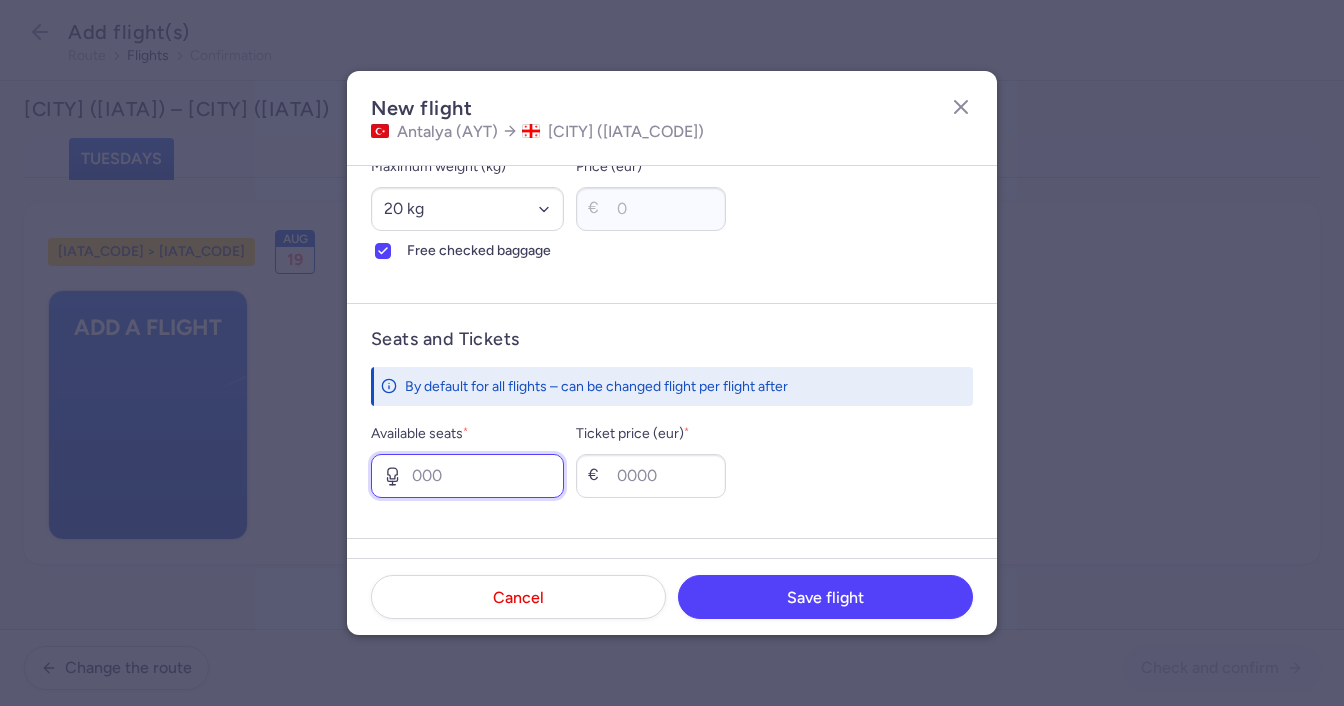 click on "Available seats  *" at bounding box center (467, 476) 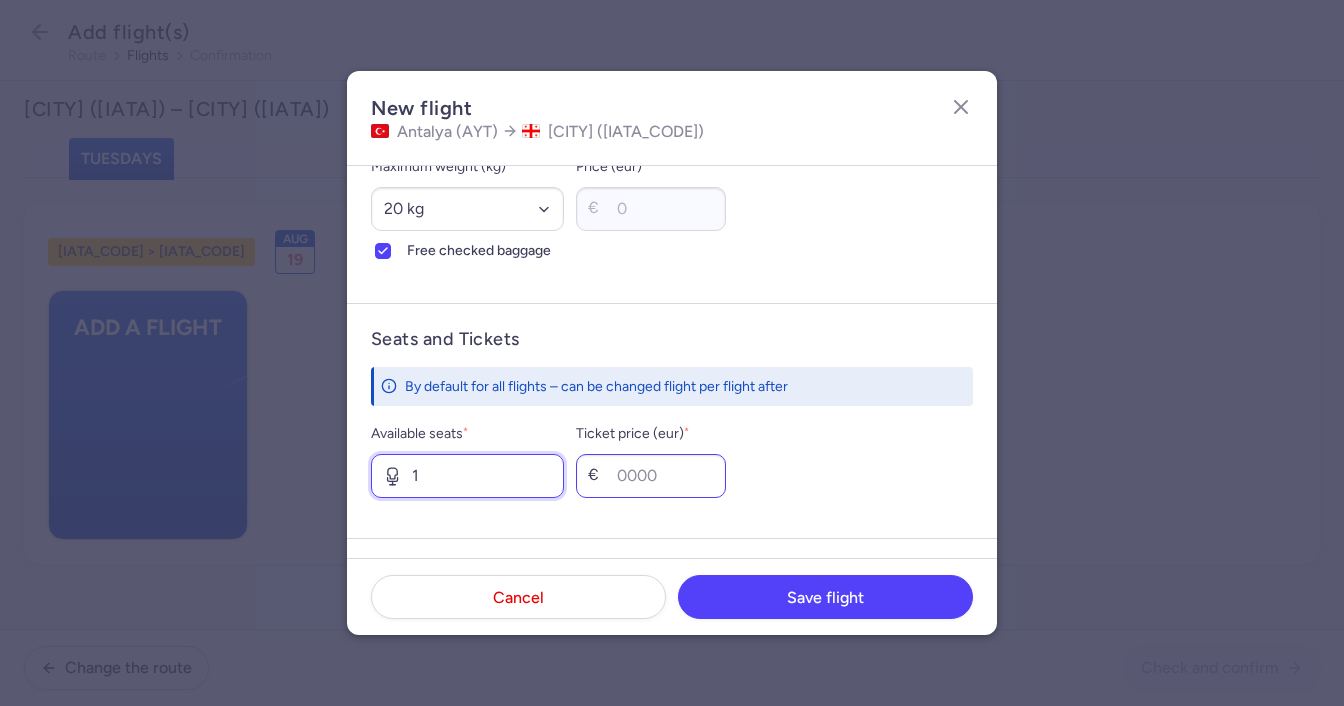 type on "1" 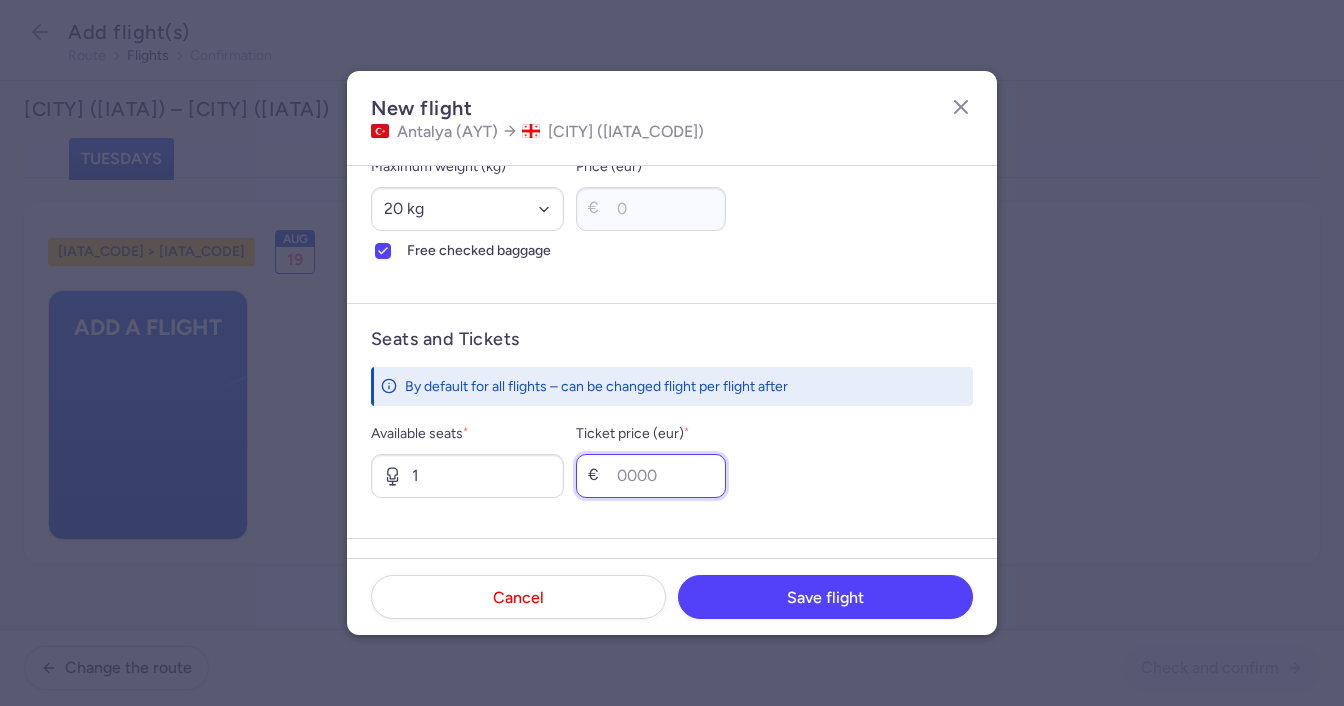 click on "Ticket price (eur)  *" at bounding box center (651, 476) 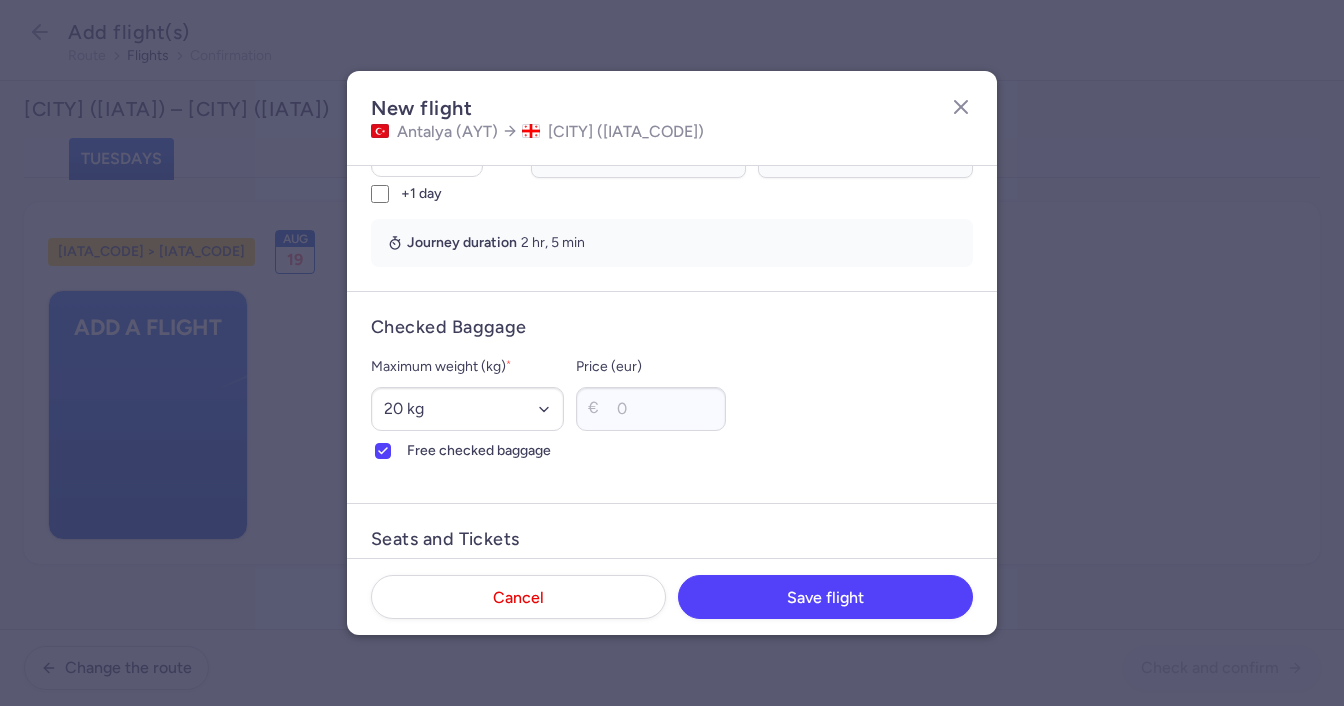 scroll, scrollTop: 805, scrollLeft: 0, axis: vertical 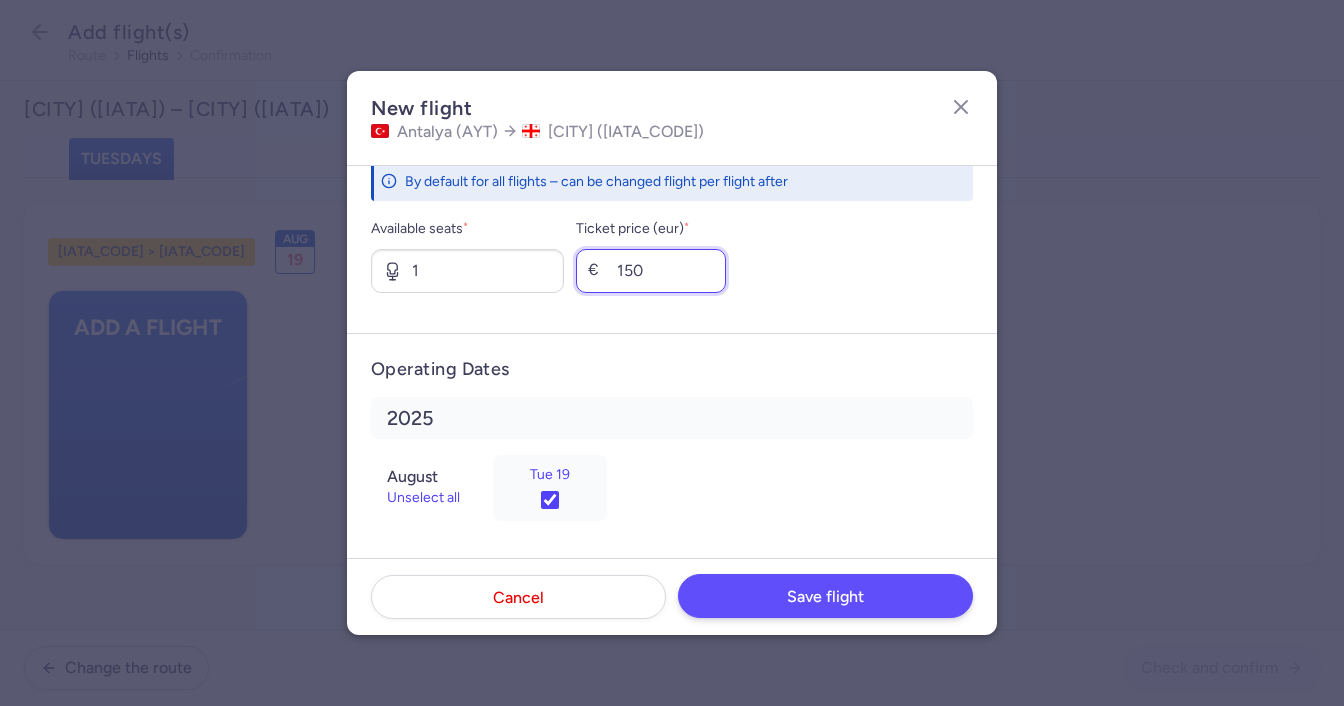 type on "150" 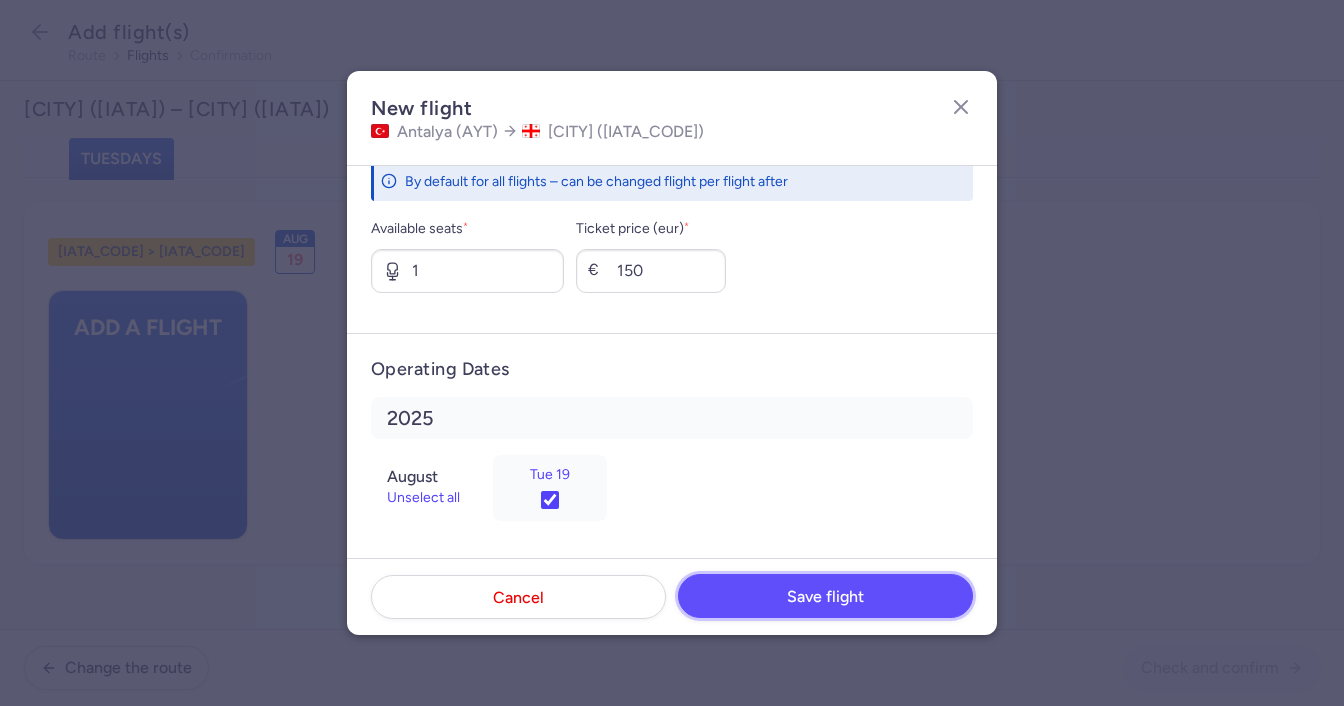 click on "Save flight" at bounding box center (825, 597) 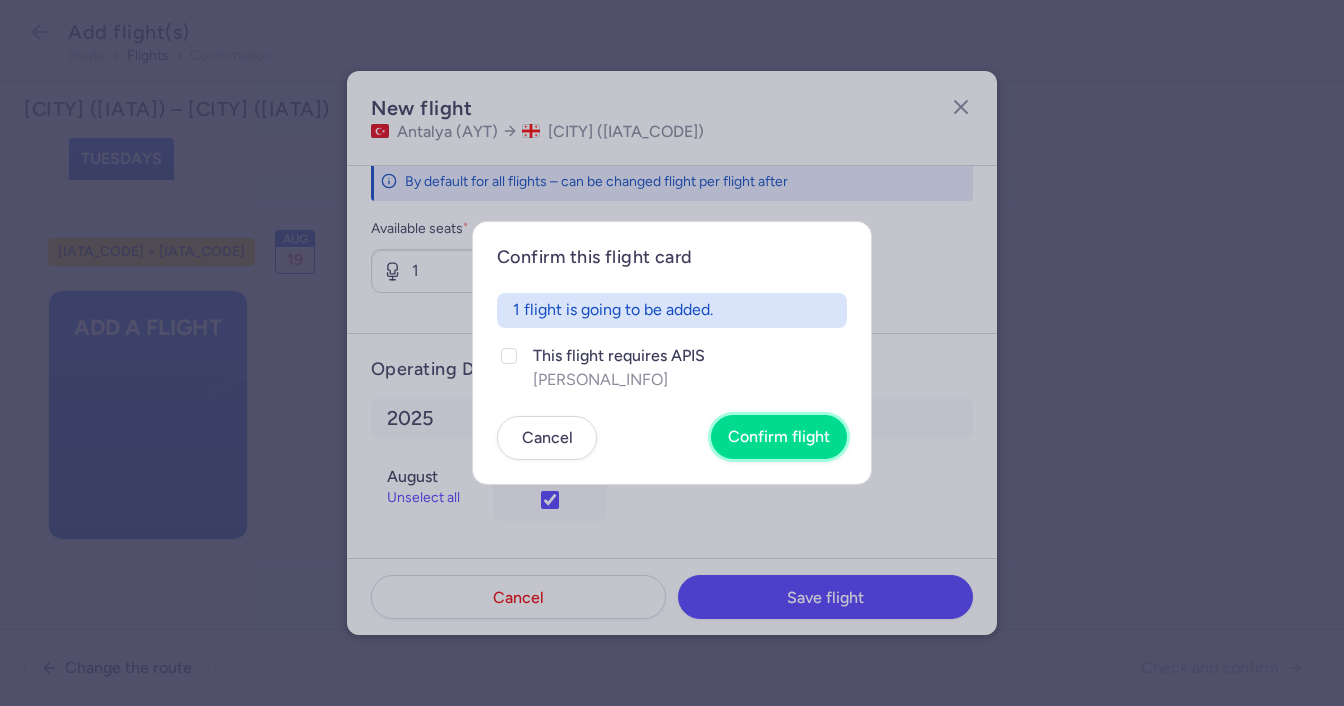 click on "Confirm flight" at bounding box center [779, 437] 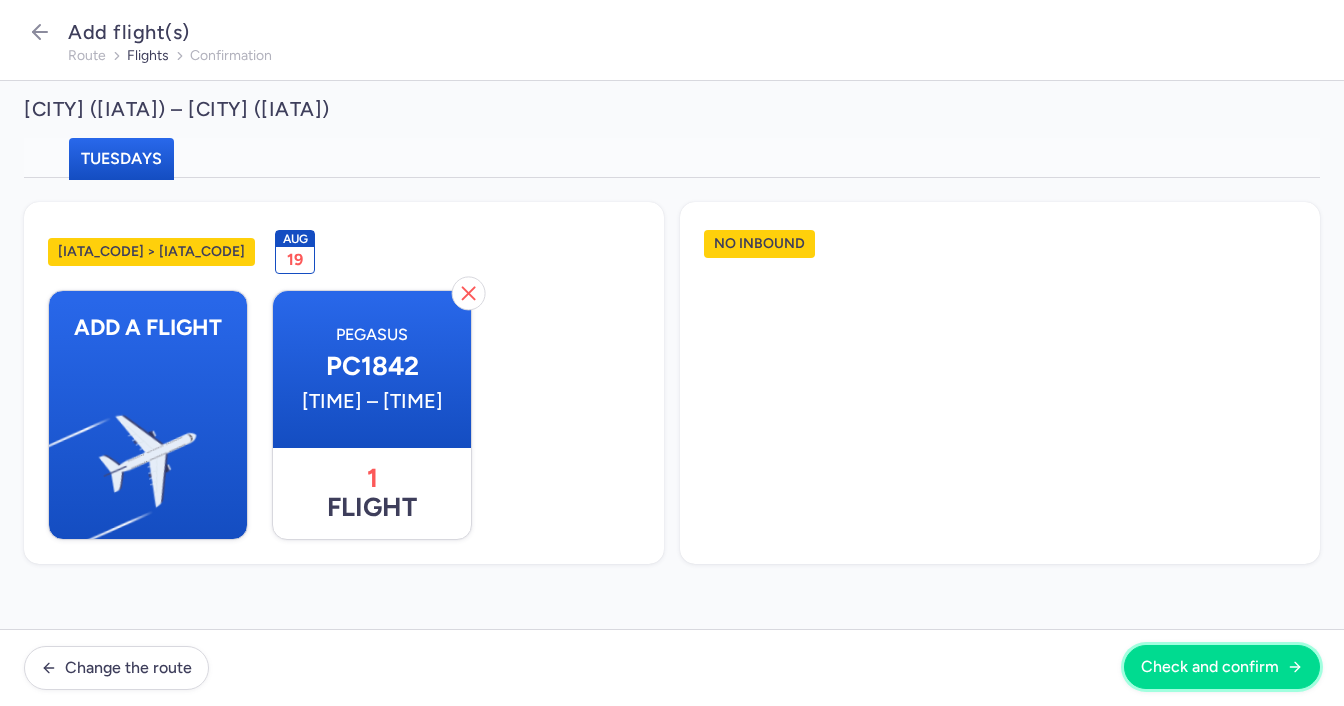 click on "Check and confirm" at bounding box center (1210, 667) 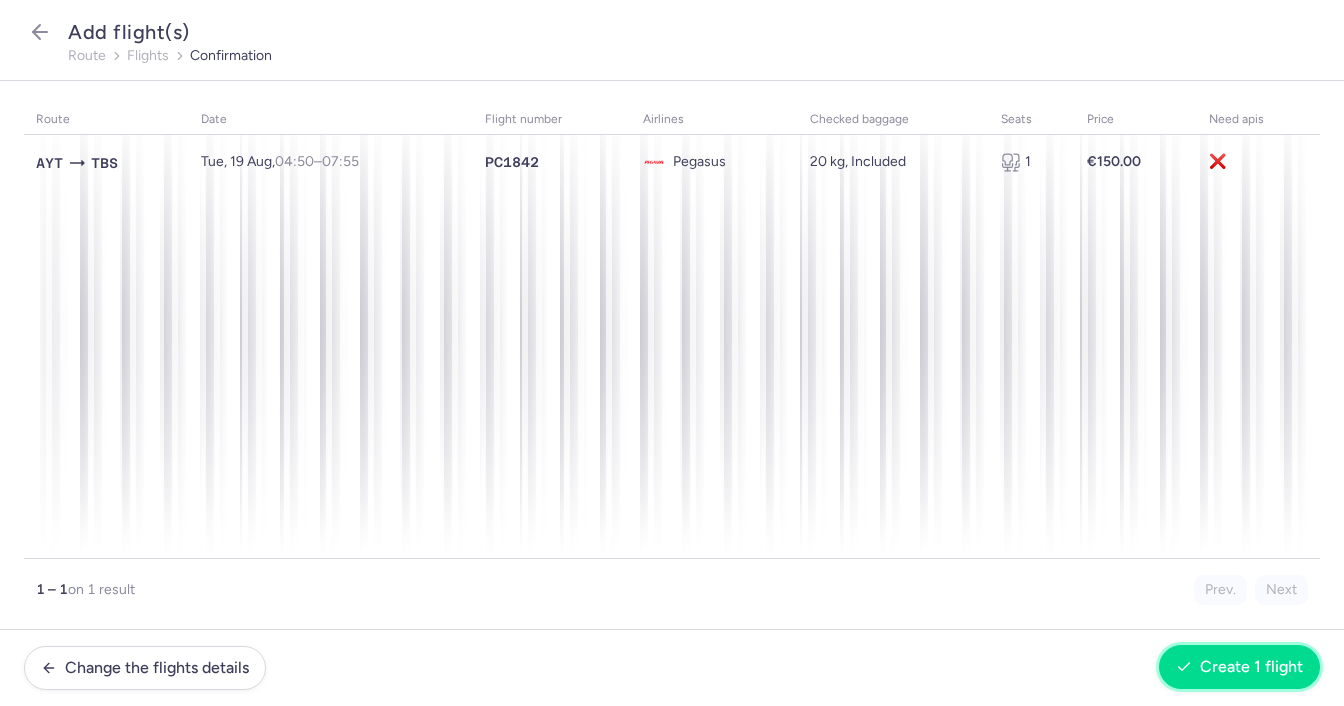 click 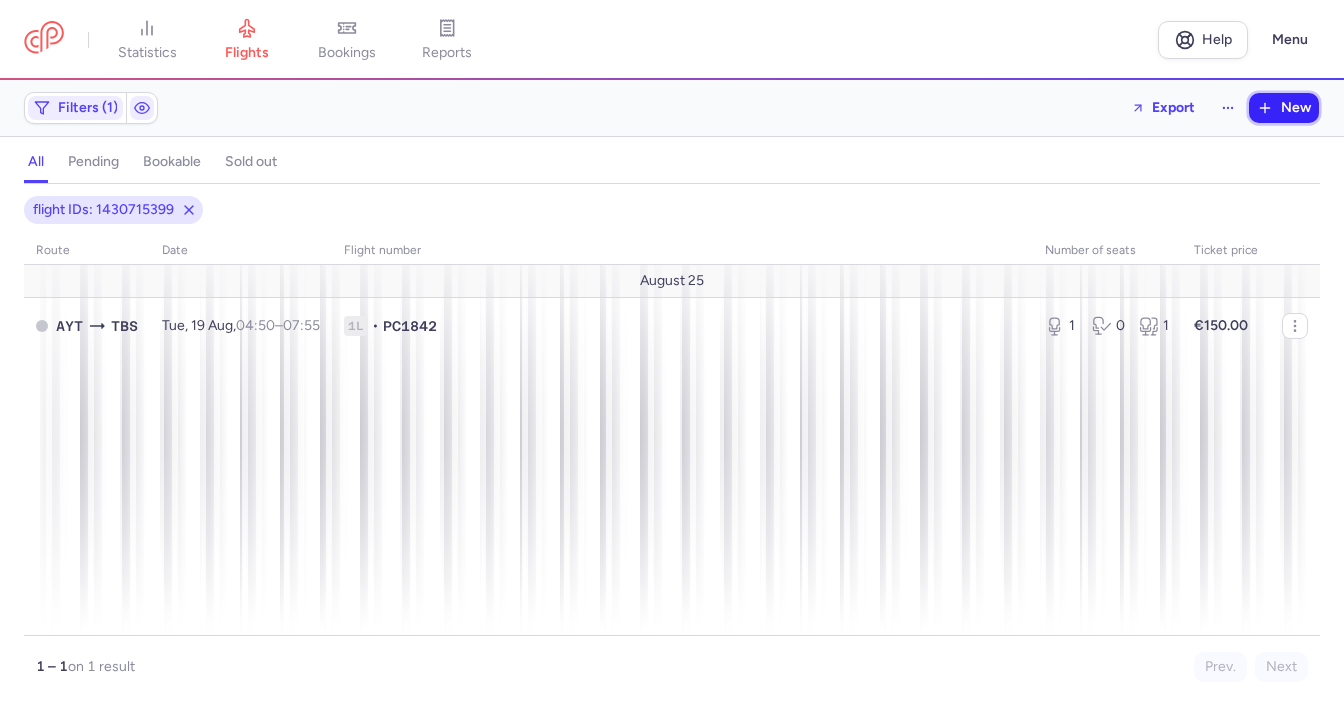 click on "New" at bounding box center [1284, 108] 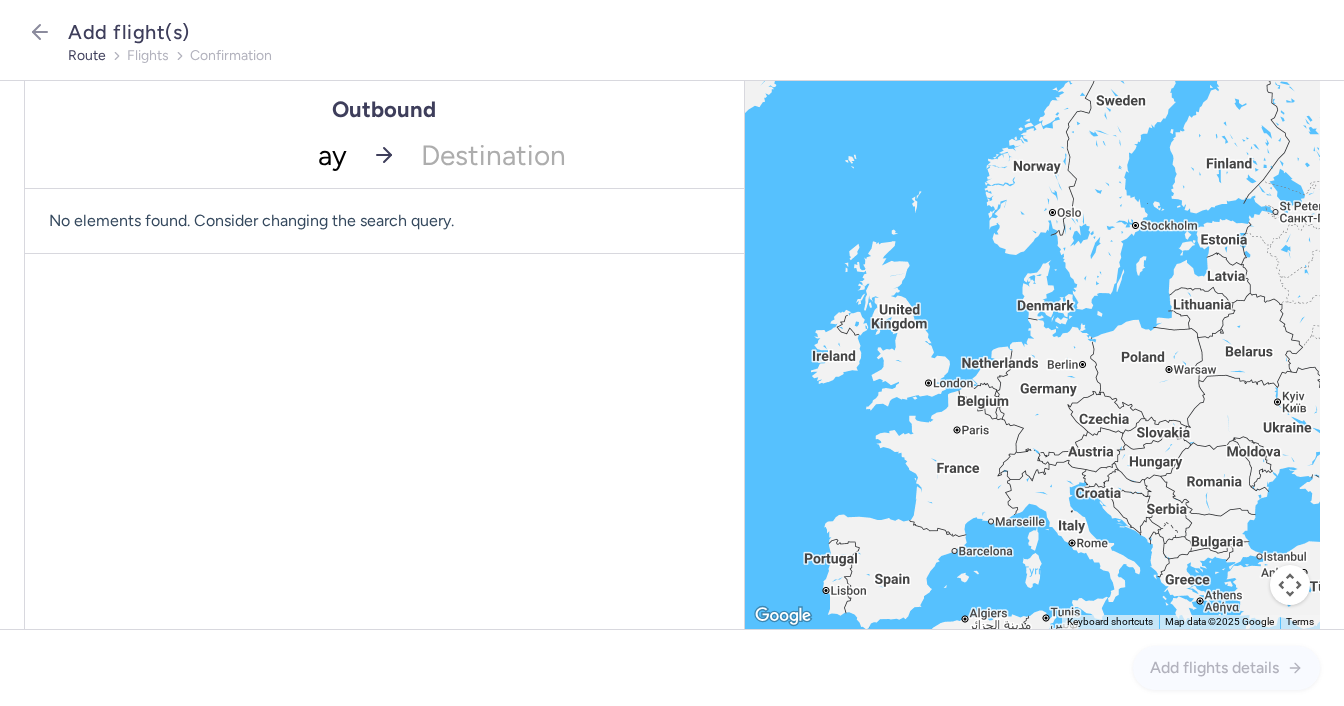 type on "ayt" 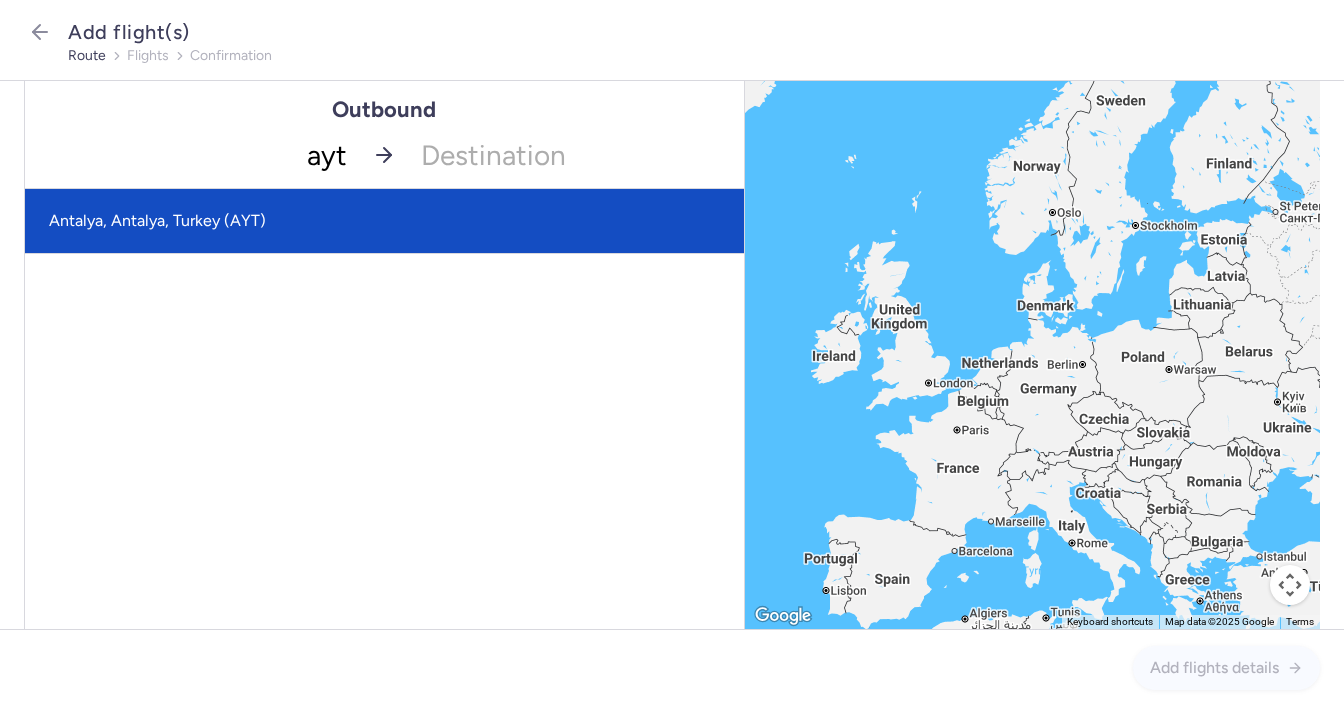 click on "Antalya, Antalya, Turkey (AYT)" 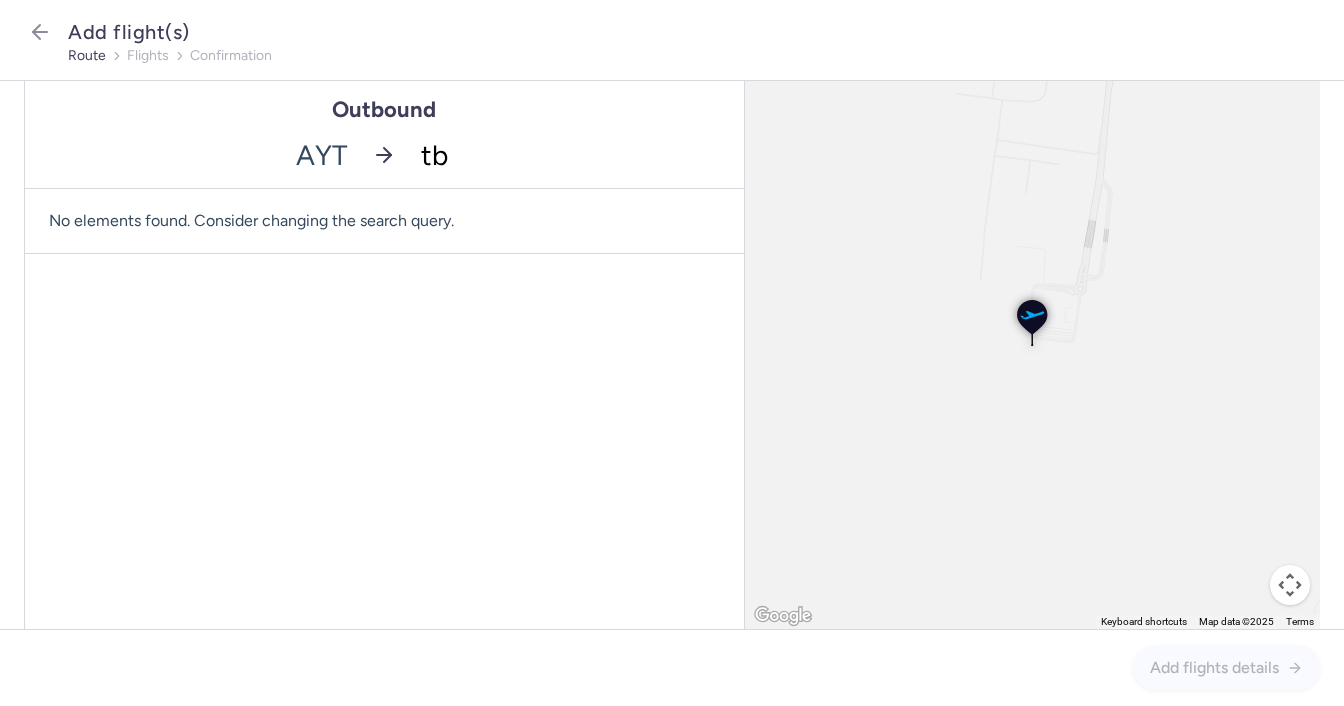type on "tbs" 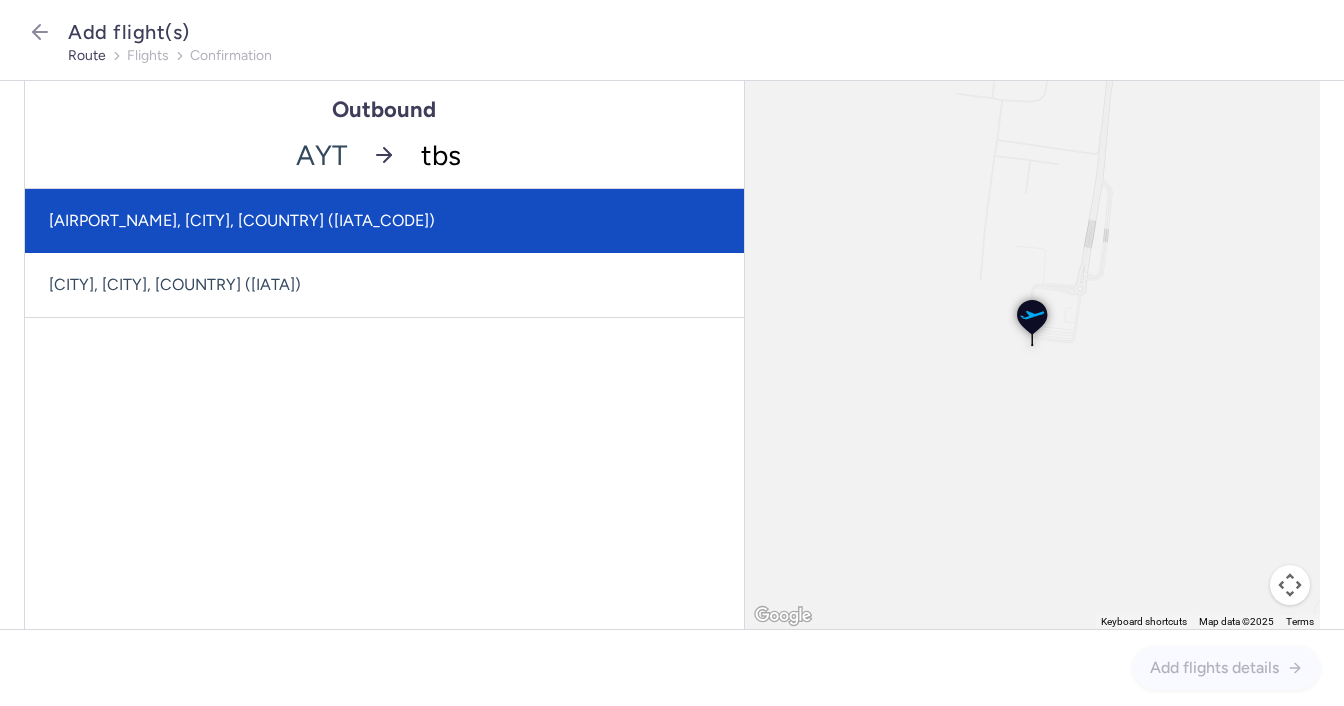 click on "[AIRPORT_NAME], [CITY], [COUNTRY] ([IATA_CODE])" 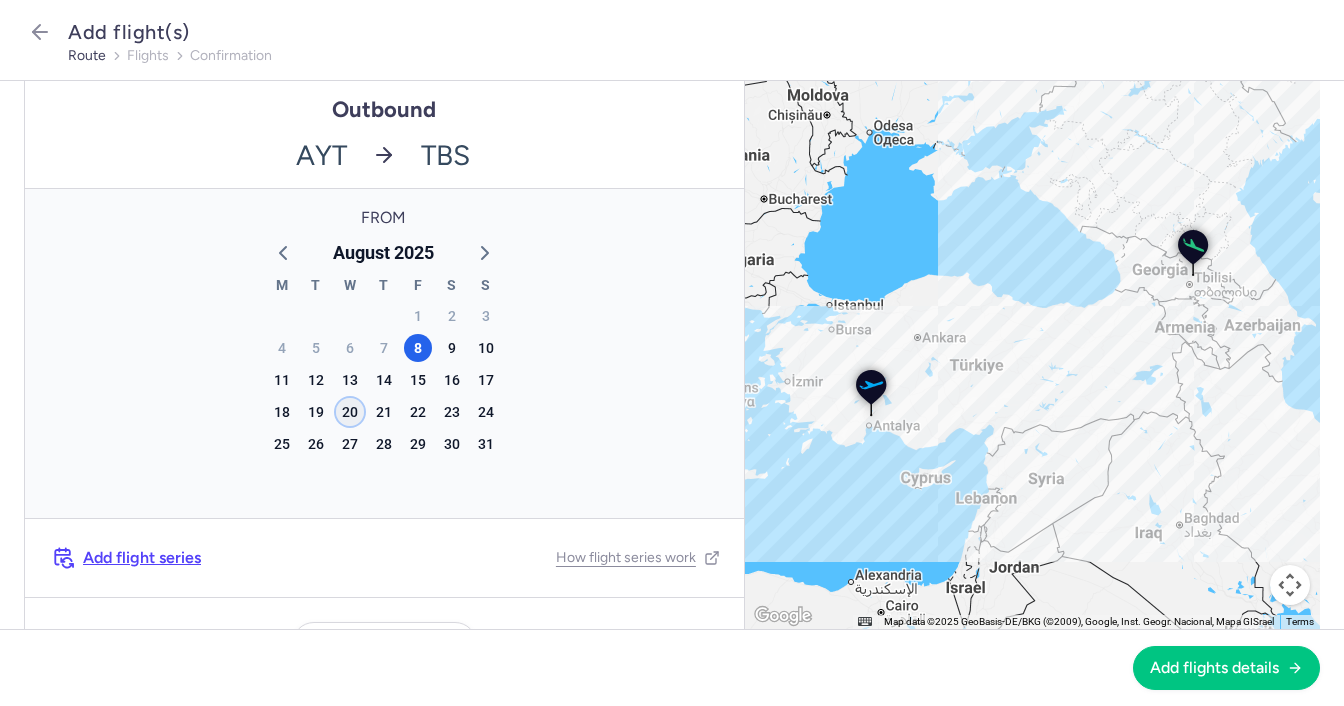 click on "20" 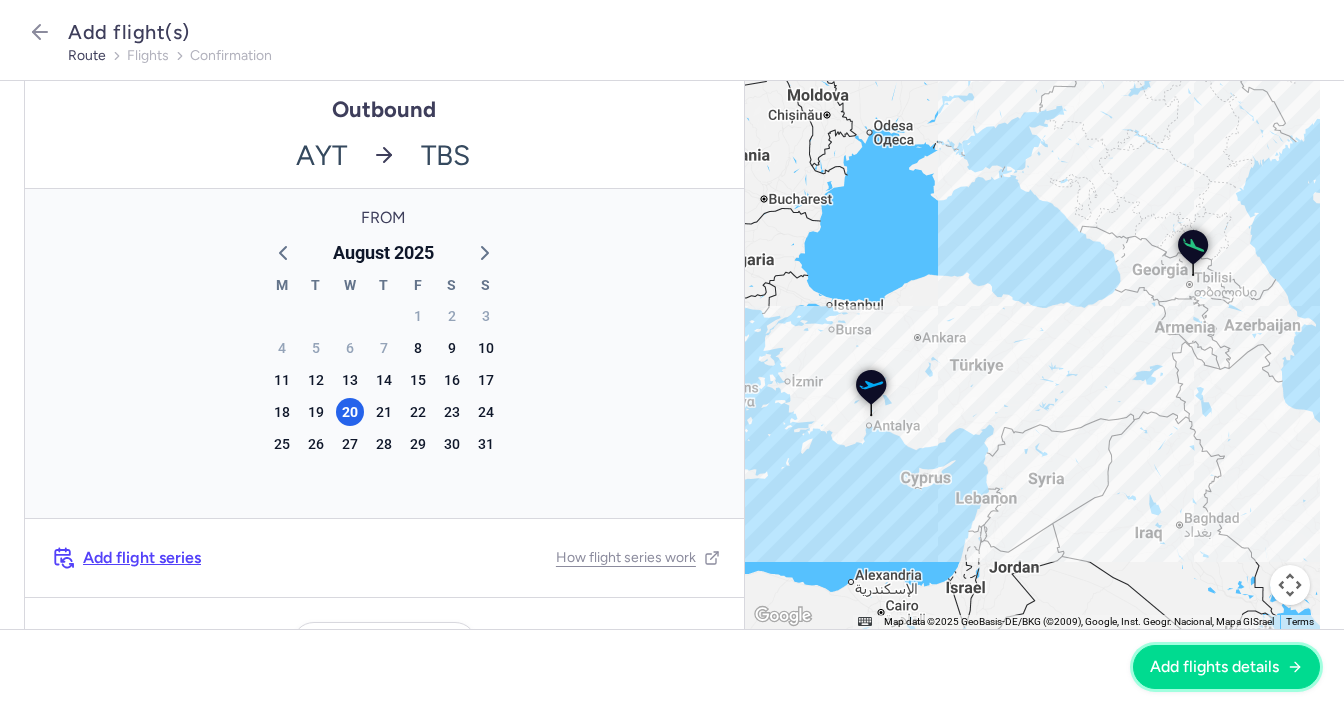 click on "Add flights details" at bounding box center (1214, 667) 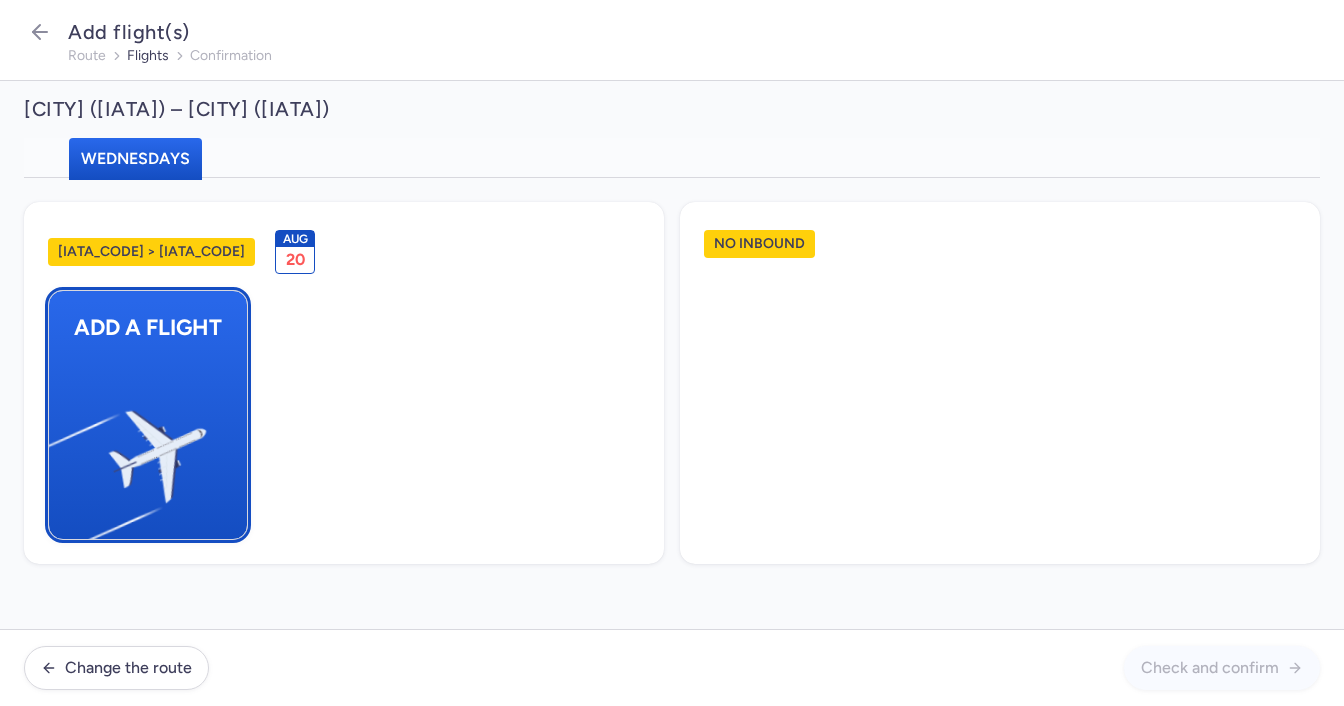 click at bounding box center (59, 448) 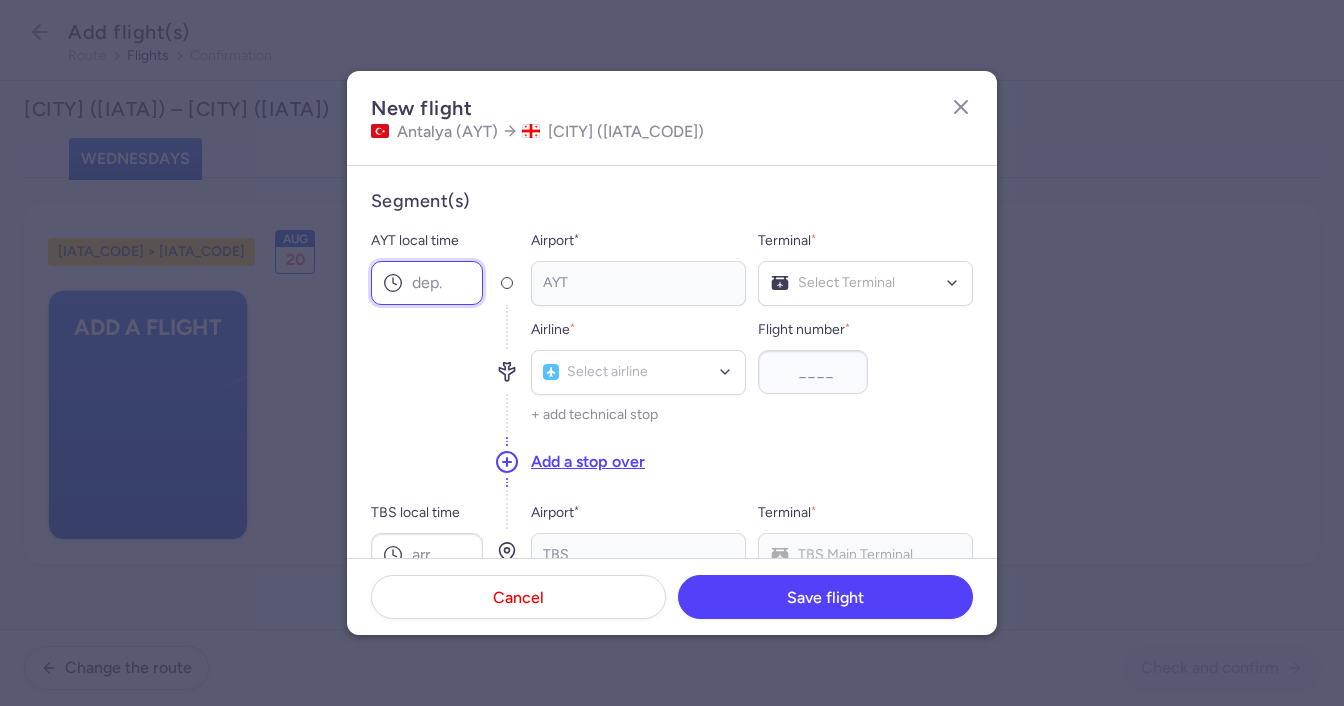 click on "AYT local time" at bounding box center (427, 283) 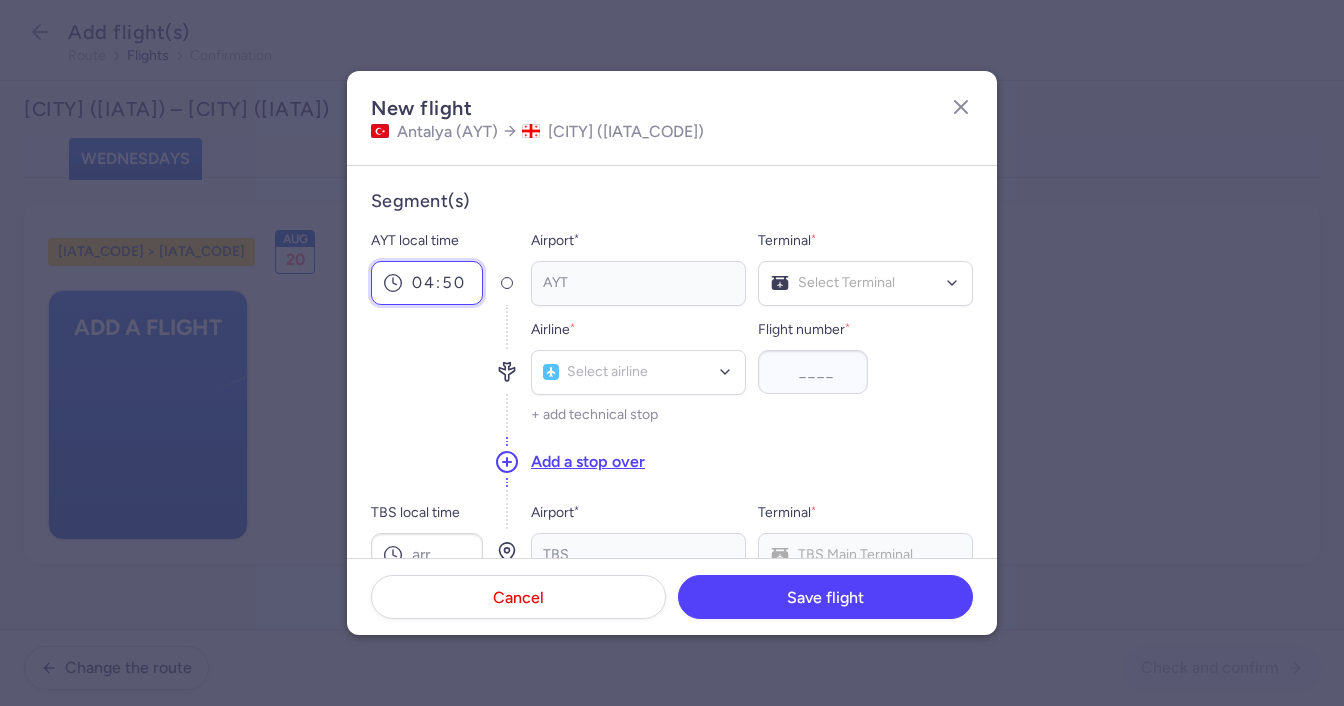 type on "04:50" 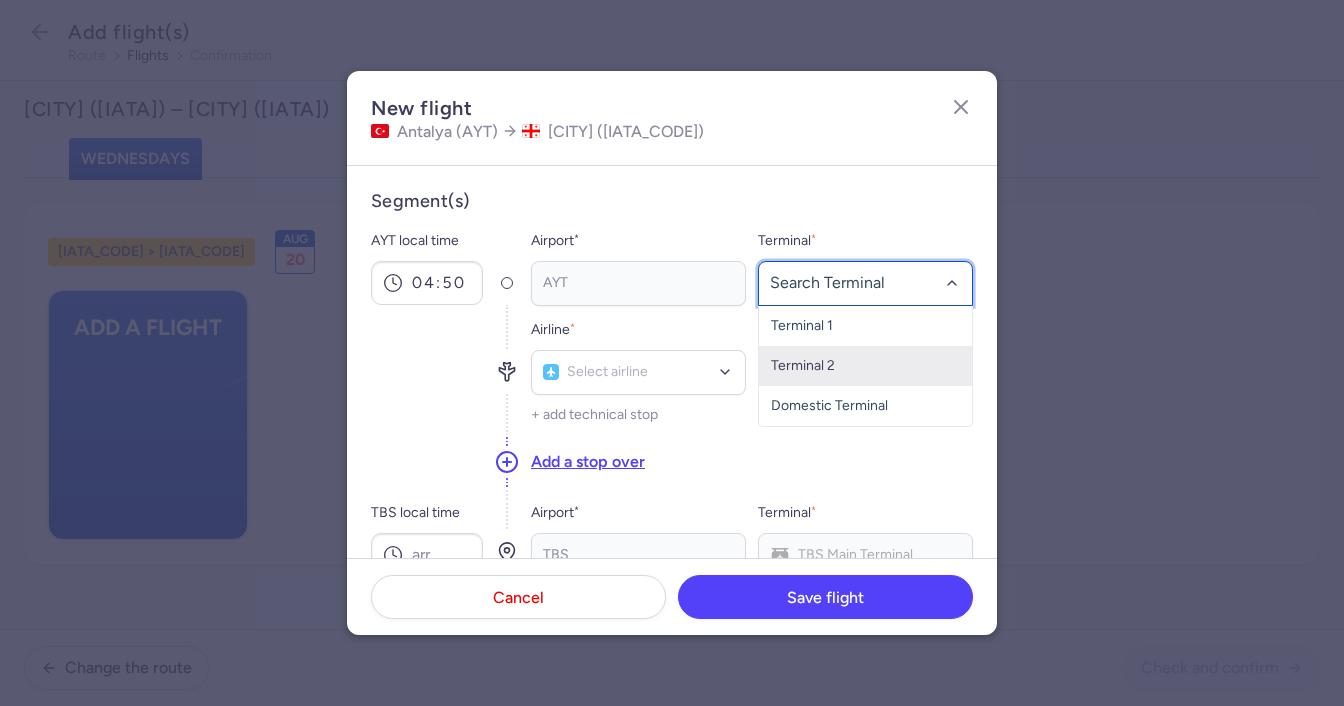 click on "Terminal 2" at bounding box center (865, 366) 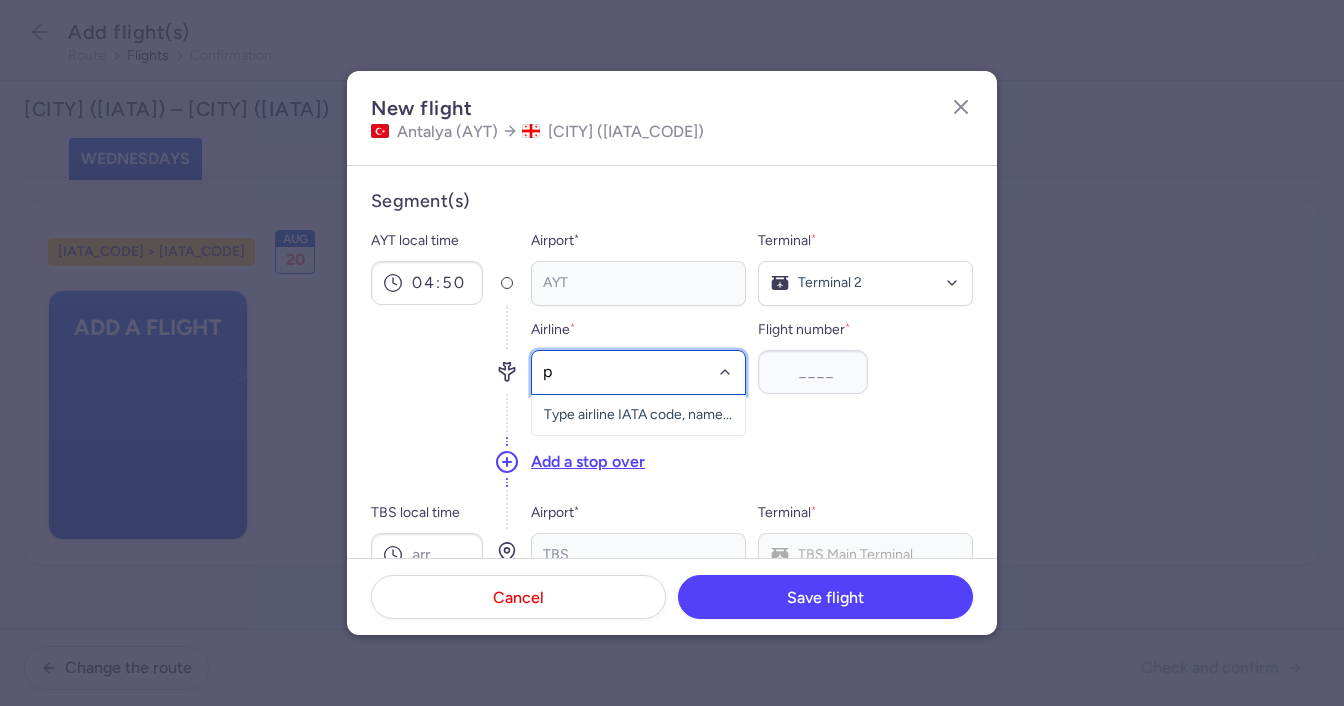 type on "pc" 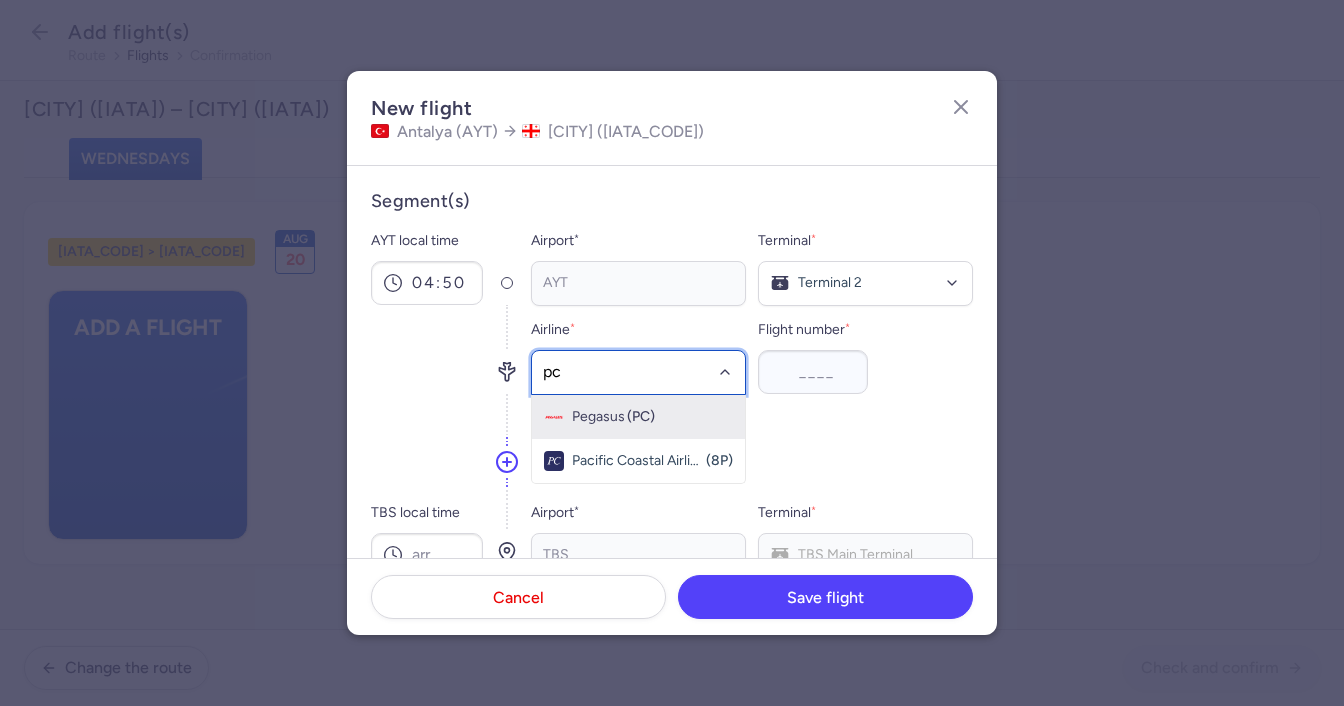 drag, startPoint x: 636, startPoint y: 433, endPoint x: 775, endPoint y: 400, distance: 142.86357 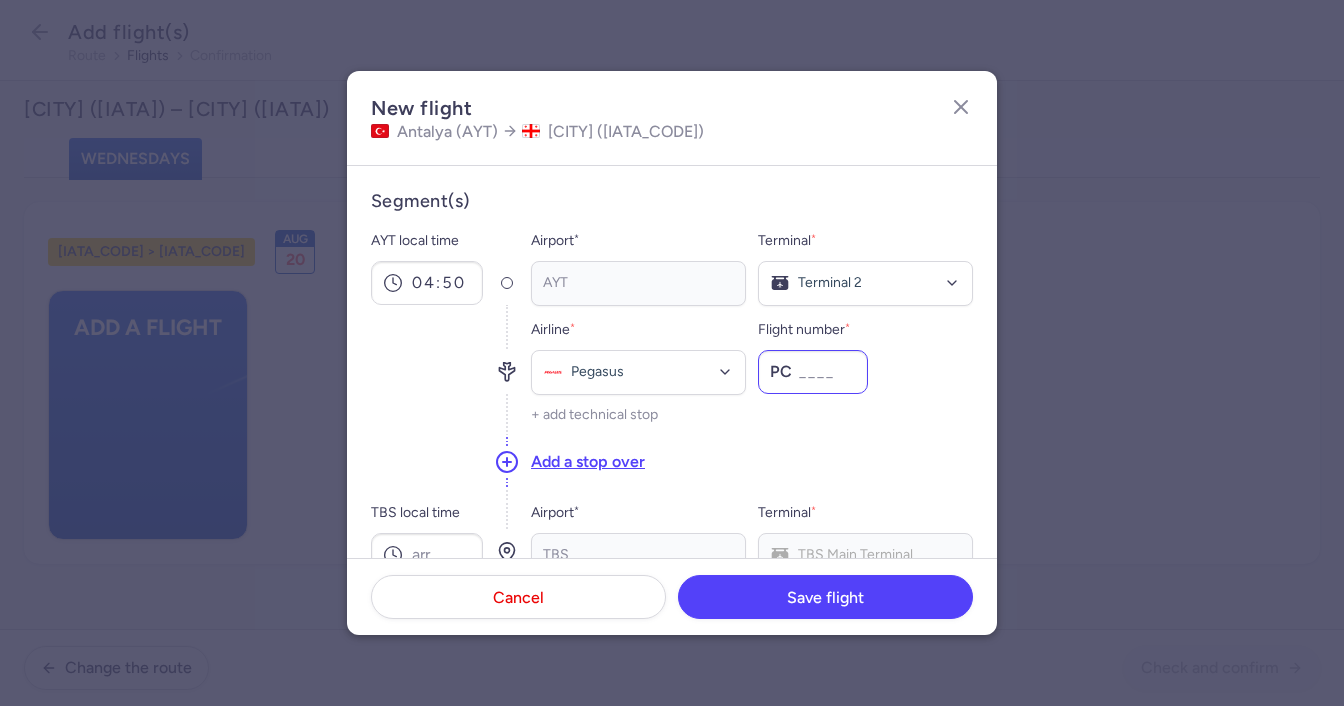 click on "[FLIGHT_NUMBER] *" at bounding box center (813, 372) 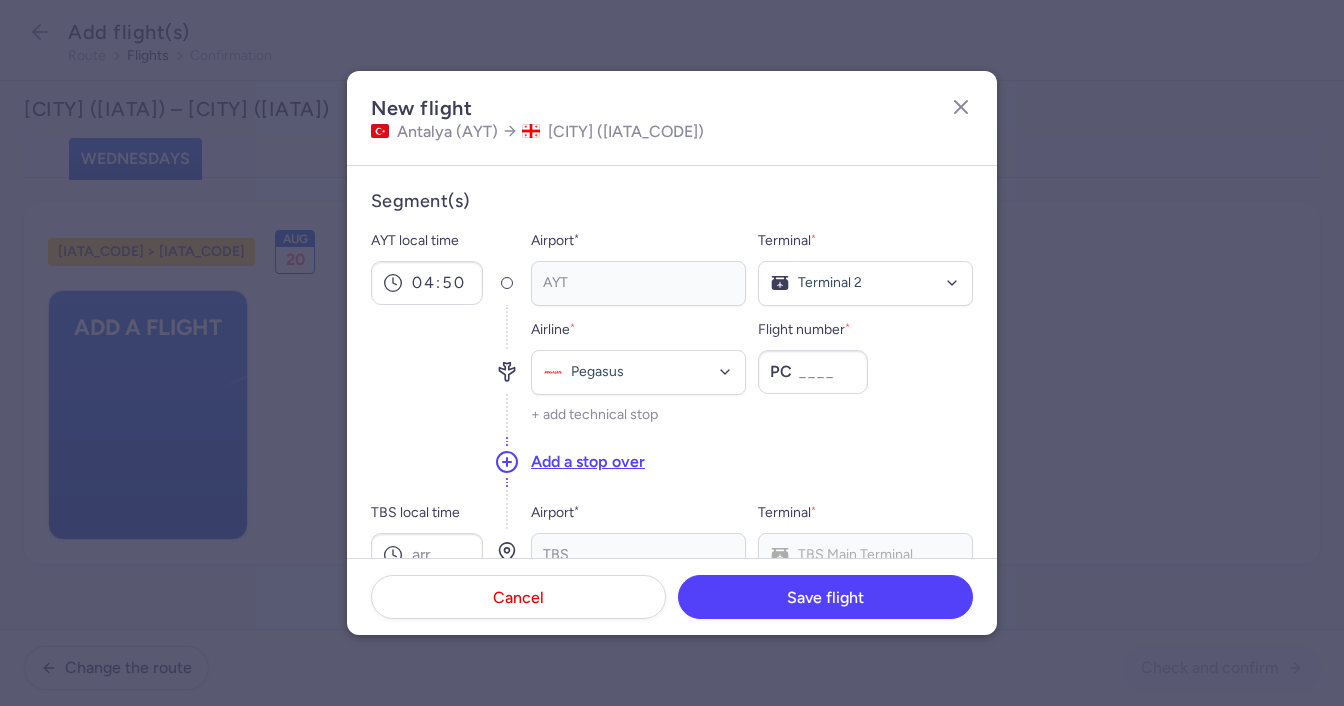 type on "[FLIGHT_NUMBER]" 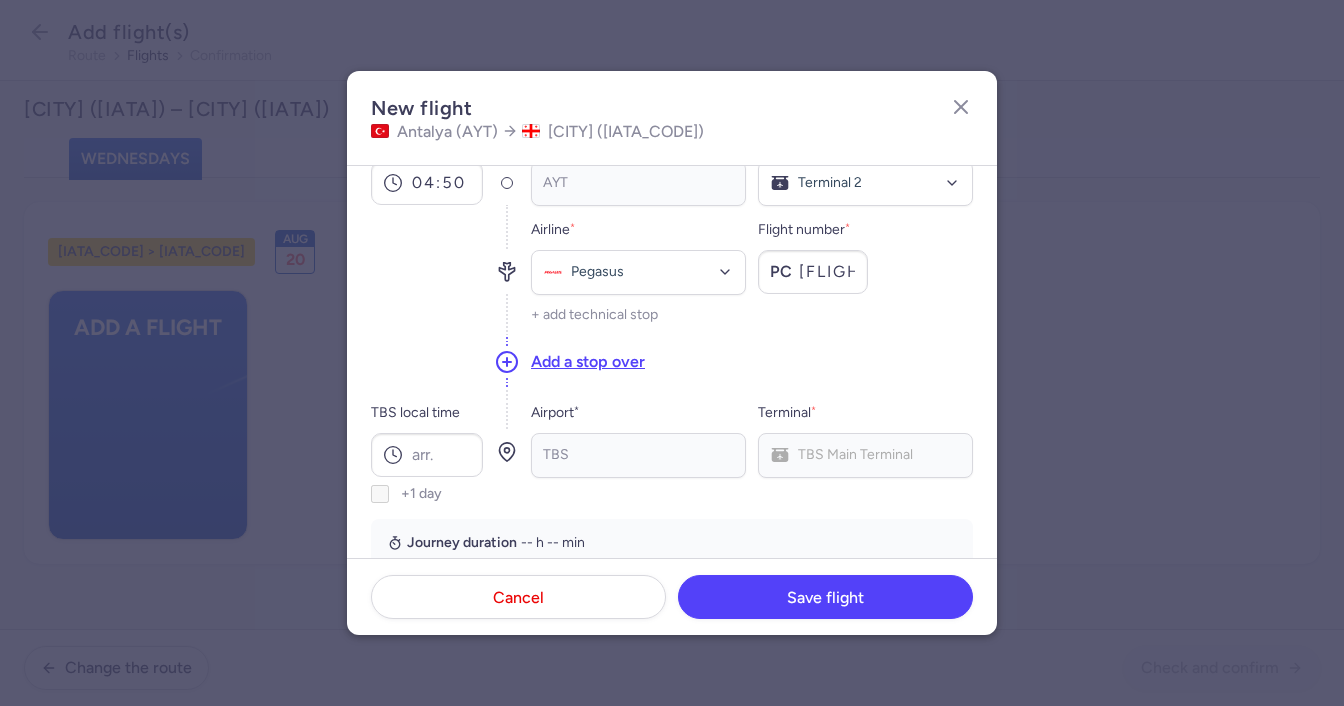 scroll, scrollTop: 200, scrollLeft: 0, axis: vertical 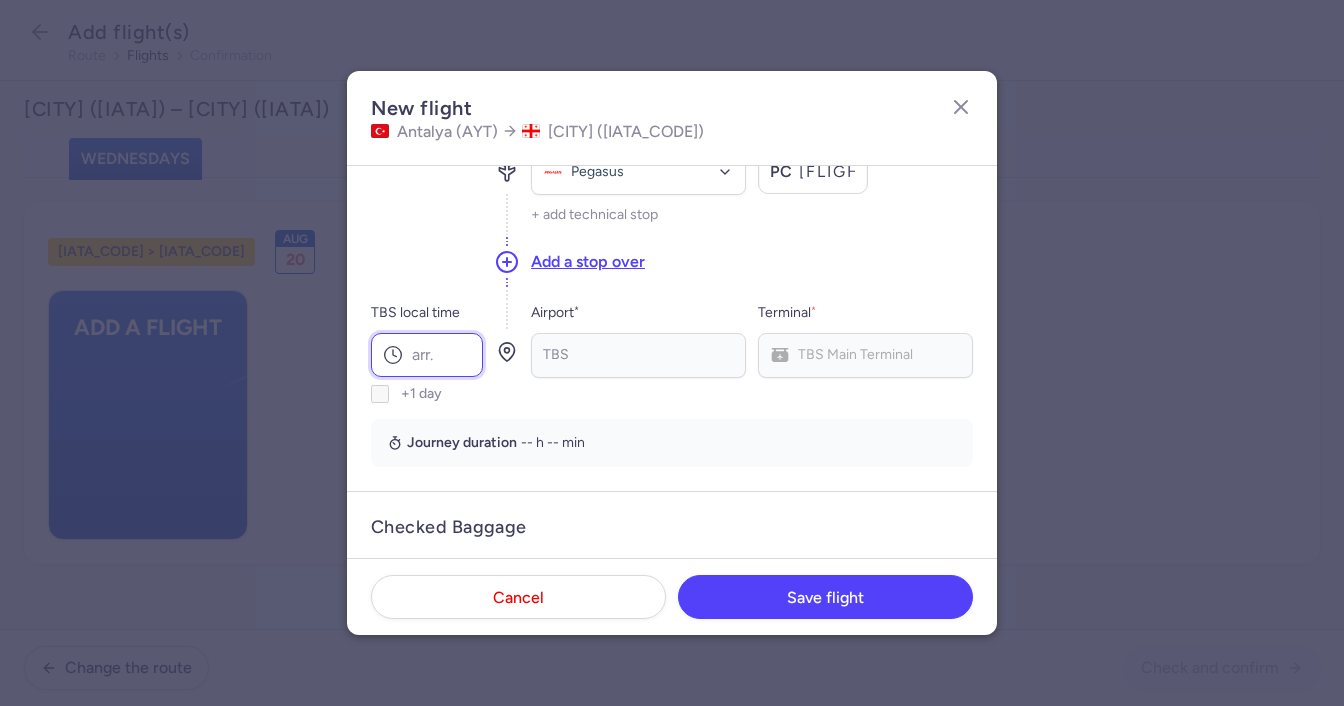 click on "TBS local time" at bounding box center [427, 355] 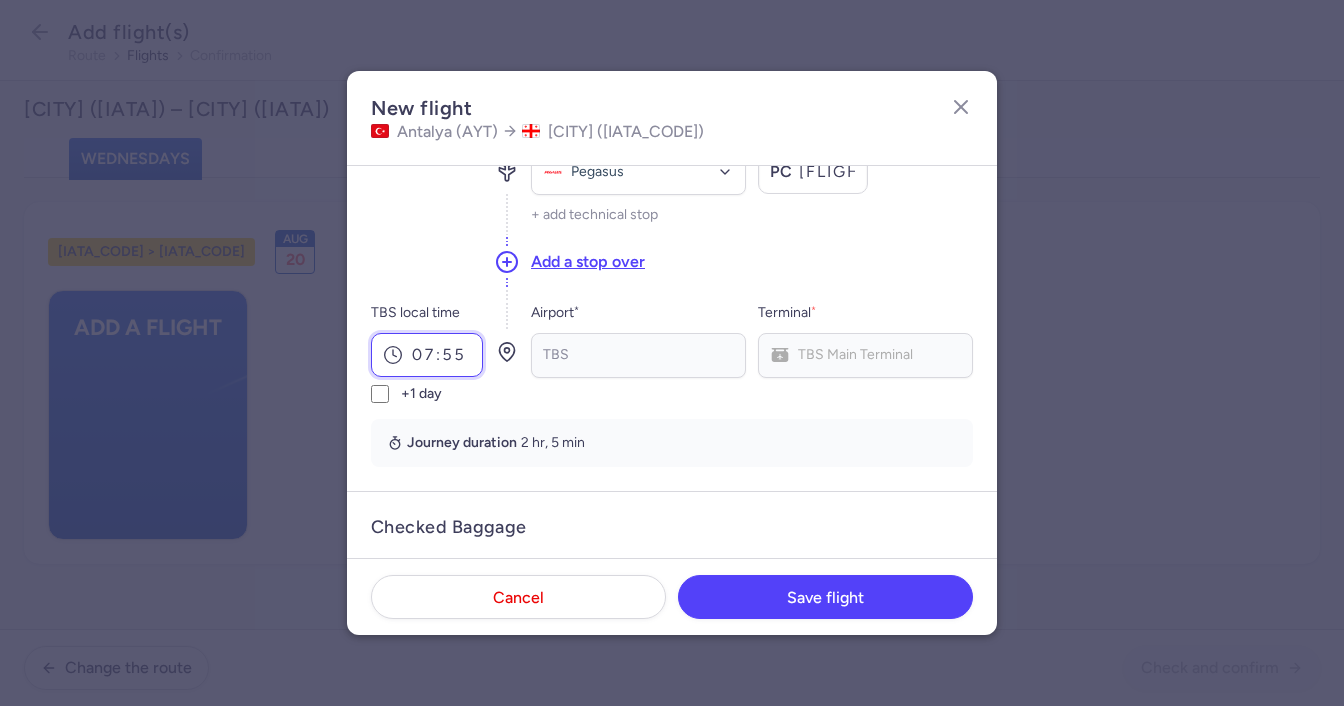 scroll, scrollTop: 400, scrollLeft: 0, axis: vertical 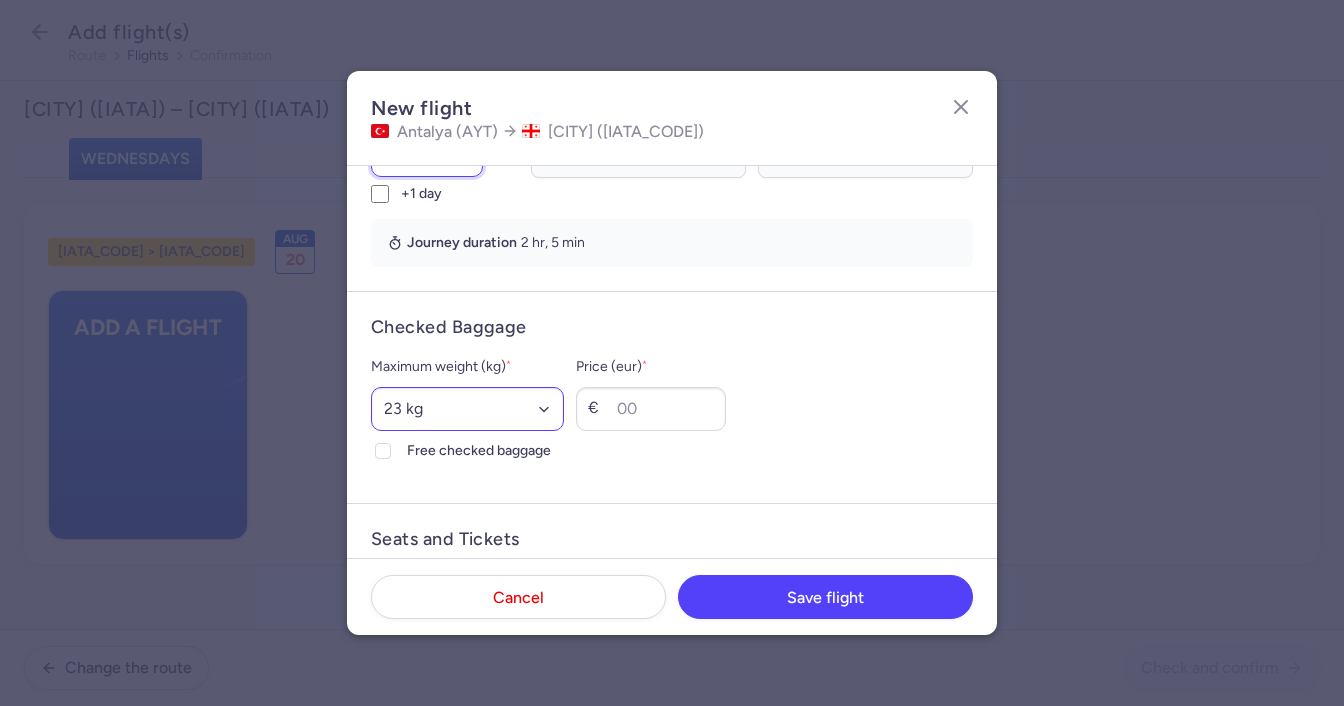 type on "07:55" 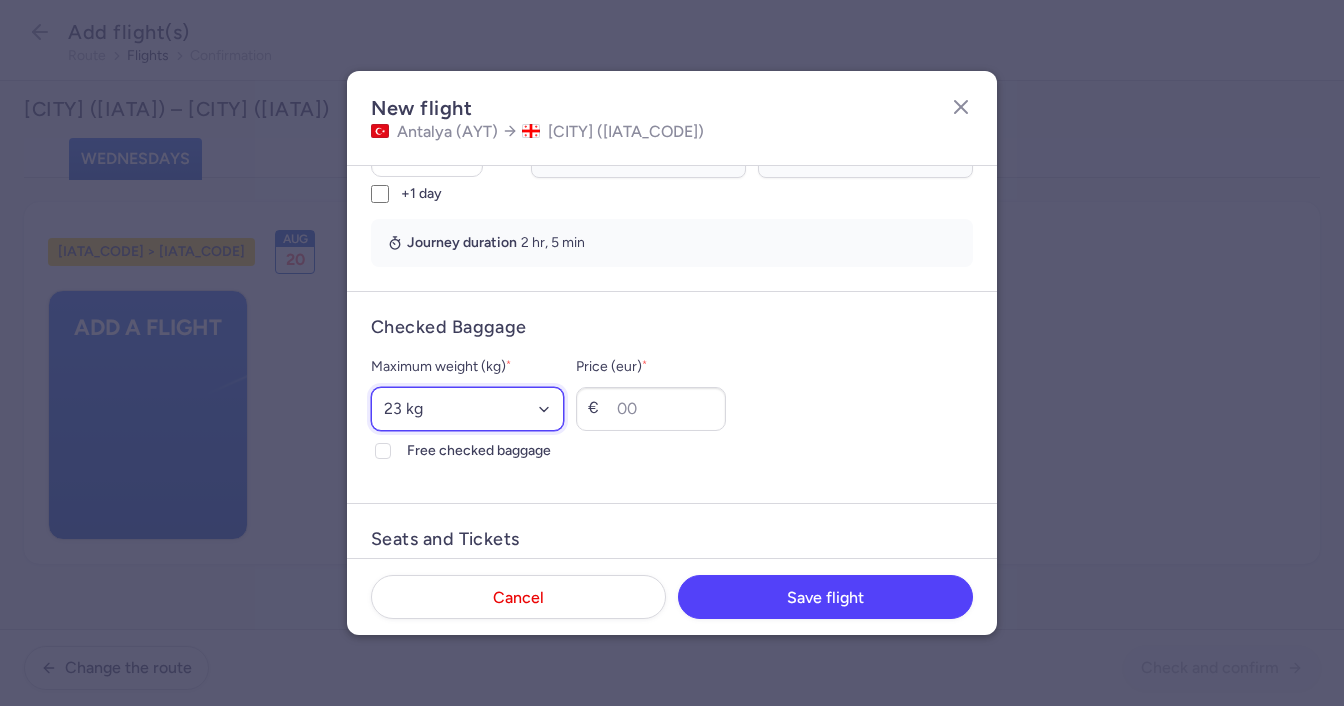 click on "[SELECT_OPTION] [WEIGHT] [WEIGHT] [WEIGHT] [WEIGHT] [WEIGHT] [WEIGHT] [WEIGHT] [WEIGHT] [WEIGHT] [WEIGHT] [WEIGHT] [WEIGHT] [WEIGHT] [WEIGHT] [WEIGHT] [WEIGHT] [WEIGHT] [WEIGHT]" at bounding box center (467, 409) 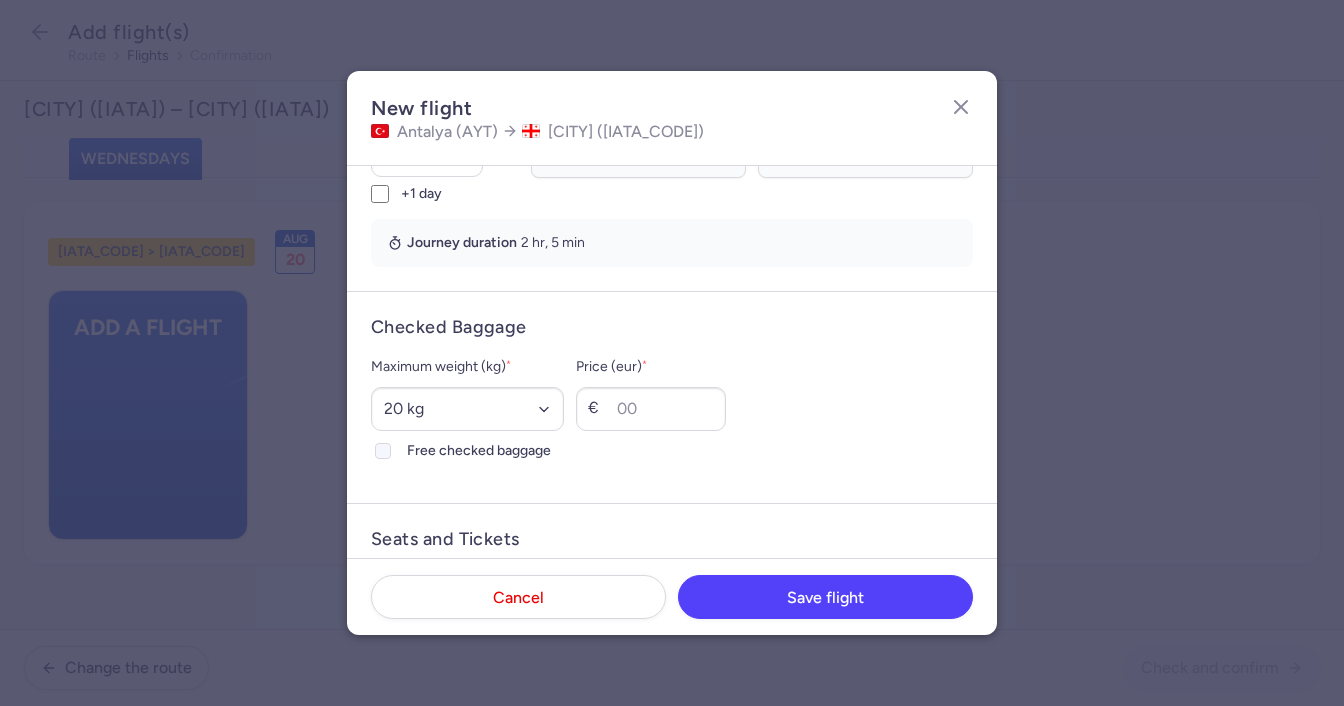 click on "Free checked baggage" 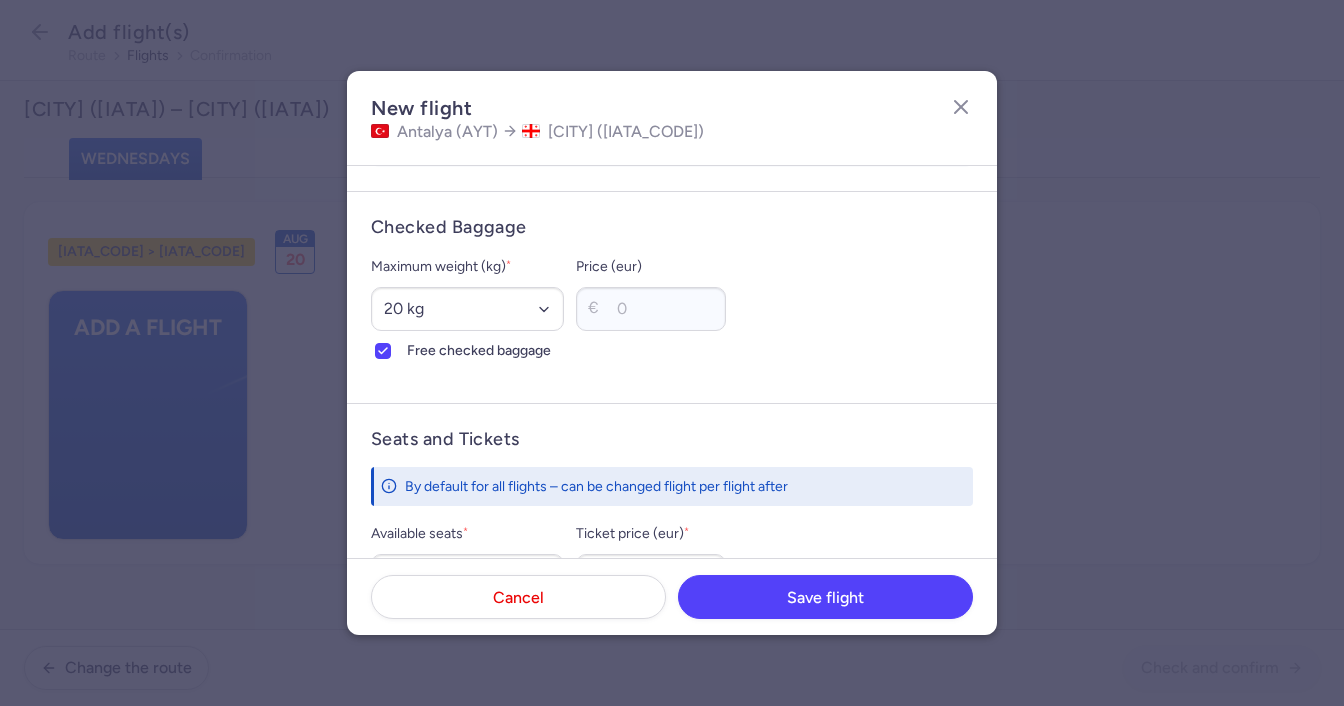 scroll, scrollTop: 600, scrollLeft: 0, axis: vertical 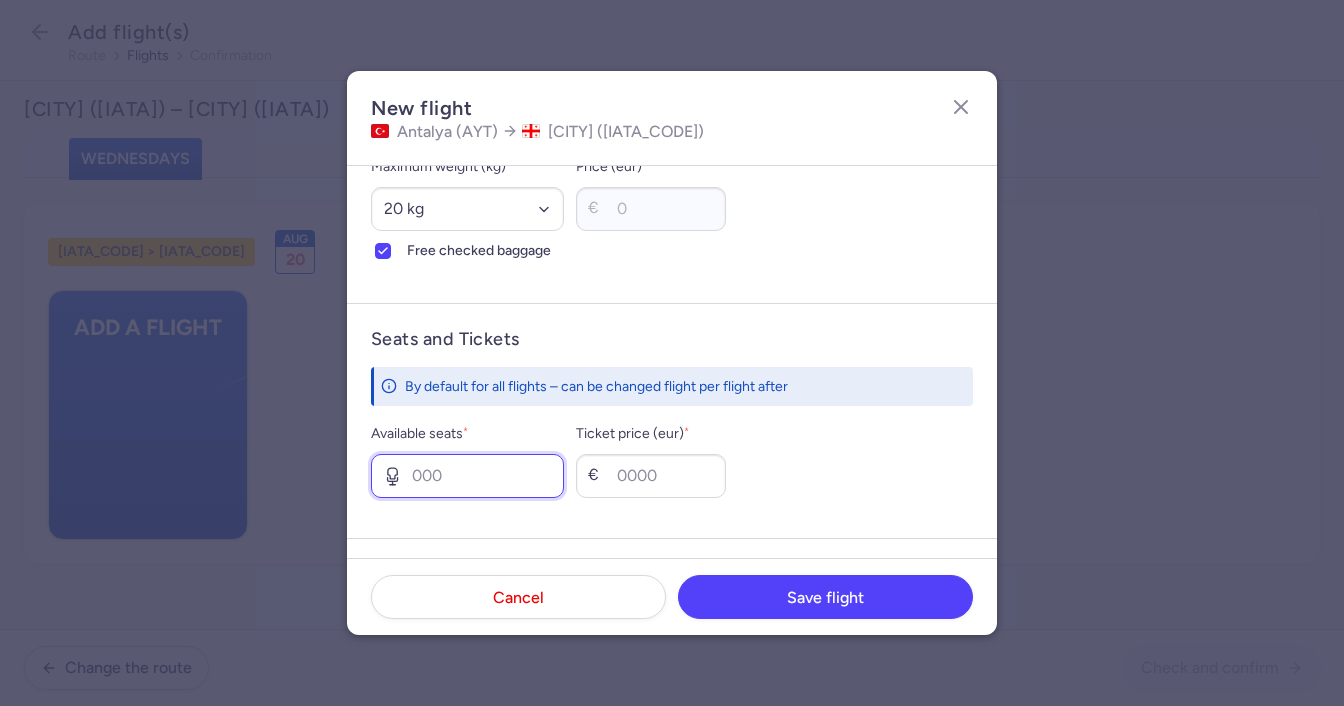 click on "Available seats  *" at bounding box center [467, 476] 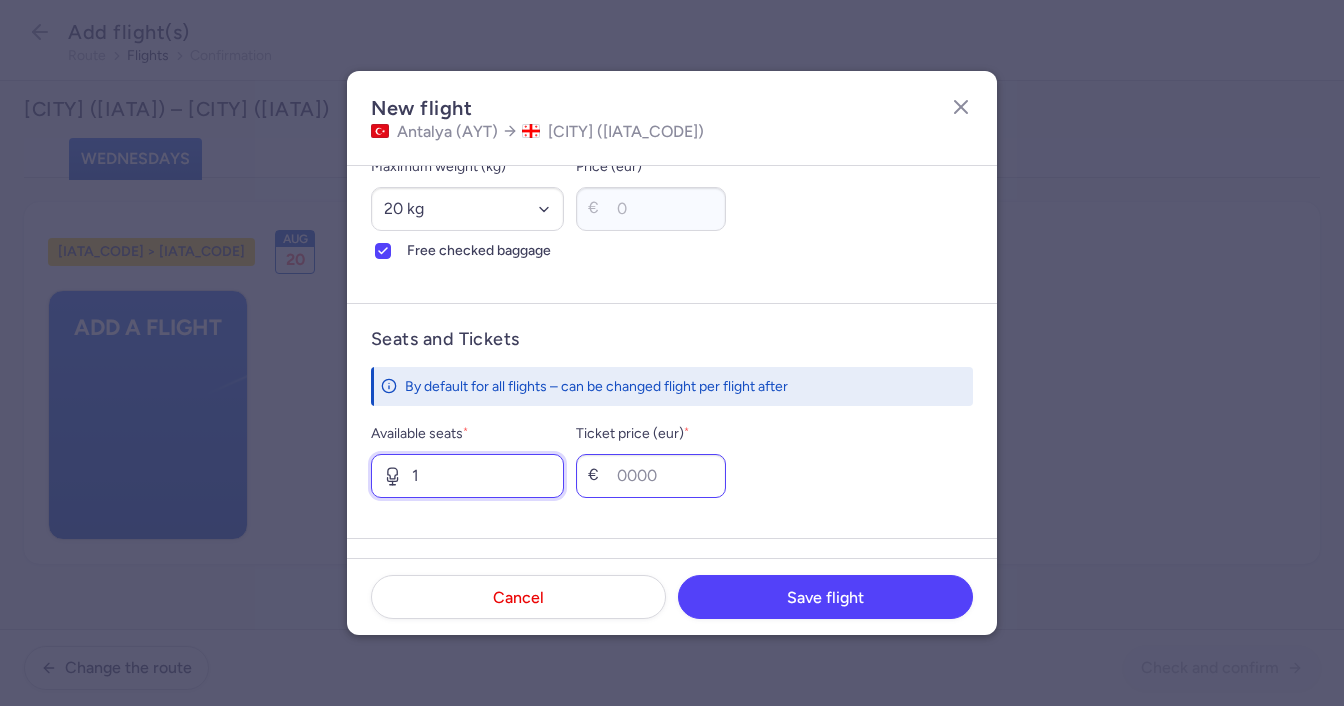 type on "1" 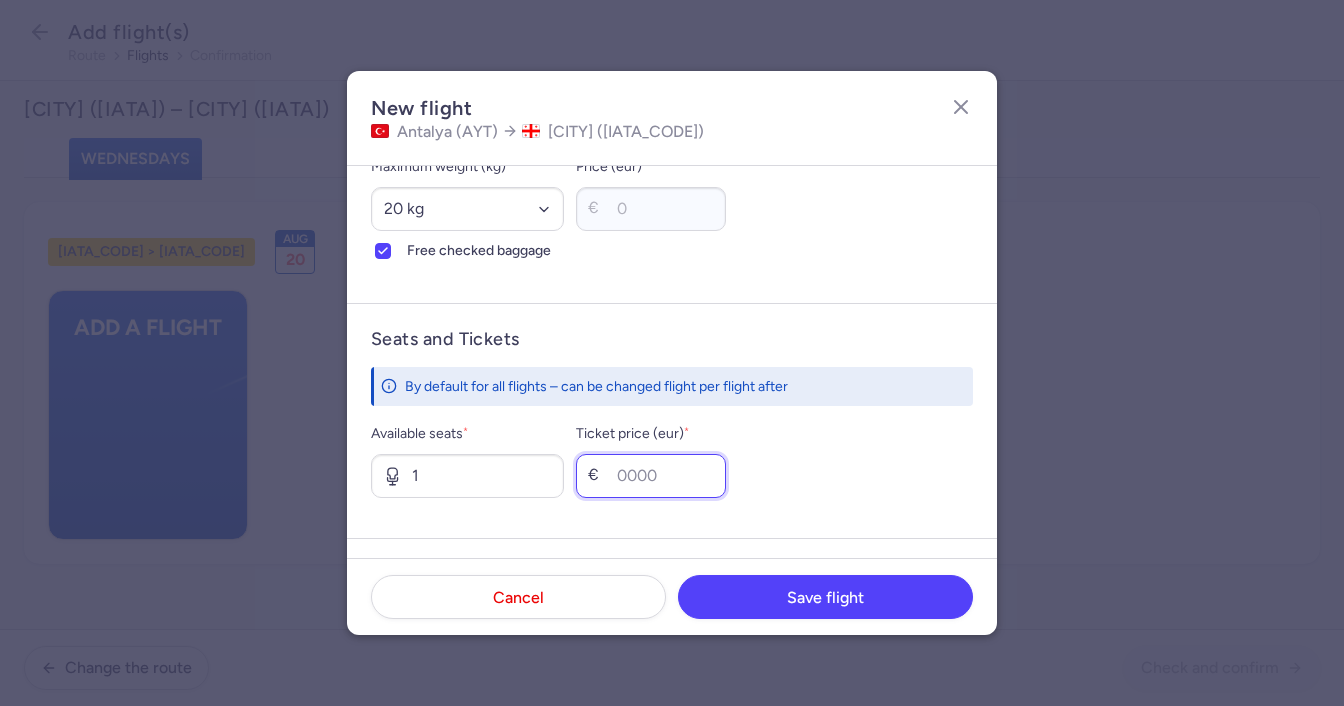 click on "Ticket price (eur)  *" at bounding box center (651, 476) 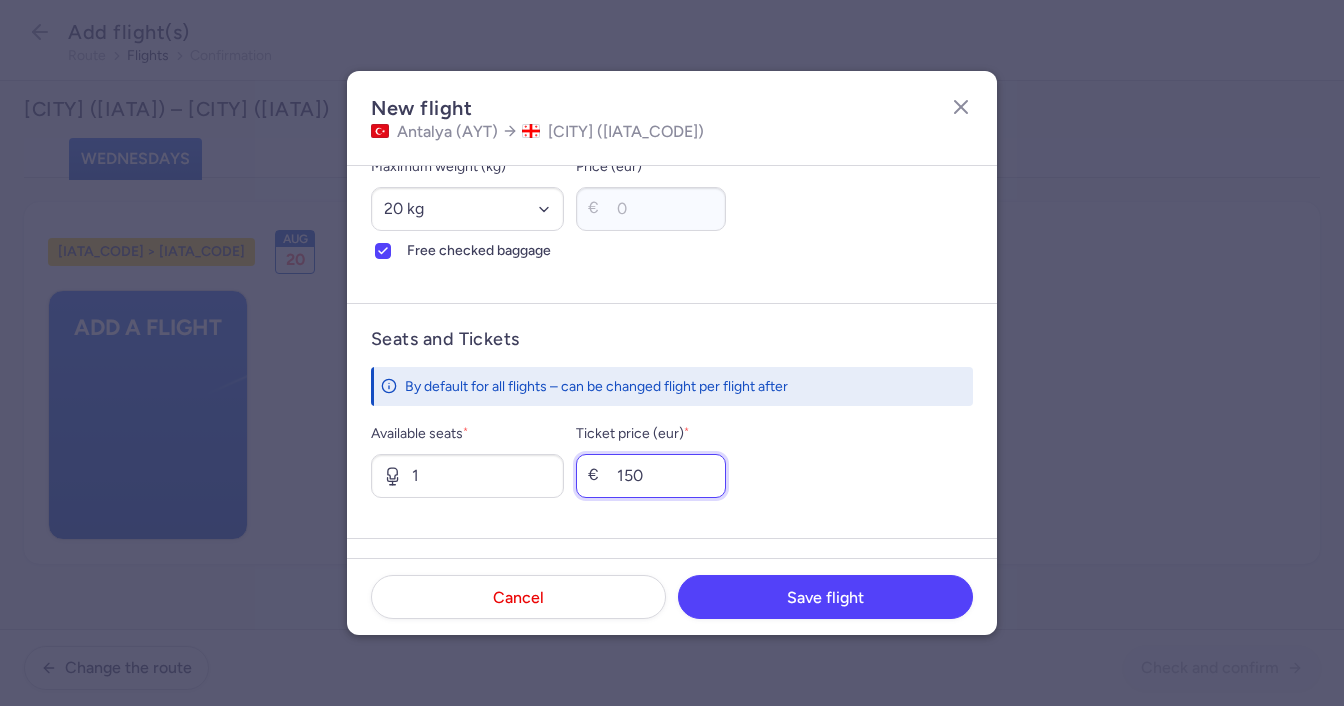 scroll, scrollTop: 800, scrollLeft: 0, axis: vertical 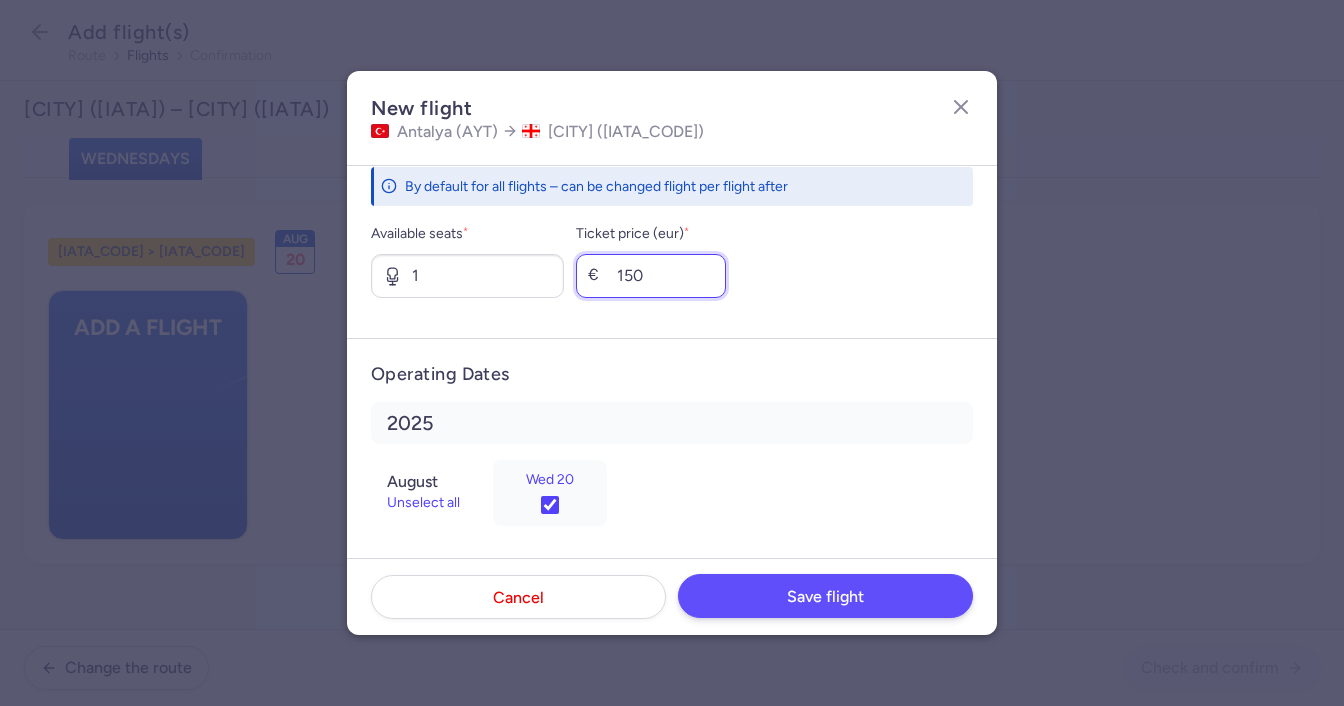 type on "150" 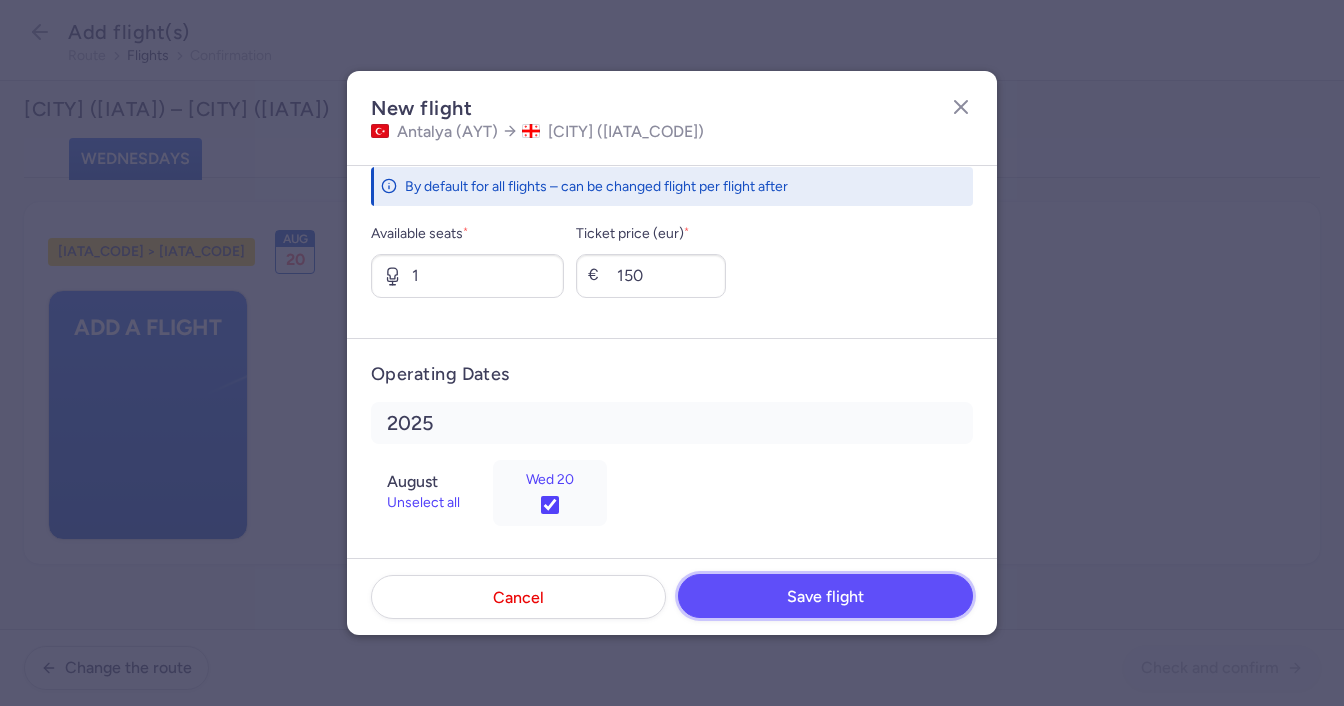 click on "Save flight" at bounding box center [825, 596] 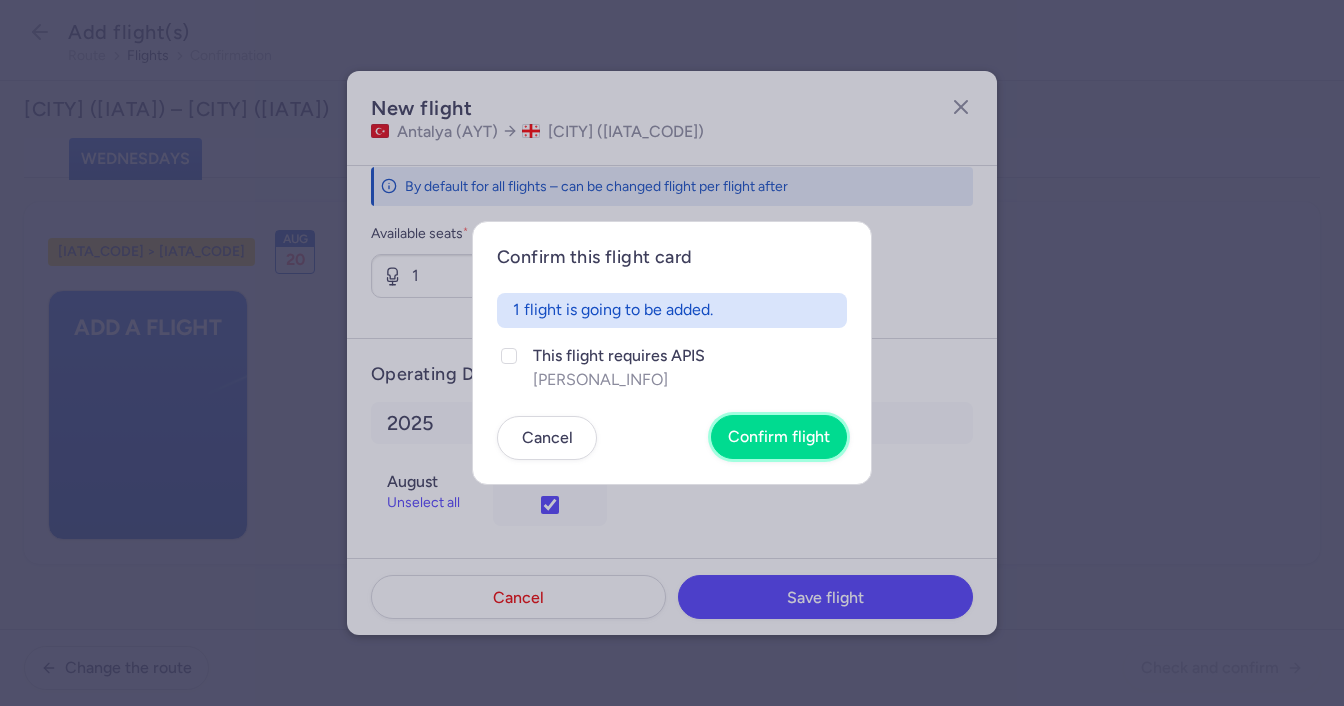 click on "Confirm flight" at bounding box center [779, 437] 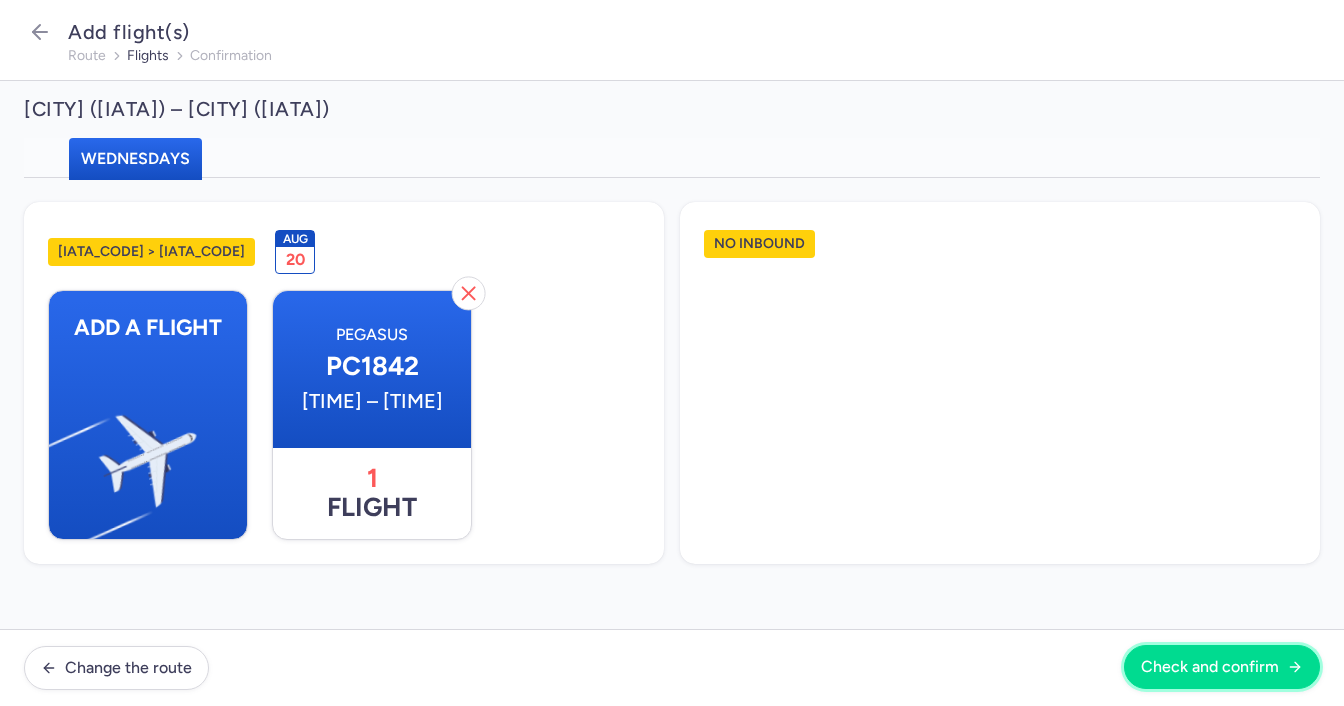 click on "Check and confirm" at bounding box center (1210, 667) 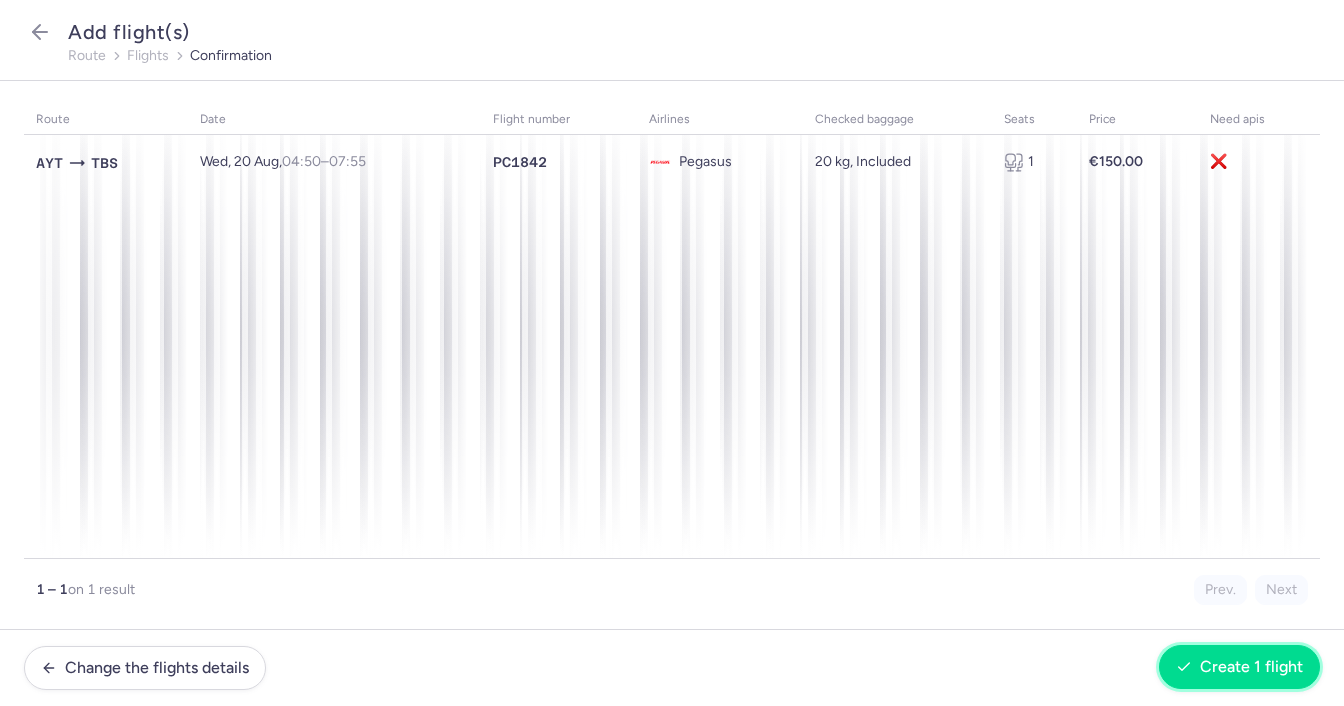 click on "Create 1 flight" at bounding box center (1251, 667) 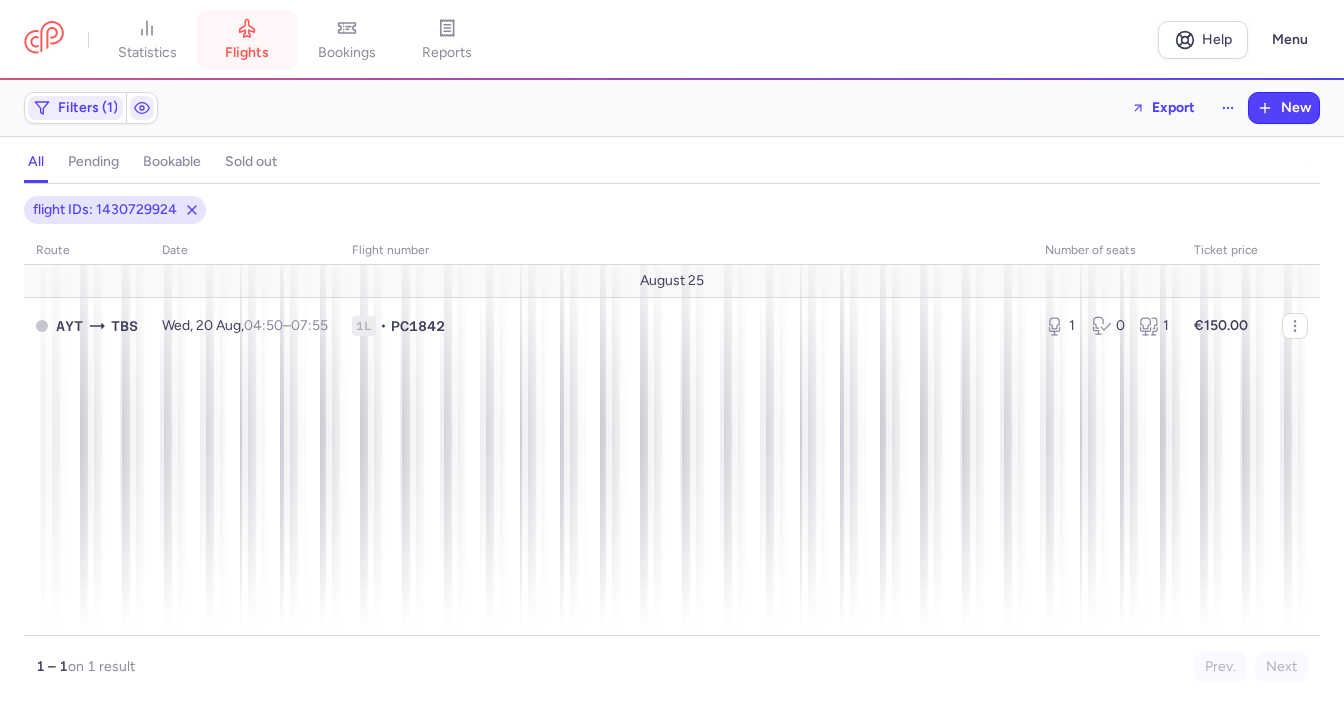 click on "flights" at bounding box center [247, 40] 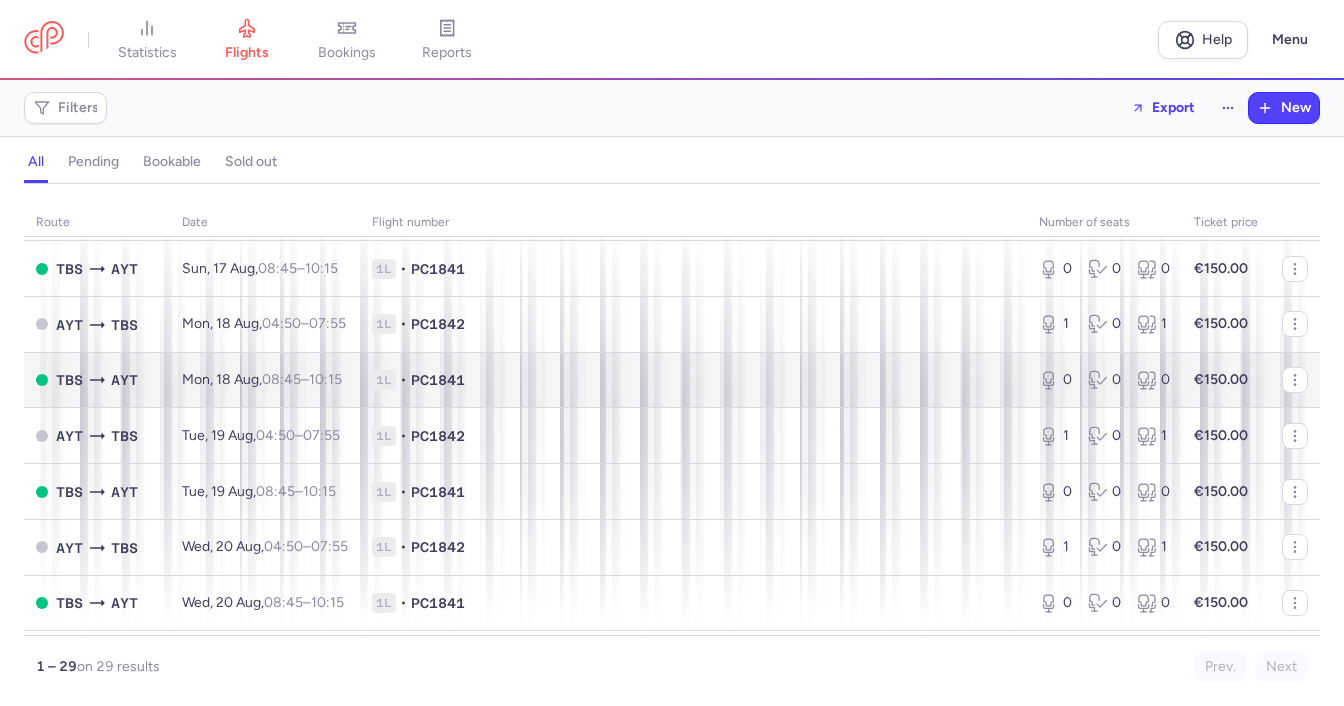 scroll, scrollTop: 1288, scrollLeft: 0, axis: vertical 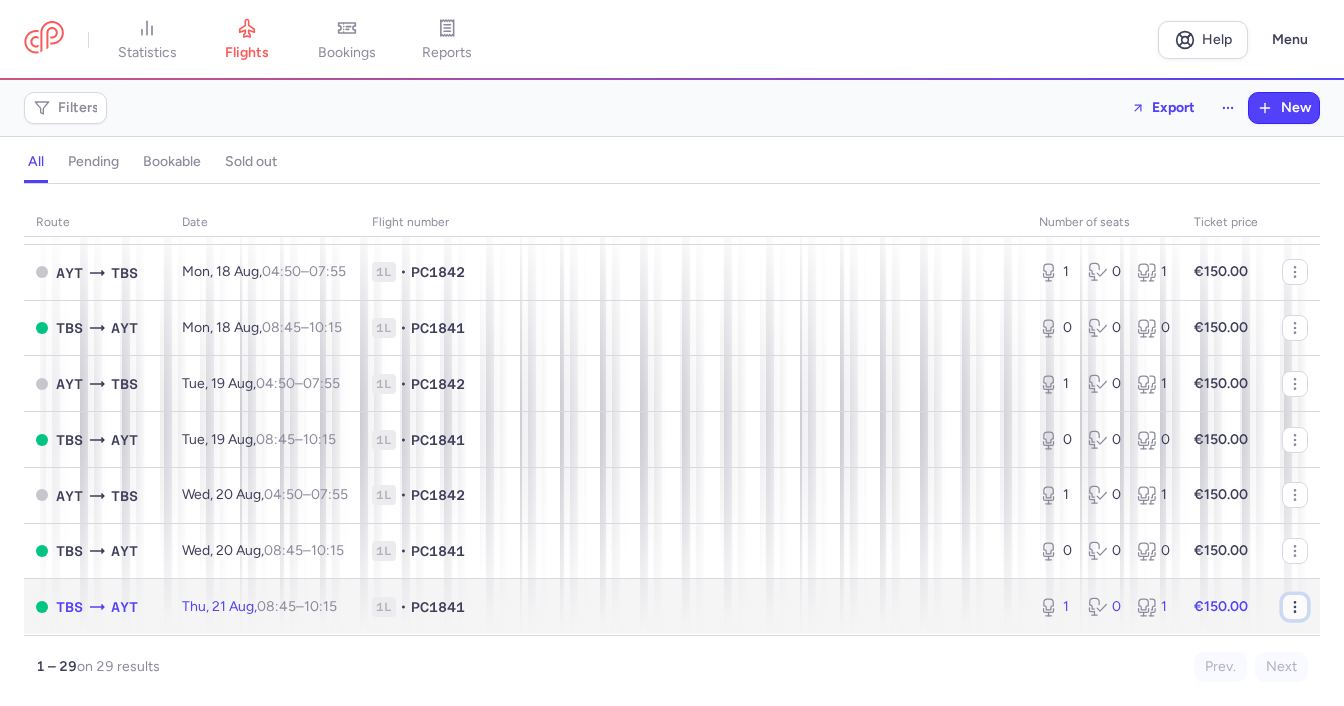click 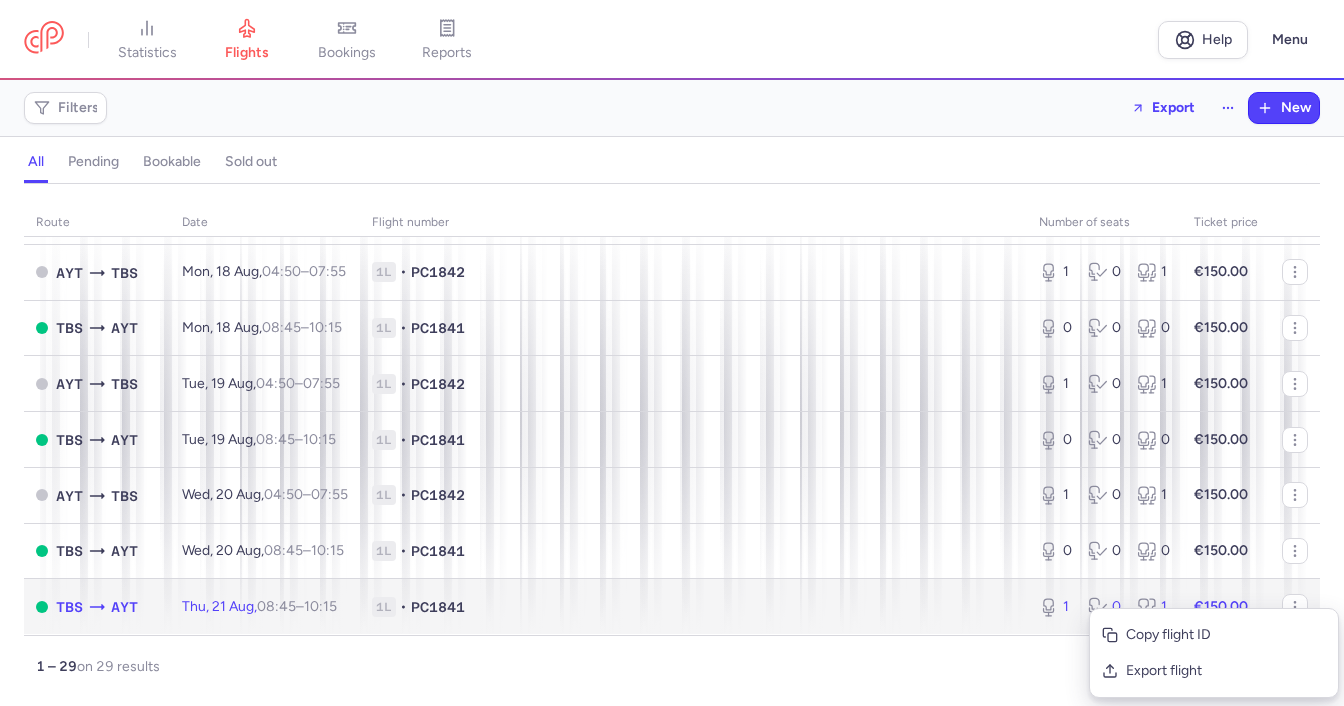 click on "1L • PC1841" 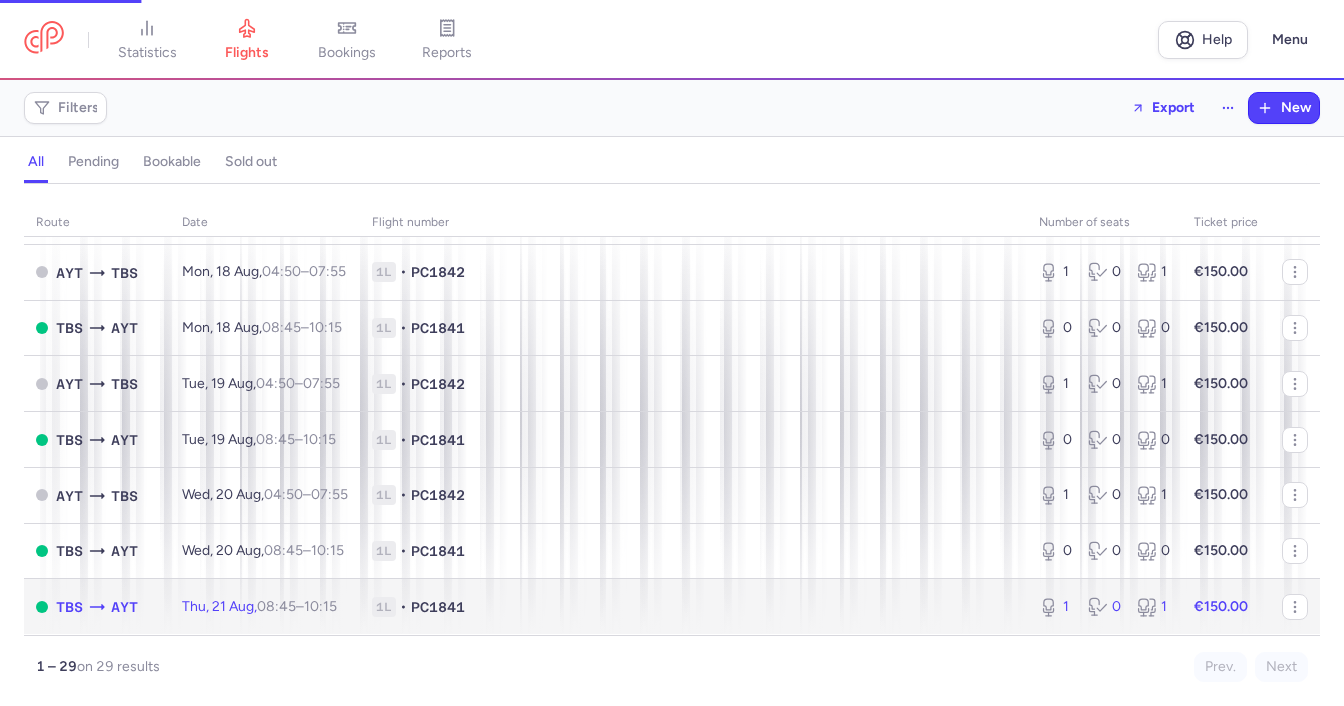click on "1 0 1" 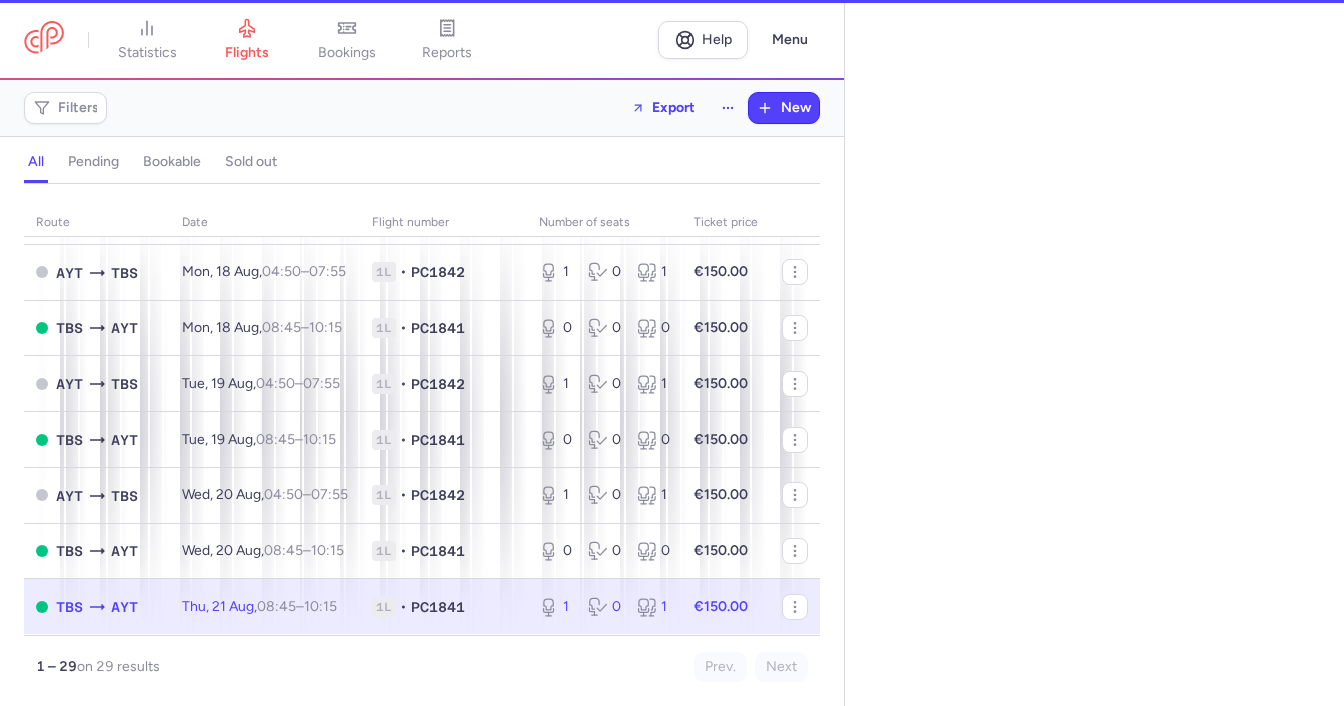 select on "days" 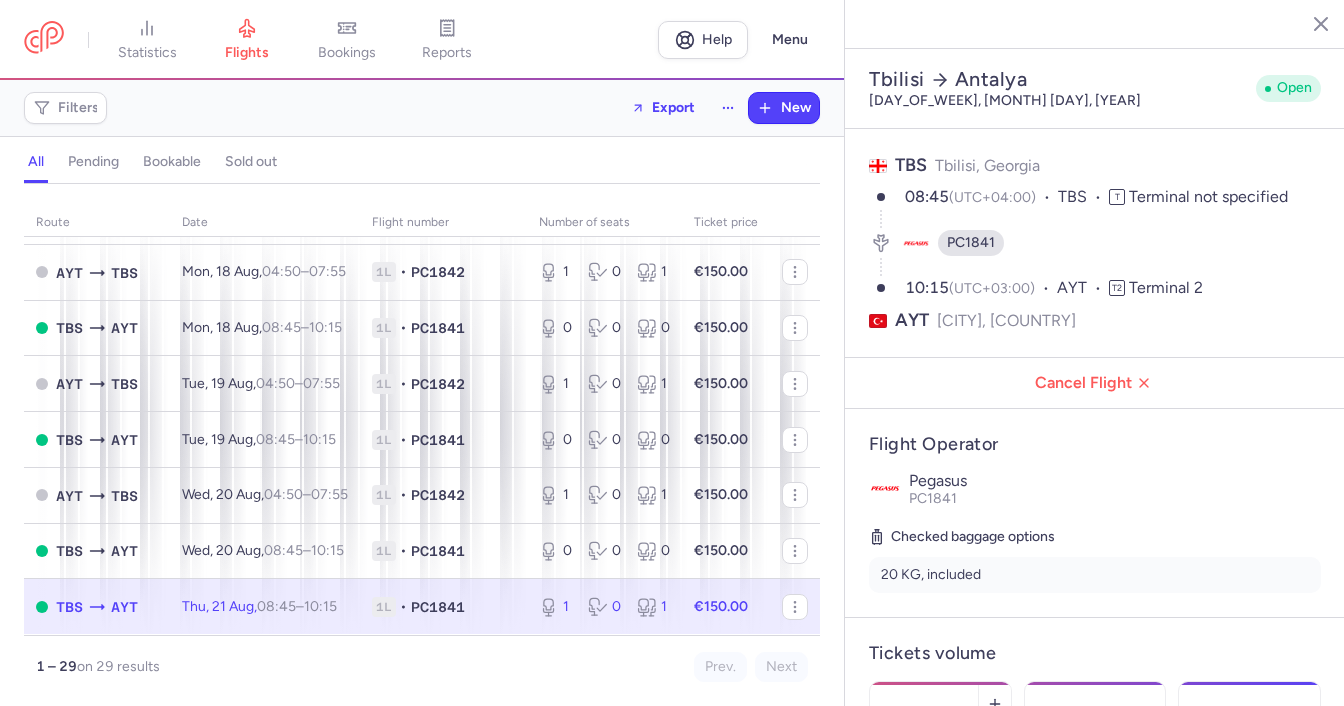 scroll, scrollTop: 500, scrollLeft: 0, axis: vertical 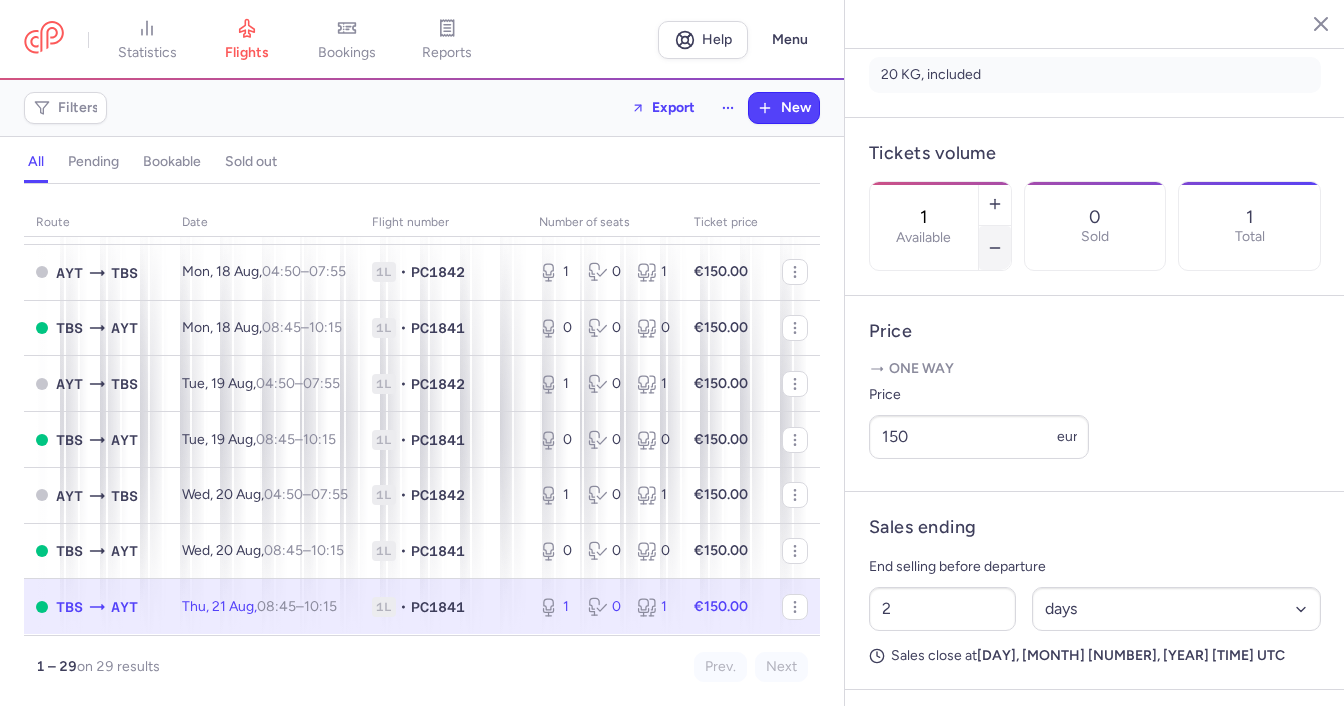 click 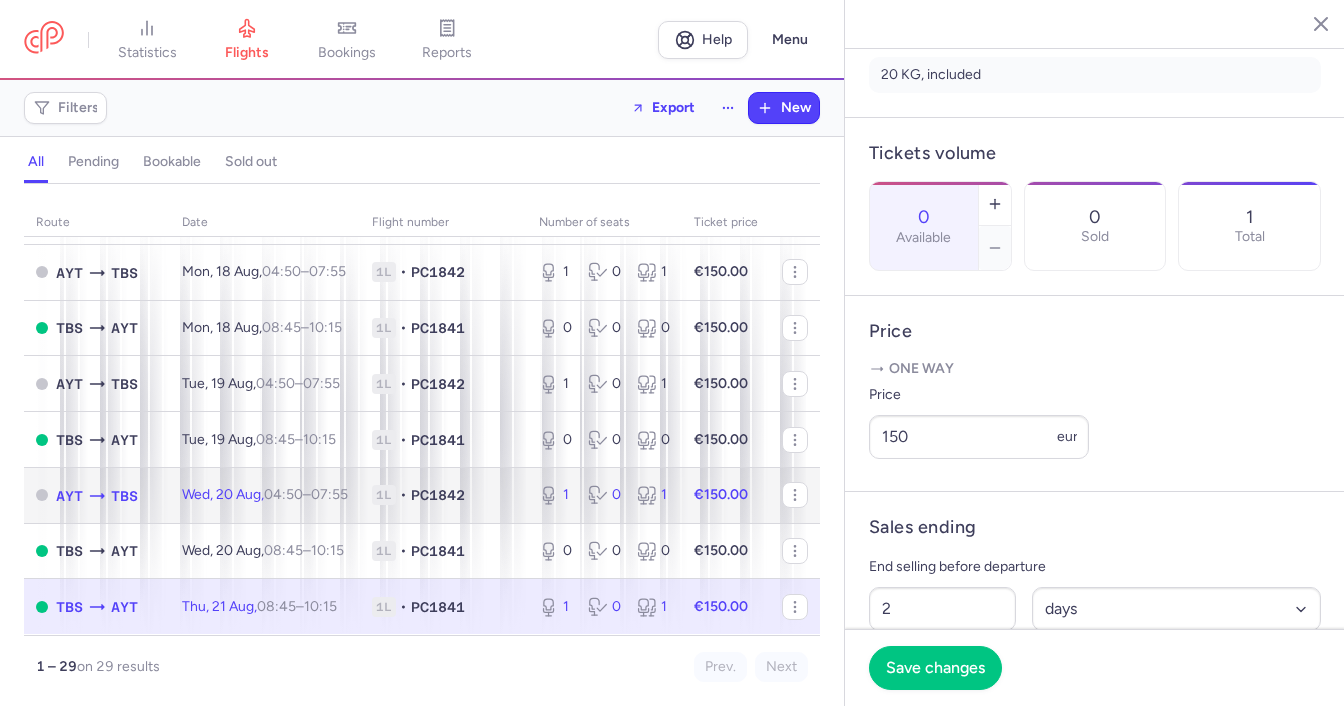 click on "1 0 1" 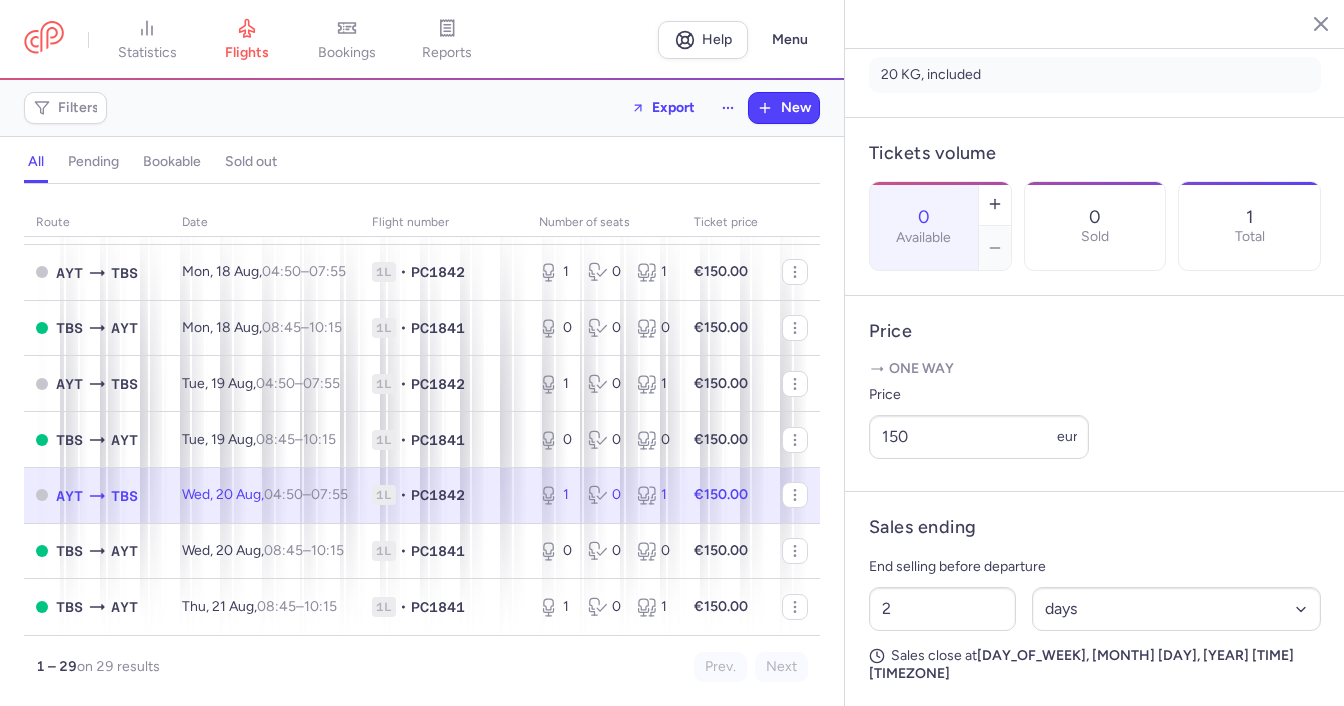 click 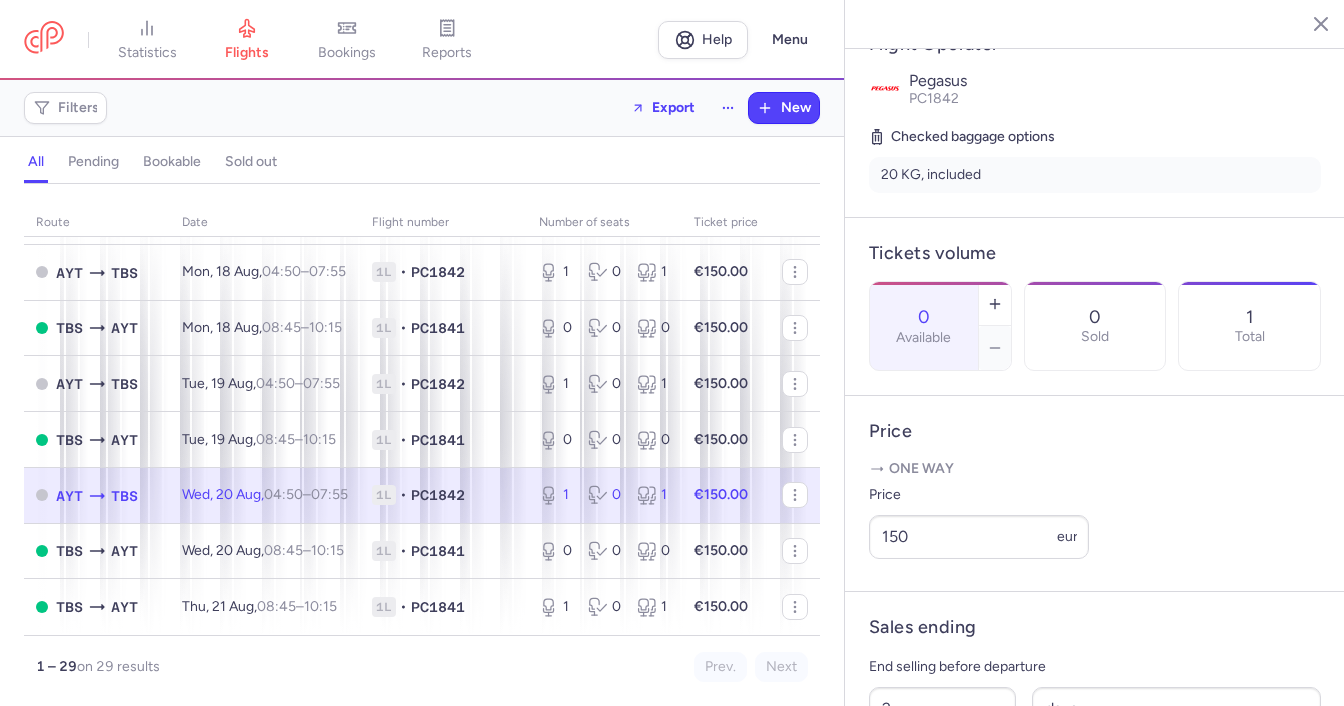 scroll, scrollTop: 300, scrollLeft: 0, axis: vertical 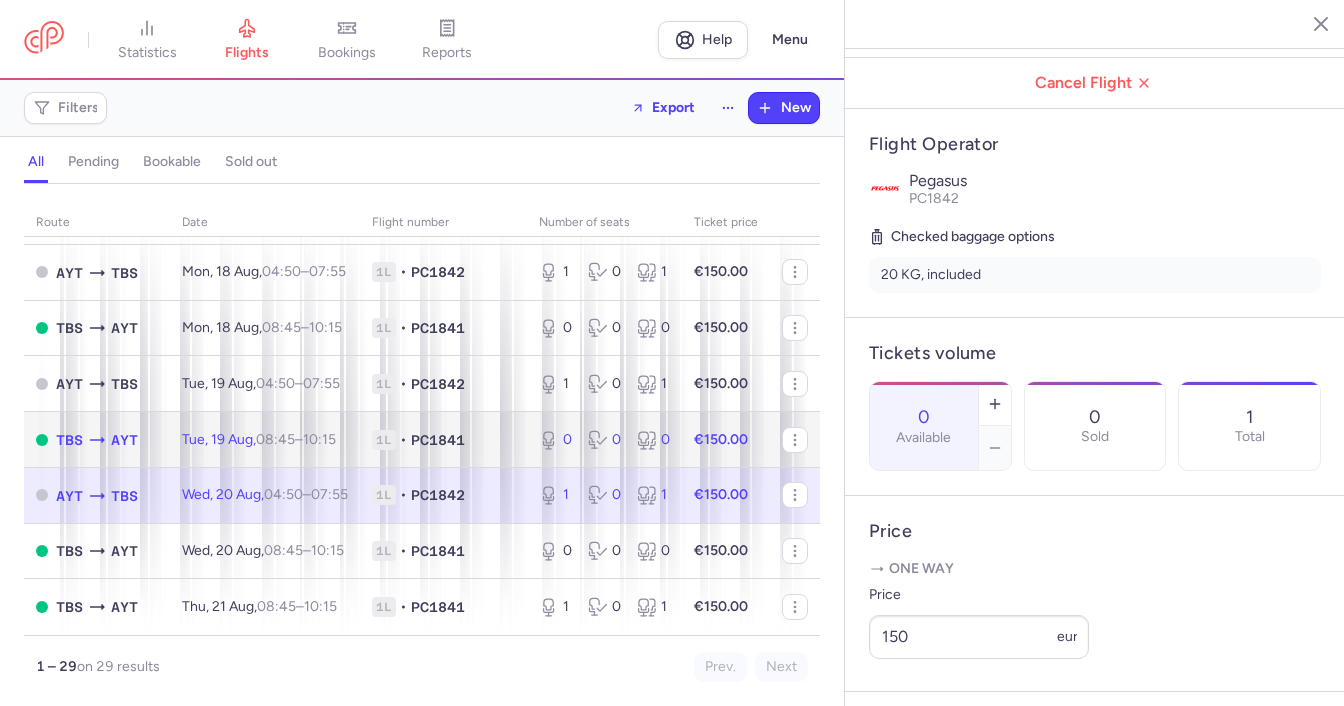 click on "0" at bounding box center (555, 440) 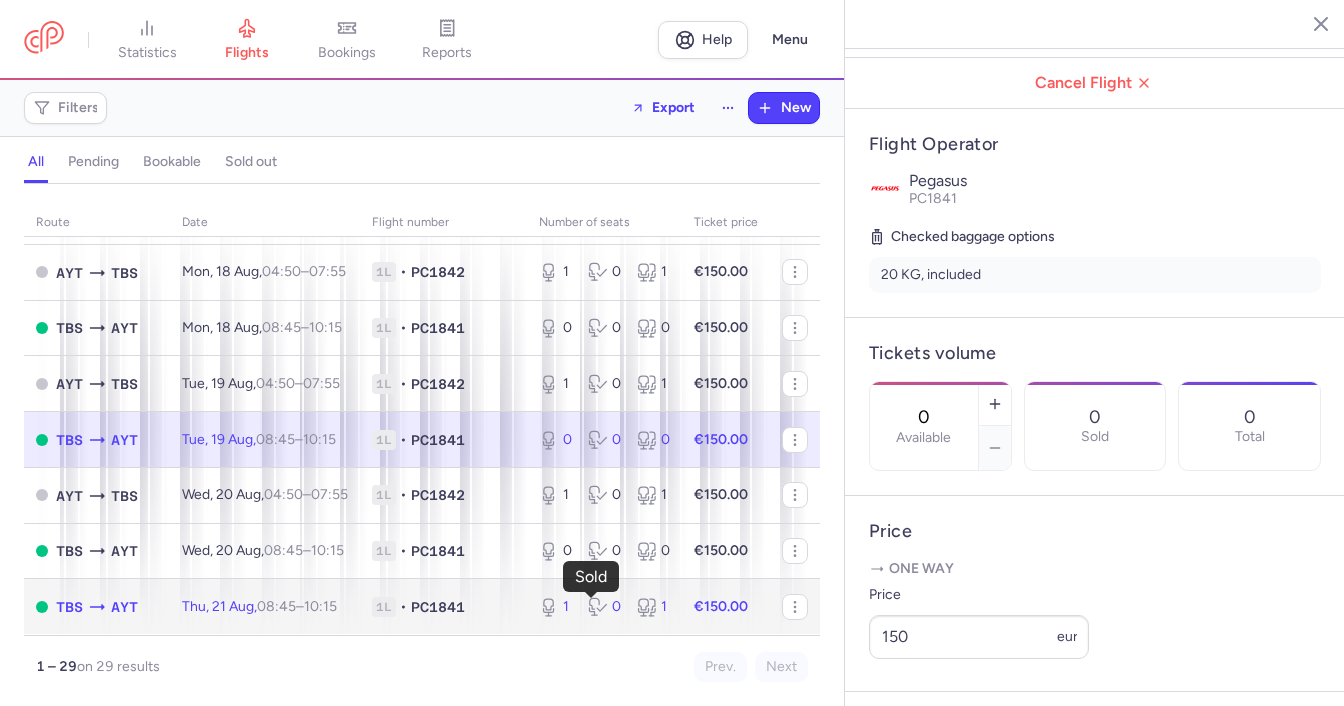 click 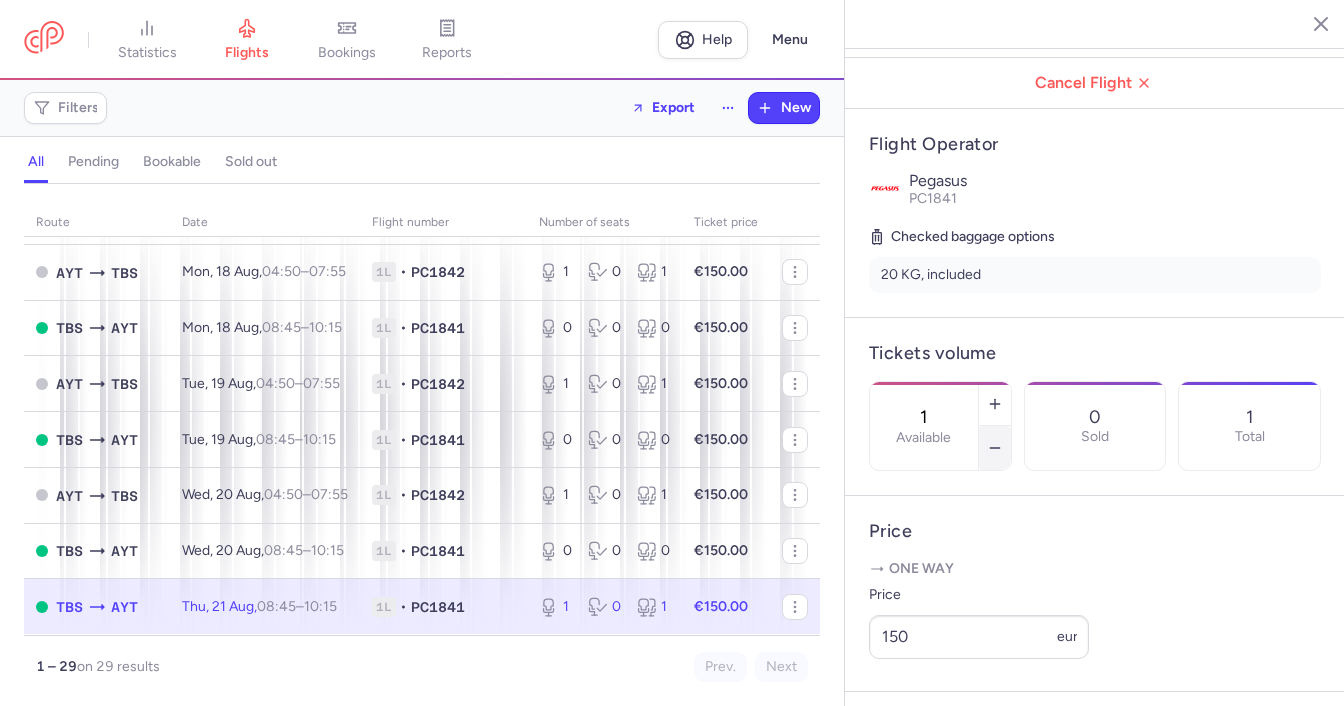 click 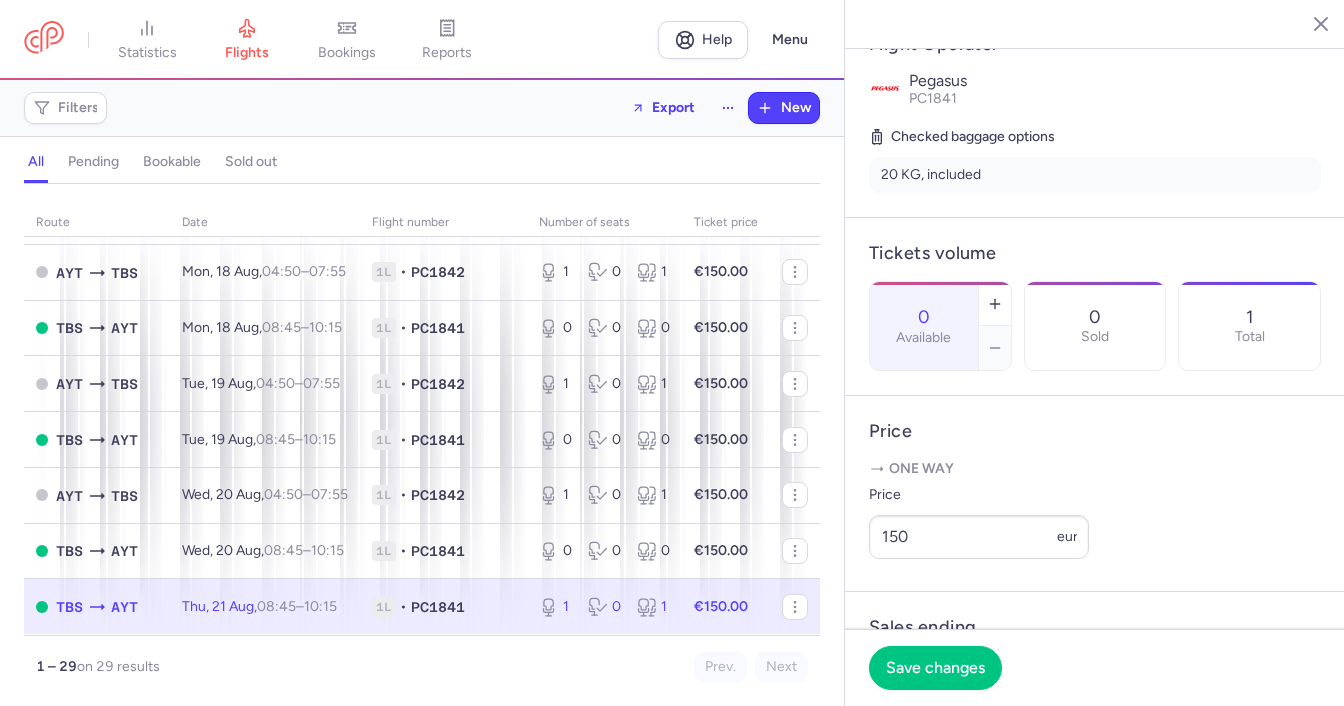 scroll, scrollTop: 600, scrollLeft: 0, axis: vertical 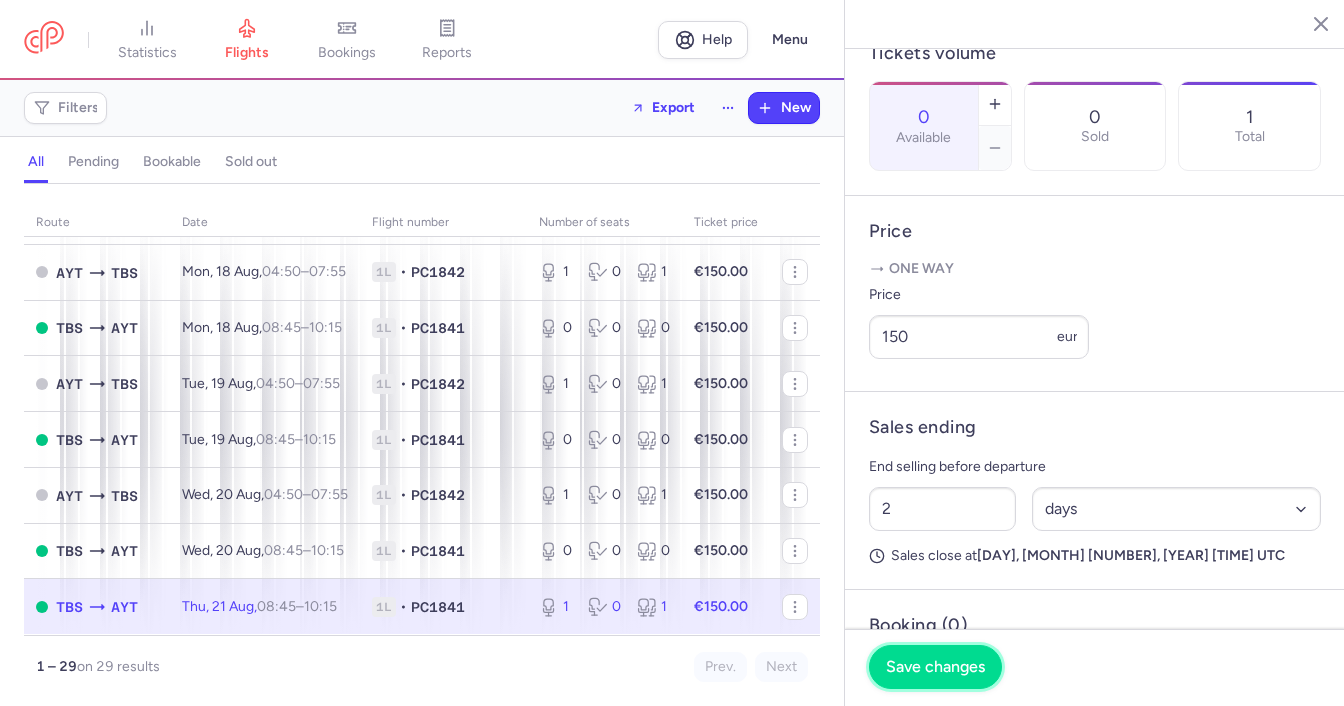 click on "Save changes" at bounding box center [935, 667] 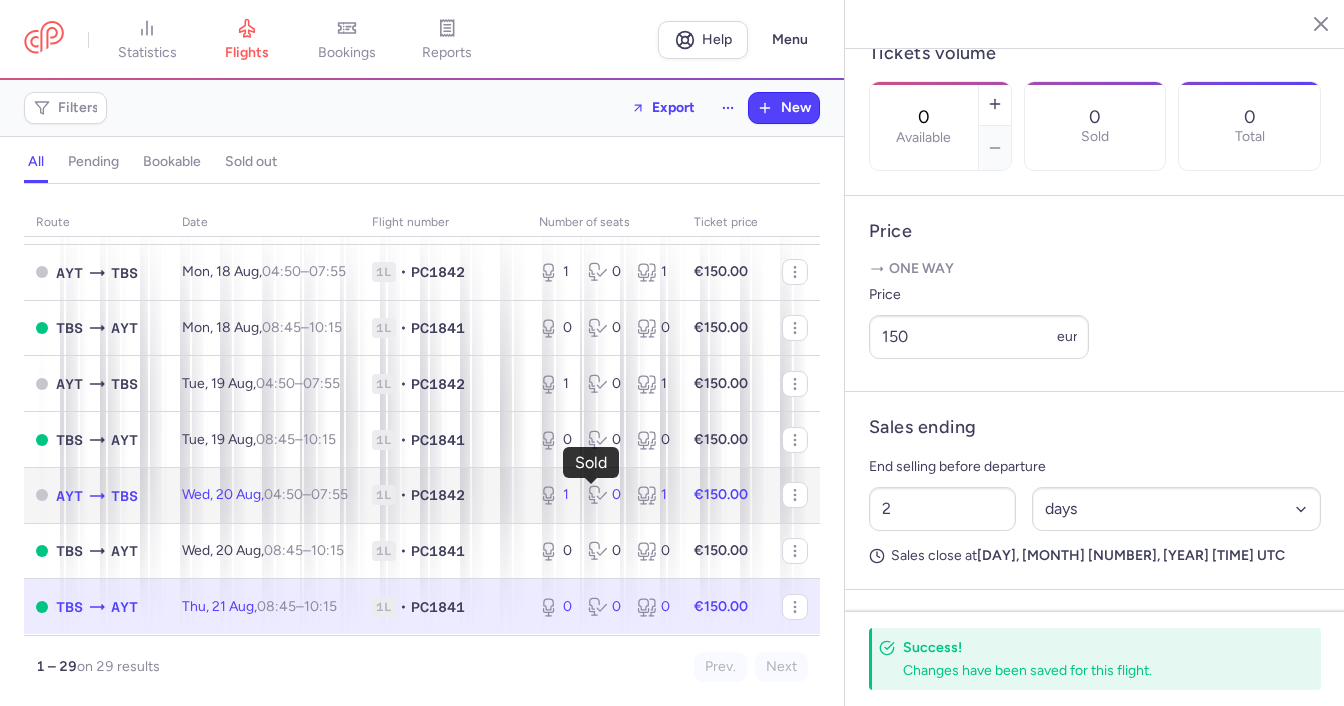 click 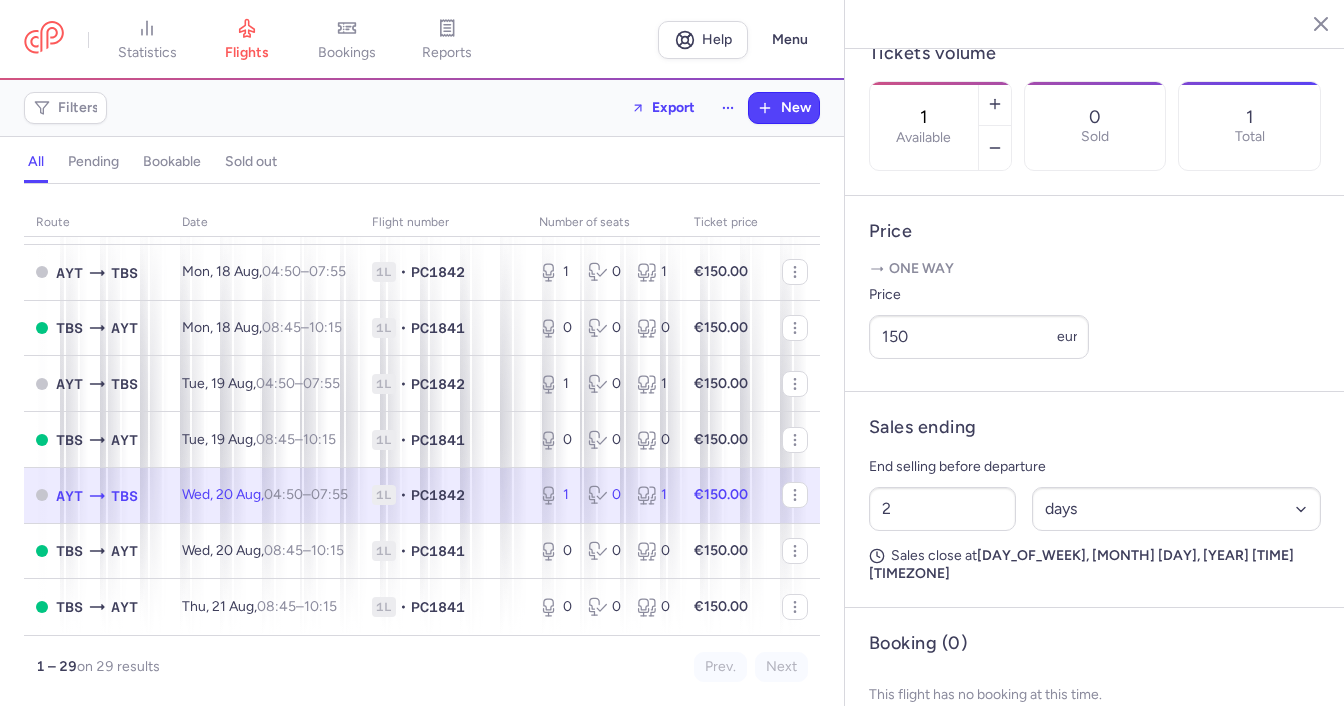 scroll, scrollTop: 400, scrollLeft: 0, axis: vertical 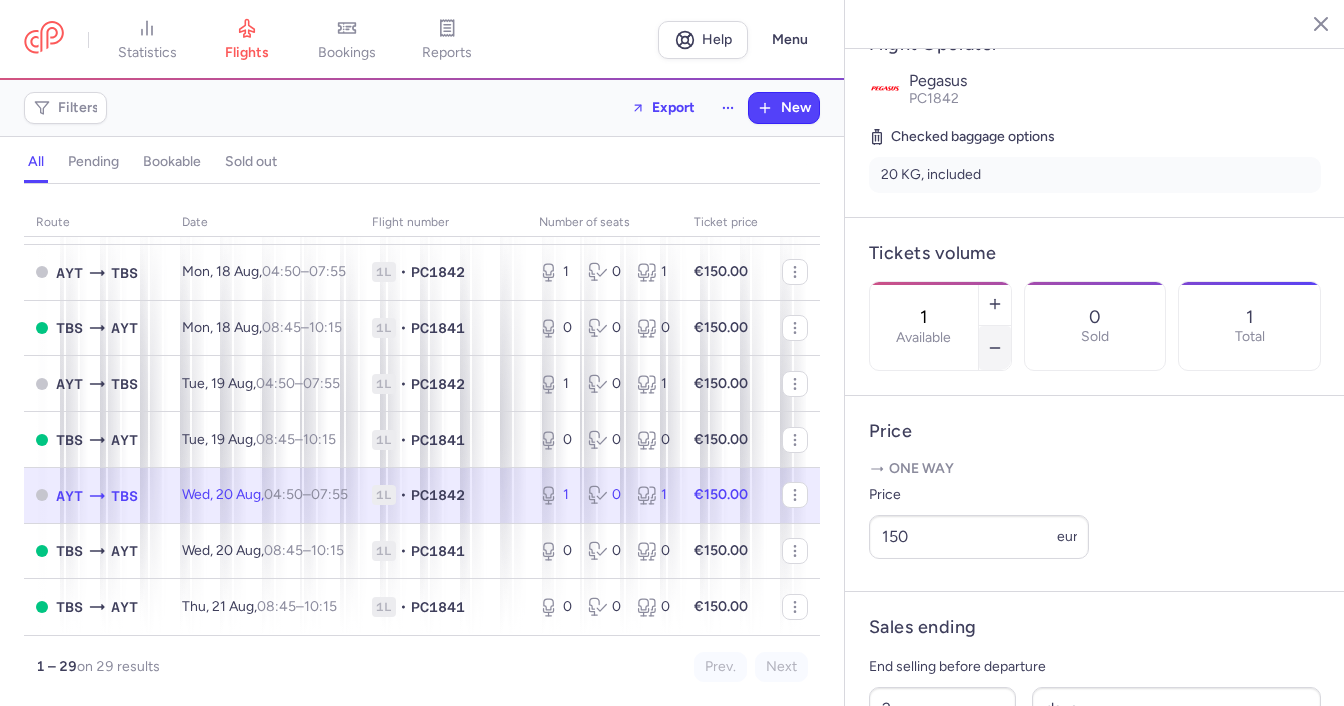 click at bounding box center (995, 348) 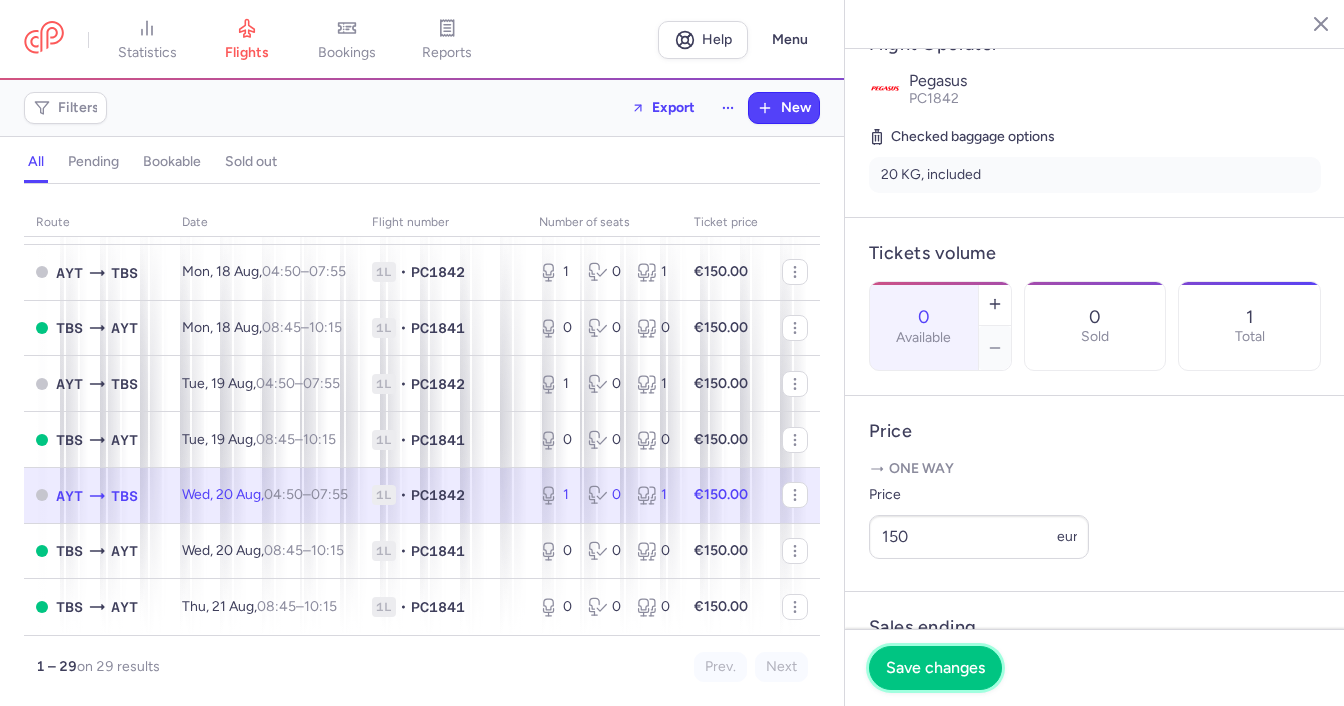 drag, startPoint x: 948, startPoint y: 669, endPoint x: 834, endPoint y: 580, distance: 144.6271 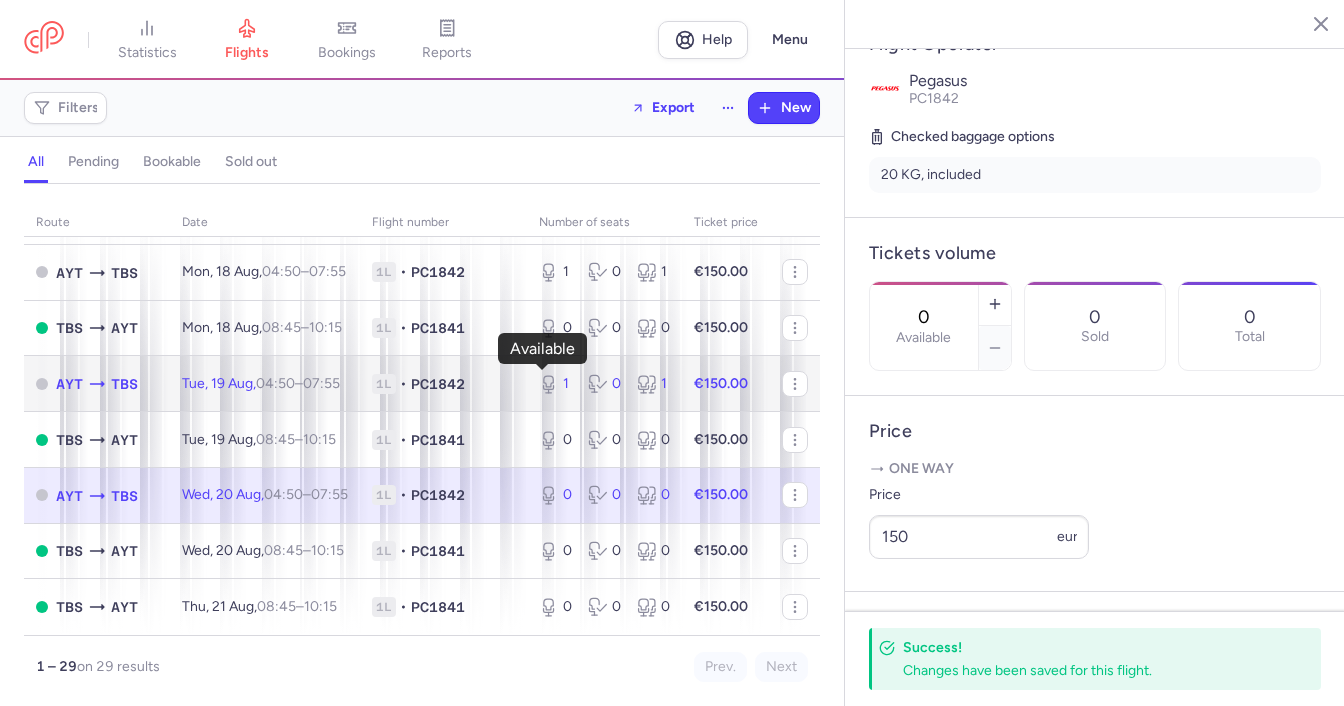click on "1" at bounding box center (555, 384) 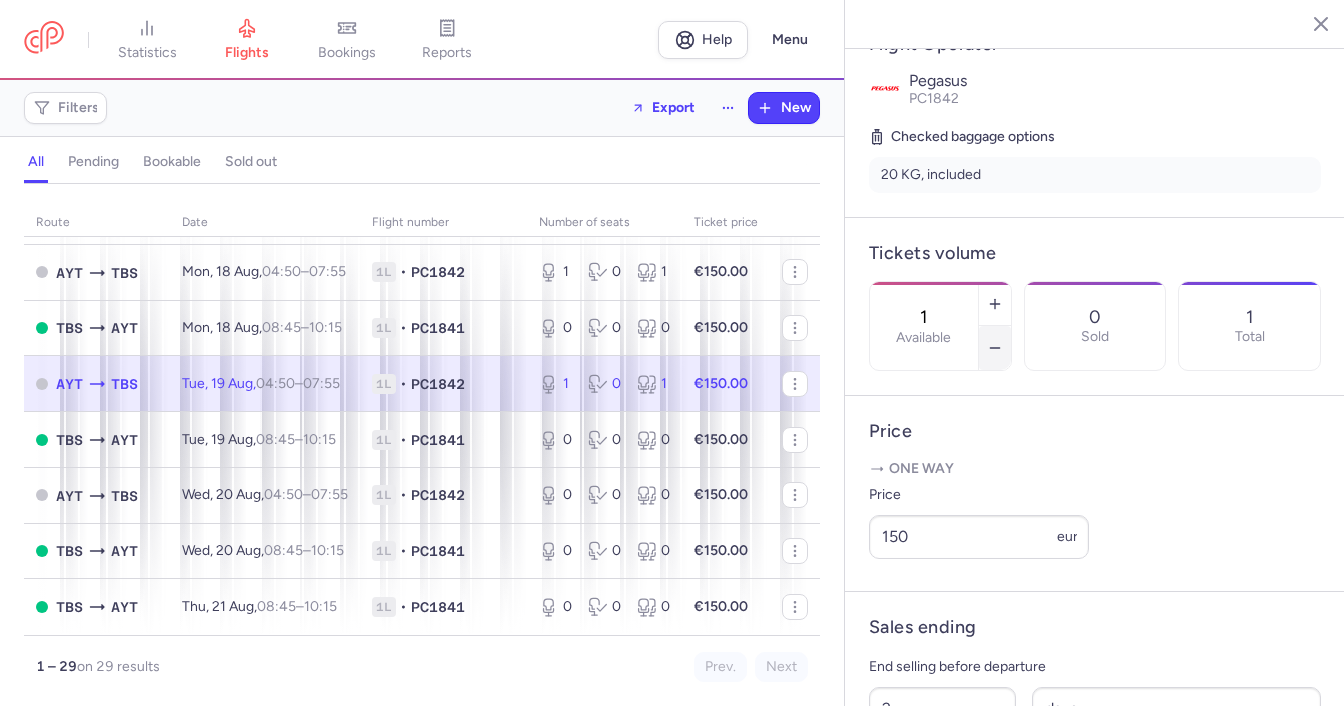 click 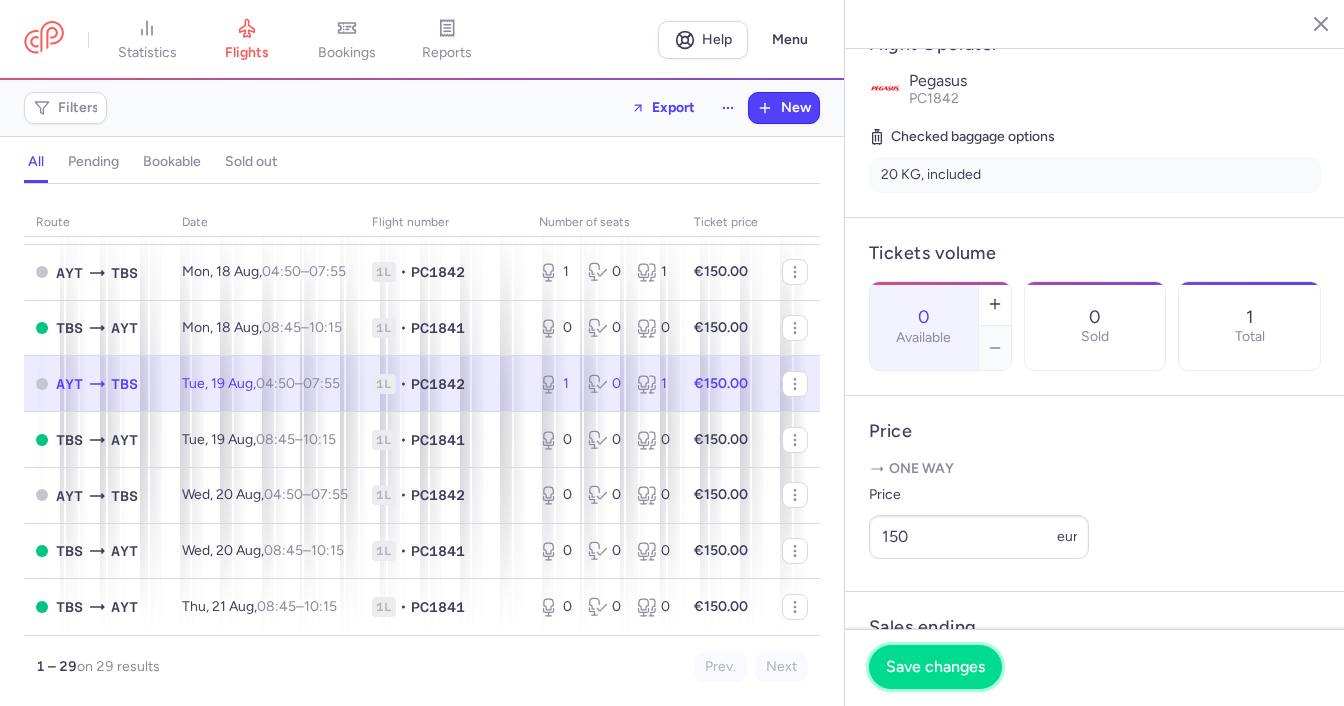 click on "Save changes" at bounding box center [935, 667] 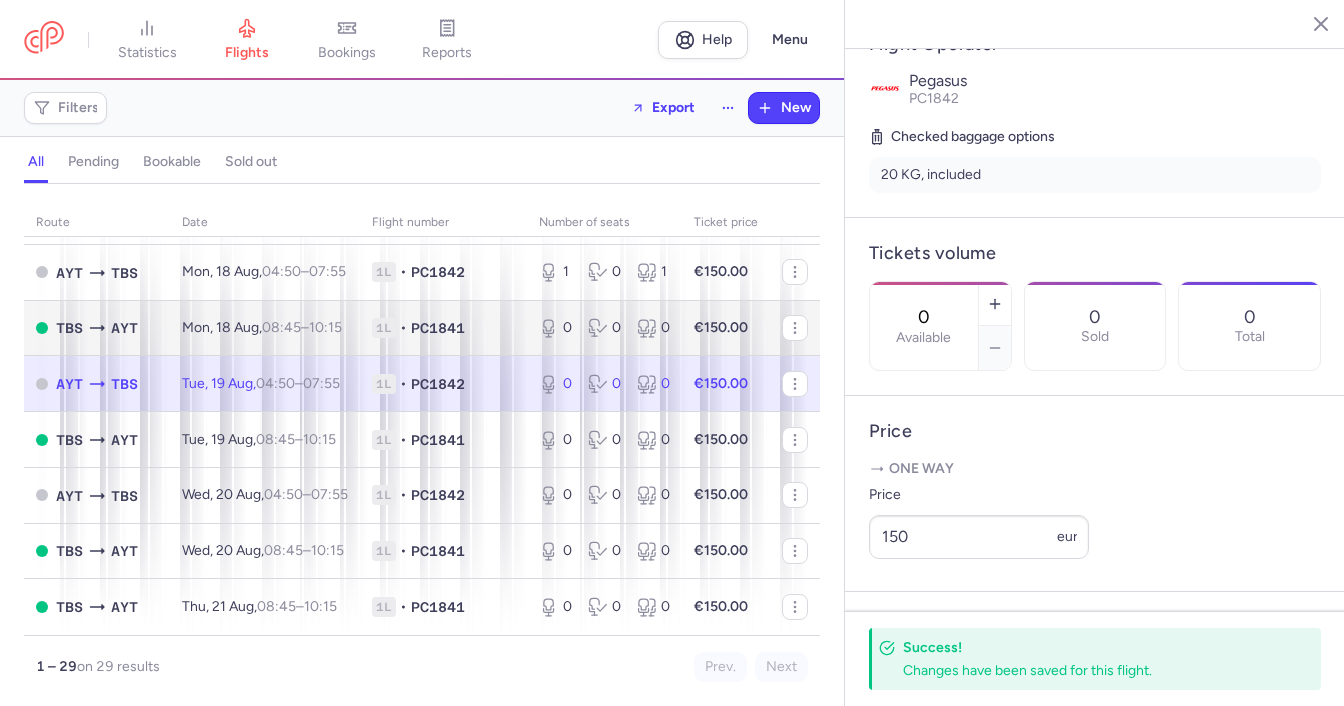 scroll, scrollTop: 1188, scrollLeft: 0, axis: vertical 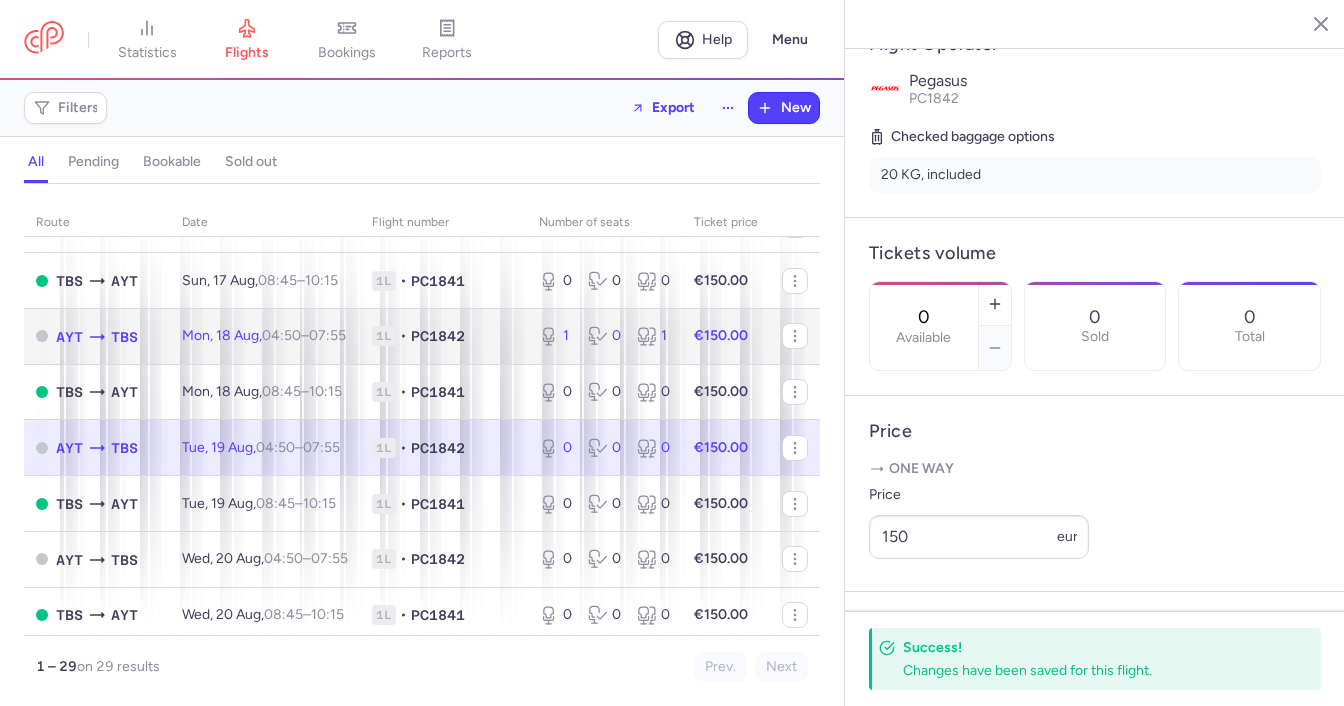 click on "1 0 1" 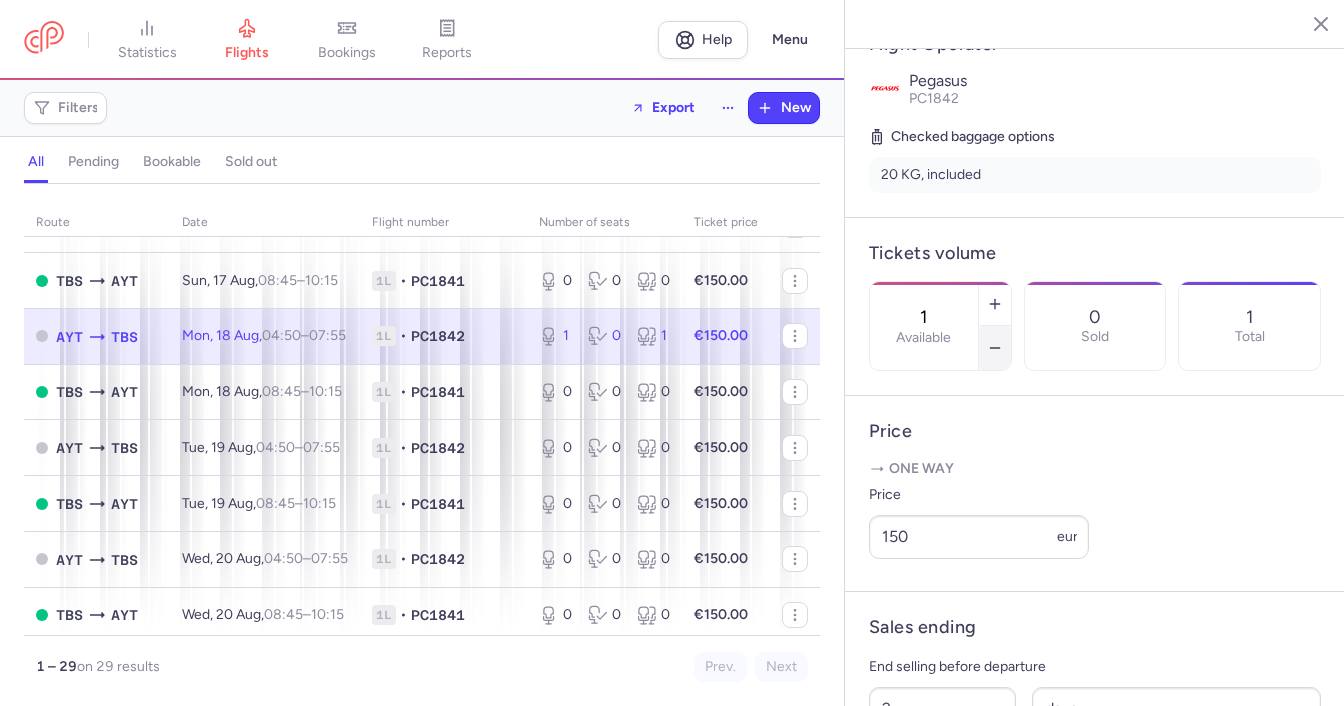 click 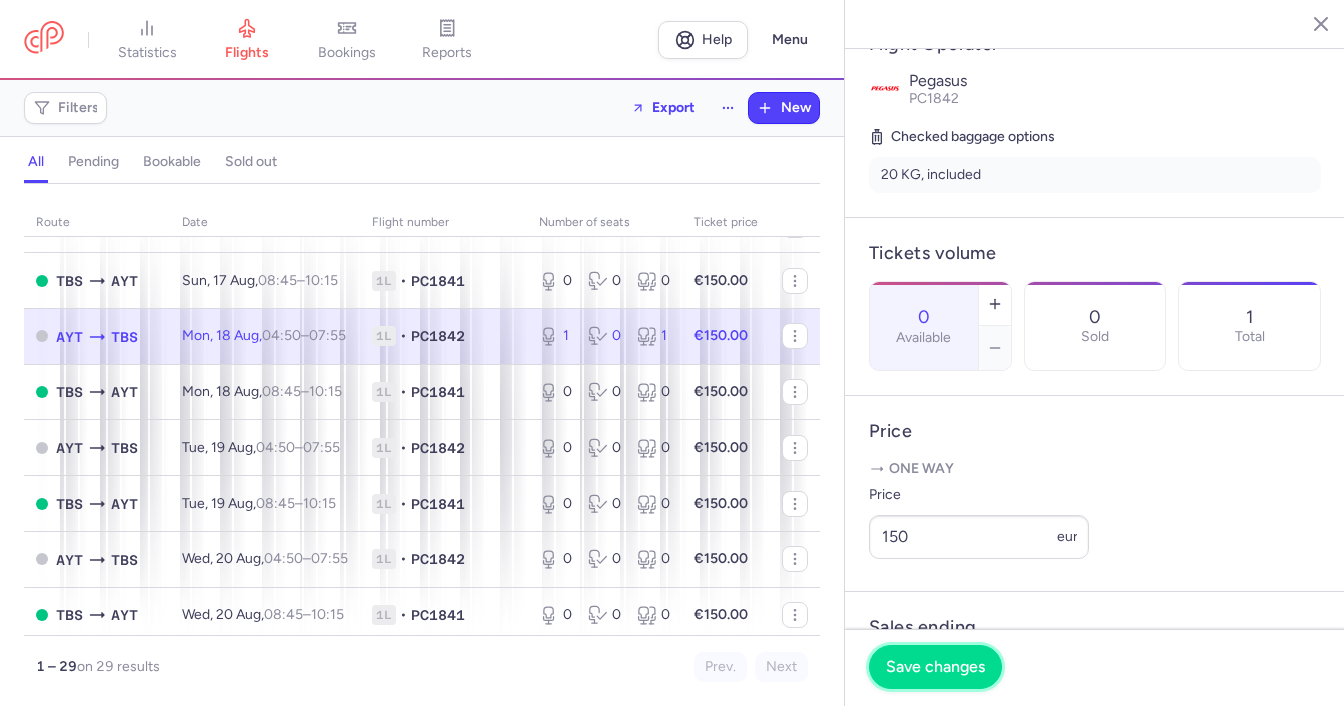click on "Save changes" at bounding box center (935, 667) 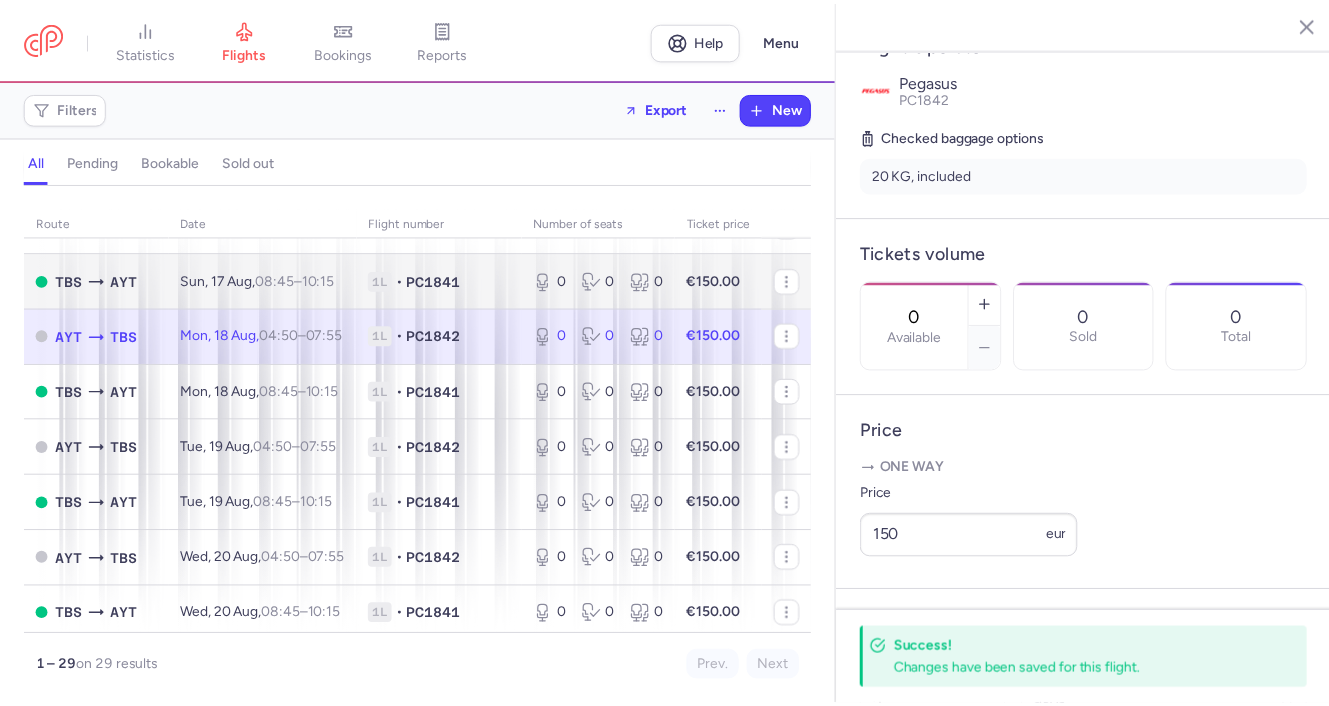 scroll, scrollTop: 1088, scrollLeft: 0, axis: vertical 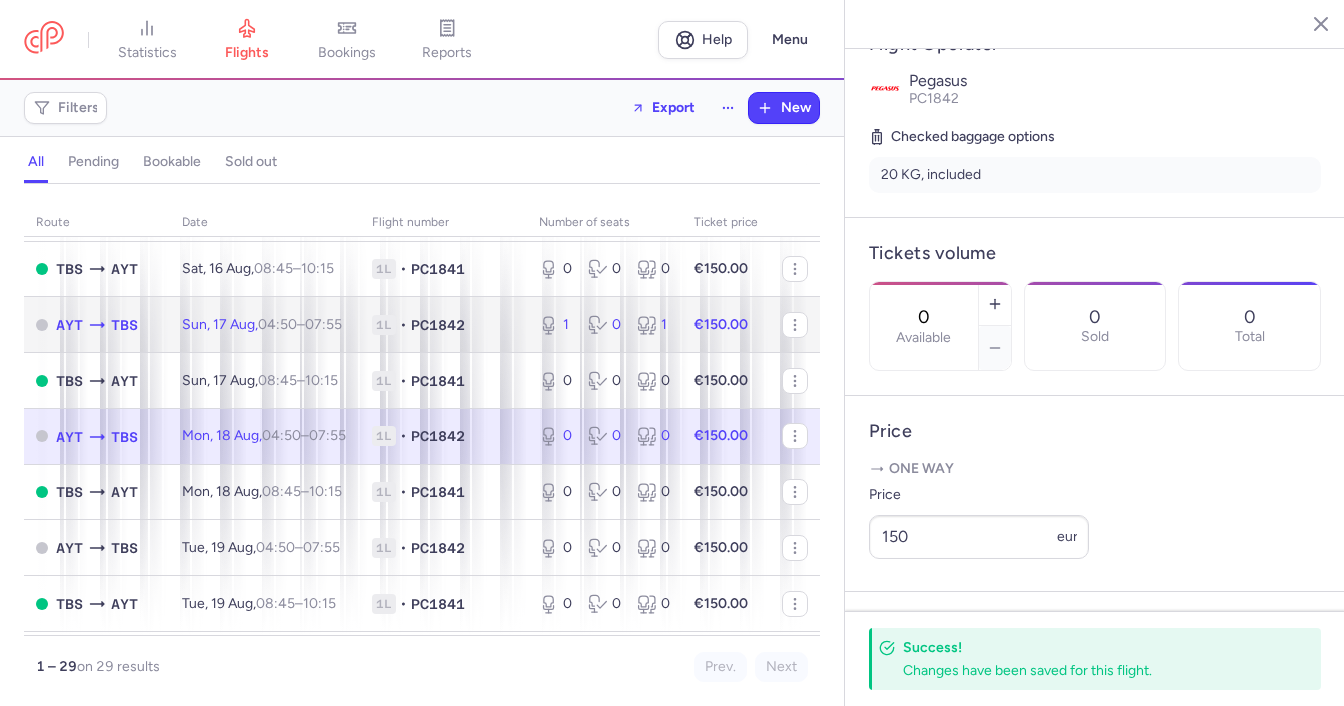 click 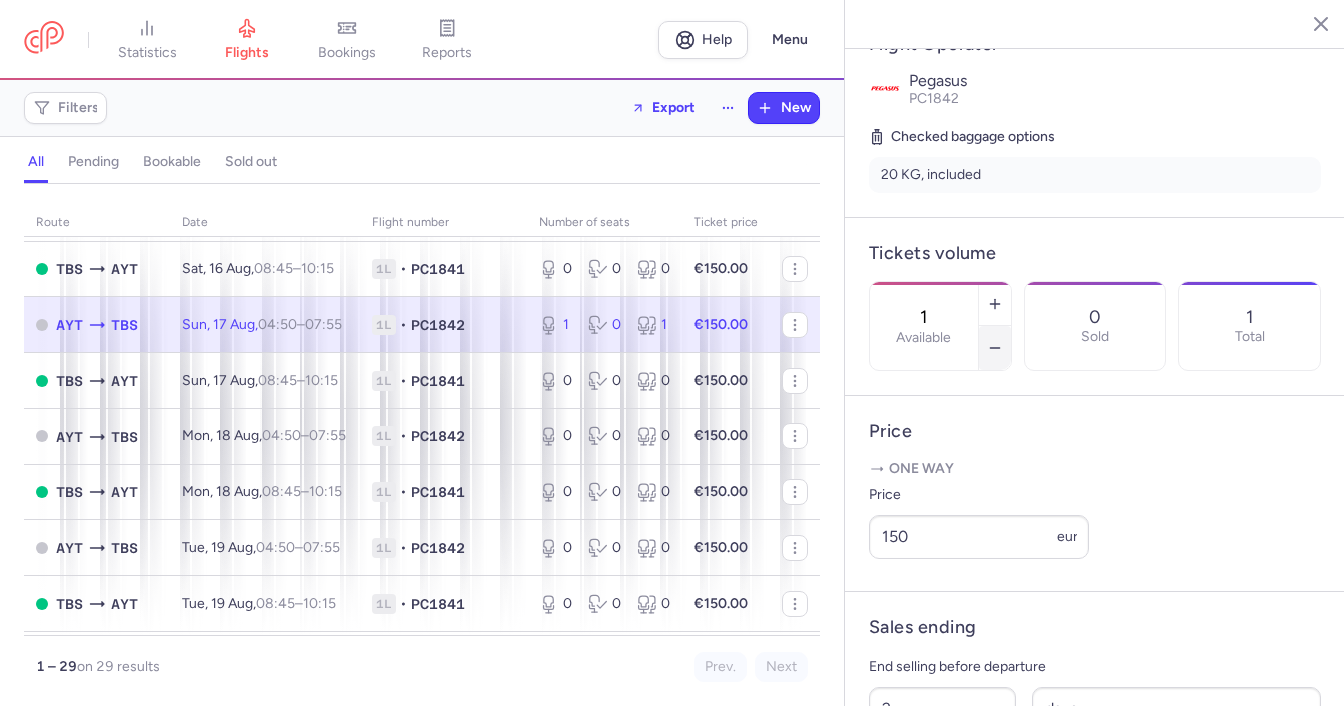 click 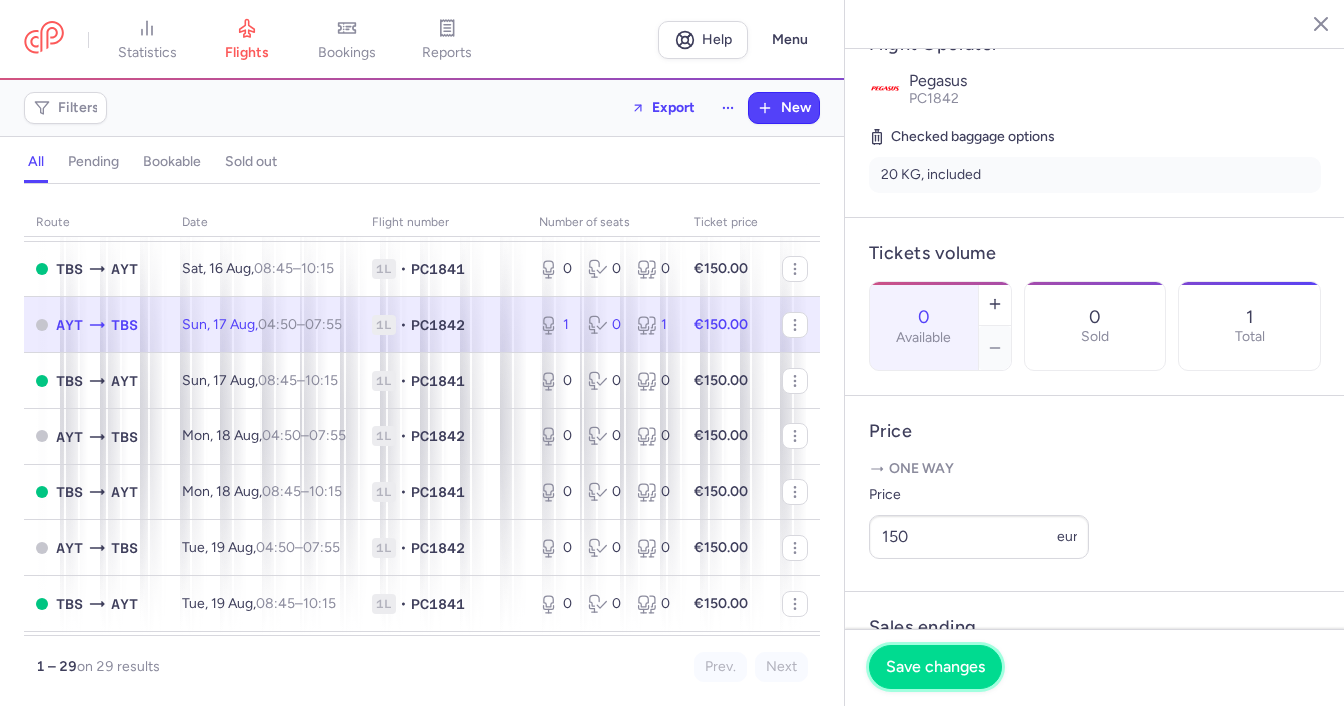 click on "Save changes" at bounding box center [935, 667] 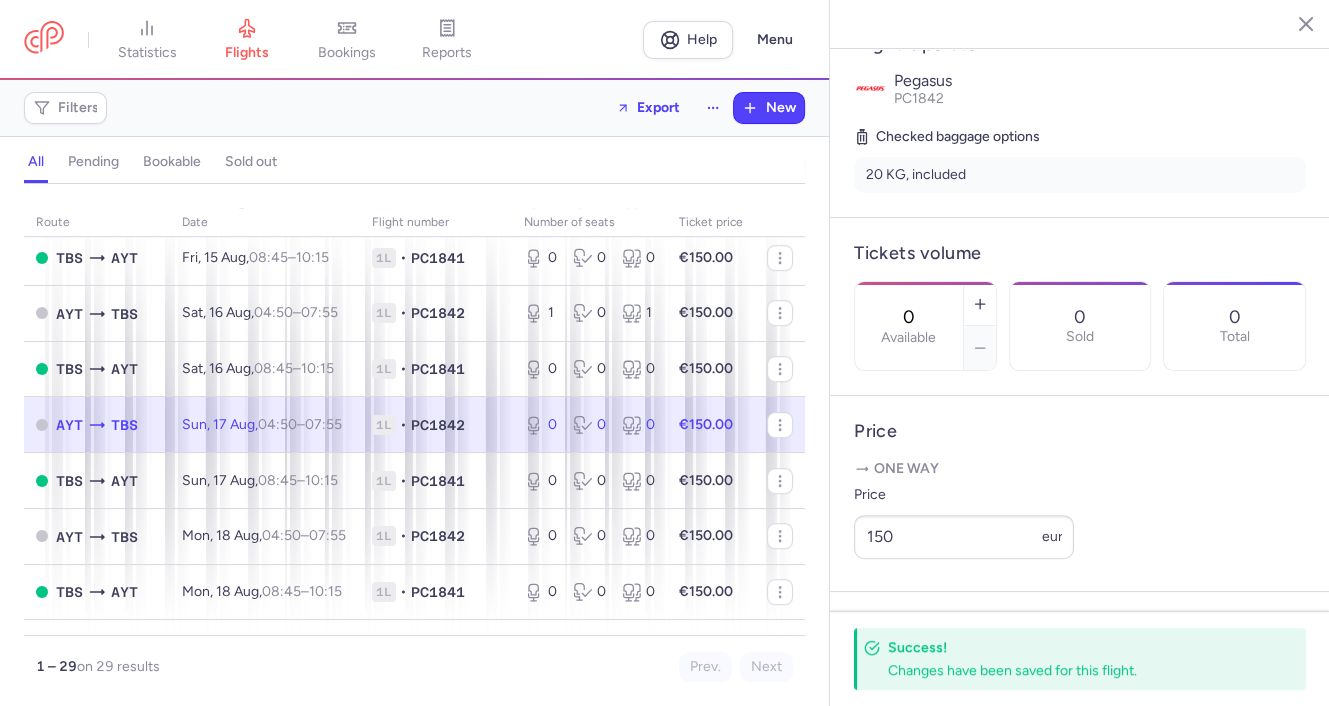 scroll, scrollTop: 888, scrollLeft: 0, axis: vertical 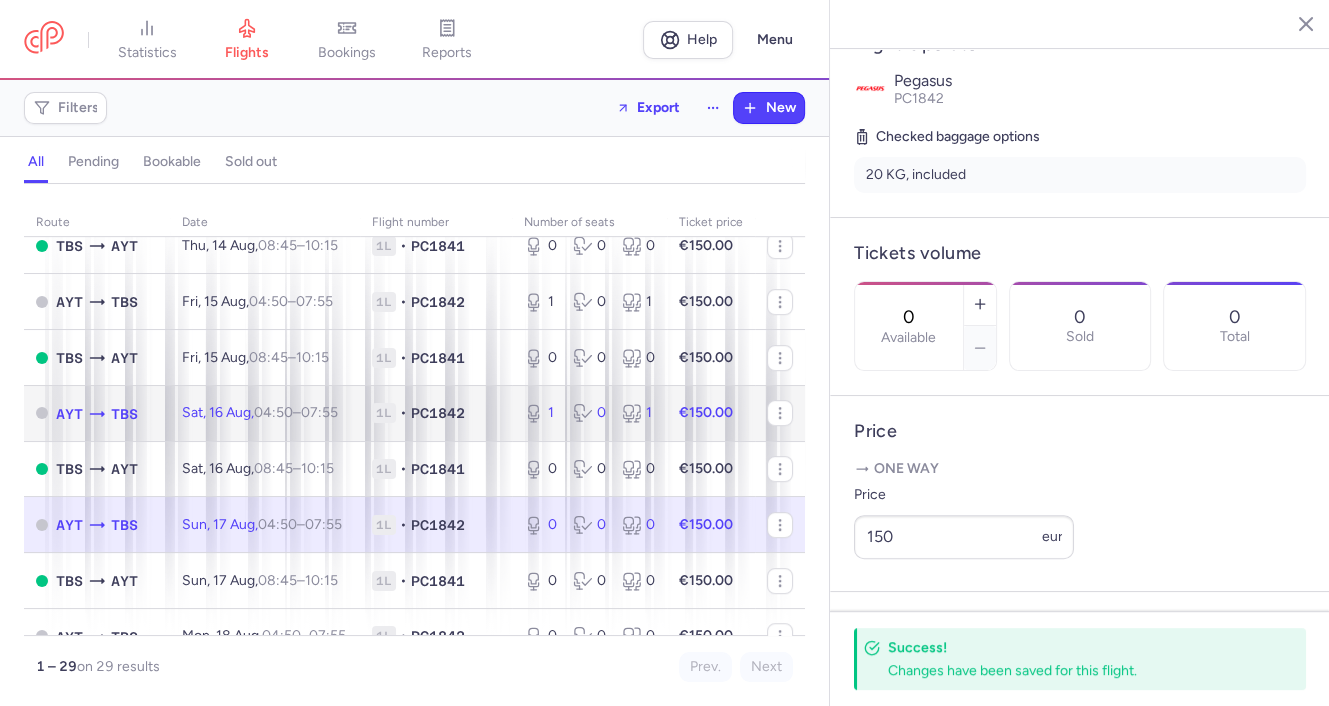click on "1 0 1" 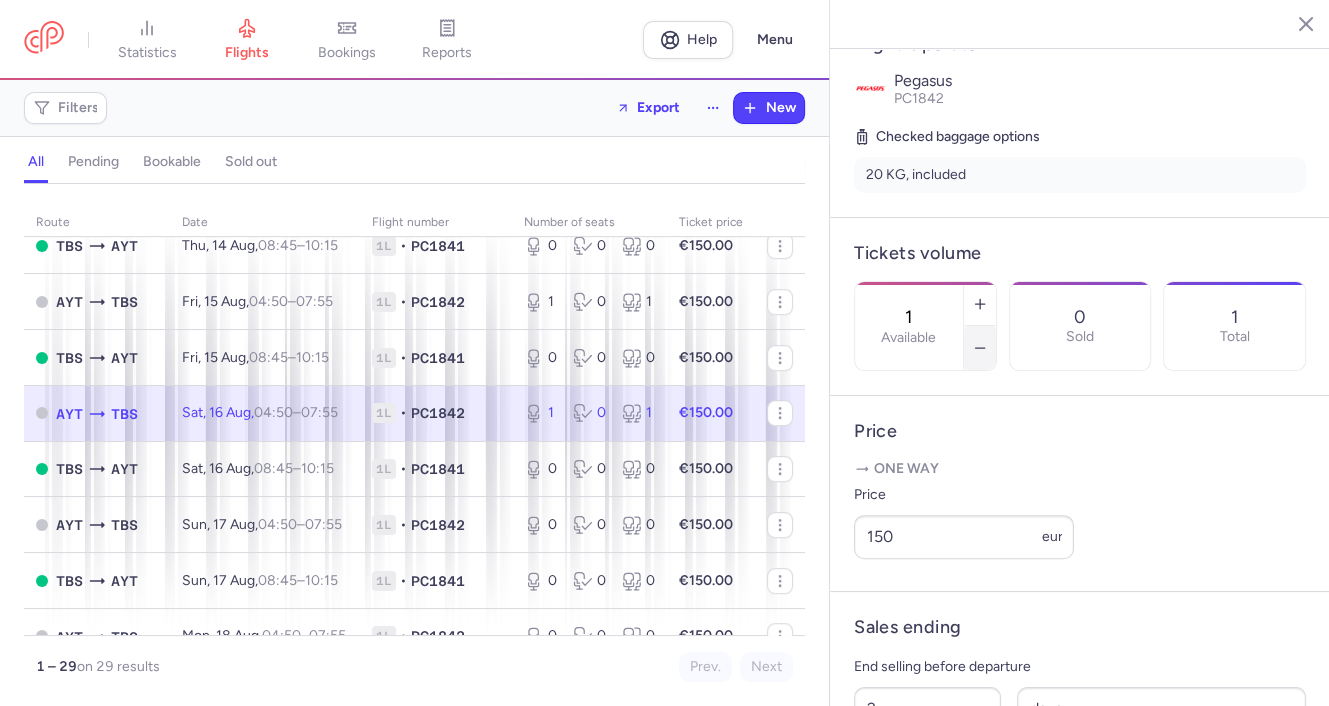 click 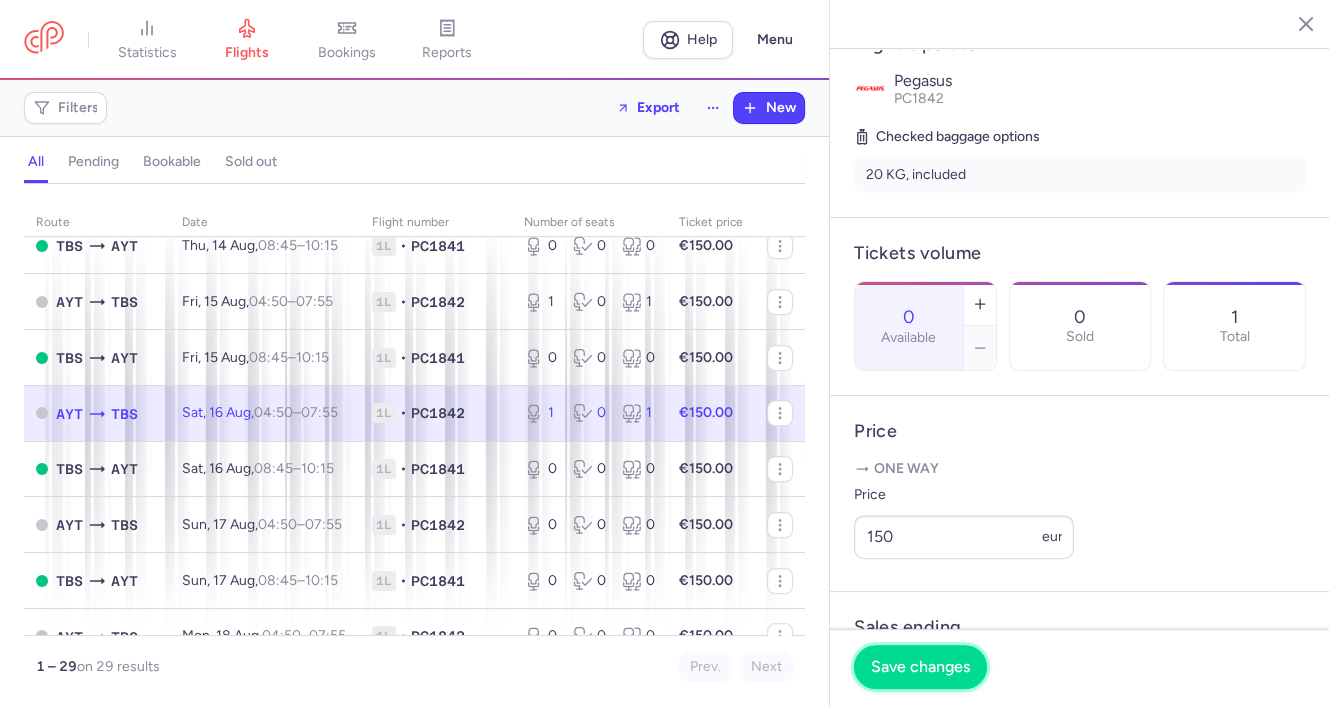 click on "Save changes" at bounding box center (920, 667) 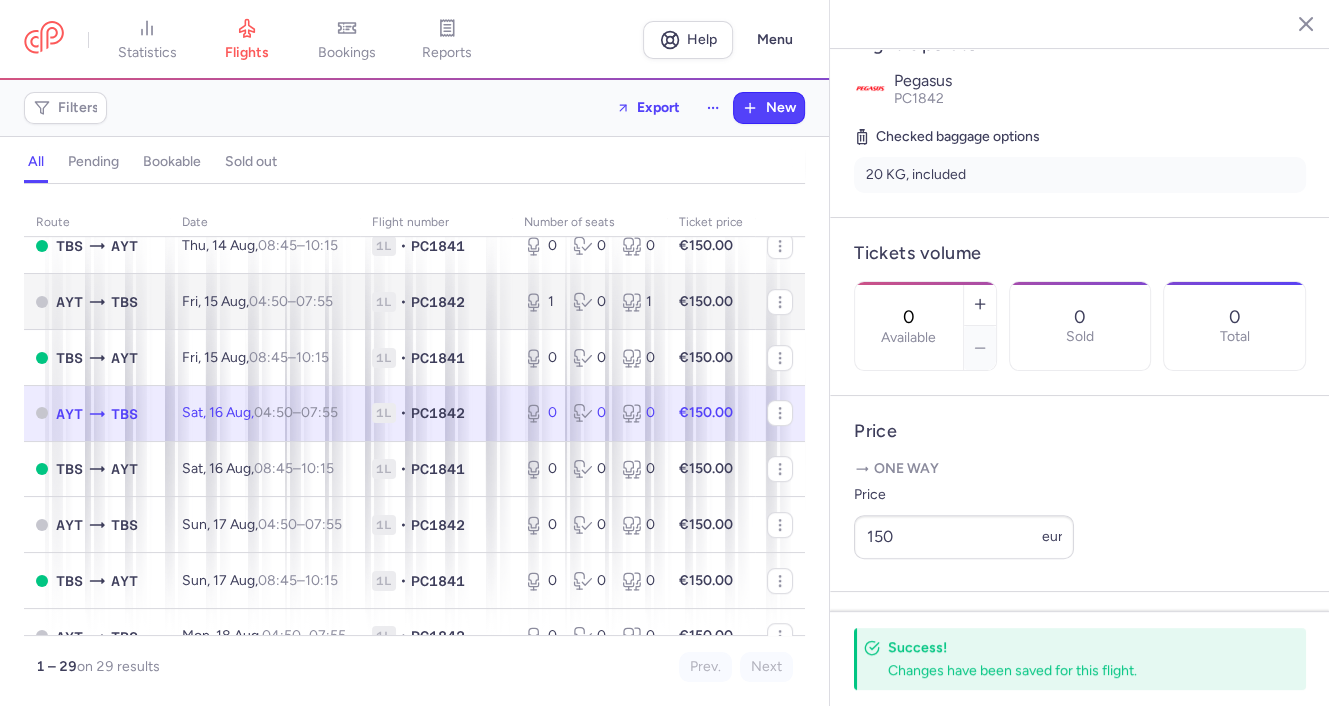 scroll, scrollTop: 788, scrollLeft: 0, axis: vertical 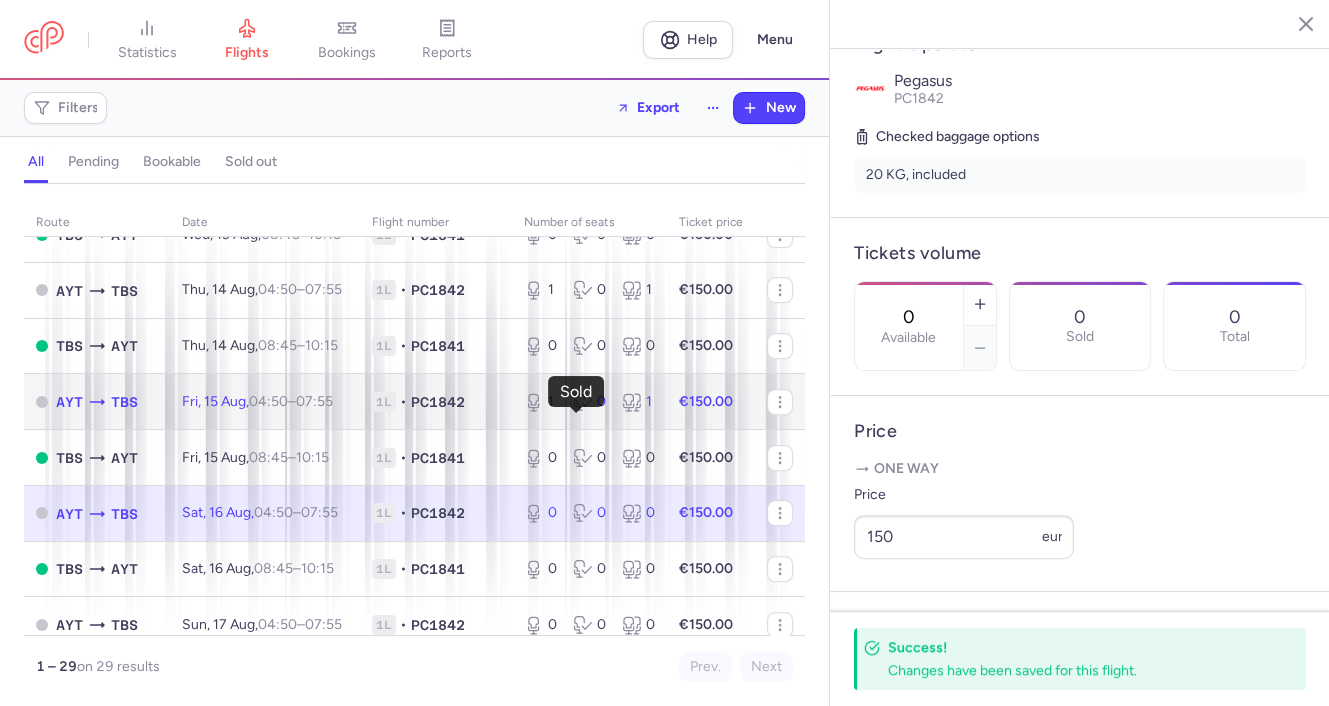 click 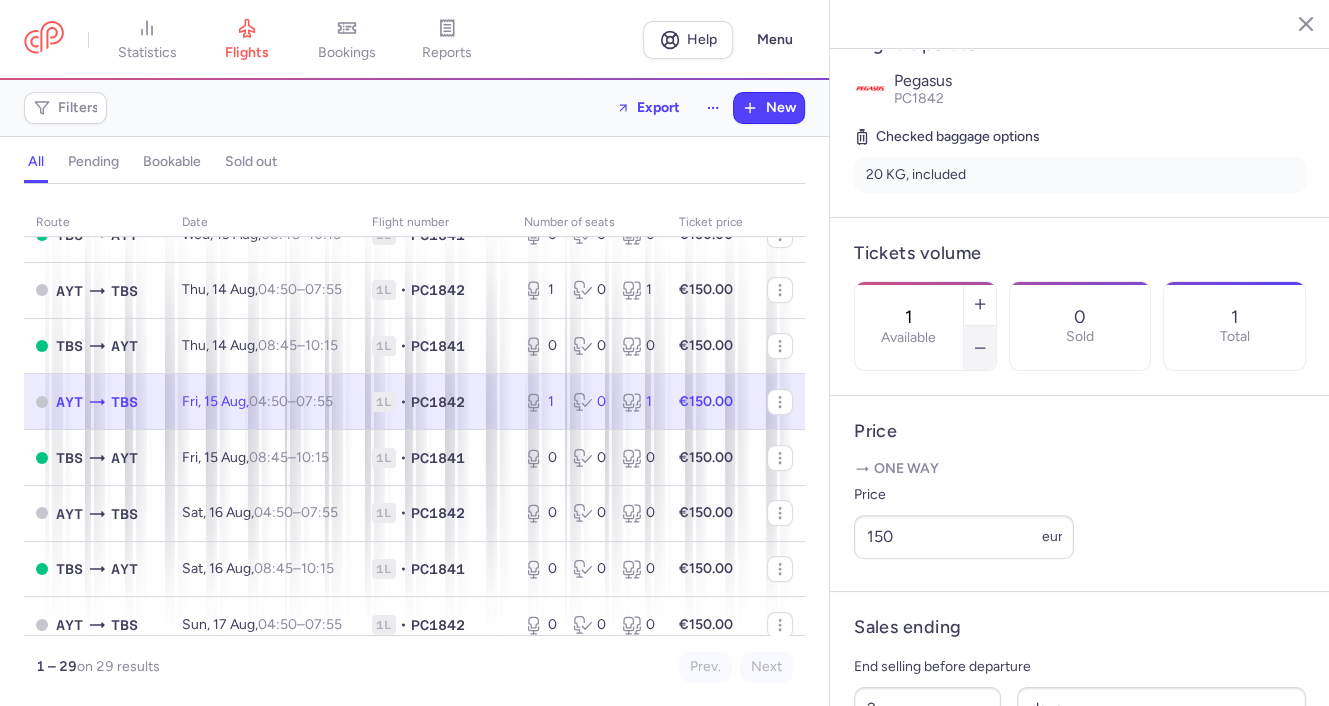 click 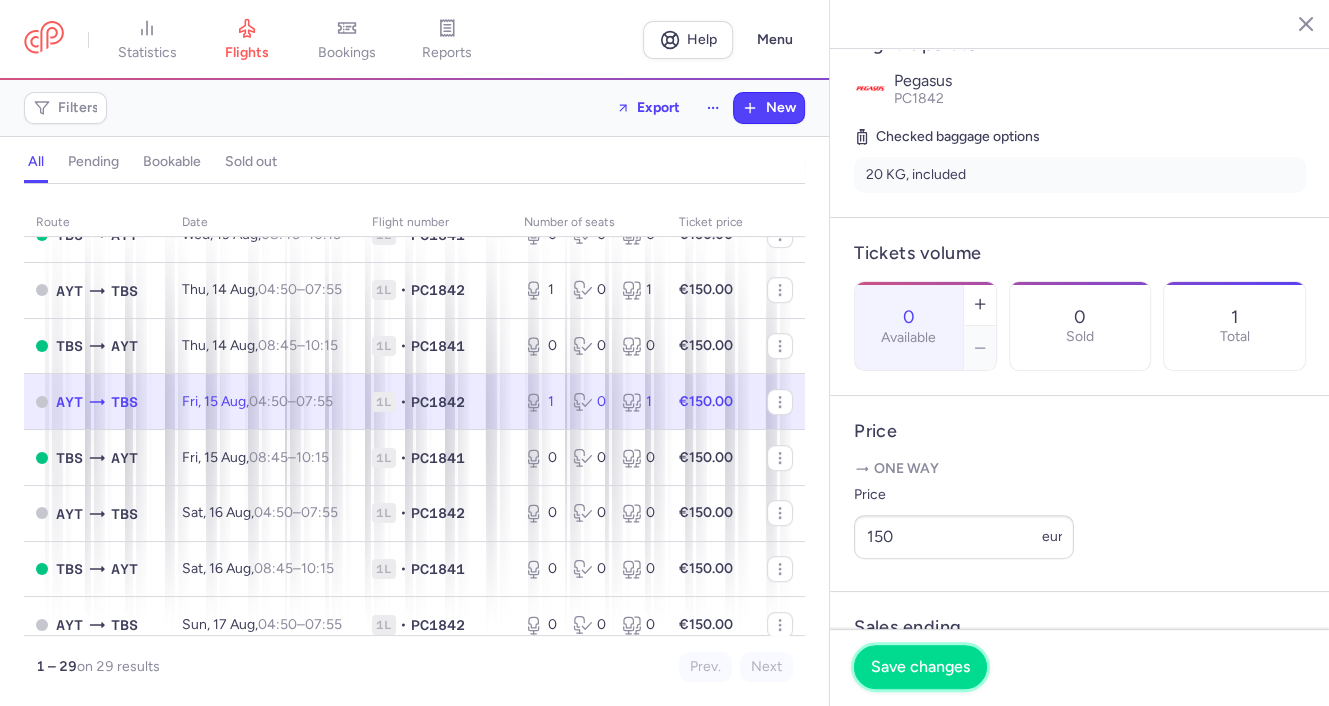 click on "Save changes" at bounding box center (920, 667) 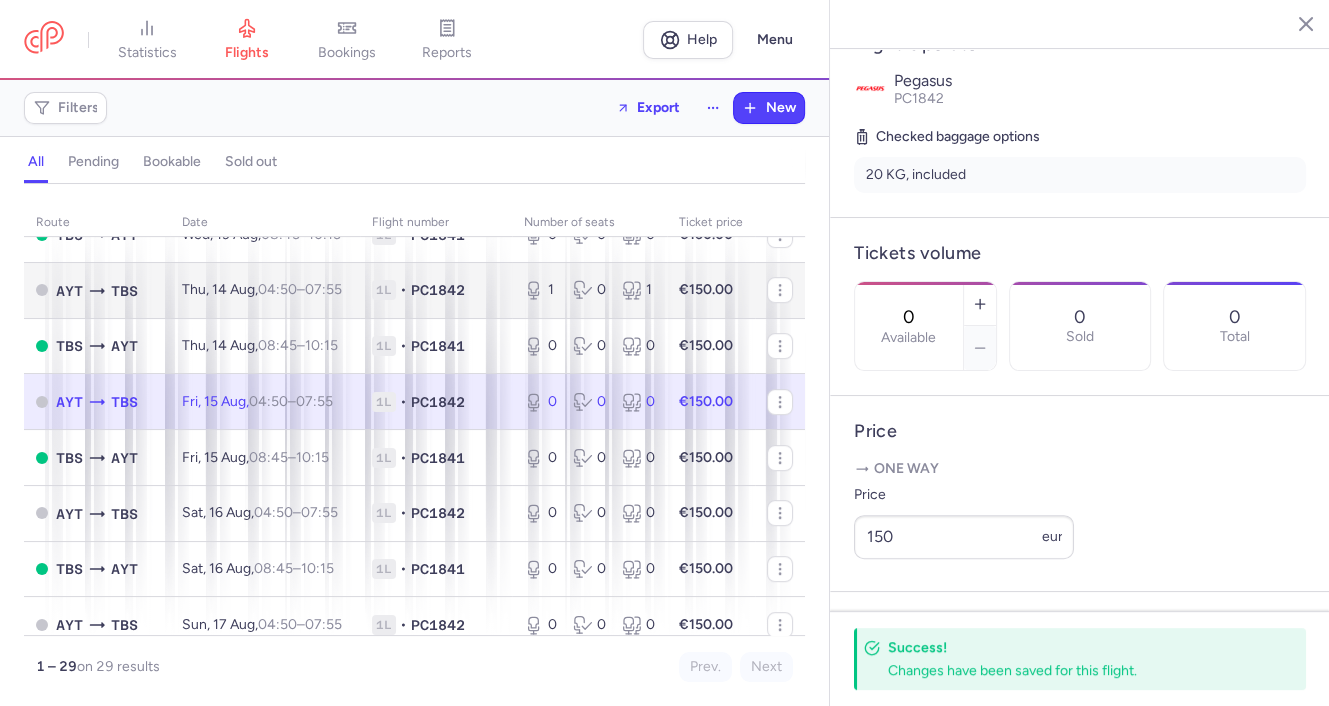 scroll, scrollTop: 688, scrollLeft: 0, axis: vertical 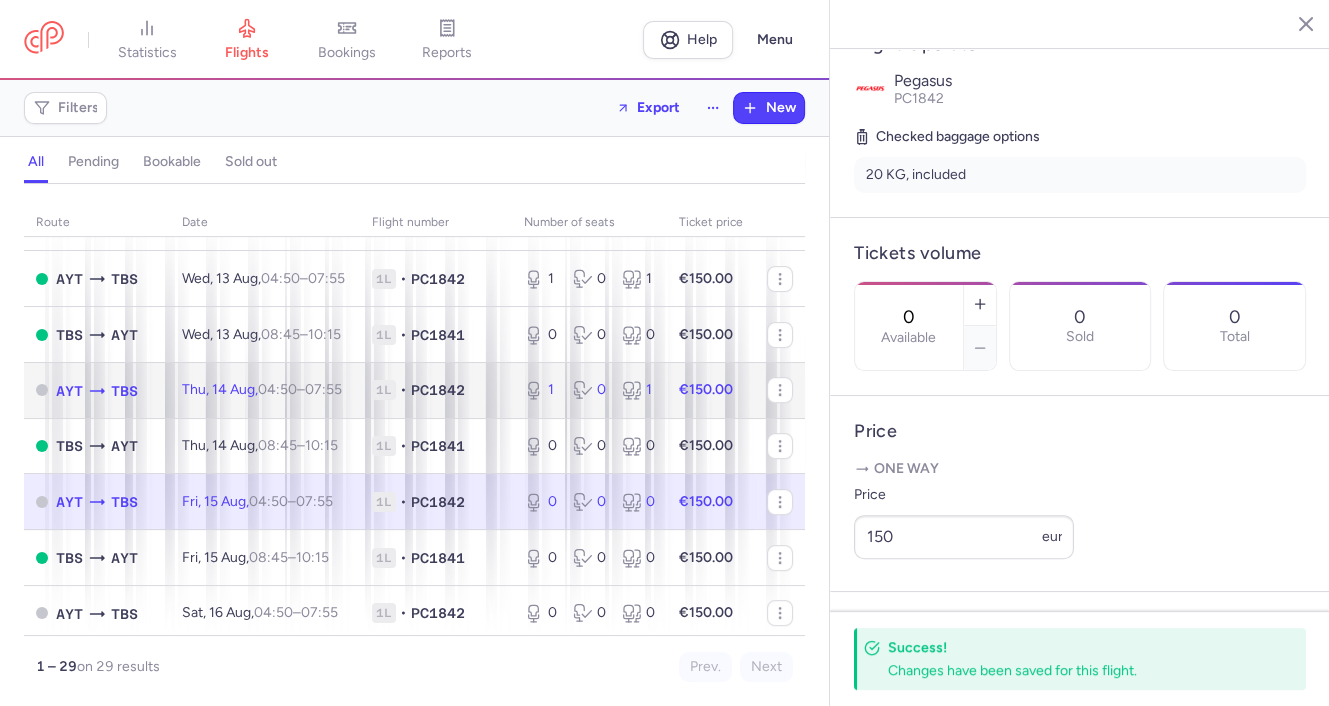 click on "1 0 1" 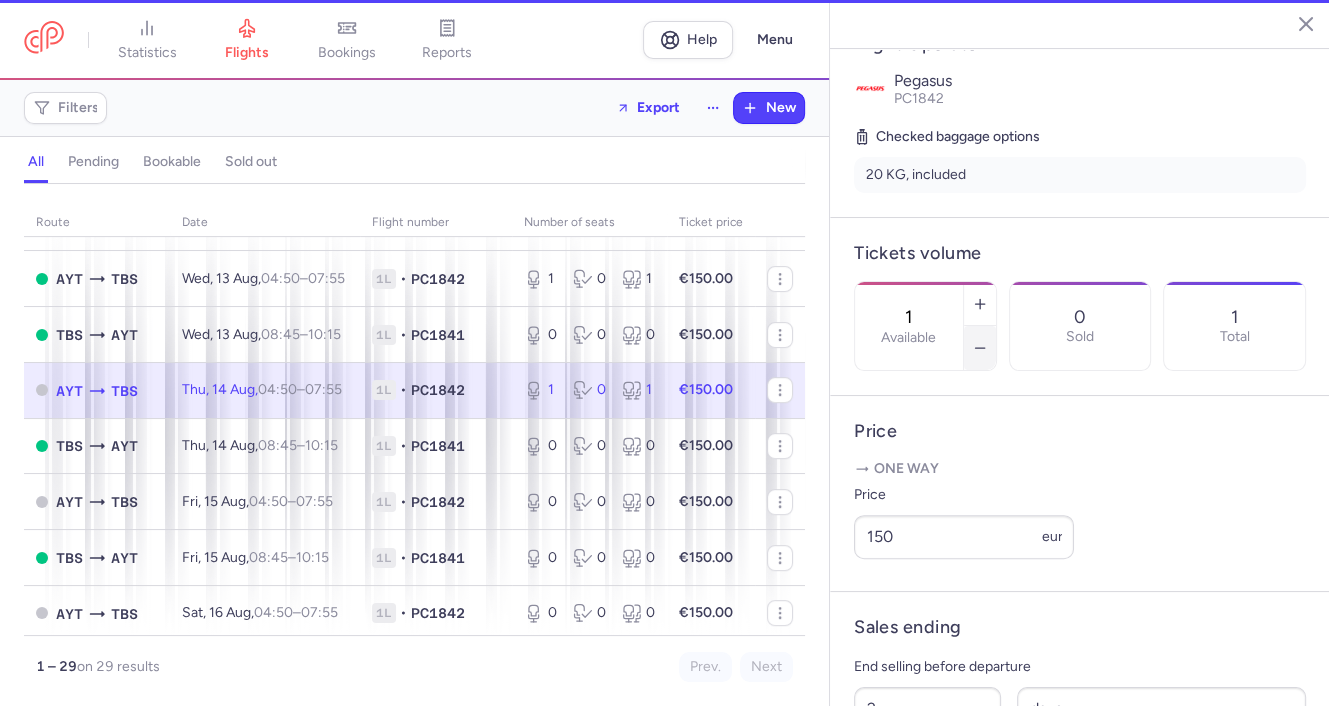 click at bounding box center [980, 348] 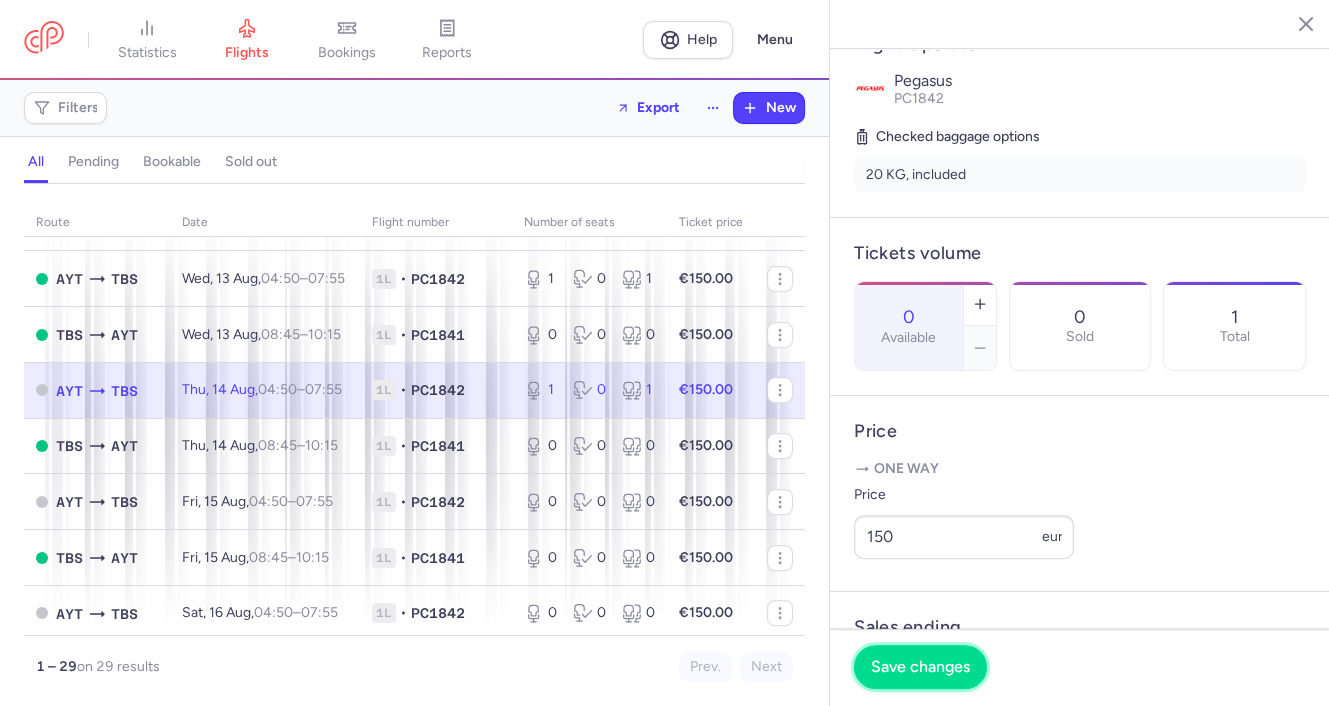 click on "Save changes" at bounding box center [920, 667] 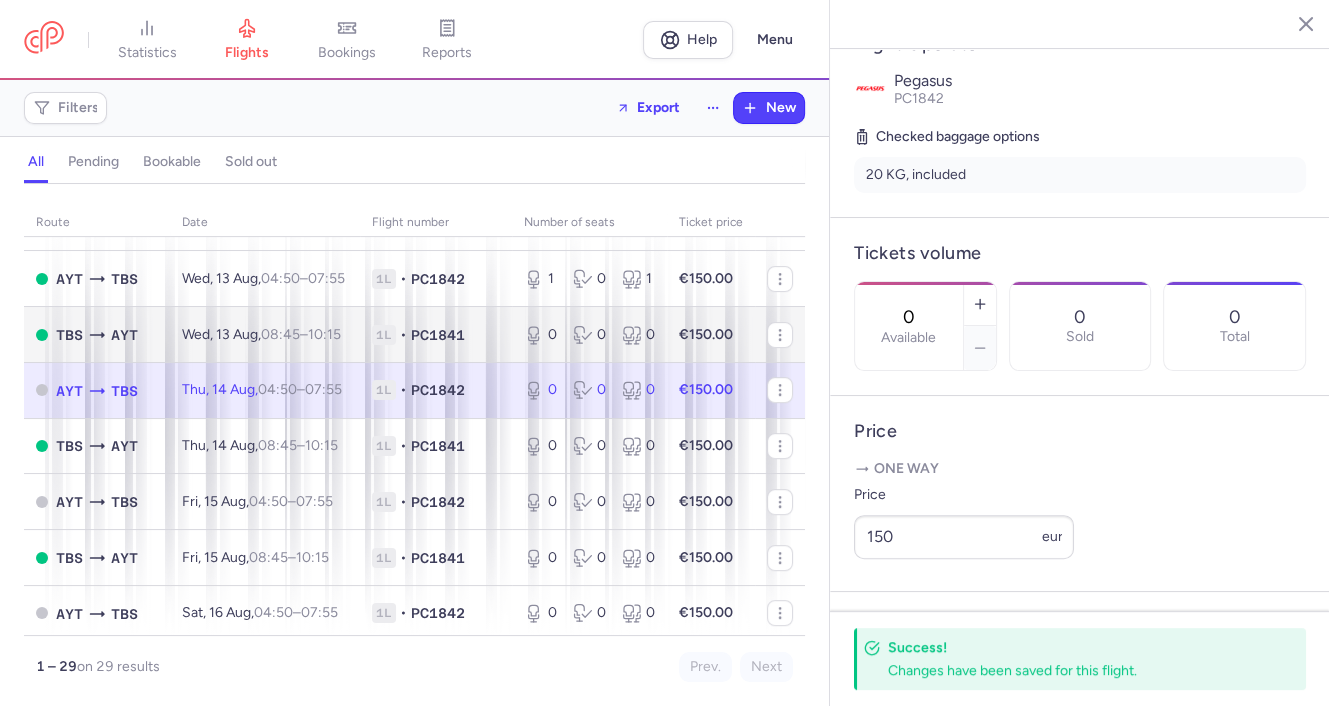 scroll, scrollTop: 588, scrollLeft: 0, axis: vertical 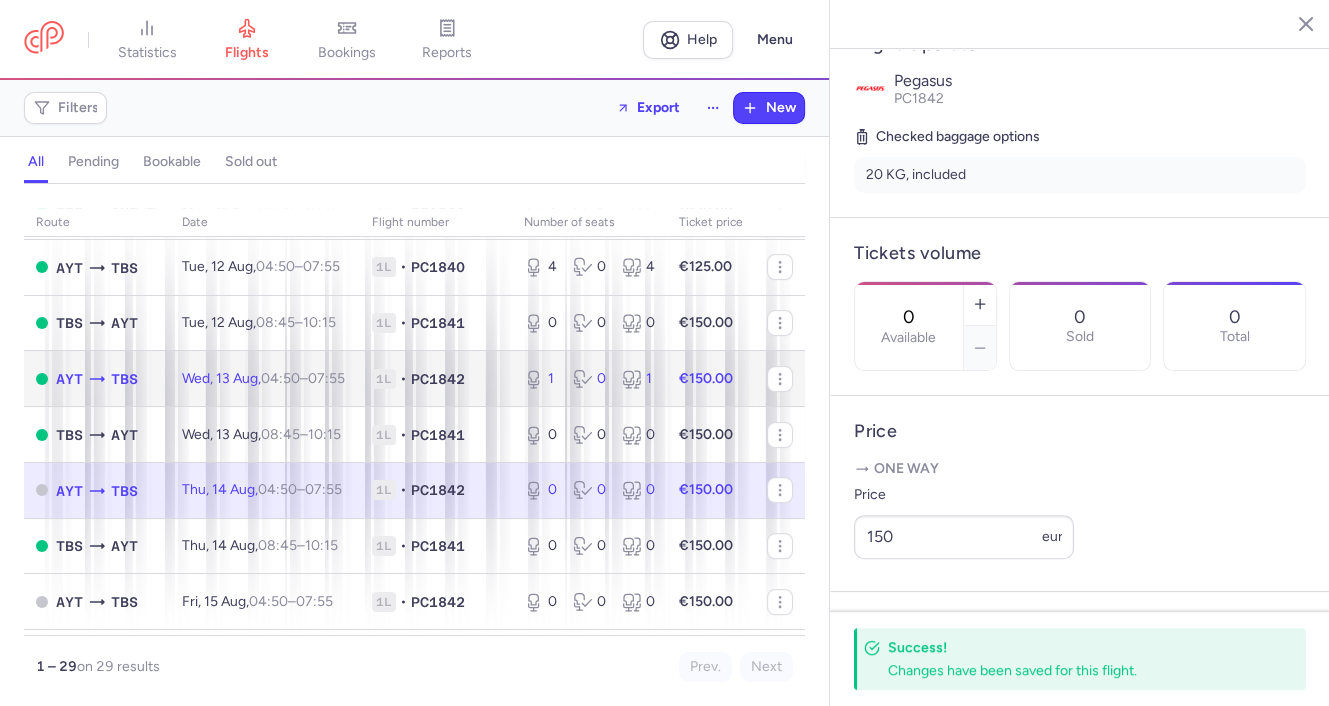 click 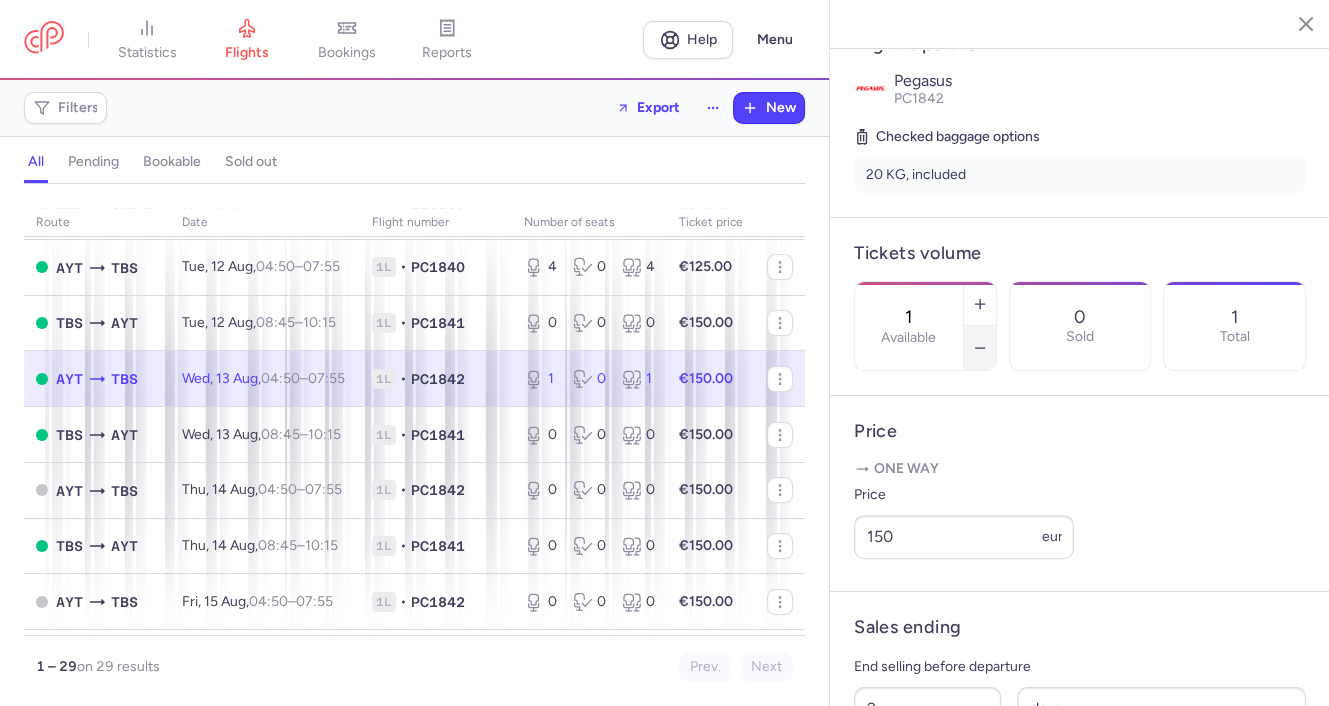 click at bounding box center (980, 348) 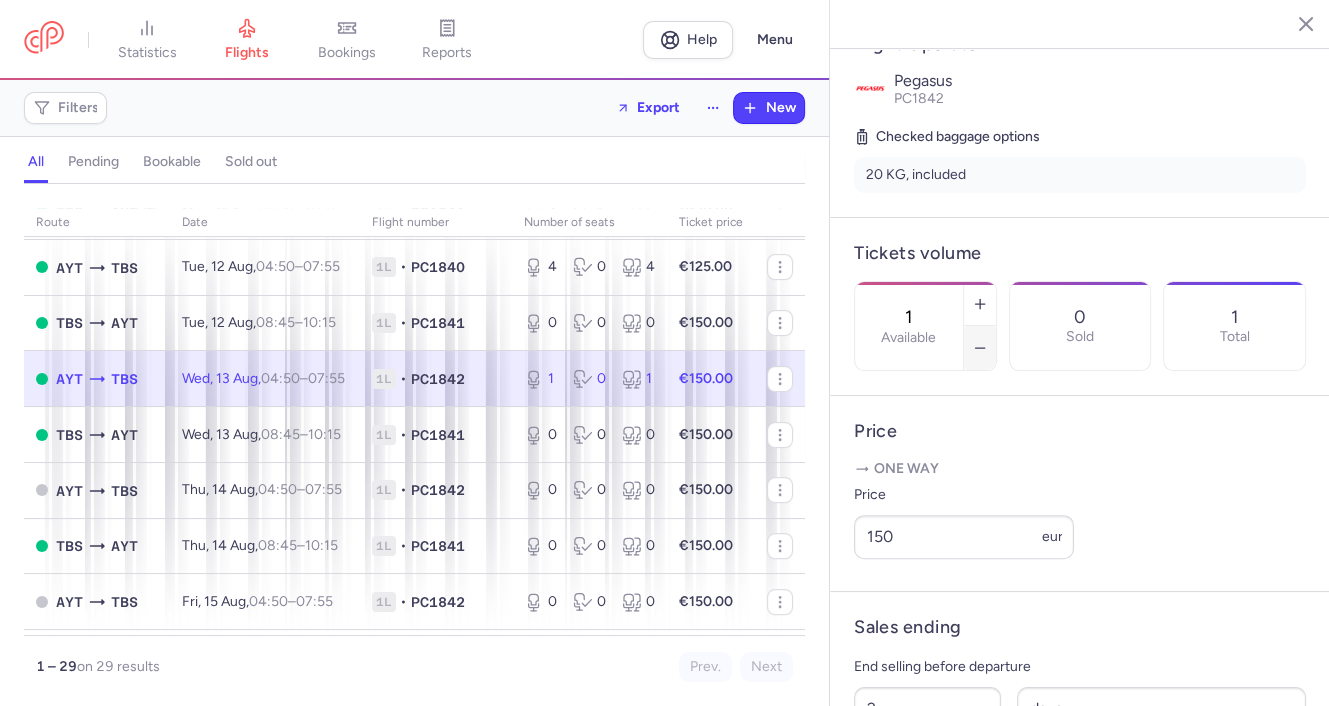 type on "0" 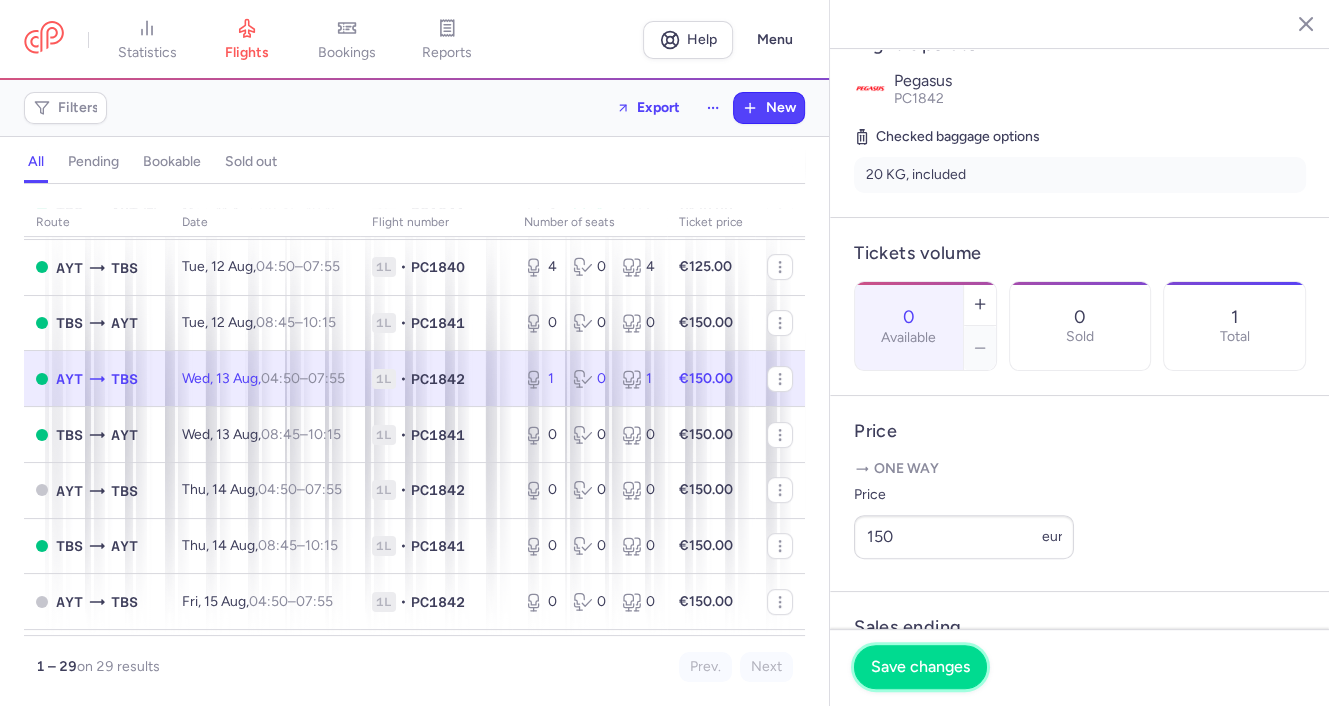 drag, startPoint x: 938, startPoint y: 669, endPoint x: 910, endPoint y: 653, distance: 32.24903 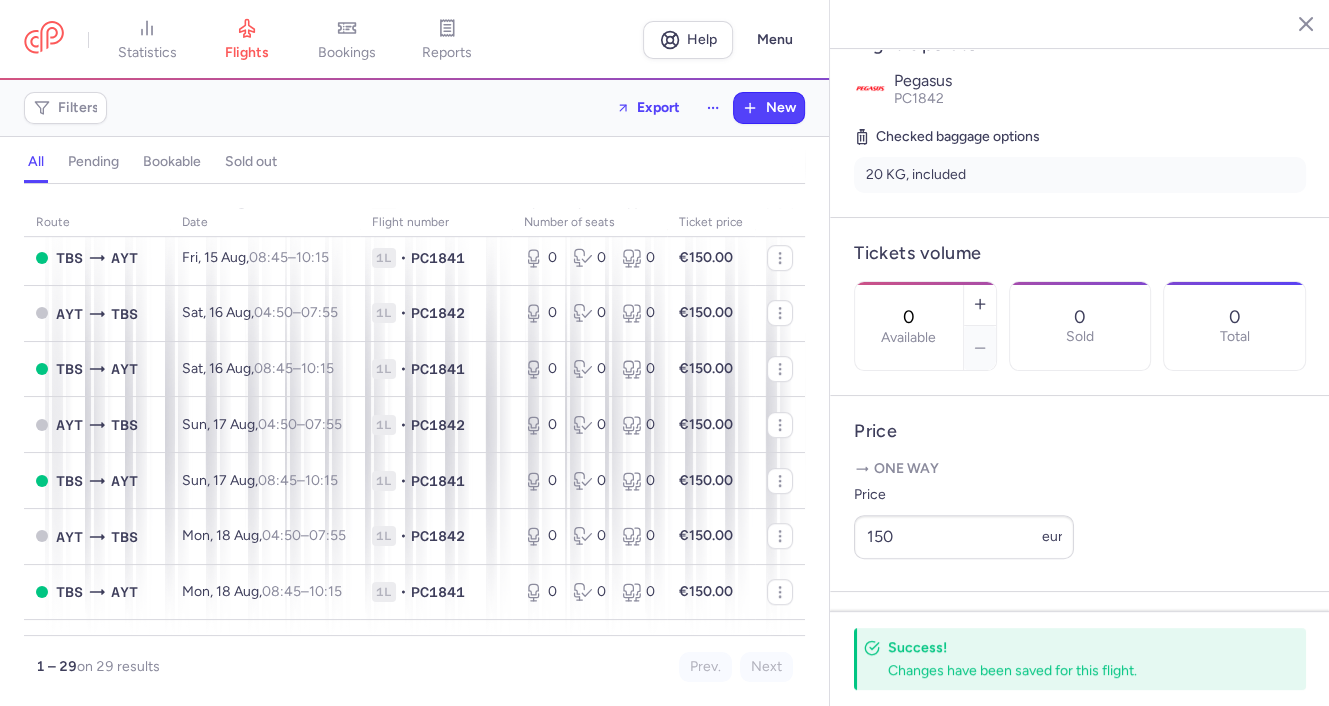 scroll, scrollTop: 688, scrollLeft: 0, axis: vertical 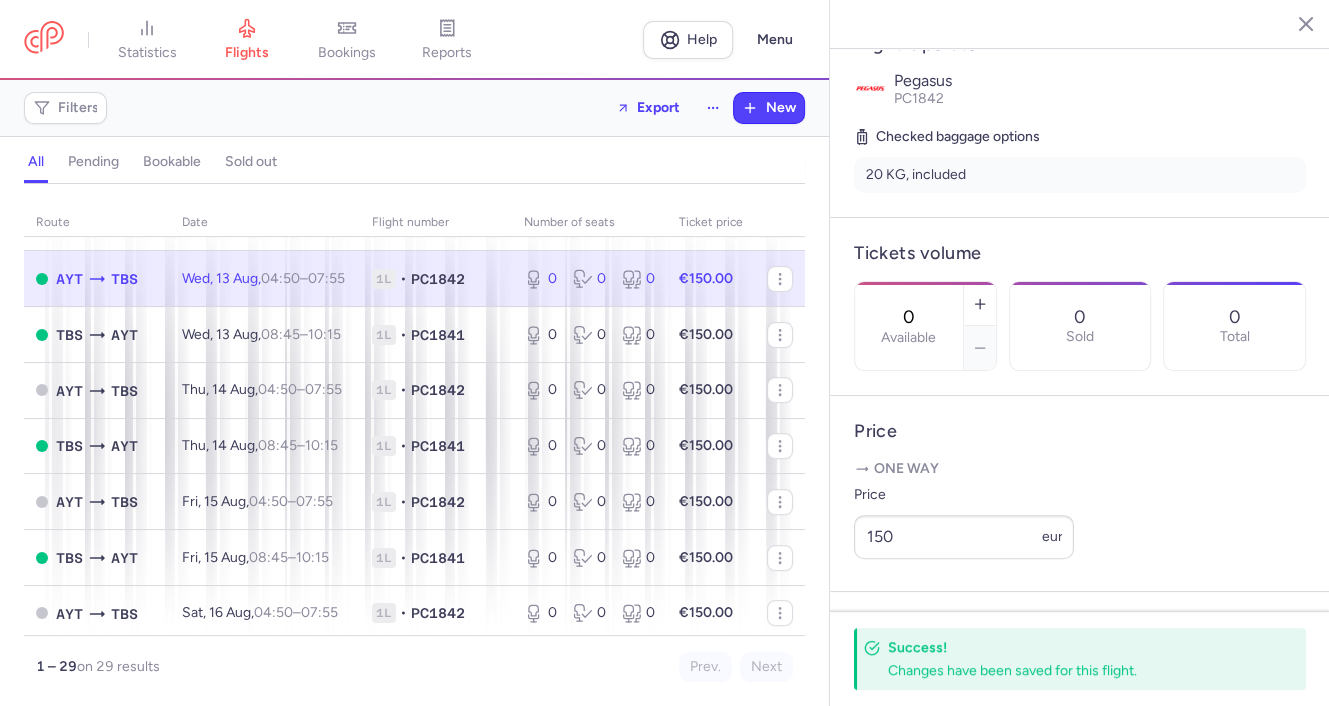 click on "Filters  Export  New" at bounding box center [414, 108] 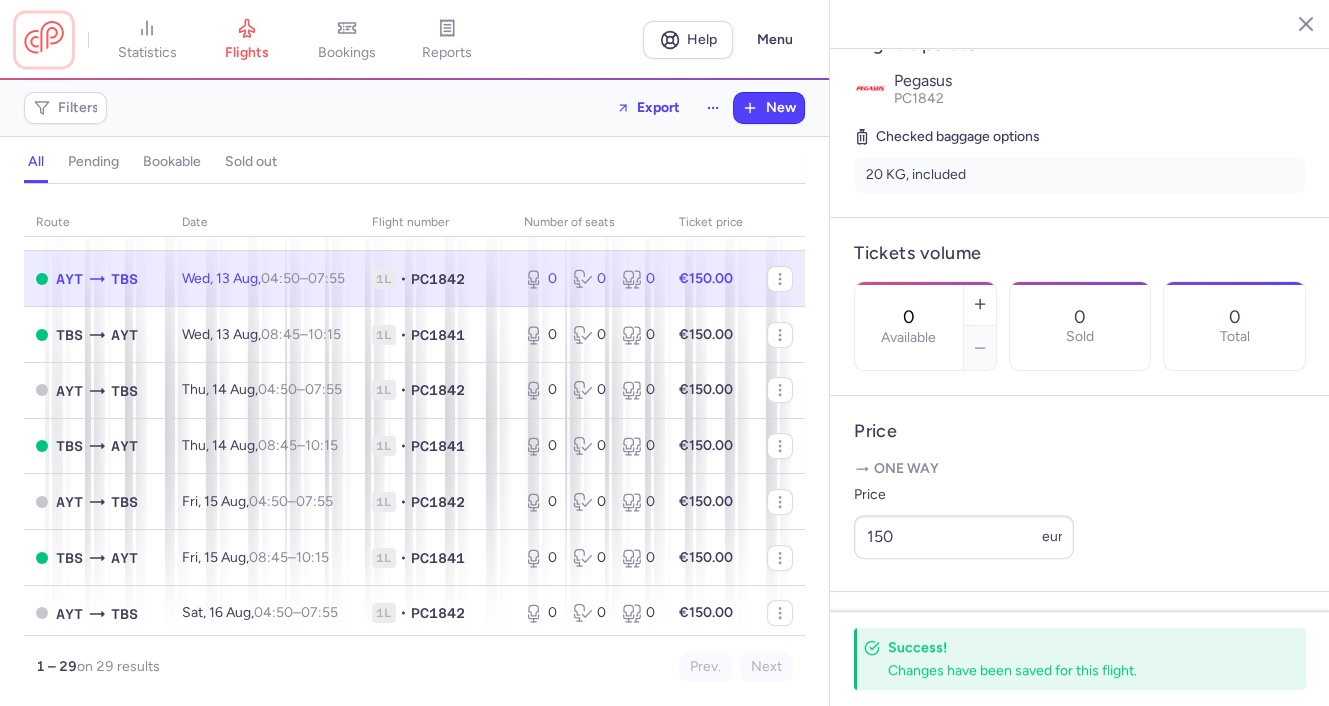 click at bounding box center [44, 39] 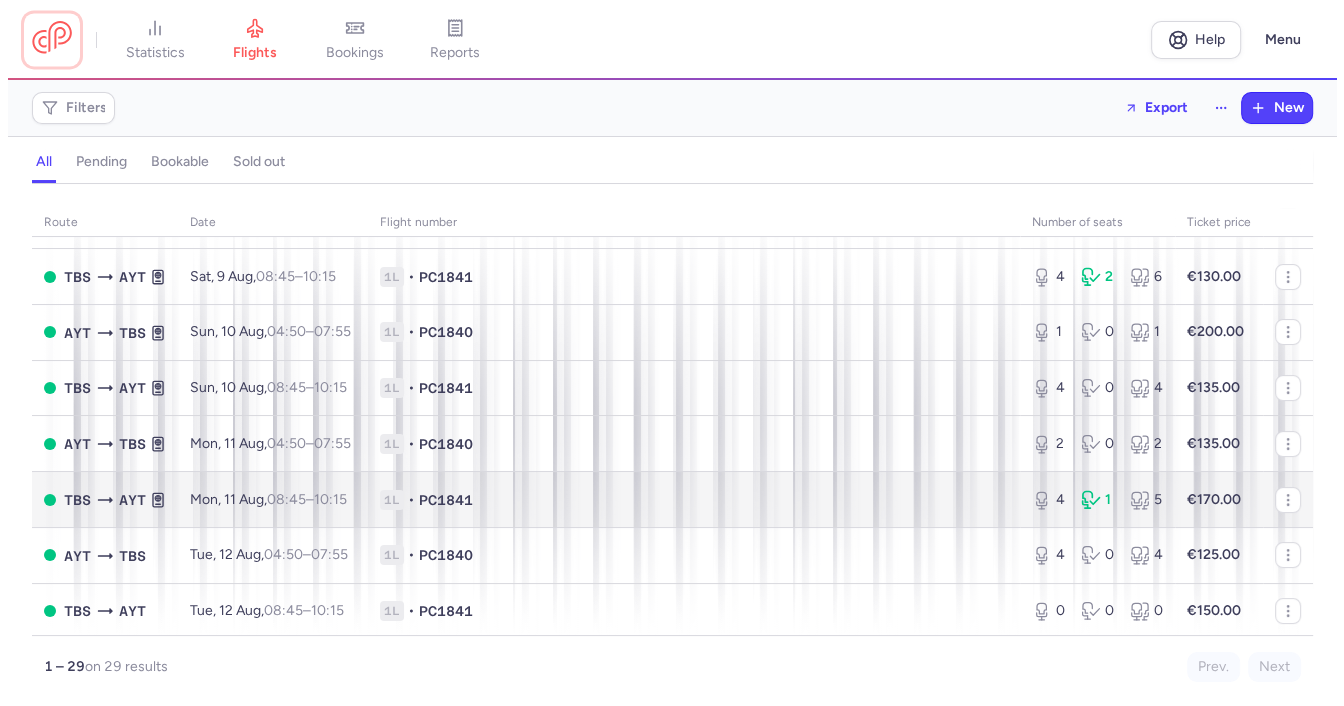 scroll, scrollTop: 0, scrollLeft: 0, axis: both 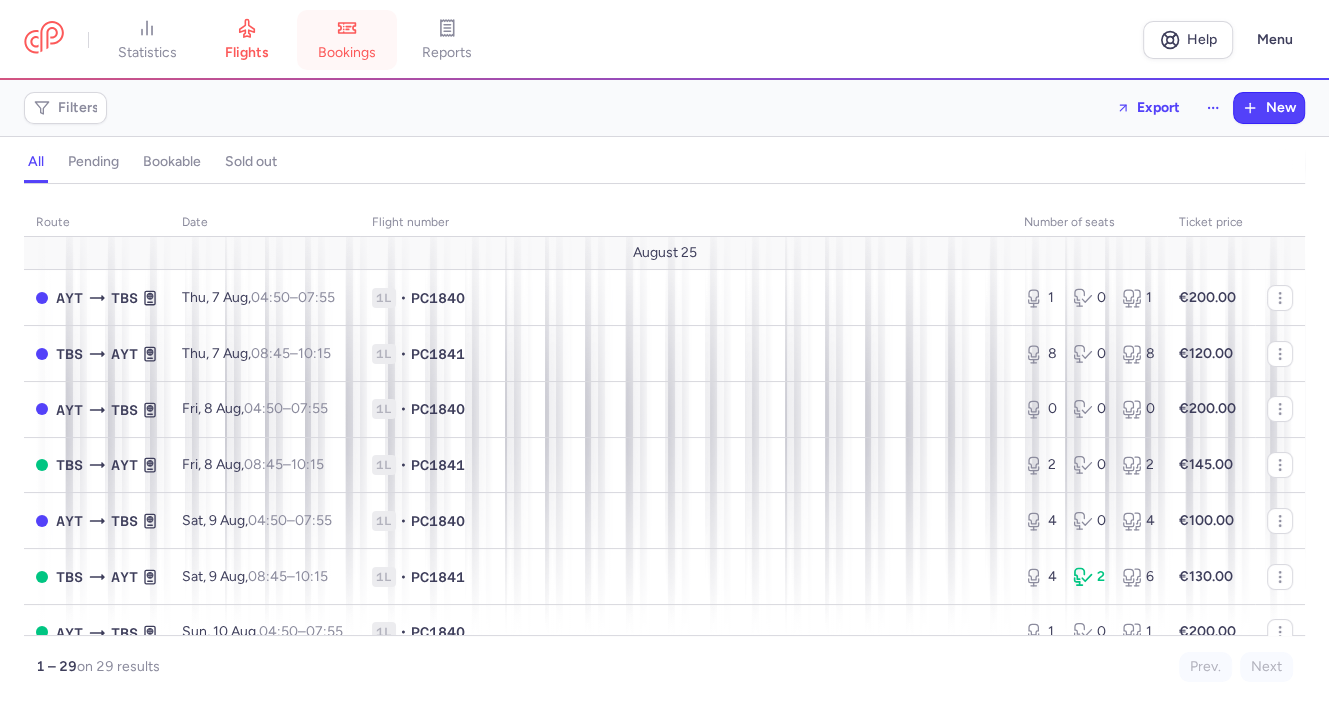 click on "bookings" at bounding box center (347, 40) 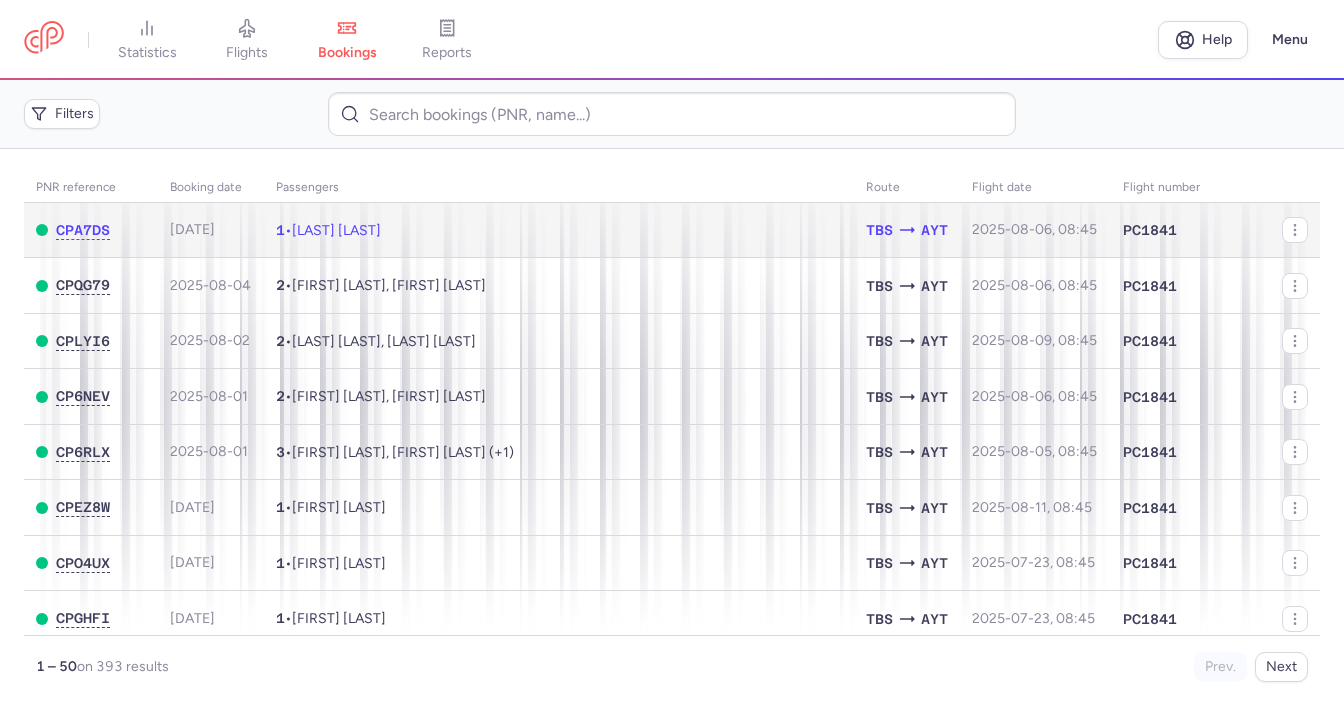 click on "[LAST] [LAST]" at bounding box center [336, 230] 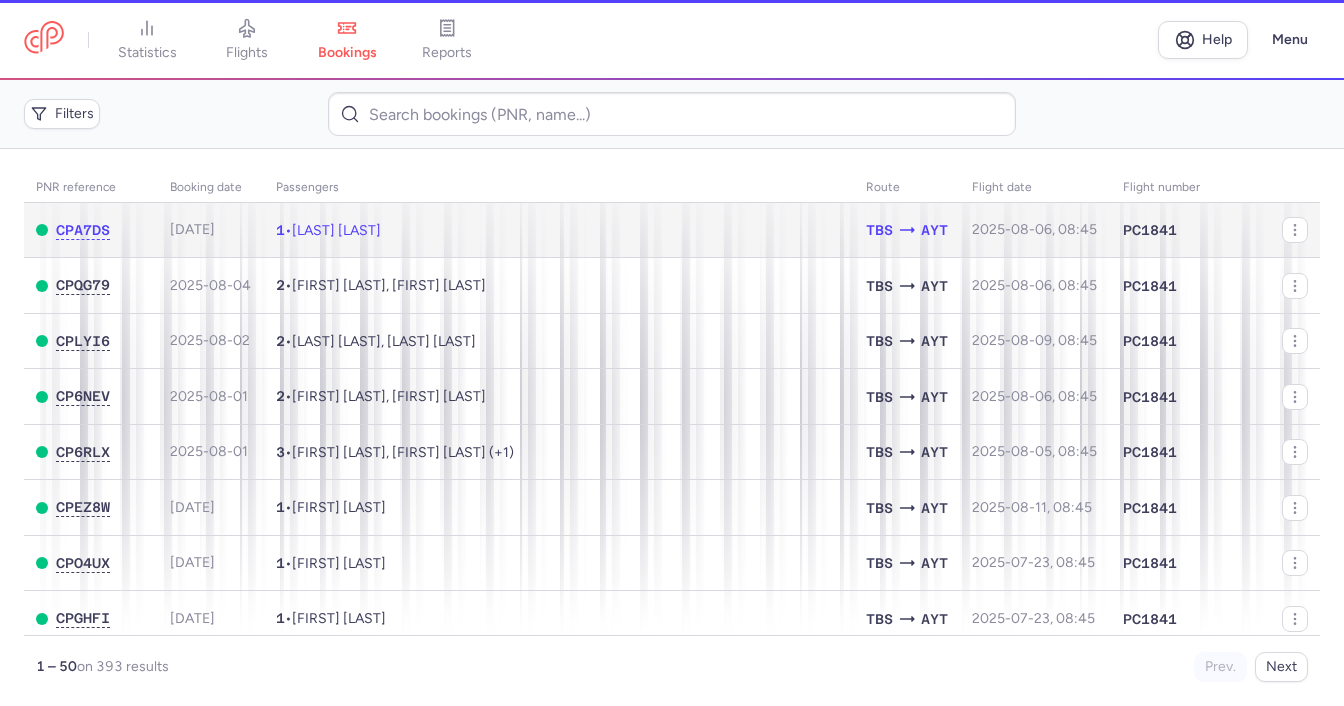 click on "[LAST] [LAST]" at bounding box center (336, 230) 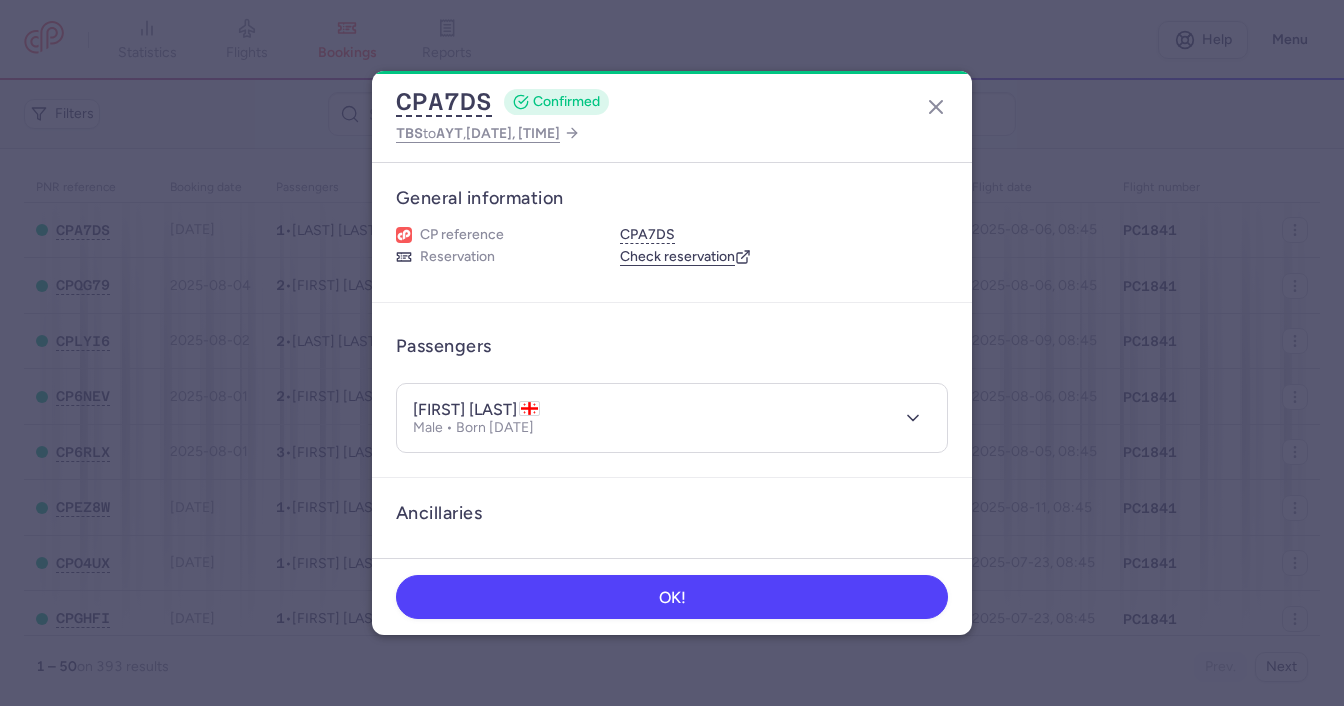 type 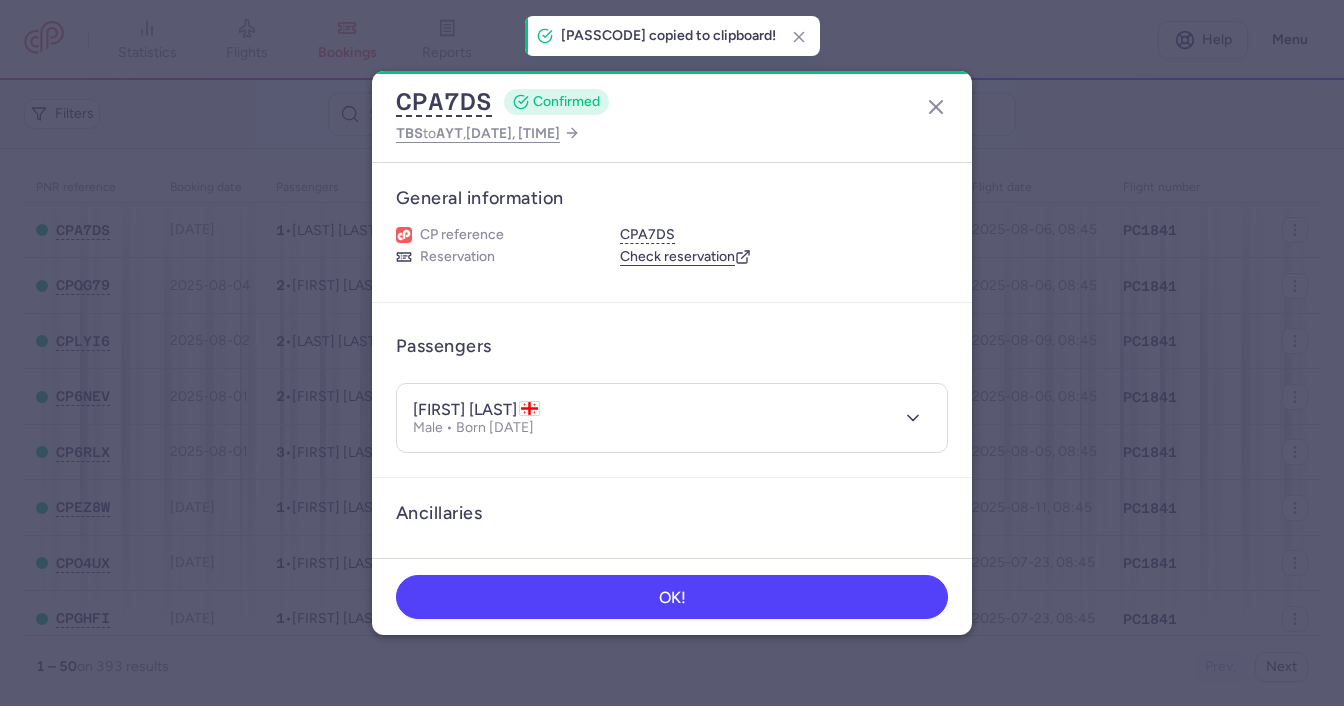 click on "[FIRST] [LAST]" at bounding box center (476, 410) 